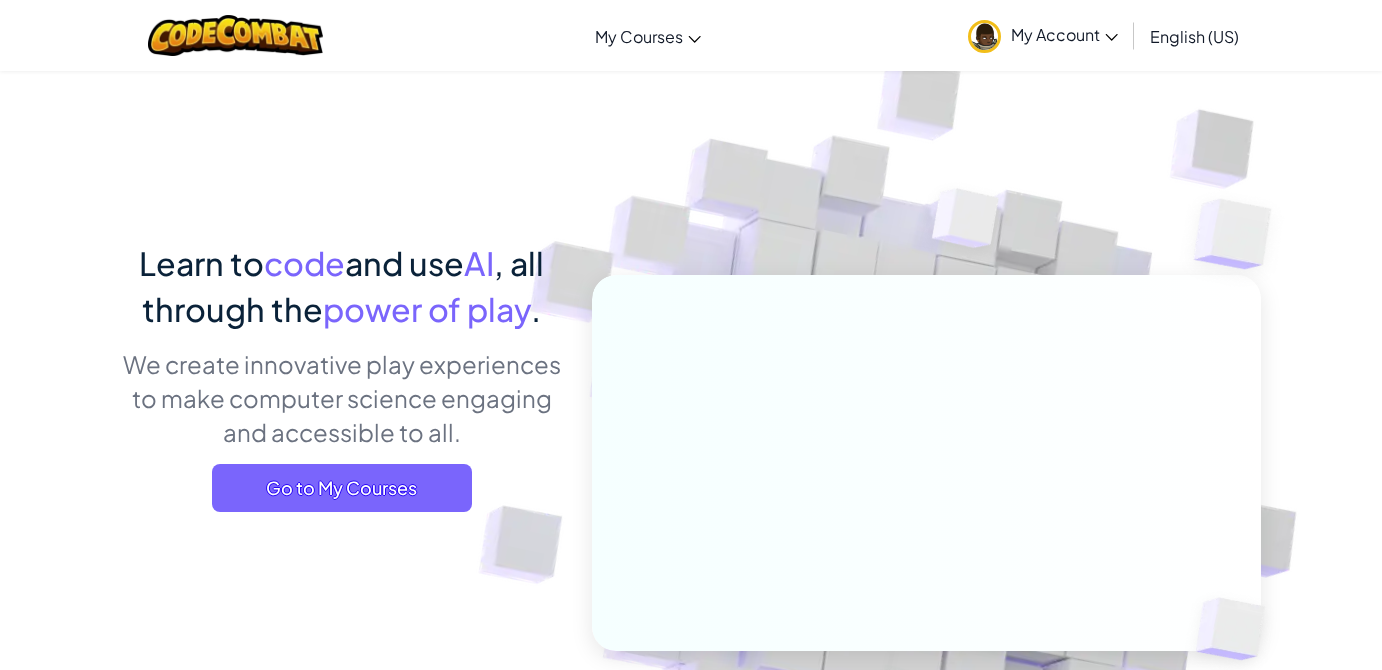 scroll, scrollTop: 0, scrollLeft: 0, axis: both 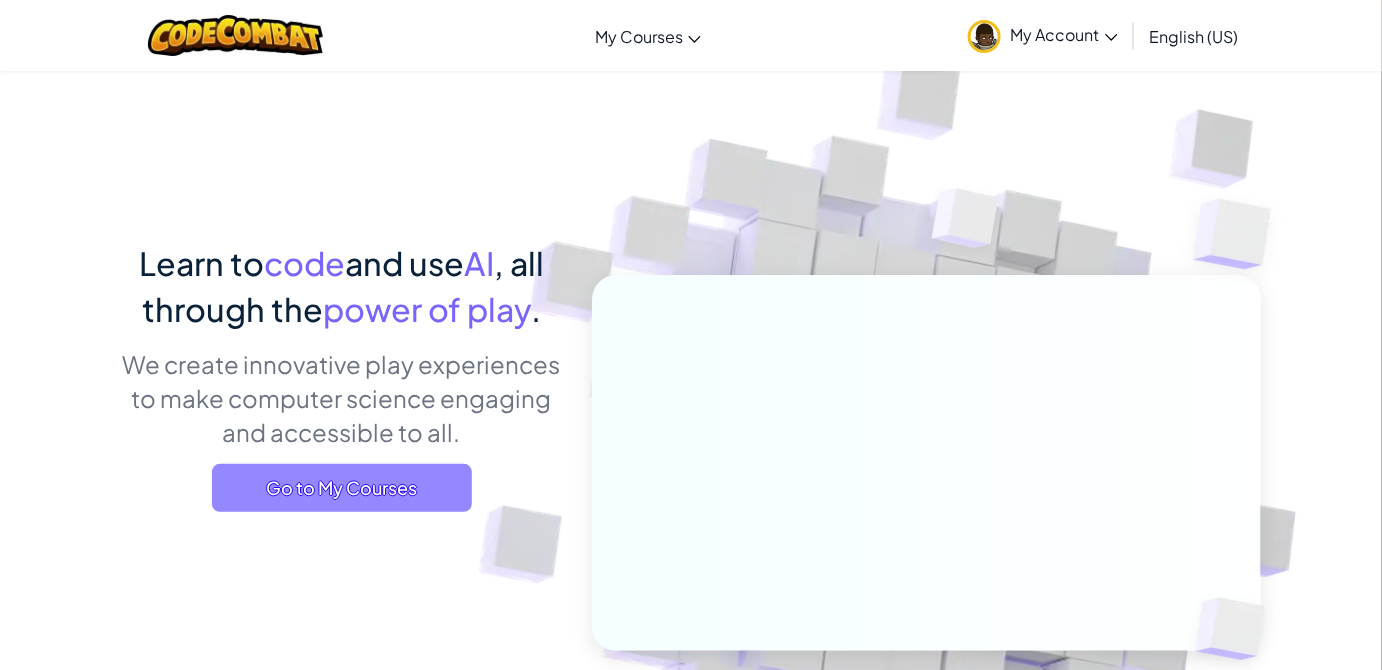 drag, startPoint x: 392, startPoint y: 478, endPoint x: 414, endPoint y: 253, distance: 226.073 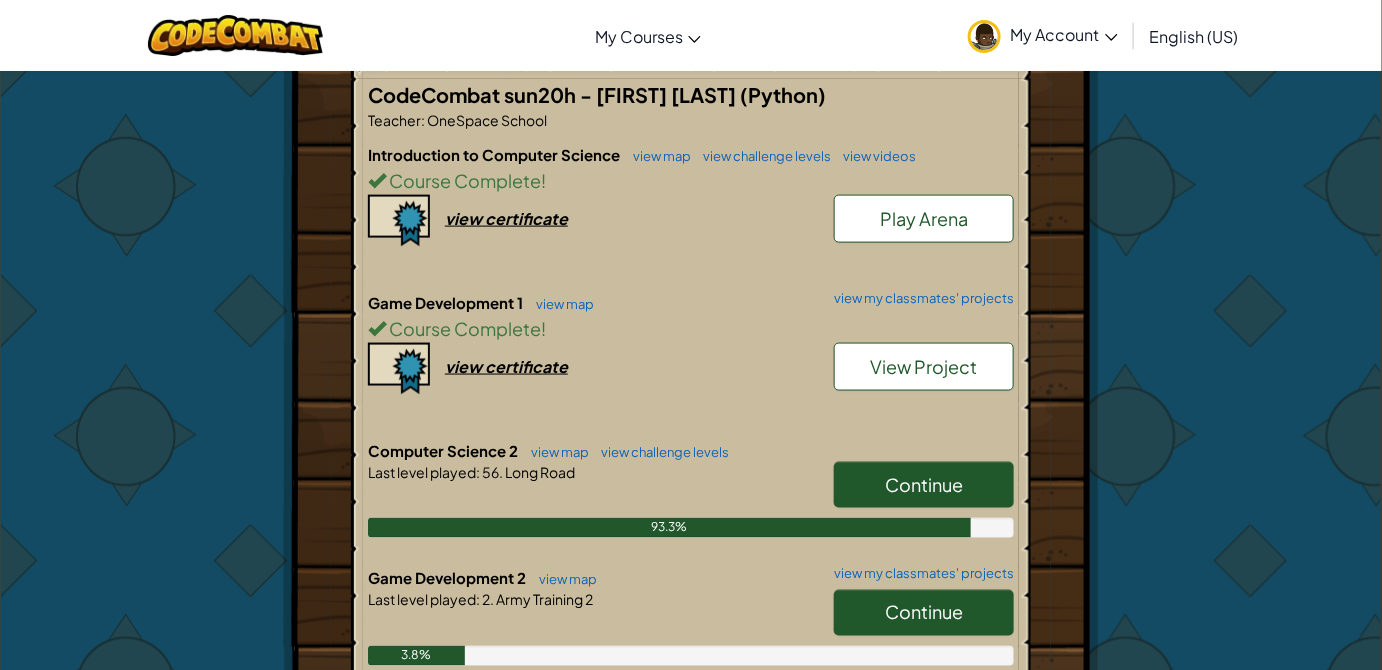 scroll, scrollTop: 909, scrollLeft: 0, axis: vertical 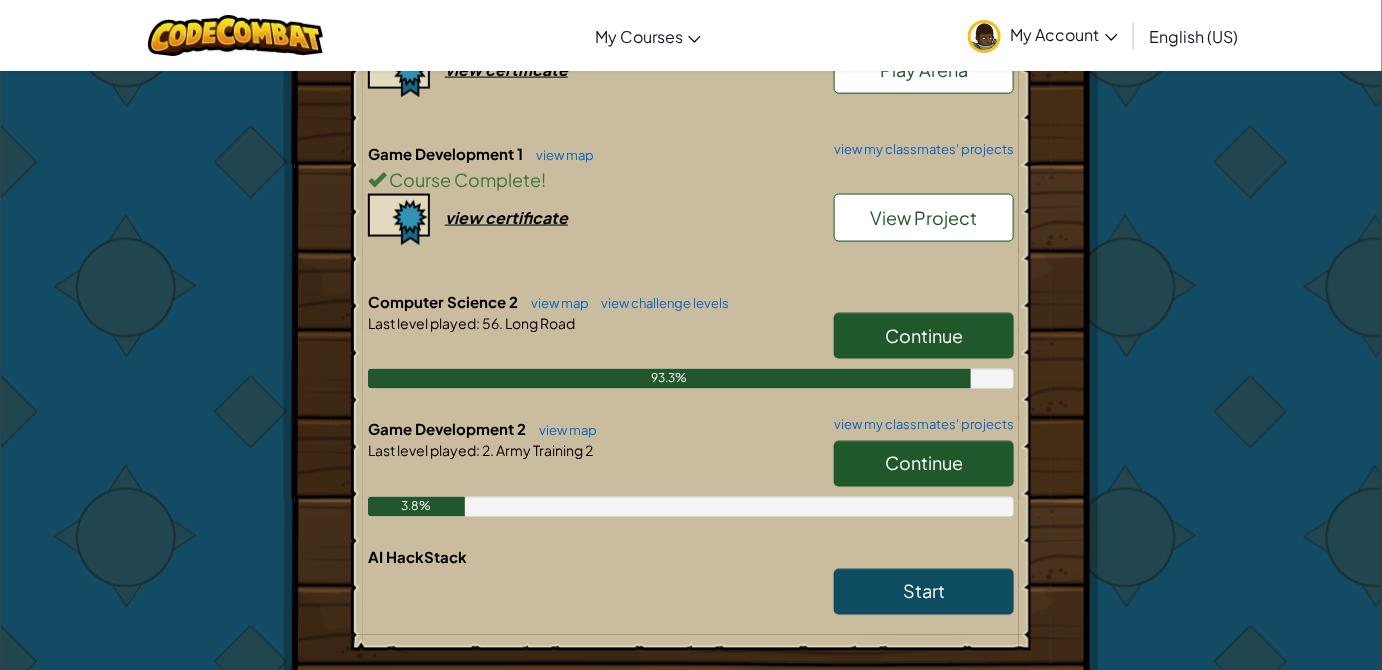 click on "Continue" at bounding box center [924, 463] 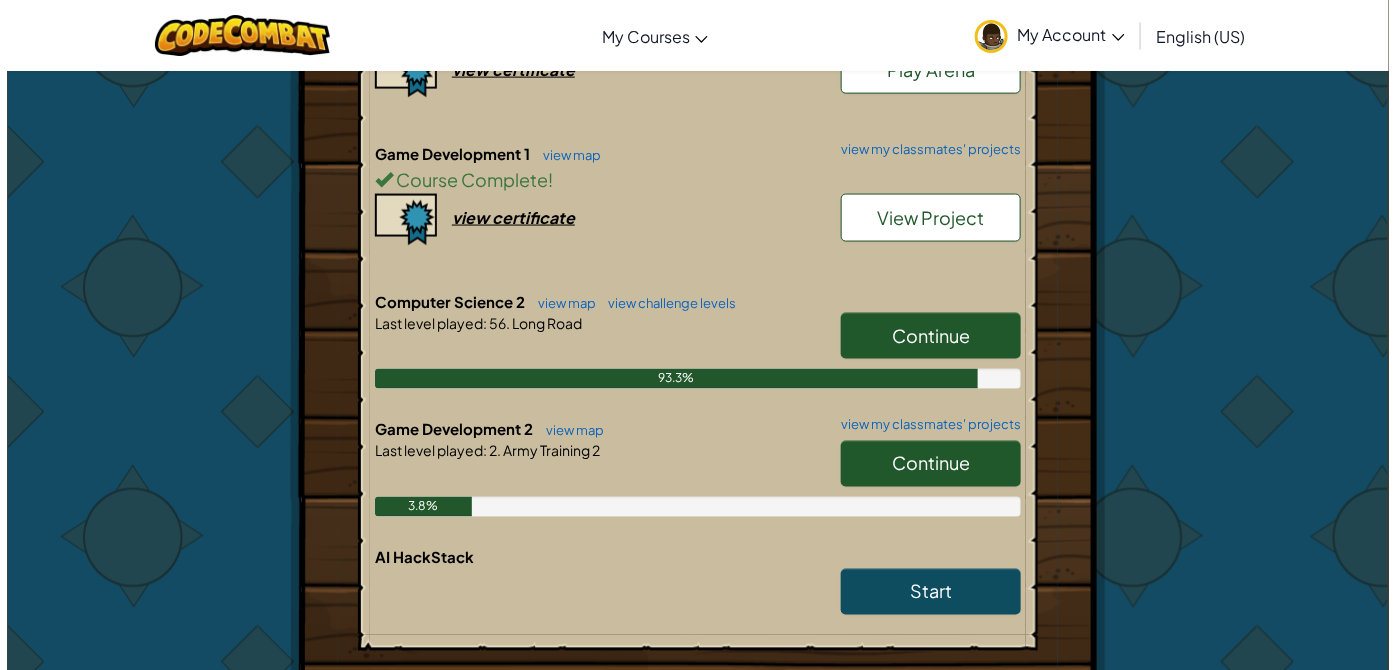 scroll, scrollTop: 0, scrollLeft: 0, axis: both 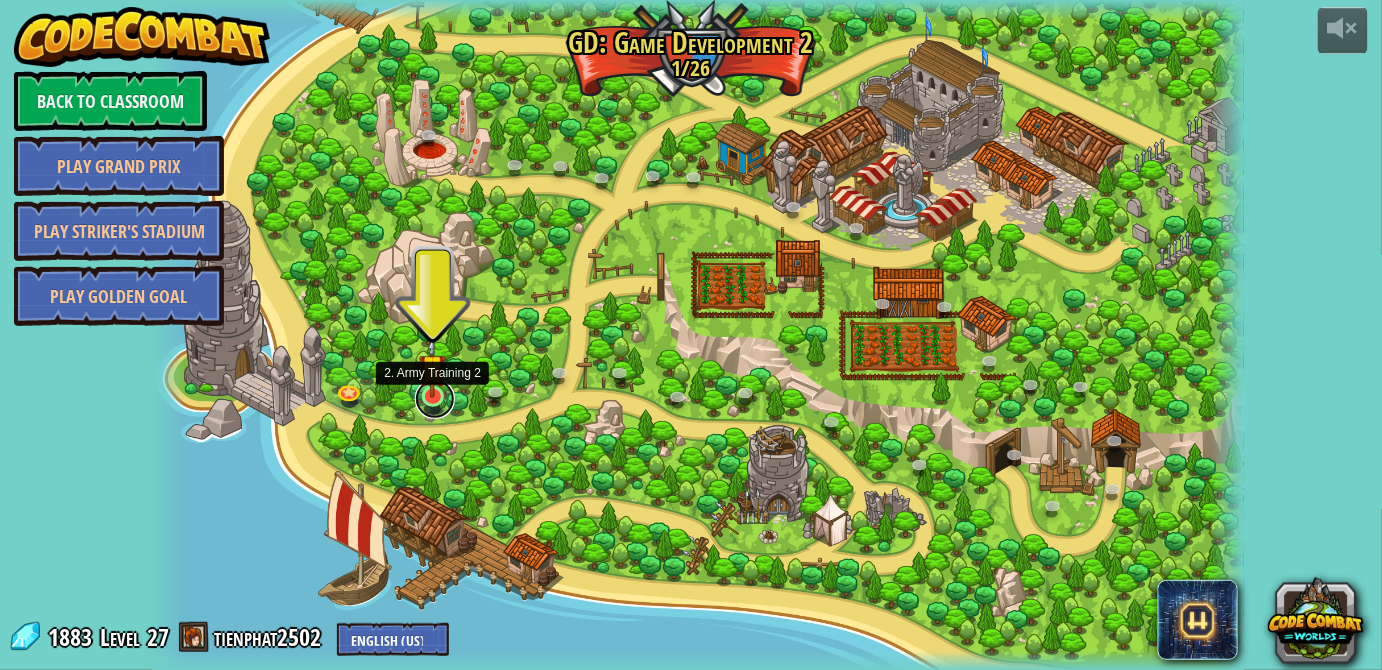 click at bounding box center [435, 399] 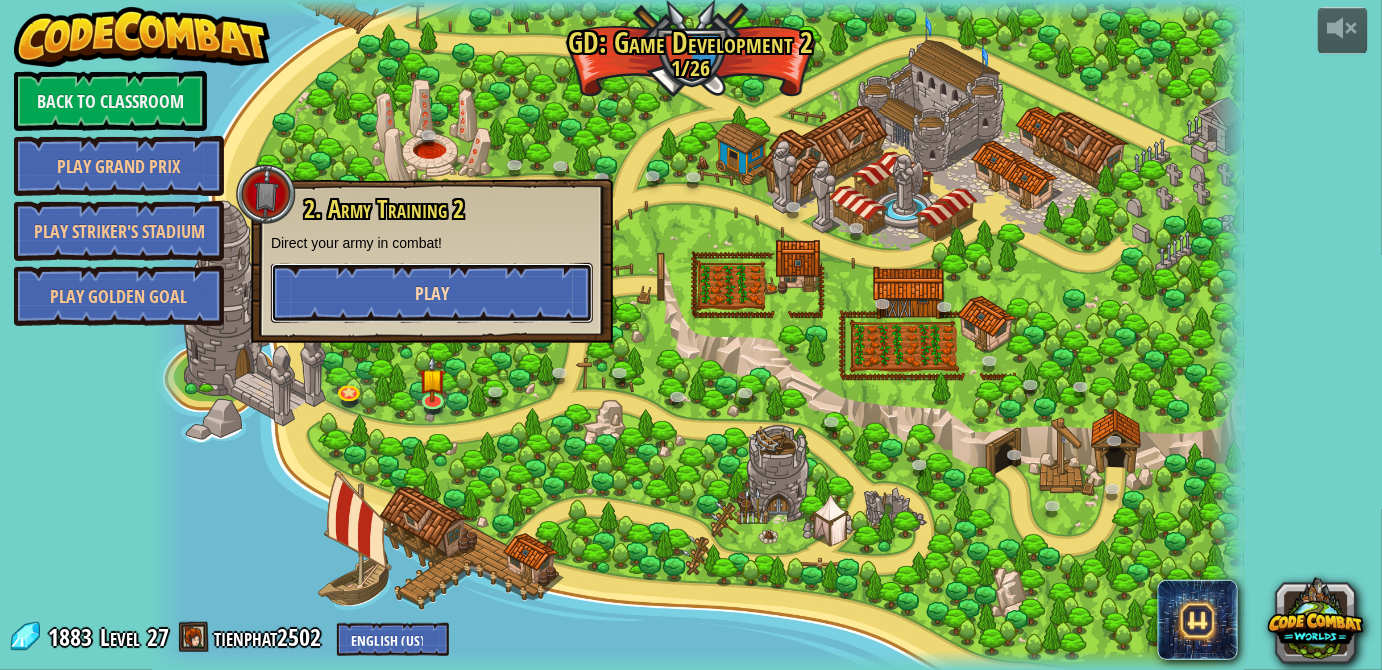 click on "Play" at bounding box center (432, 293) 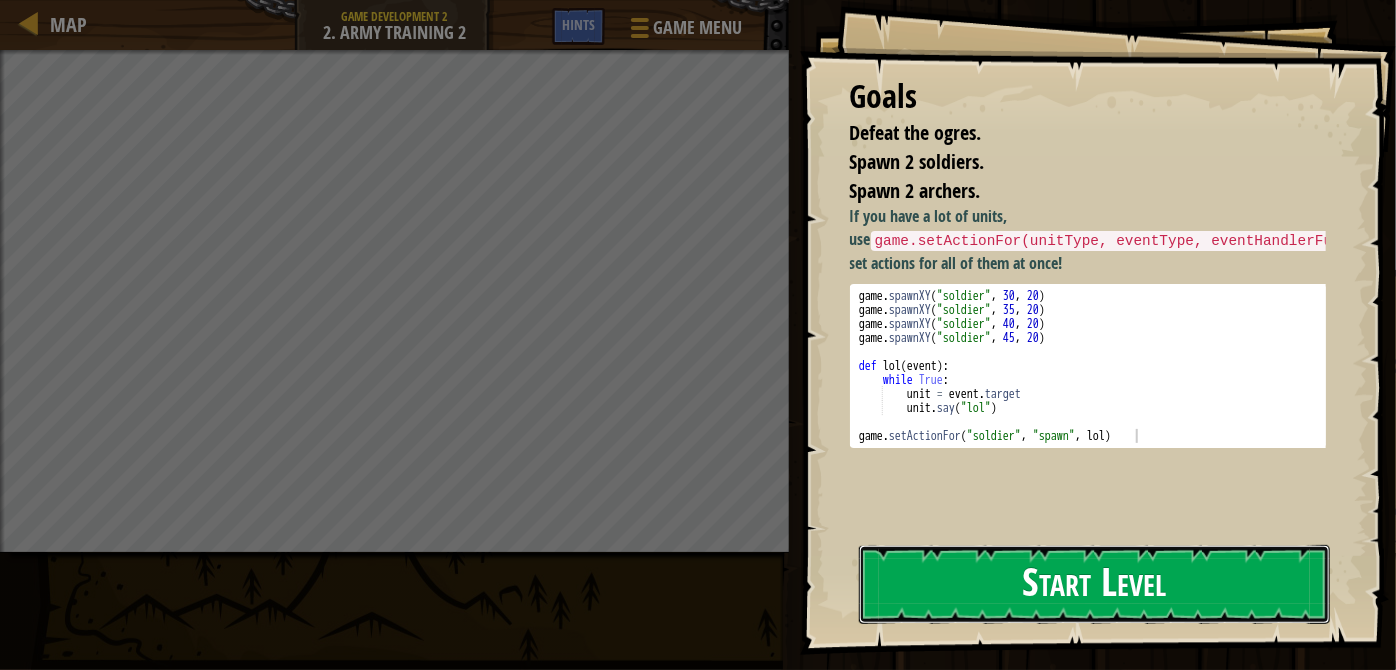 click on "Start Level" at bounding box center (1094, 584) 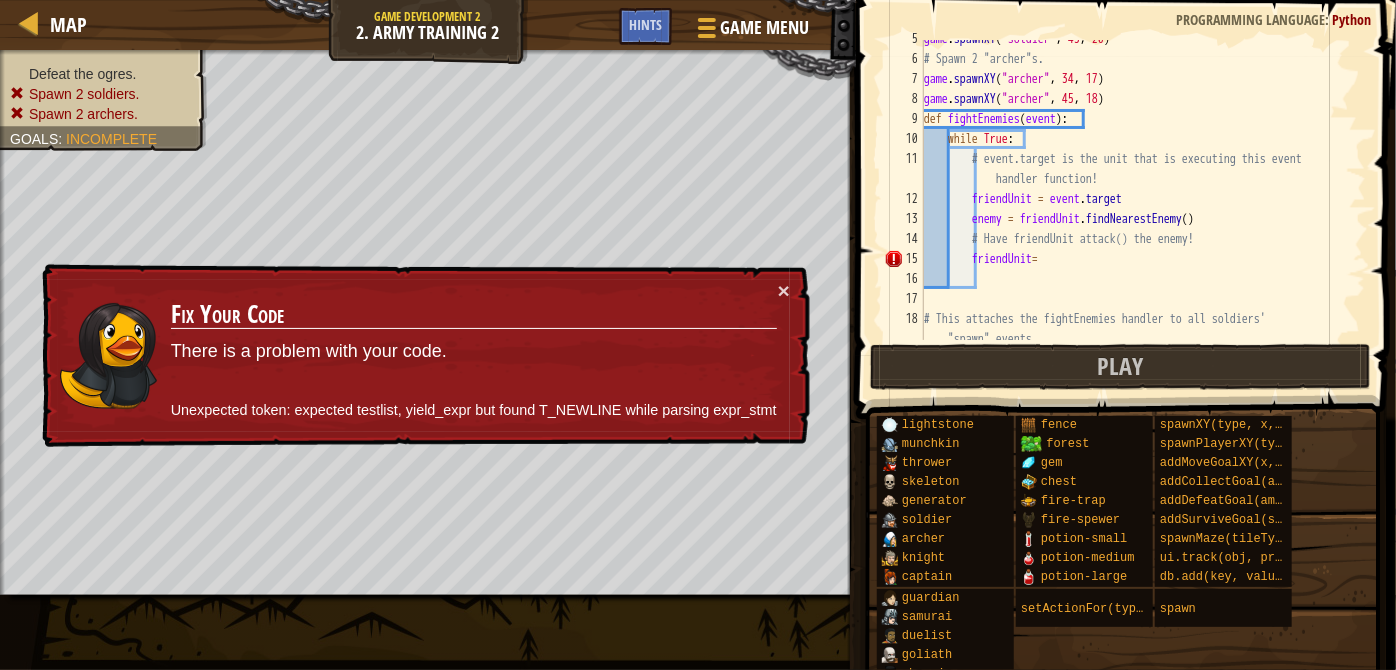 scroll, scrollTop: 90, scrollLeft: 0, axis: vertical 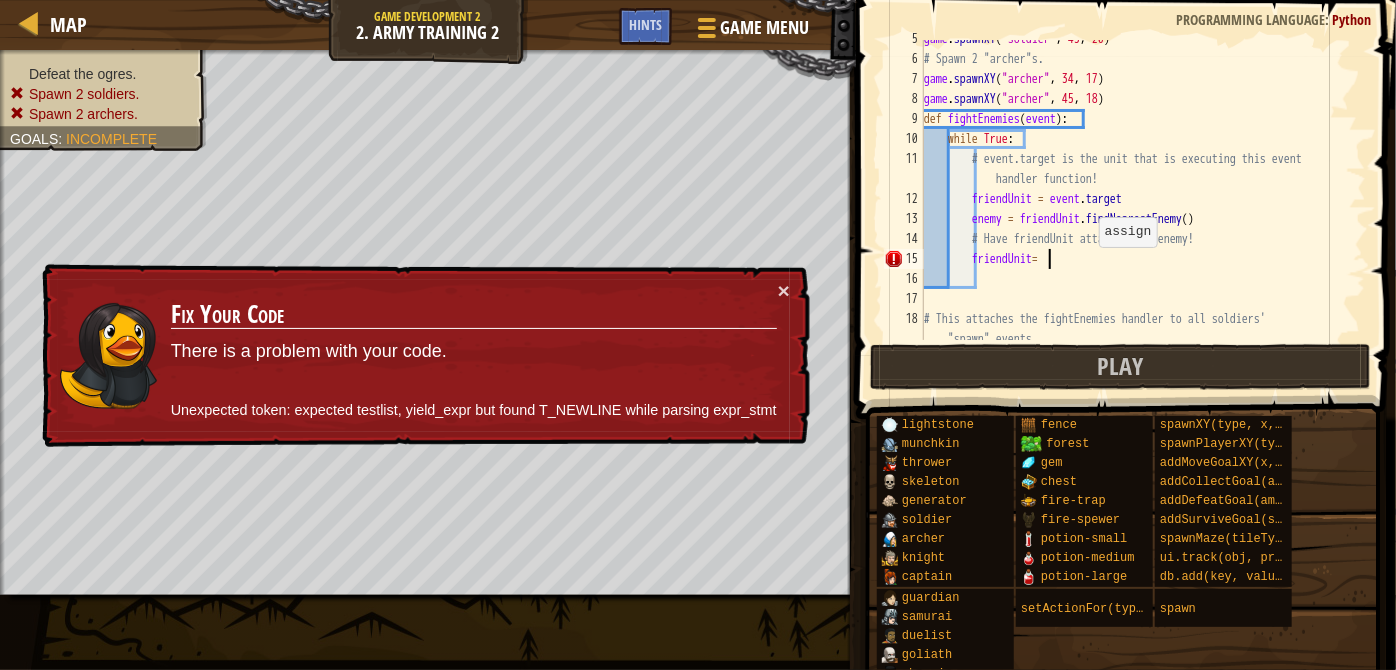 click on "game.spawnXY("soldier", 45, 20) # Spawn 2 "archer"s. game.spawnXY("archer", 34, 17) game.spawnXY("archer", 45, 18) def fightEnemies(event): while True: # event.target is the unit that is executing this event handler function! friendUnit = event.target enemy = friendUnit.findNearestEnemy() # Have friendUnit attack() the enemy! friendUnit = # This attaches the fightEnemies handler to all soldiers' "spawn" events." at bounding box center (1136, 209) 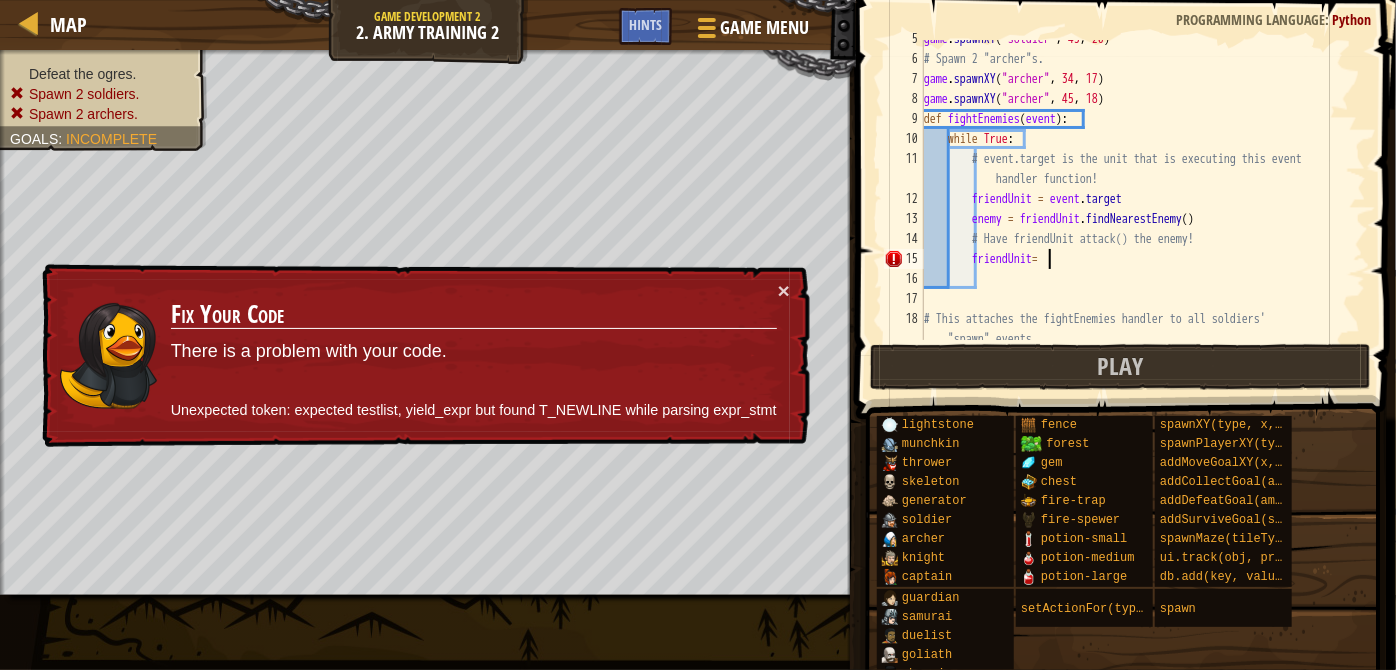 type on "friendUnit" 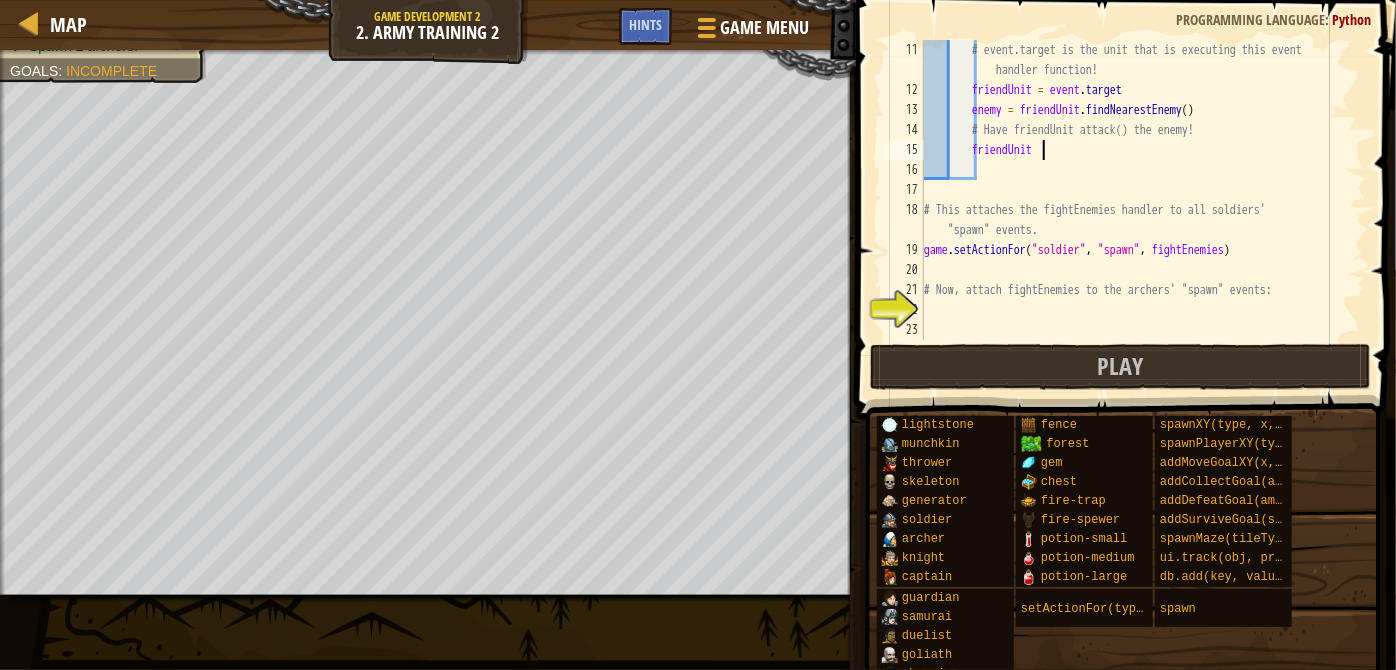 scroll, scrollTop: 200, scrollLeft: 0, axis: vertical 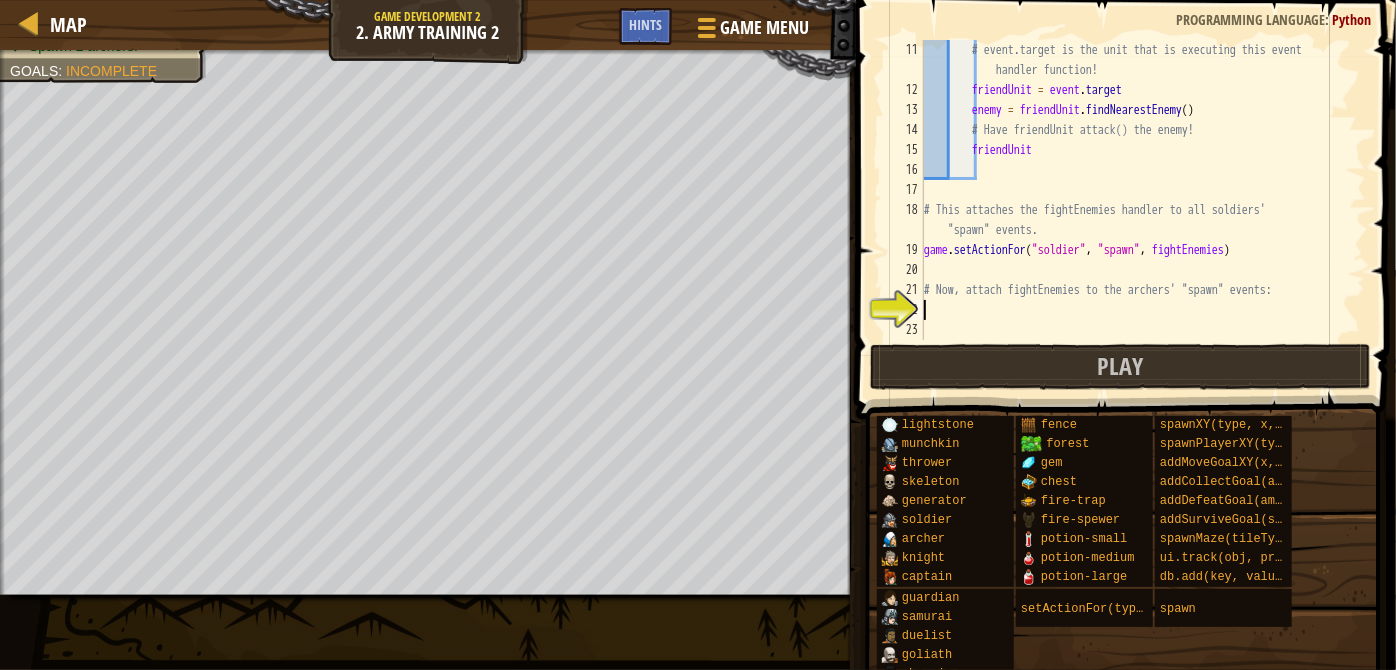click on "# event.target is the unit that is executing this event               handler function!          [UNIT]   =   event . target          [ENEMY]   =   [UNIT] . findNearestEnemy ( )          # Have [UNIT] attack() the [ENEMY]!          [UNIT]          # This attaches the fightEnemies handler to all soldiers'       "spawn" events. game . setActionFor ( "soldier" ,   "spawn" ,   fightEnemies ) # Now, attach fightEnemies to the archers' "spawn" events:" at bounding box center (1136, 220) 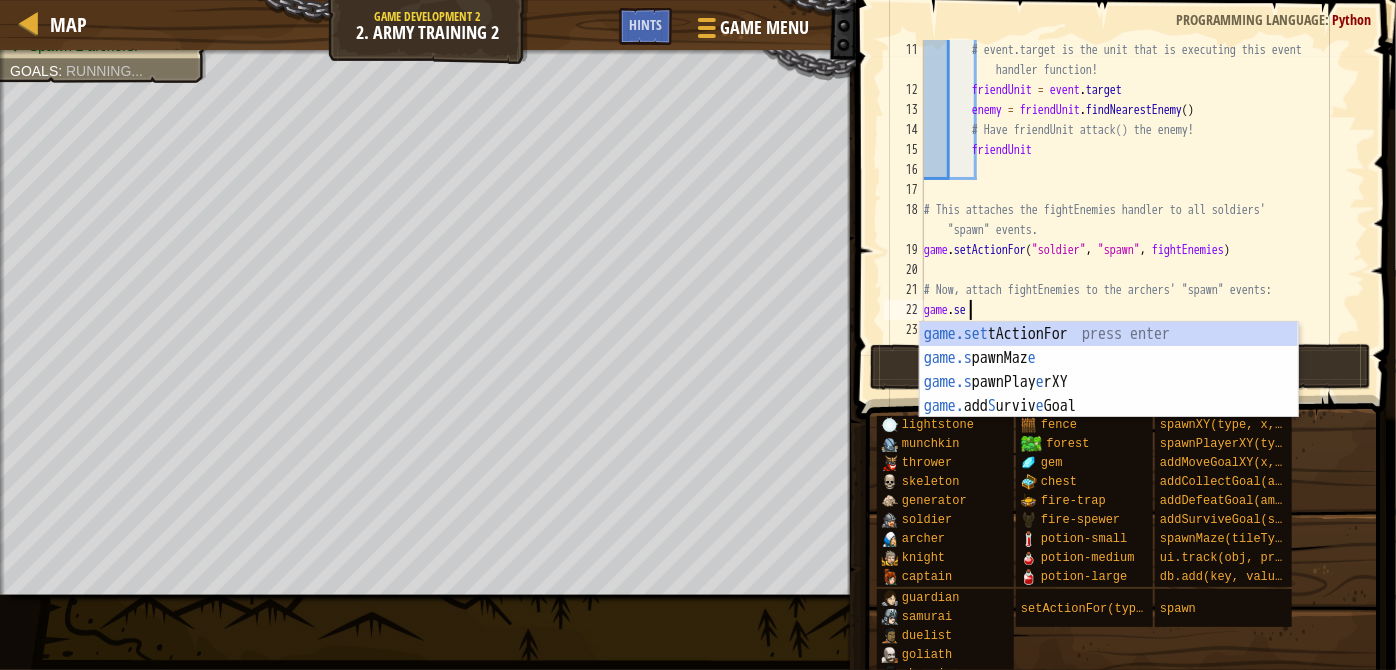 scroll, scrollTop: 9, scrollLeft: 2, axis: both 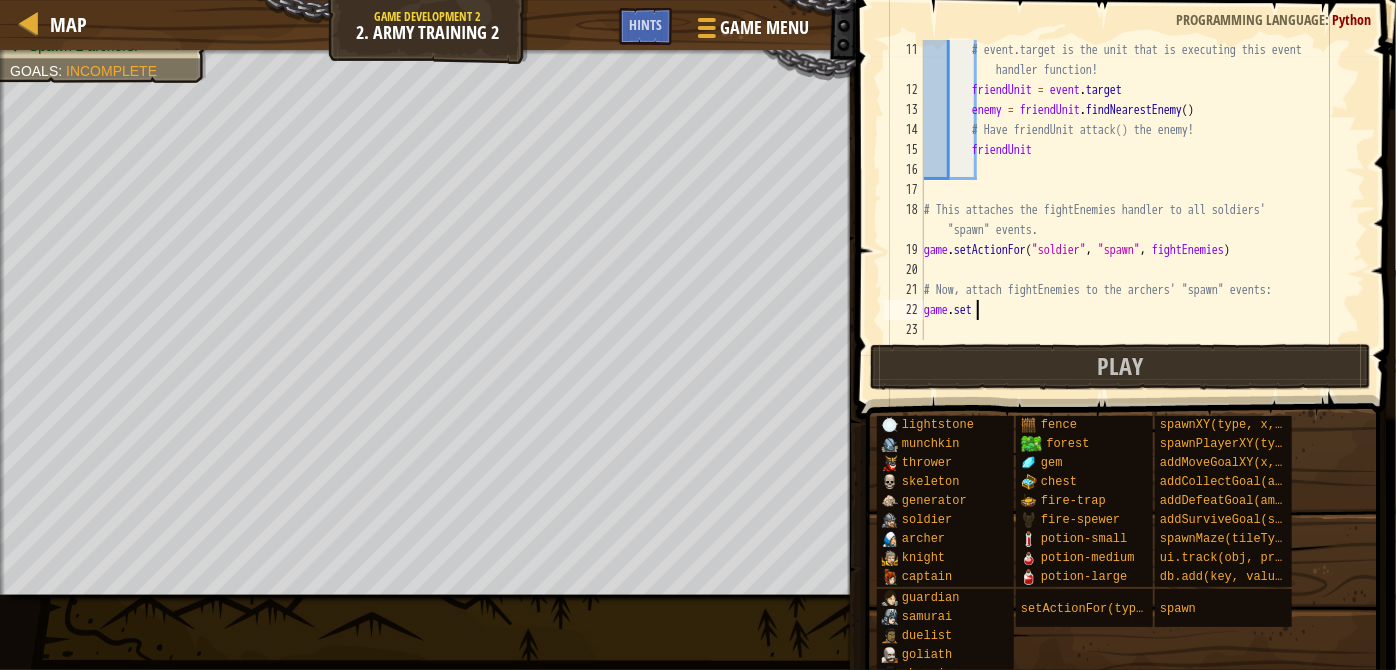 click on "# event.target is the unit that is executing this event handler function! friendUnit = event.target enemy = friendUnit.findNearestEnemy() # Have friendUnit attack() the enemy! friendUnit # This attaches the fightEnemies handler to all soldiers' "spawn" events. game.setActionFor("soldier", "spawn", fightEnemies) # Now, attach fightEnemies to the archers' "spawn" events: game.set" at bounding box center [1136, 220] 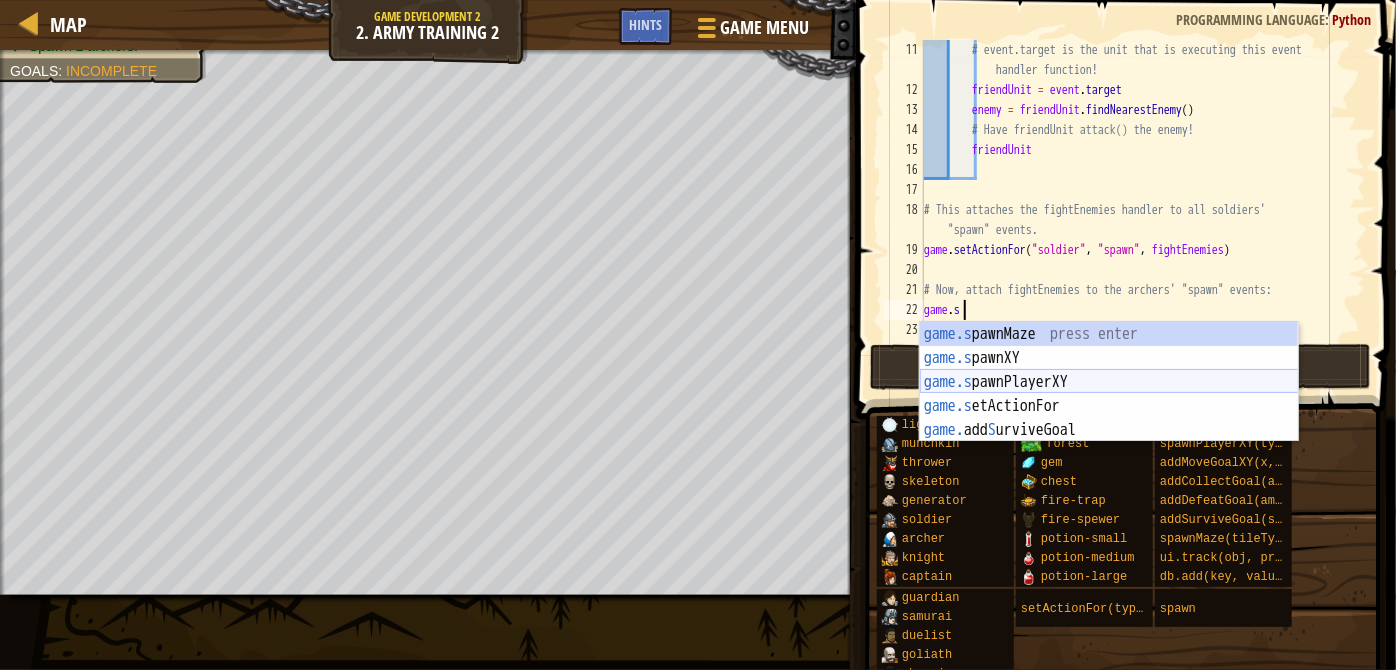 scroll, scrollTop: 9, scrollLeft: 2, axis: both 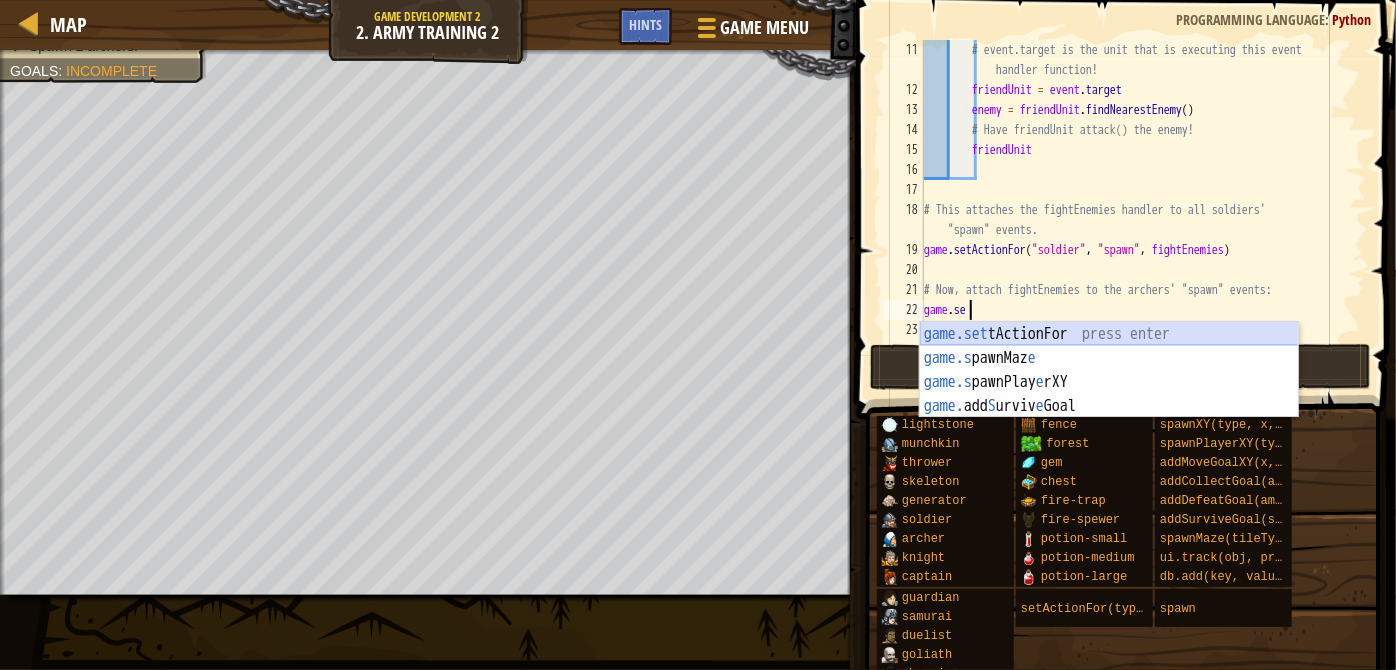 click on "game.se tActionFor press enter game.s pawnMaz e press enter game.s pawnPlay e rXY press enter game. add S urviv e Goal press enter" at bounding box center [1109, 394] 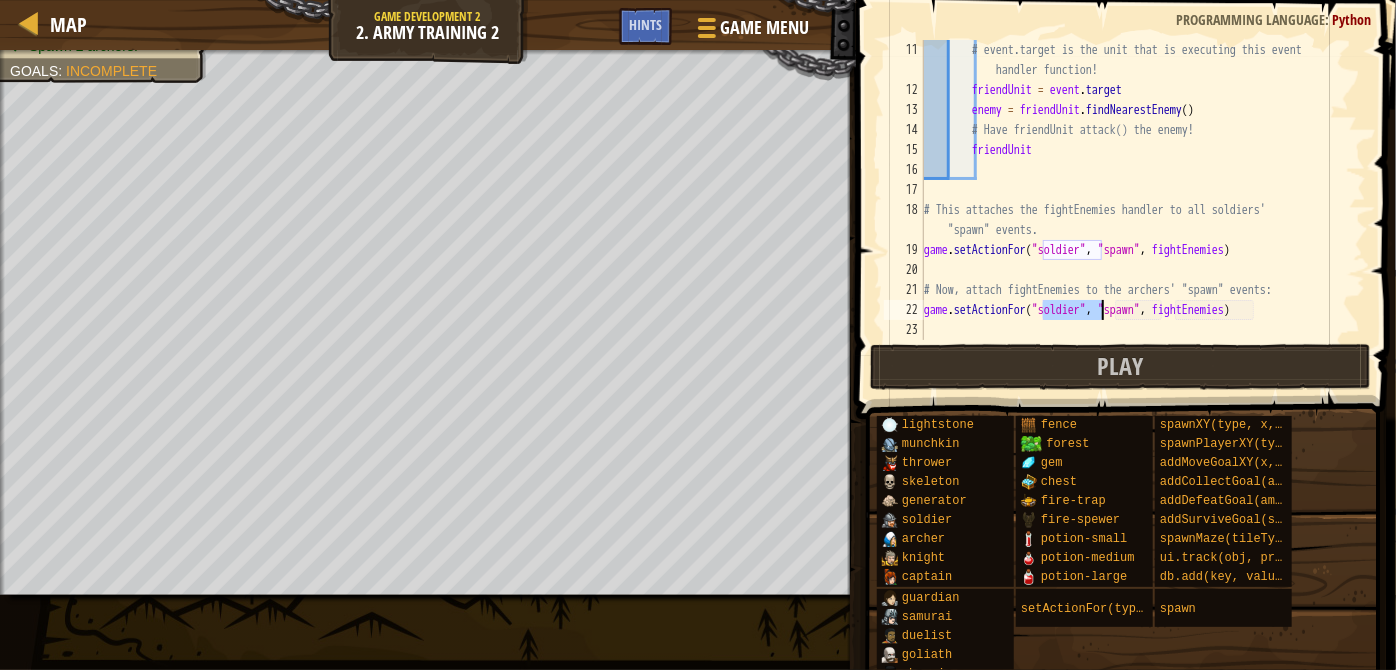 click on "# event.target is the unit that is executing this event               handler function!          friendUnit   =   event . target          enemy   =   friendUnit . findNearestEnemy ( )          # Have friendUnit attack() the enemy!          friendUnit          # This attaches the fightEnemies handler to all soldiers'       "spawn" events. game . setActionFor ( "soldier" ,   "spawn" ,   fightEnemies ) # Now, attach fightEnemies to the archers' "spawn" events: game . setActionFor ( "soldier" ,   "spawn" ,   fightEnemies )" at bounding box center (1136, 190) 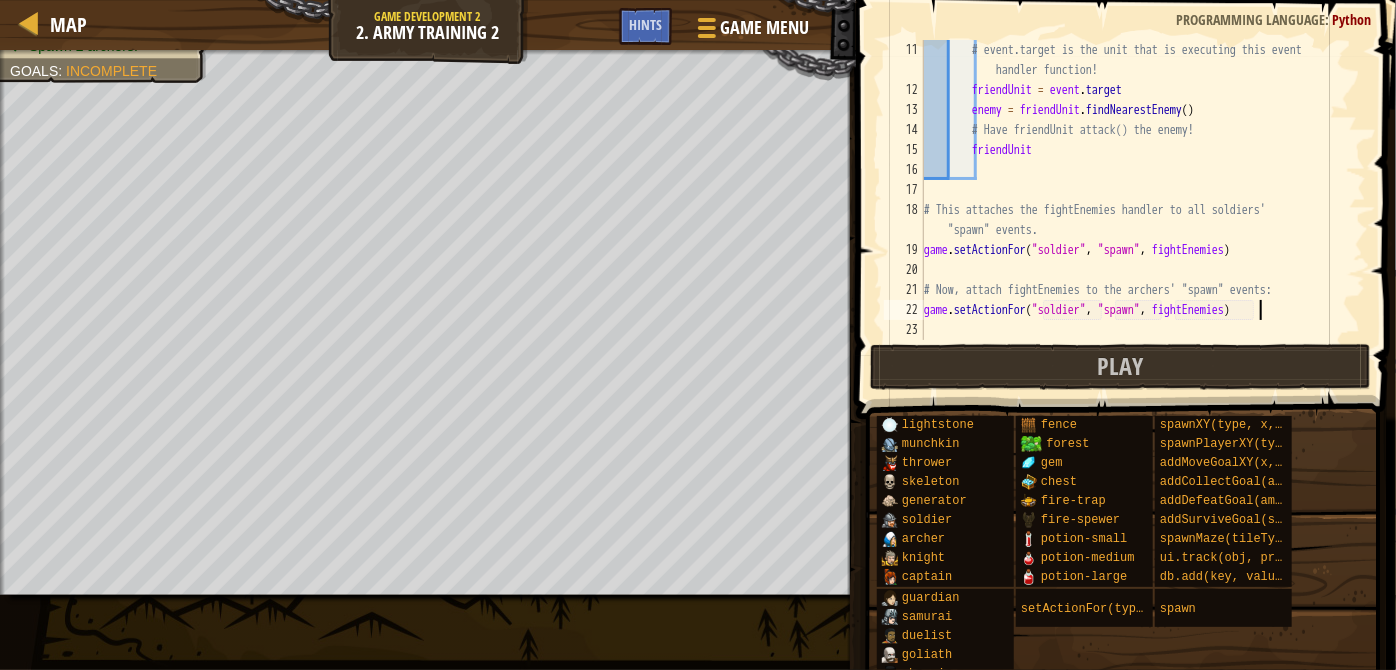 click on "# event.target is the unit that is executing this event               handler function!          friendUnit   =   event . target          enemy   =   friendUnit . findNearestEnemy ( )          # Have friendUnit attack() the enemy!          friendUnit          # This attaches the fightEnemies handler to all soldiers'       "spawn" events. game . setActionFor ( "soldier" ,   "spawn" ,   fightEnemies ) # Now, attach fightEnemies to the archers' "spawn" events: game . setActionFor ( "soldier" ,   "spawn" ,   fightEnemies )" at bounding box center [1136, 220] 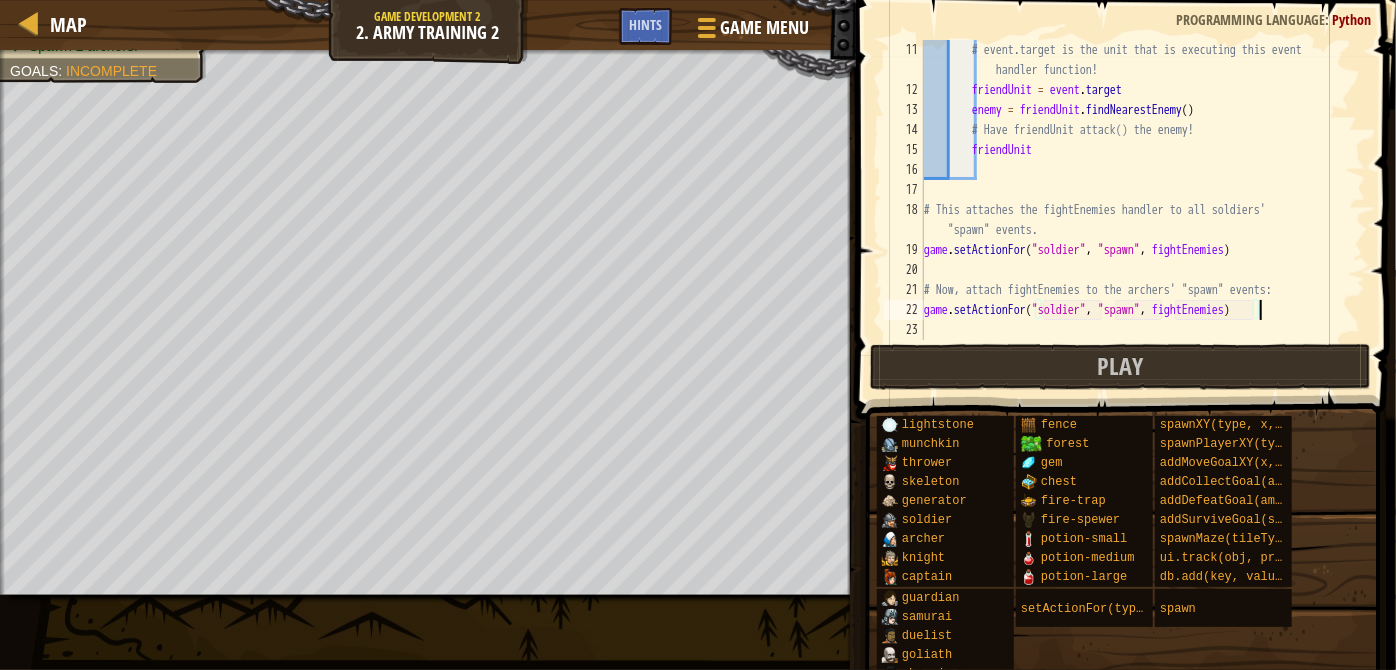 click on "# event.target is the unit that is executing this event               handler function!          friendUnit   =   event . target          enemy   =   friendUnit . findNearestEnemy ( )          # Have friendUnit attack() the enemy!          friendUnit          # This attaches the fightEnemies handler to all soldiers'       "spawn" events. game . setActionFor ( "soldier" ,   "spawn" ,   fightEnemies ) # Now, attach fightEnemies to the archers' "spawn" events: game . setActionFor ( "soldier" ,   "spawn" ,   fightEnemies )" at bounding box center (1136, 220) 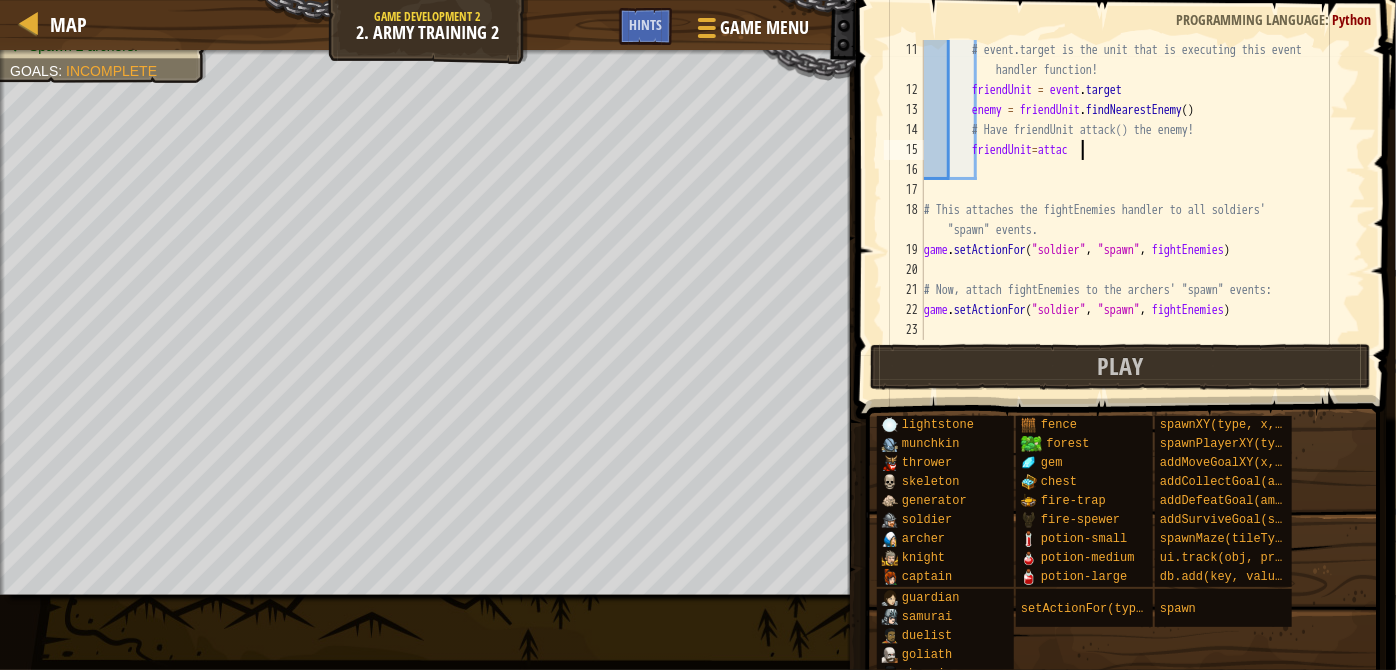 scroll, scrollTop: 9, scrollLeft: 12, axis: both 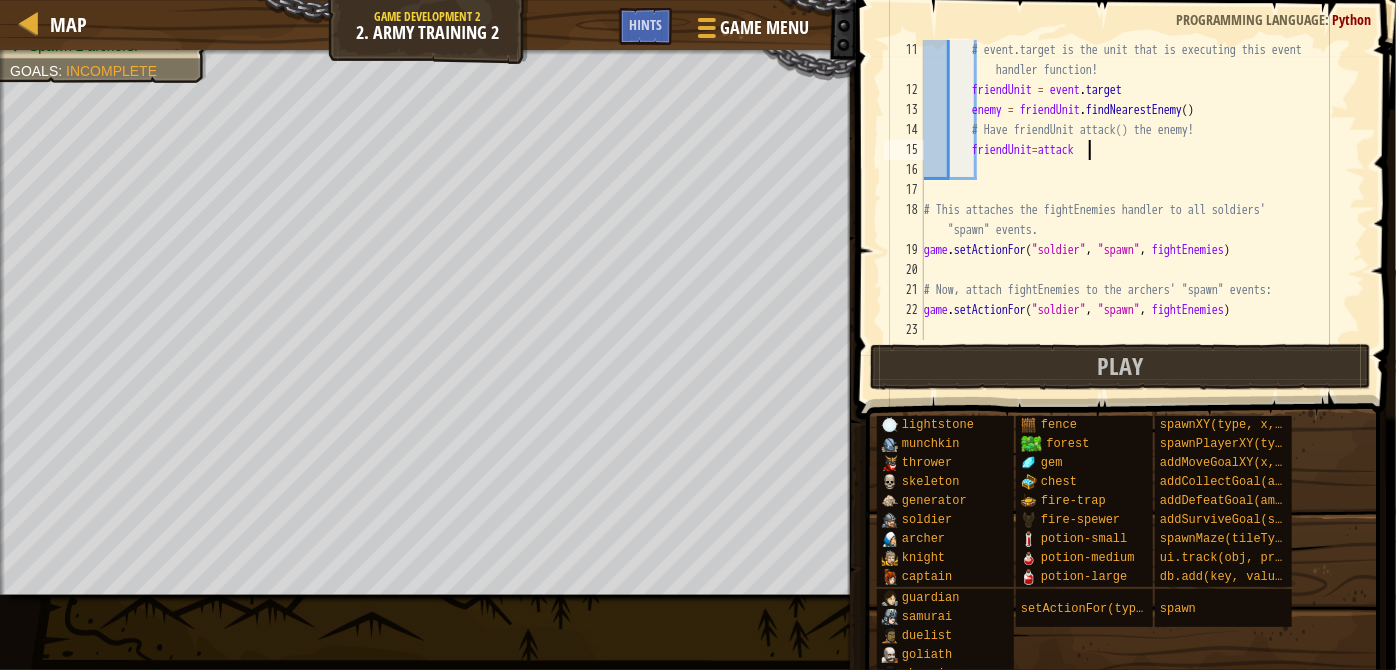 type on "friendUnit=attack()" 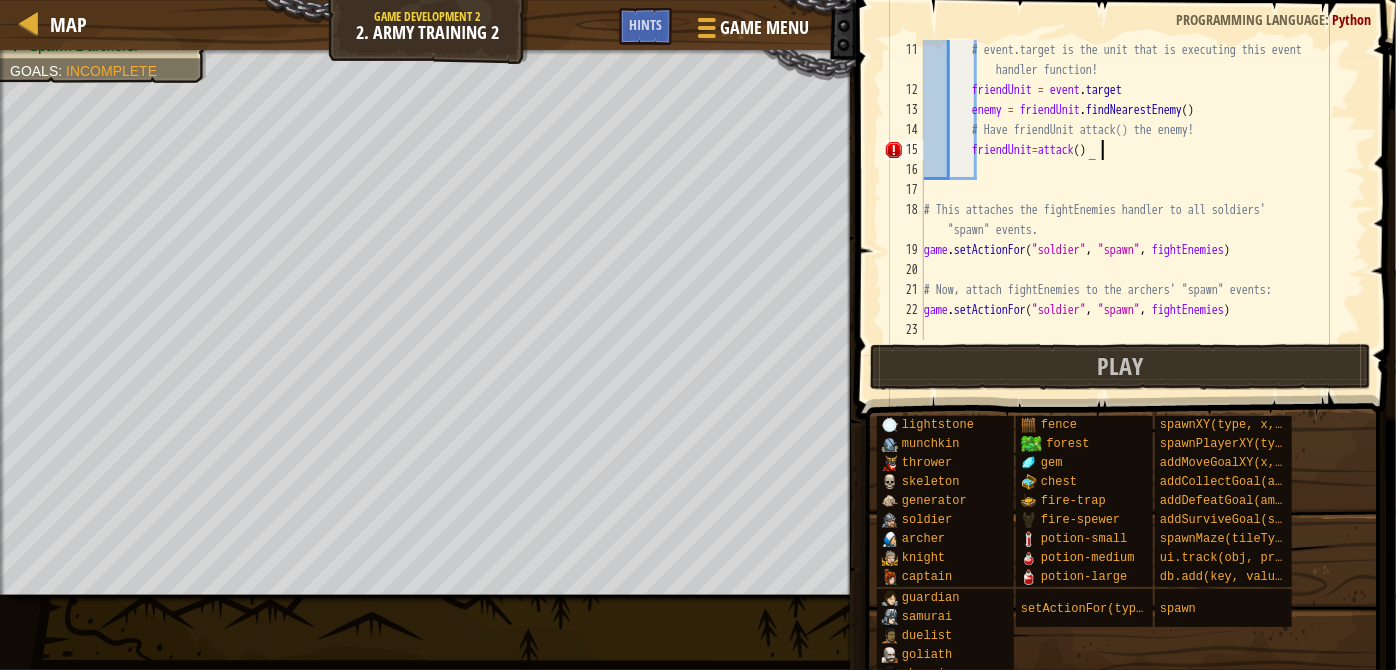 scroll, scrollTop: 9, scrollLeft: 13, axis: both 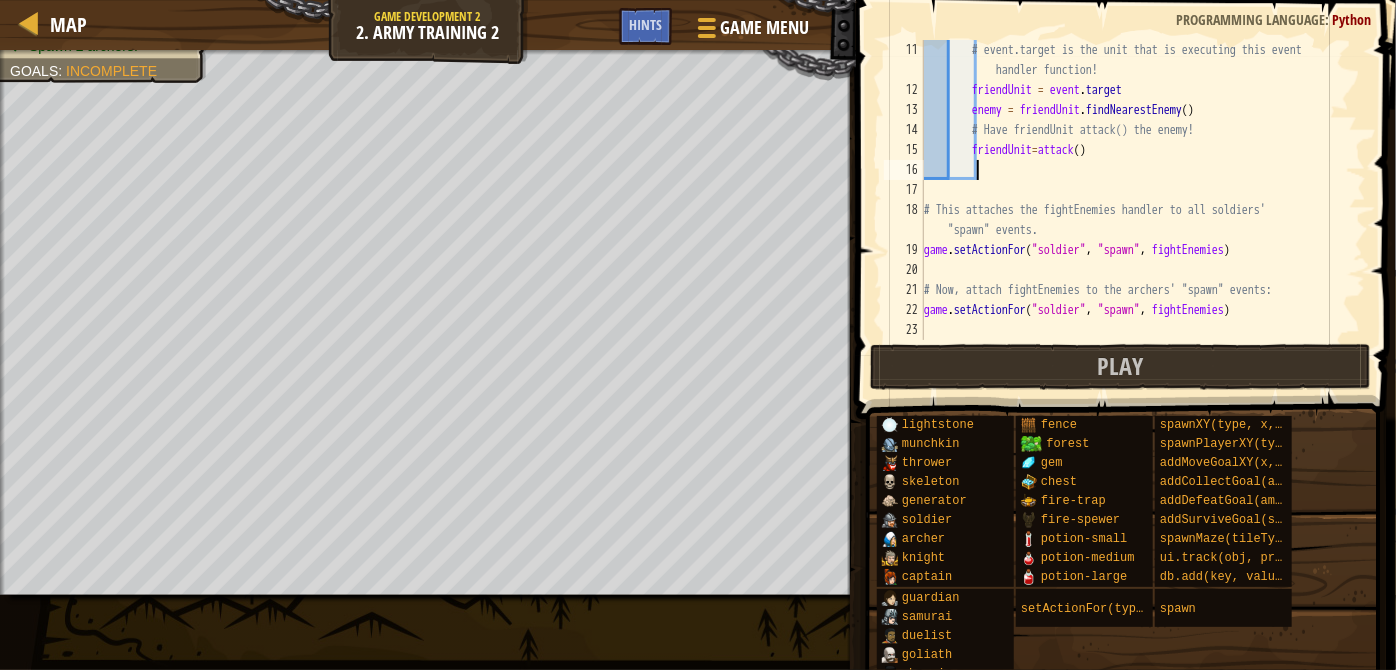 click on "# event.target is the unit that is executing this event               handler function!          friendUnit   =   event . target          enemy   =   friendUnit . findNearestEnemy ( )          # Have friendUnit attack() the enemy!          friendUnit = attack ( )          # This attaches the fightEnemies handler to all soldiers'       "spawn" events. game . setActionFor ( "soldier" ,   "spawn" ,   fightEnemies ) # Now, attach fightEnemies to the archers' "spawn" events: game . setActionFor ( "soldier" ,   "spawn" ,   fightEnemies )" at bounding box center [1136, 220] 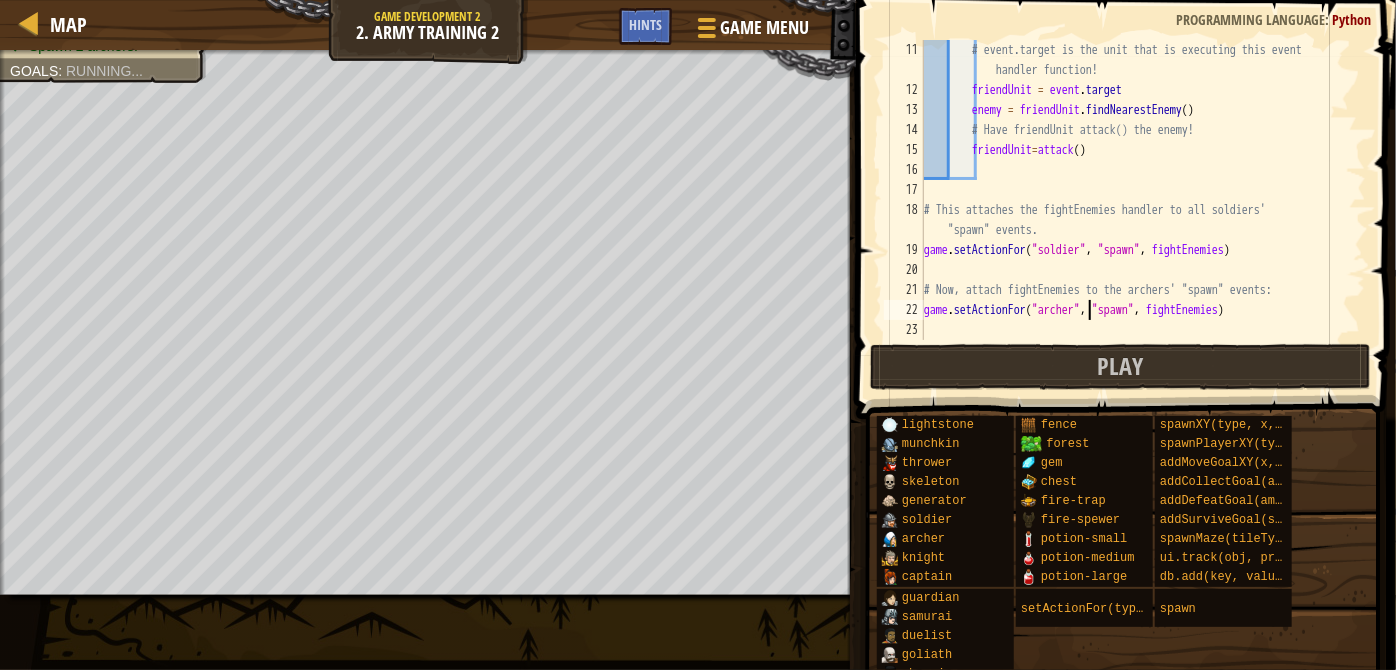 scroll, scrollTop: 9, scrollLeft: 13, axis: both 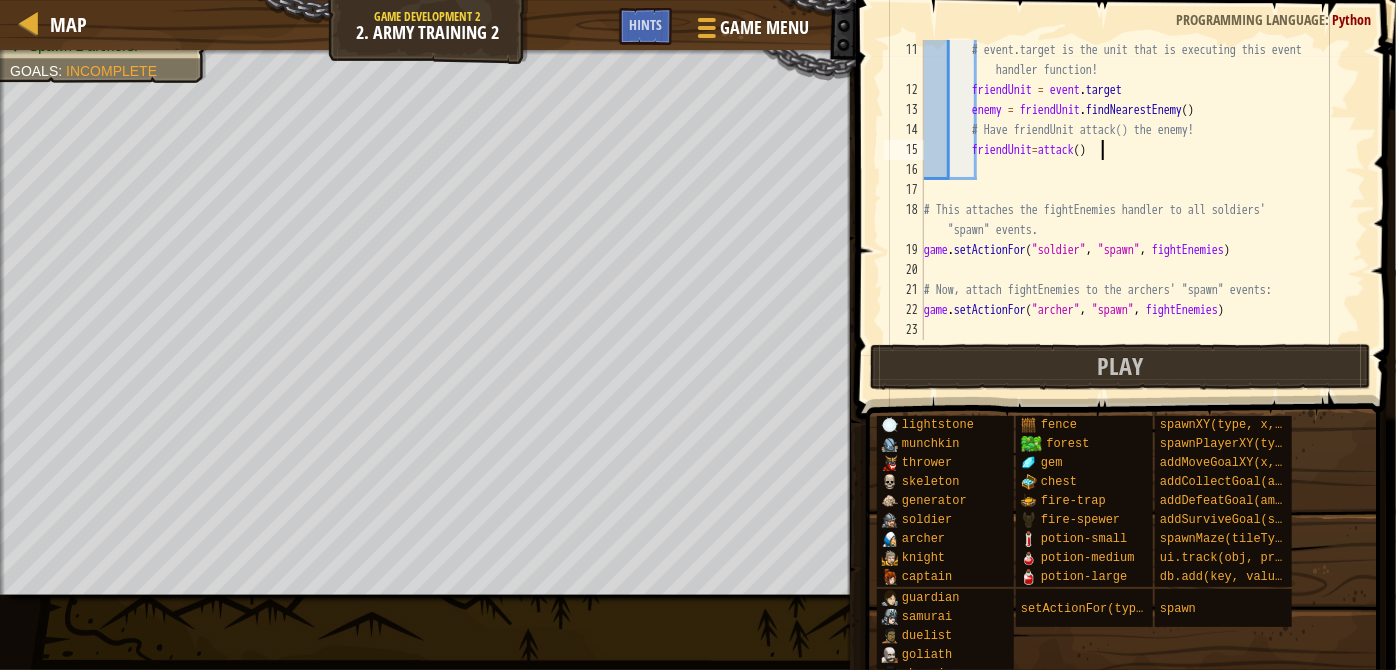 click on "# event.target is the unit that is executing this event               handler function!          friendUnit   =   event . target          enemy   =   friendUnit . findNearestEnemy ( )          # Have friendUnit attack() the enemy!          friendUnit = attack ( )          # This attaches the fightEnemies handler to all soldiers'       "spawn" events. game . setActionFor ( "soldier" ,   "spawn" ,   fightEnemies ) # Now, attach fightEnemies to the archers' "spawn" events: game . setActionFor ( "archer" ,   "spawn" ,   fightEnemies )" at bounding box center [1136, 220] 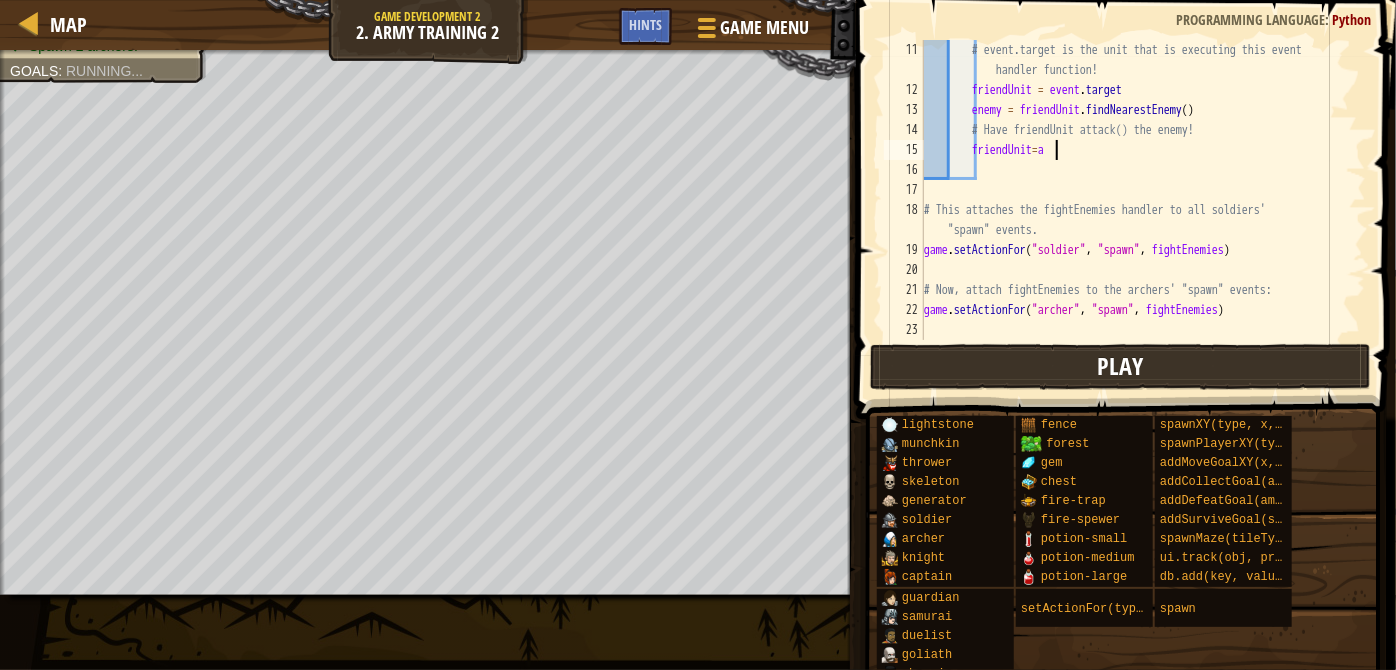 scroll, scrollTop: 9, scrollLeft: 9, axis: both 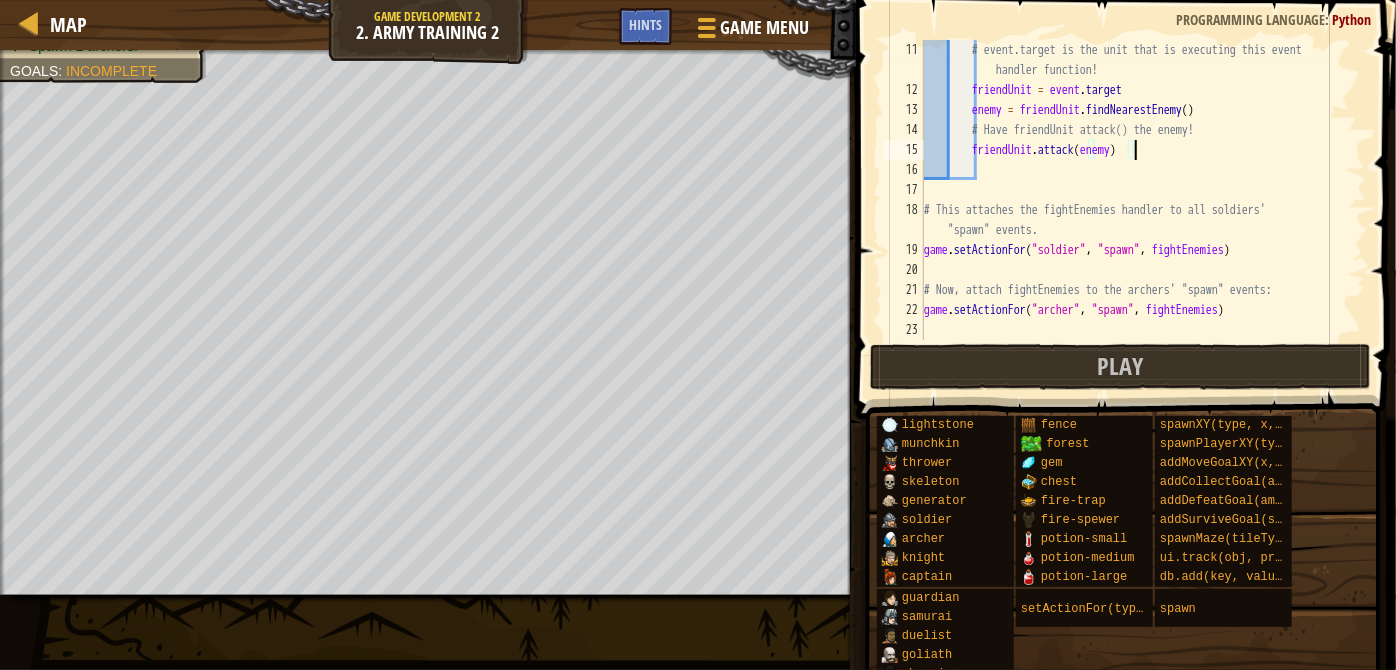 type on "friendUnit.attack(enemy)" 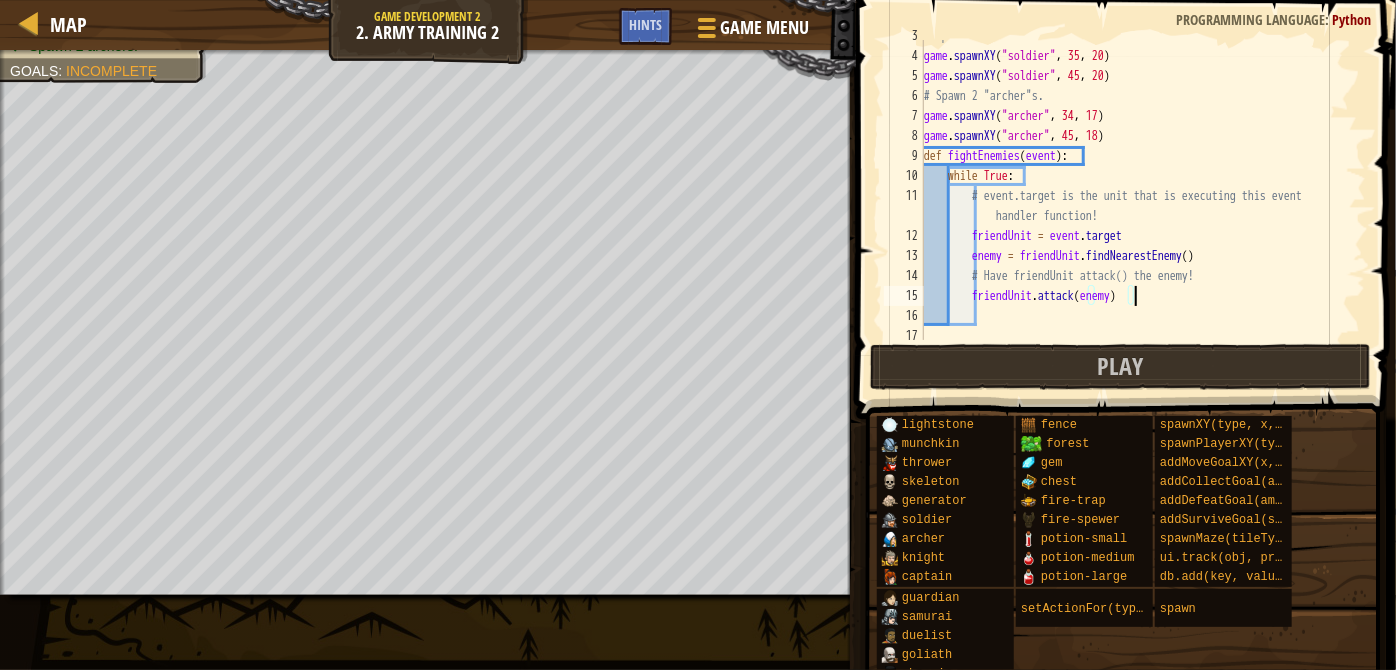 scroll, scrollTop: 54, scrollLeft: 0, axis: vertical 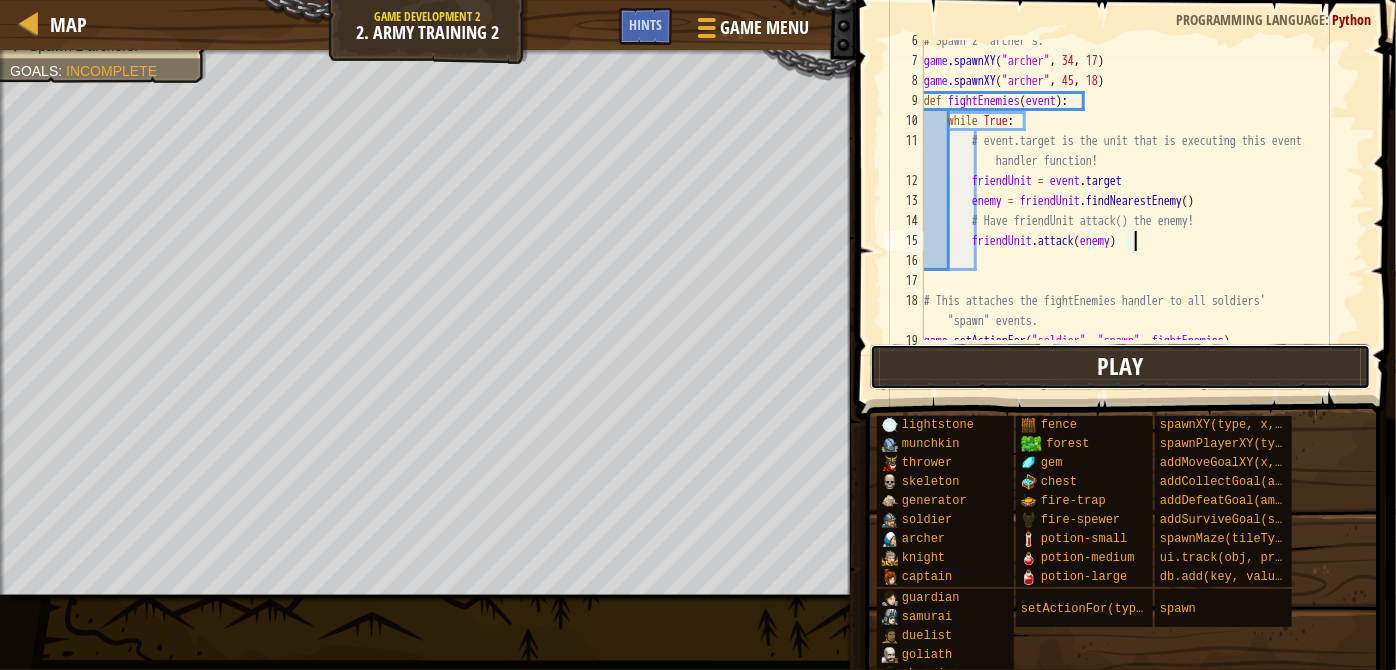 click on "Play" at bounding box center (1120, 367) 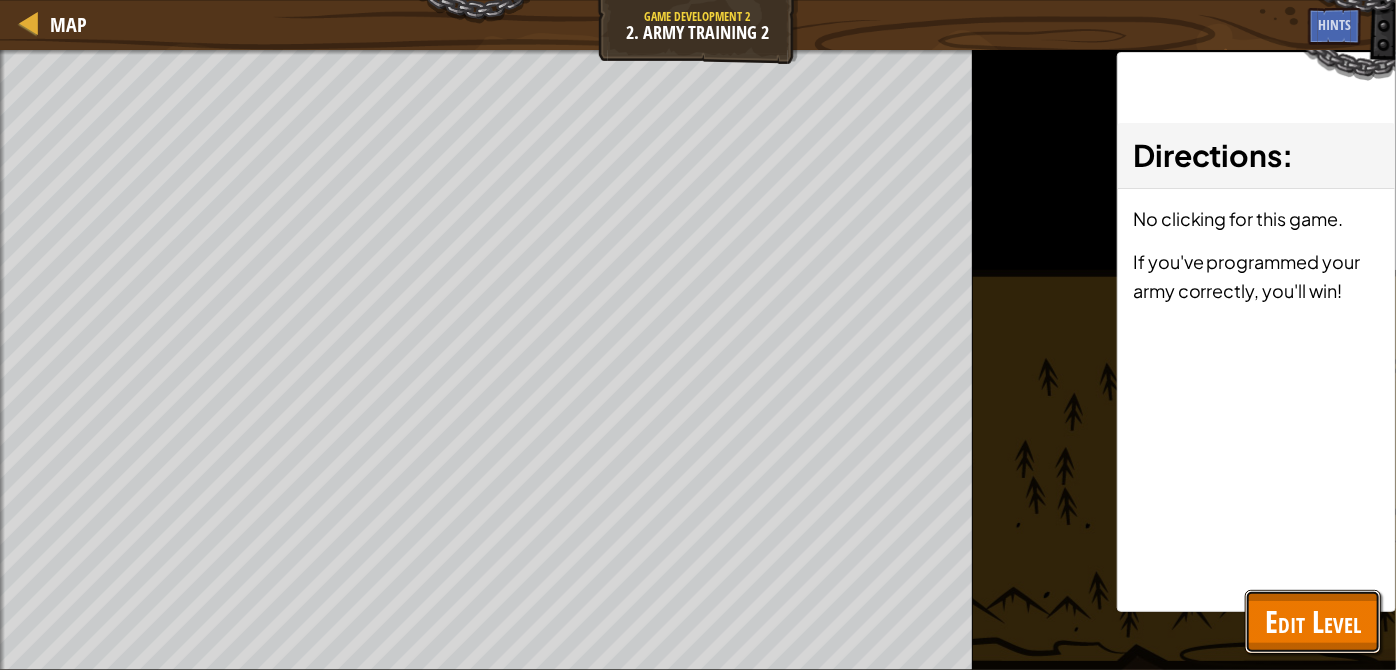 click on "Edit Level" at bounding box center [1313, 621] 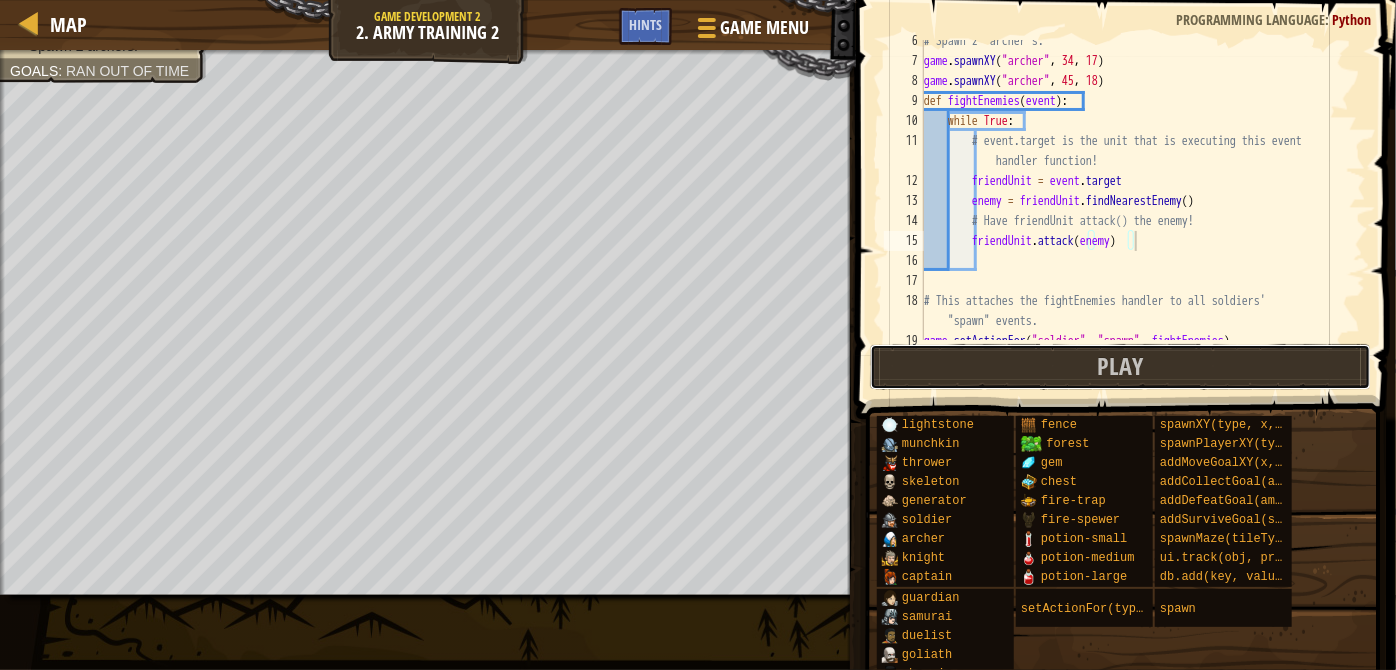 click on "Play" at bounding box center [1120, 367] 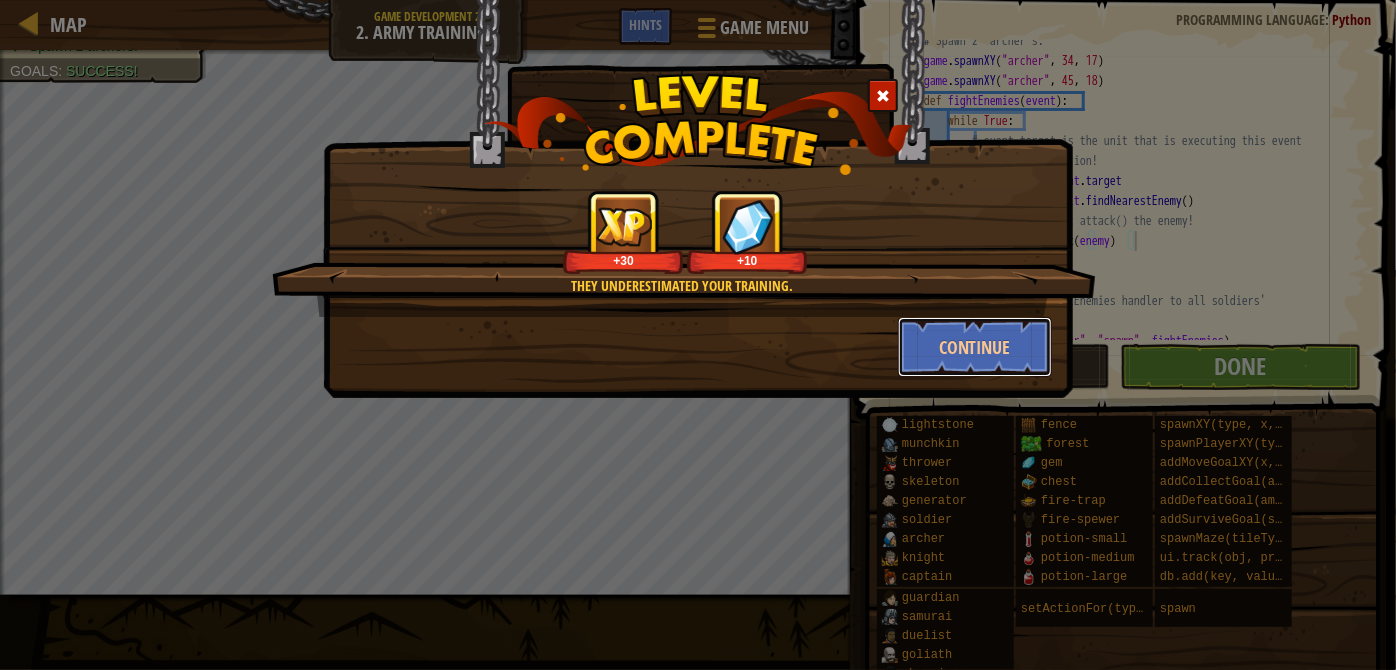 click on "Continue" at bounding box center (975, 347) 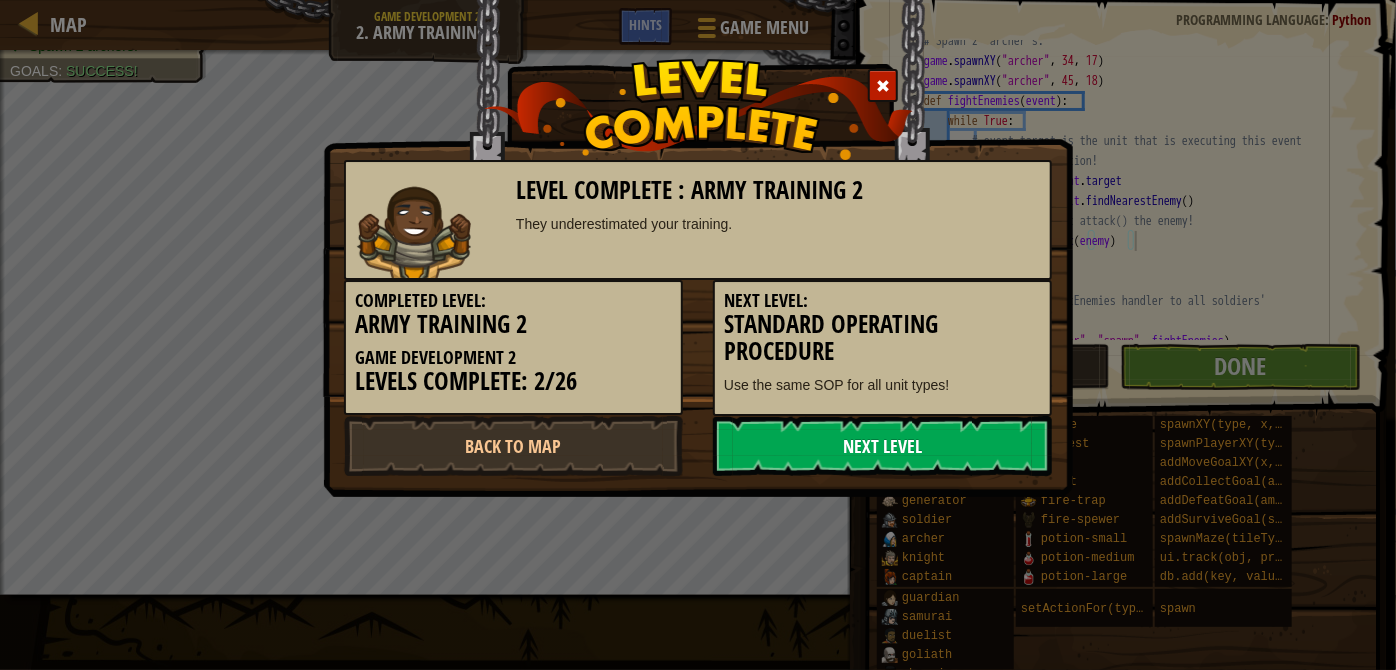 click on "Next Level" at bounding box center (882, 446) 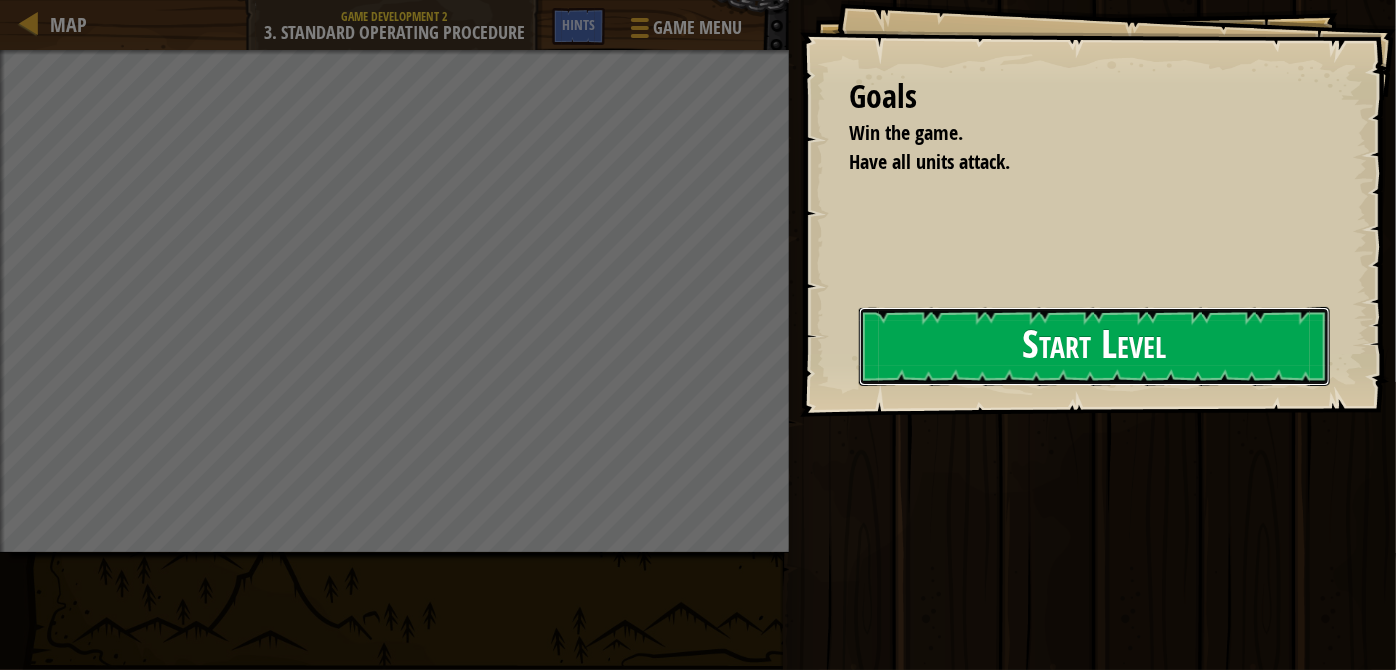 click on "Start Level" at bounding box center [1094, 346] 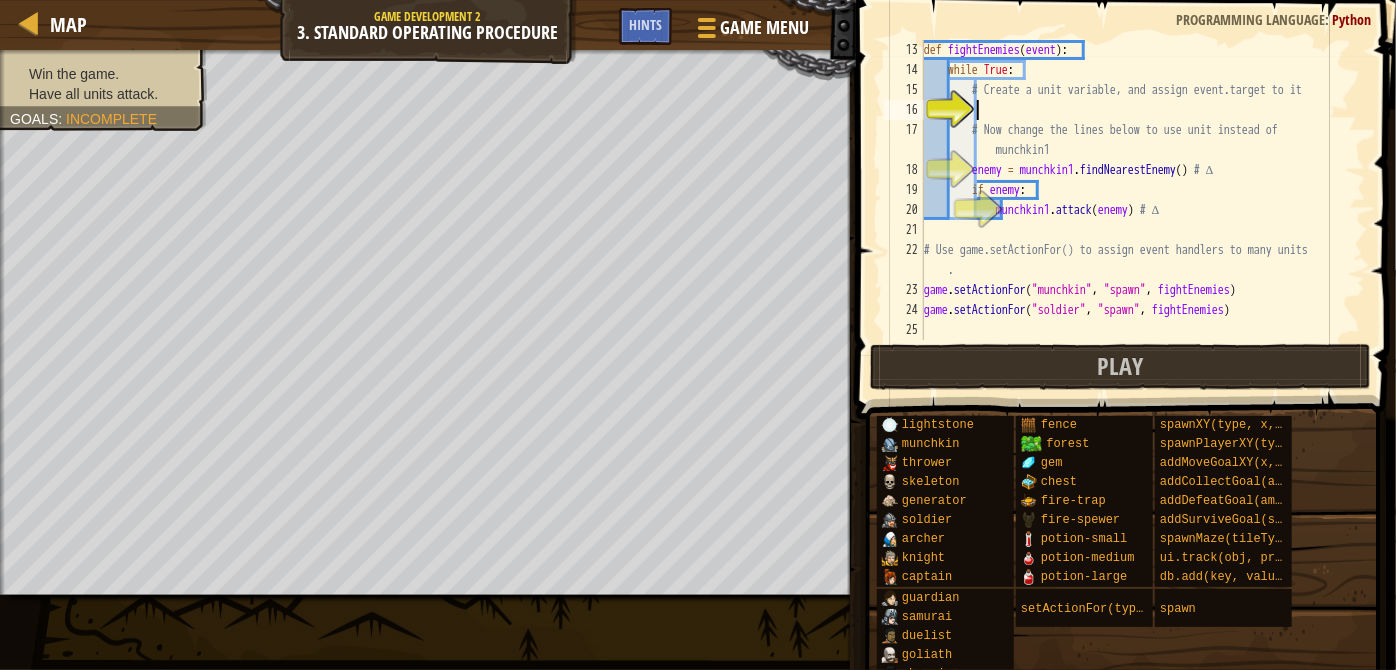 scroll, scrollTop: 259, scrollLeft: 0, axis: vertical 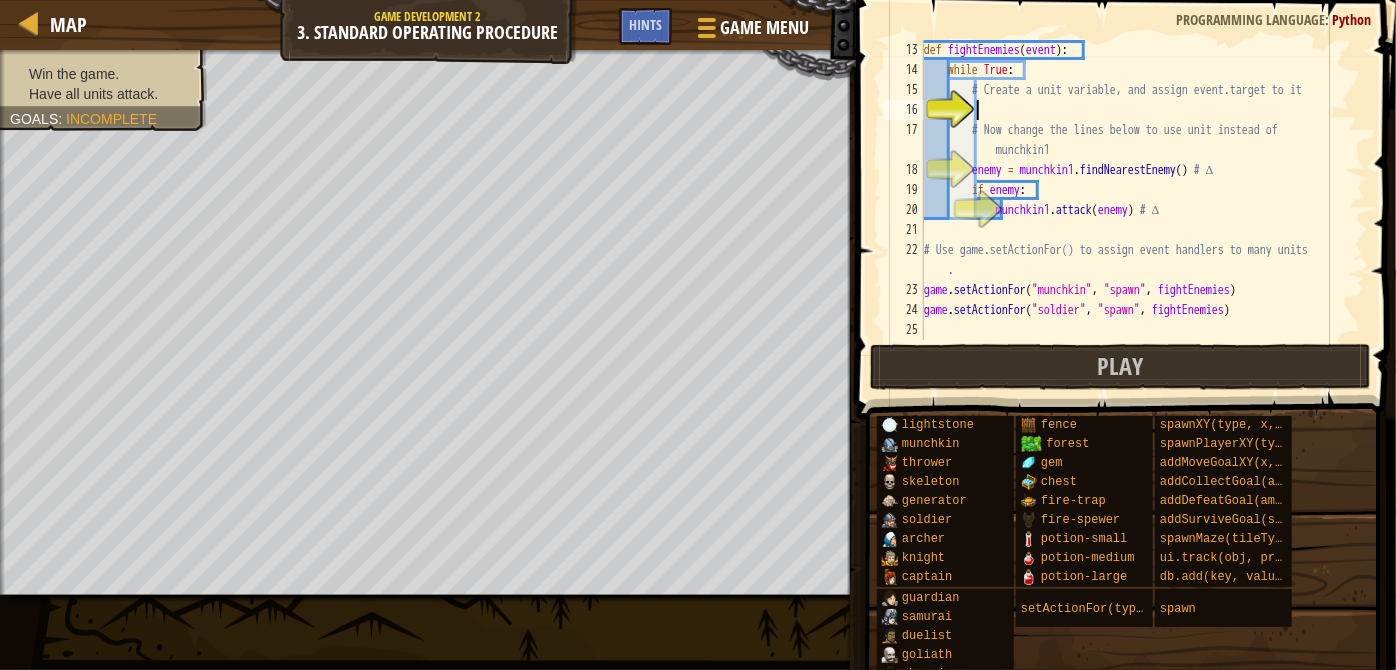 click on "def fightEnemies(event): while True: # Create a unit variable, and assign event.target to it # Now change the lines below to use unit instead of munchkin1 enemy = munchkin1.findNearestEnemy() # ∆ if enemy: munchkin1.attack(enemy) # ∆ # Use game.setActionFor() to assign event handlers to many units. game.setActionFor("munchkin", "spawn", fightEnemies) game.setActionFor("soldier", "spawn", fightEnemies)" at bounding box center (1136, 210) 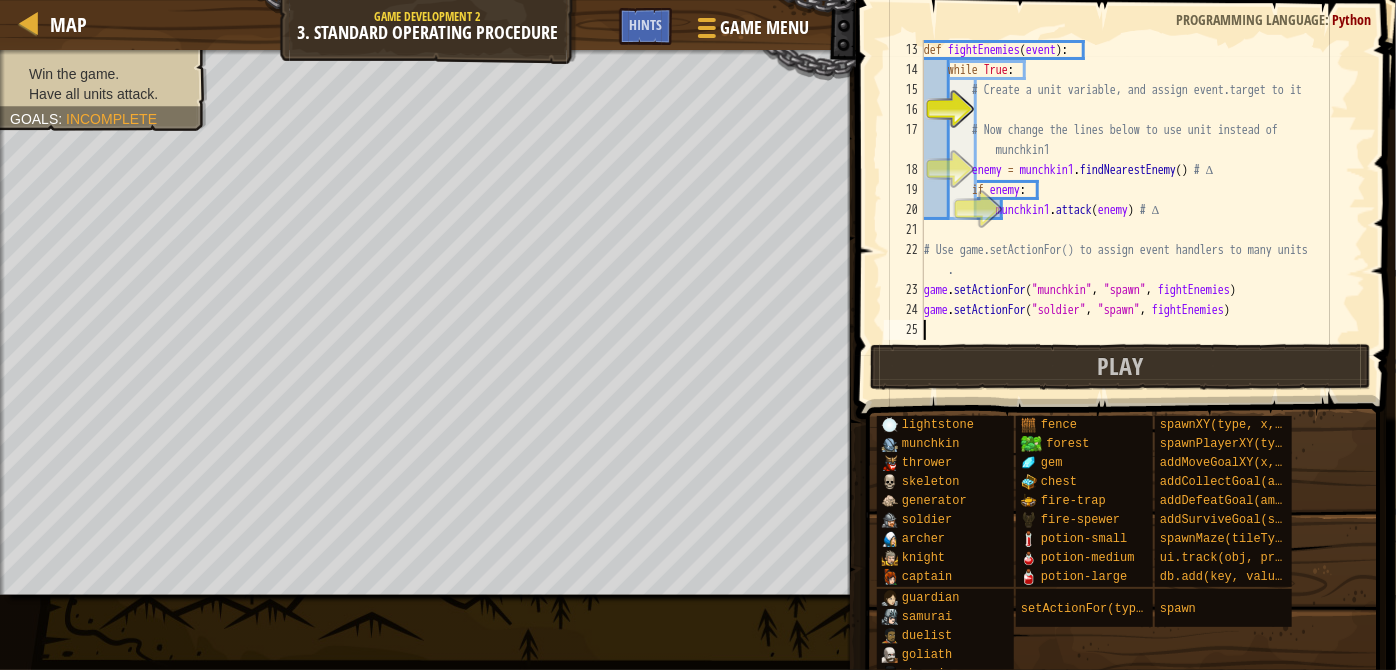 scroll, scrollTop: 9, scrollLeft: 0, axis: vertical 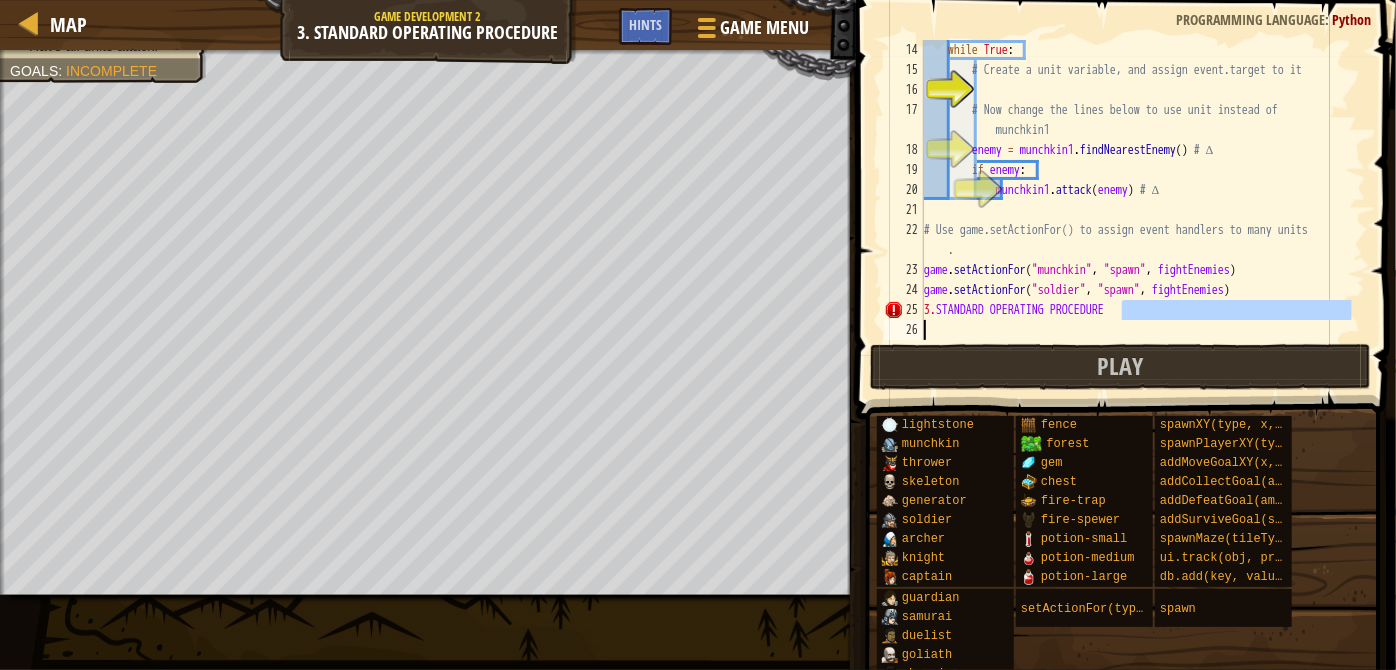 click on "Map Game Development 2 3. Standard Operating Procedure Game Menu Done Hints 1     הההההההההההההההההההההההההההההההההההההההההההההההההההההההההההההההההההההההההההההההההההההההההההההההההההההההההההההההההההההההההההההההההההההההההההההההההההההההההההההההההההההההההההההההההההההההההההההההההההההההההההההההההההההההההההההההההההההההההההההההההההההההההההההההה XXXXXXXXXXXXXXXXXXXXXXXXXXXXXXXXXXXXXXXXXXXXXXXXXXXXXXXXXXXXXXXXXXXXXXXXXXXXXXXXXXXXXXXXXXXXXXXXXXXXXXXXXXXXXXXXXXXXXXXXXXXXXXXXXXXXXXXXXXXXXXXXXXXXXXXXXXXXXXXXXXXXXXXXXXXXXXXXXXXXXXXXXXXXXXXXXXXXXXXXXXXXXXXXXXXXXXXXXXXXXXXXXXXXXXXXXXXXXXXXXXXXXXXXXXXXXXXX Solution × Hints 3.STANDARD OPERATING PROCEDURE [NUMBER] [NUMBER] [NUMBER] [NUMBER] [NUMBER] [NUMBER] [NUMBER] [NUMBER] [NUMBER] [NUMBER] [NUMBER] [NUMBER] [NUMBER] [NUMBER] [NUMBER] [NUMBER] [NUMBER] [NUMBER] [NUMBER] [NUMBER] [NUMBER] [NUMBER] [NUMBER] [NUMBER] [NUMBER] [NUMBER]      while   True :                                         munchkin1" at bounding box center (698, 335) 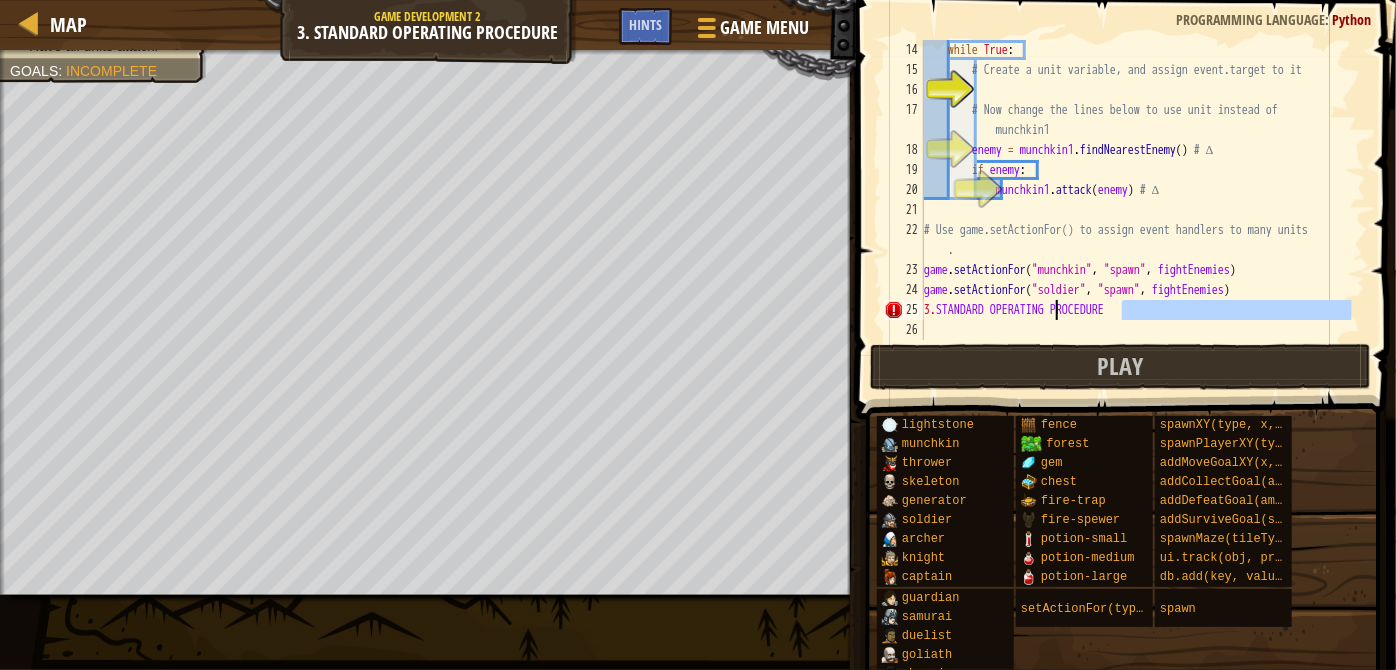 scroll, scrollTop: 9, scrollLeft: 10, axis: both 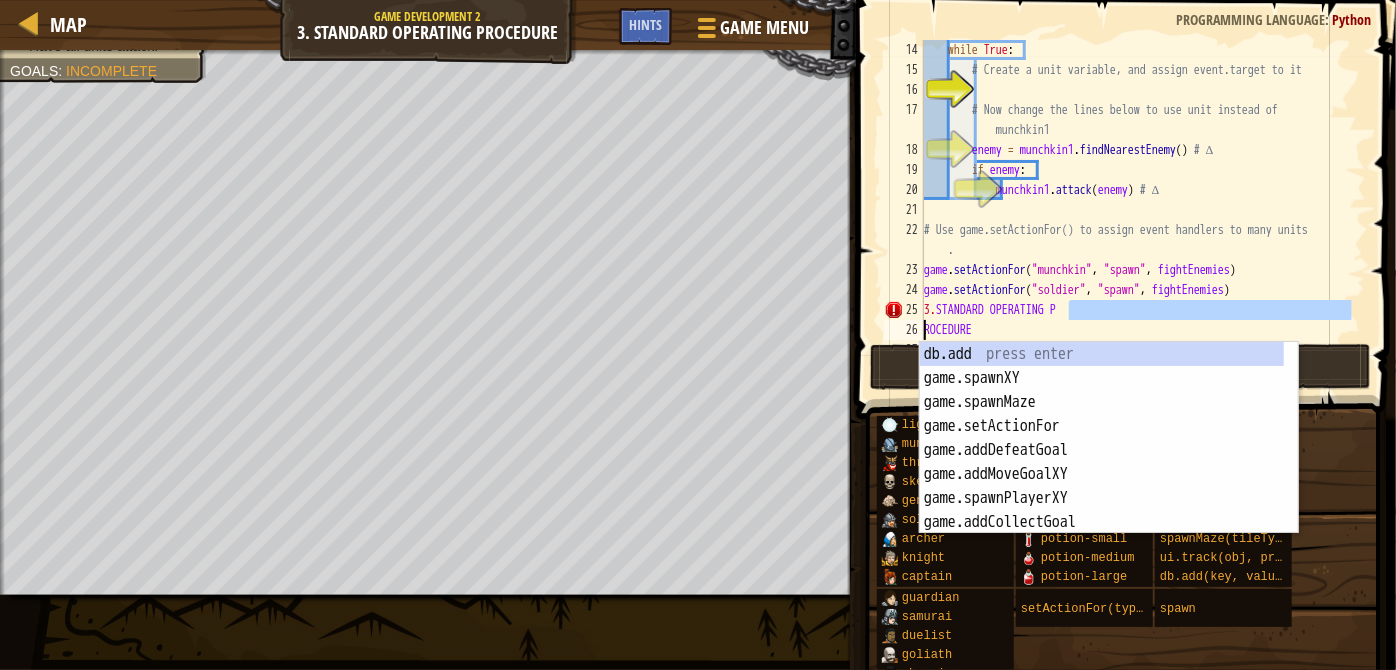 click on "while   True :          # Create a unit variable, and assign event.target to it                   # Now change the lines below to use unit instead of               munchkin1          [ENEMY]   =   munchkin1 . findNearestEnemy ( )   # ∆          if   [ENEMY] :              munchkin1 . attack ( [ENEMY] )   # ∆ # Use game.setActionFor() to assign event handlers to many units      . game . setActionFor ( "munchkin" ,   "spawn" ,   fightEnemies ) game . setActionFor ( "soldier" ,   "spawn" ,   fightEnemies ) 3. STANDARD   OPERATING   P ROCEDURE" at bounding box center [1136, 190] 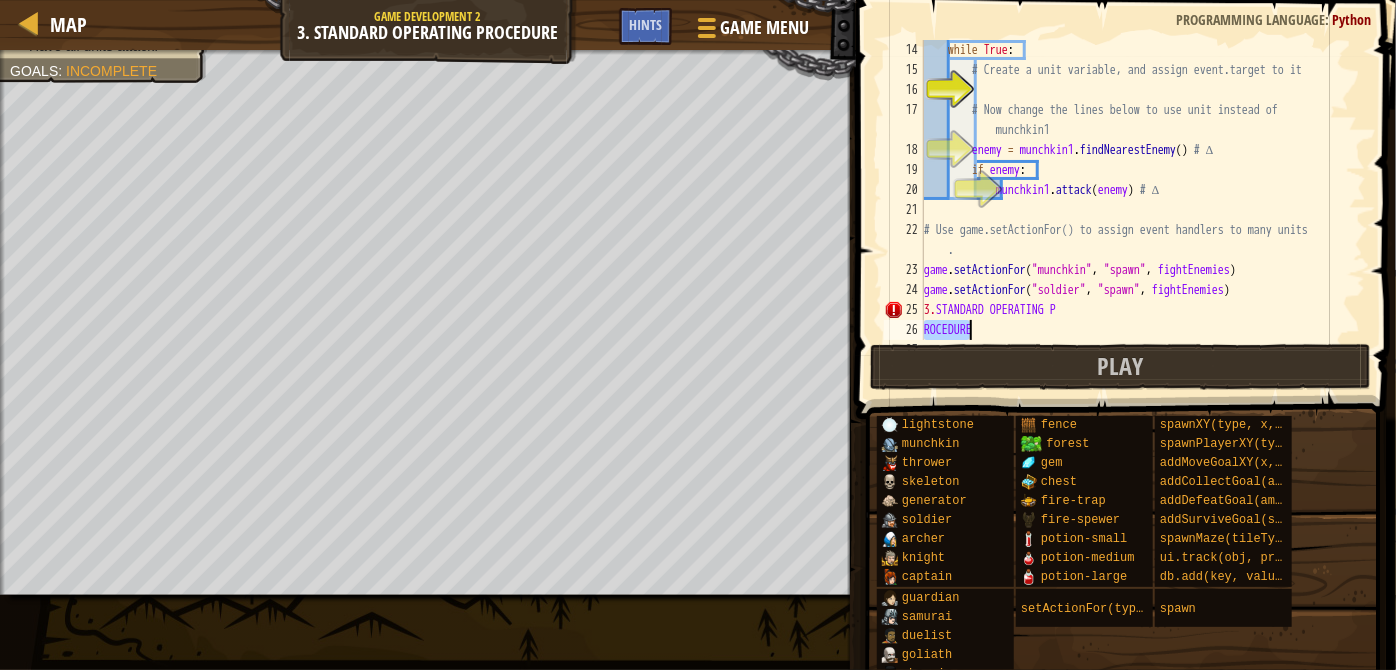 drag, startPoint x: 925, startPoint y: 329, endPoint x: 975, endPoint y: 329, distance: 50 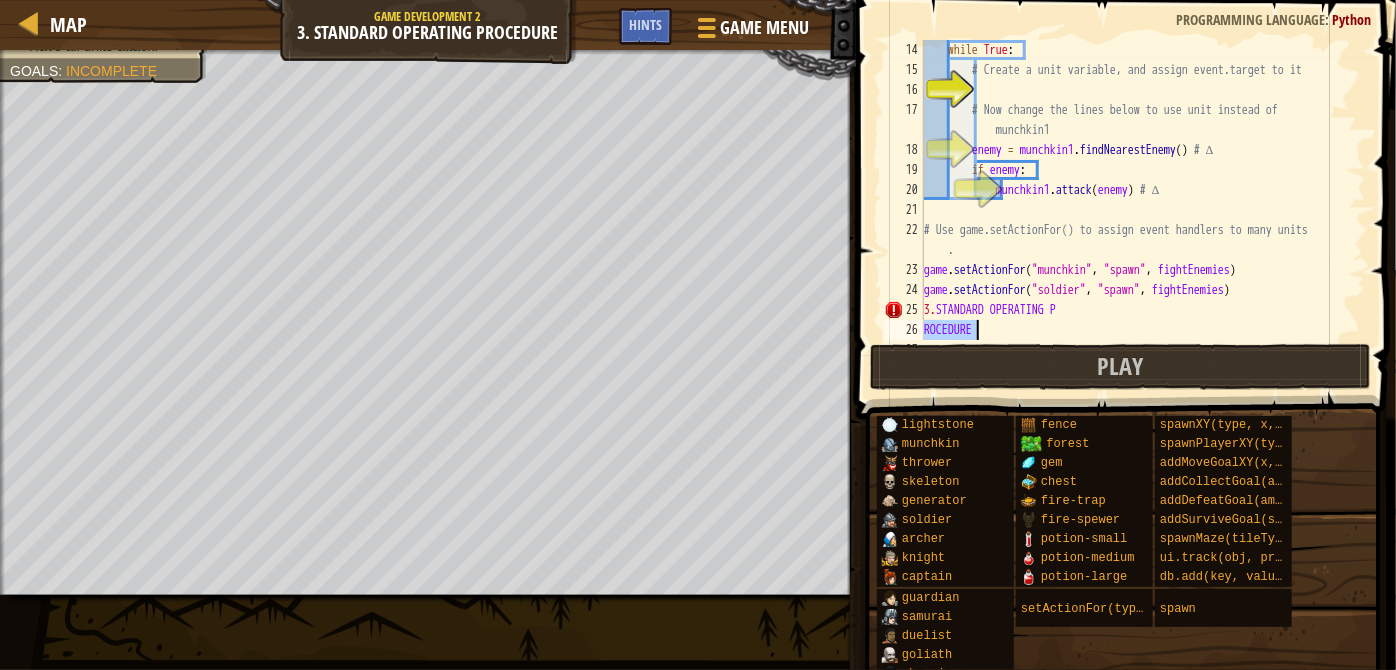 scroll, scrollTop: 9, scrollLeft: 2, axis: both 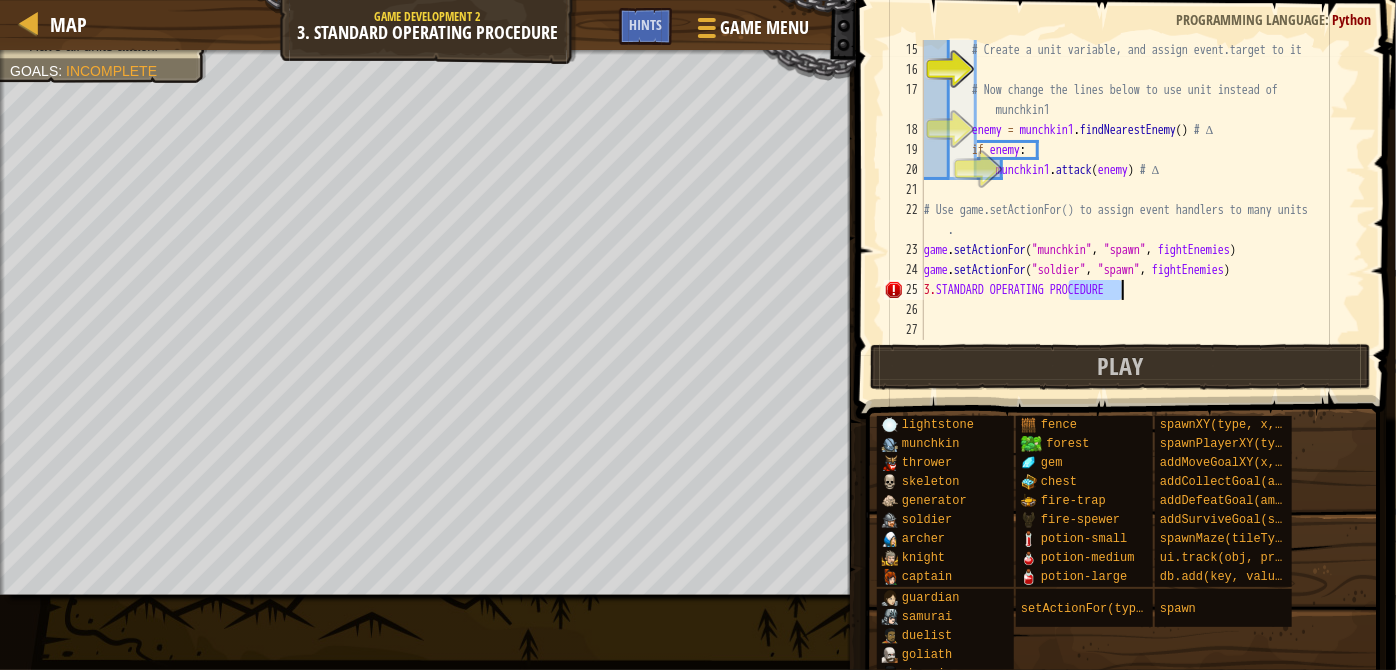 click on "# Create a unit variable, and assign event.target to it                   # Now change the lines below to use unit instead of               munchkin1          enemy   =   munchkin1 . findNearestEnemy ( )   # ∆          if   enemy :              munchkin1 . attack ( enemy )   # ∆ # Use game.setActionFor() to assign event handlers to many units      . game . setActionFor ( "munchkin" ,   "spawn" ,   fightEnemies ) game . setActionFor ( "soldier" ,   "spawn" ,   fightEnemies ) 3. STANDARD   OPERATING   PROCEDURE" at bounding box center (1136, 190) 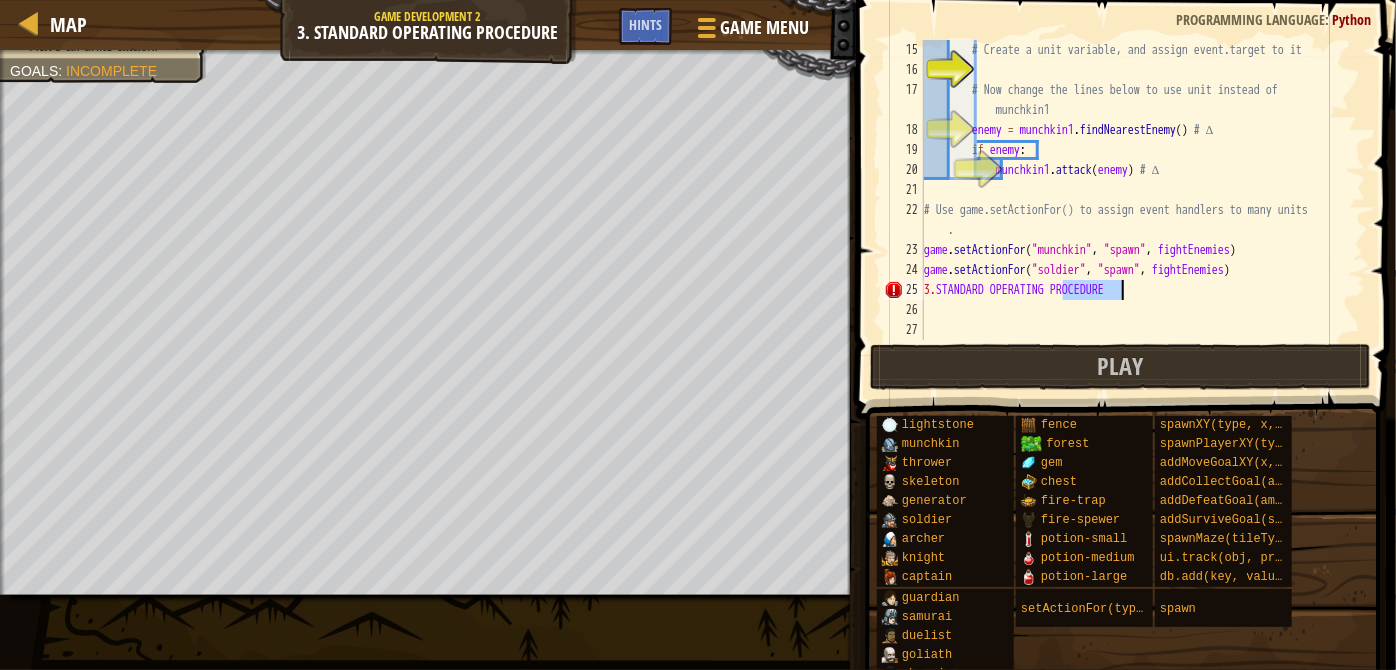 click on "# Create a unit variable, and assign event.target to it                   # Now change the lines below to use unit instead of               munchkin1          enemy   =   munchkin1 . findNearestEnemy ( )   # ∆          if   enemy :              munchkin1 . attack ( enemy )   # ∆ # Use game.setActionFor() to assign event handlers to many units      . game . setActionFor ( "munchkin" ,   "spawn" ,   fightEnemies ) game . setActionFor ( "soldier" ,   "spawn" ,   fightEnemies ) 3. STANDARD   OPERATING   PROCEDURE" at bounding box center (1136, 210) 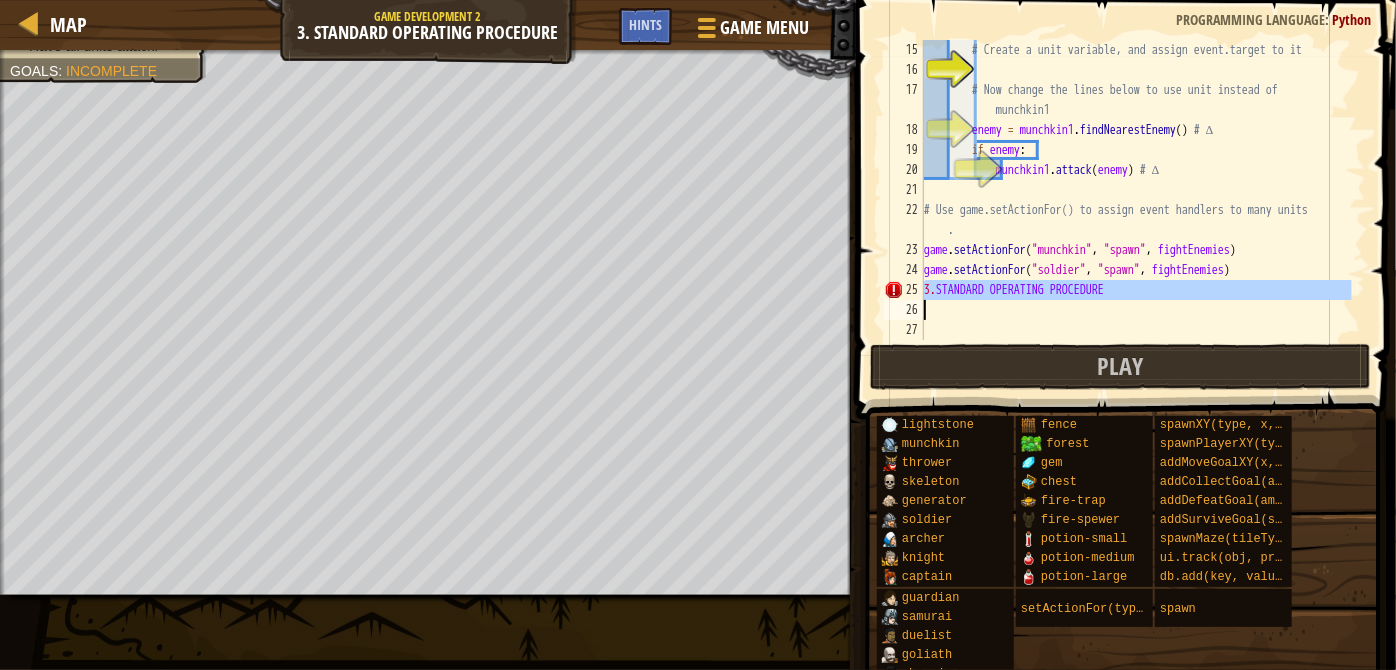 drag, startPoint x: 1162, startPoint y: 293, endPoint x: 965, endPoint y: 284, distance: 197.20547 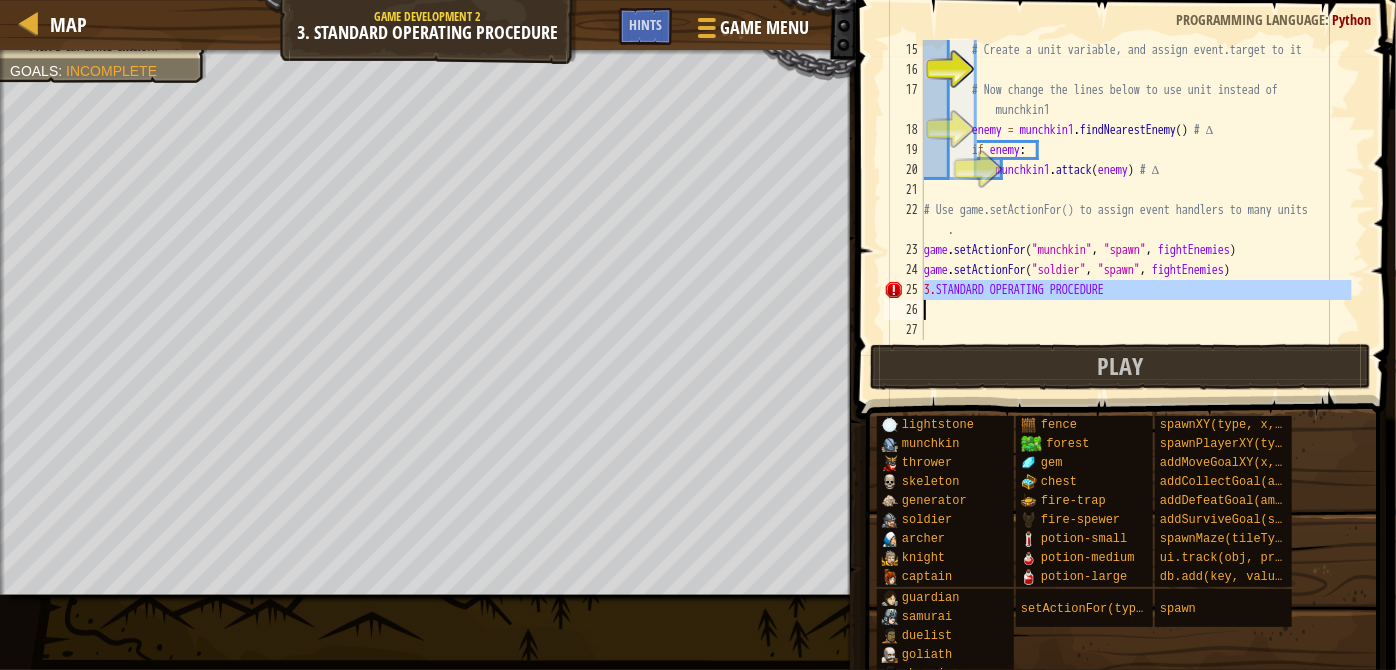 scroll, scrollTop: 280, scrollLeft: 0, axis: vertical 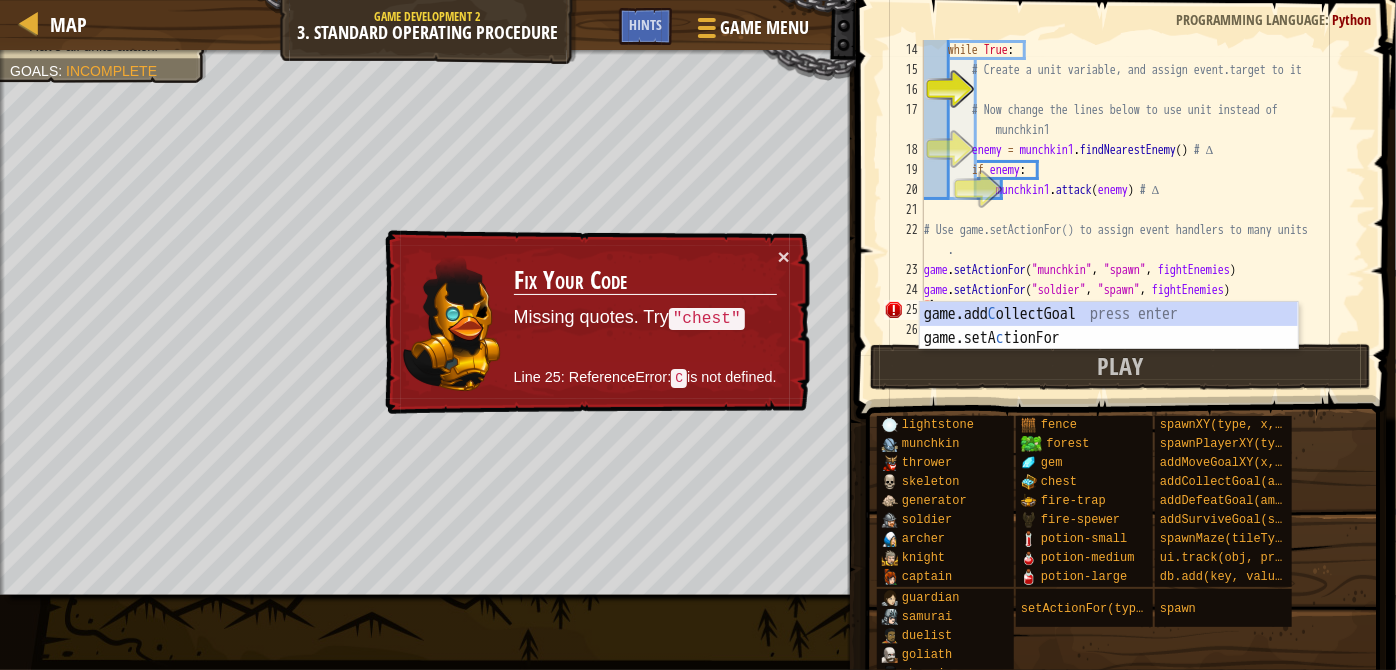 click on "while True: # Create a unit variable, and assign event.target to it # Now change the lines below to use unit instead of munchkin1 enemy = munchkin1.findNearestEnemy() # ∆ if enemy: munchkin1.attack(enemy) # ∆ # Use game.setActionFor() to assign event handlers to many units. game.setActionFor("munchkin", "spawn", fightEnemies) game.setActionFor("soldier", "spawn", fightEnemies) C" at bounding box center (1136, 210) 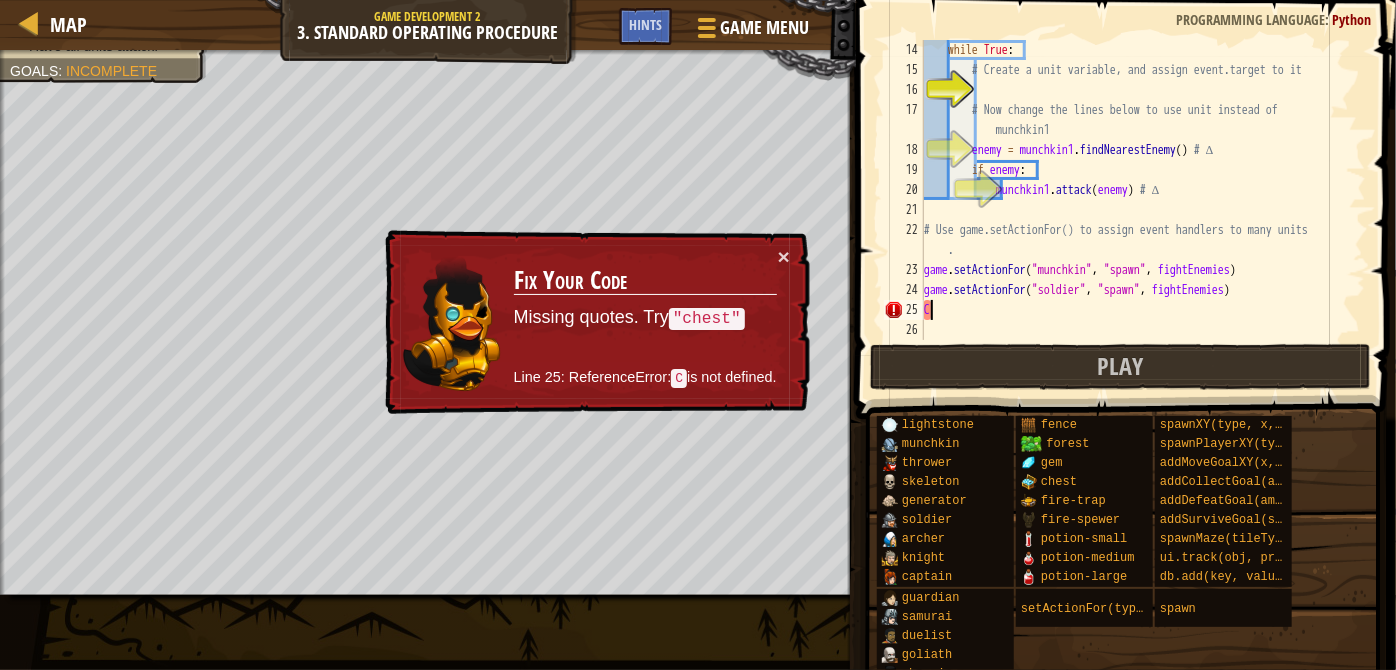 type on "C" 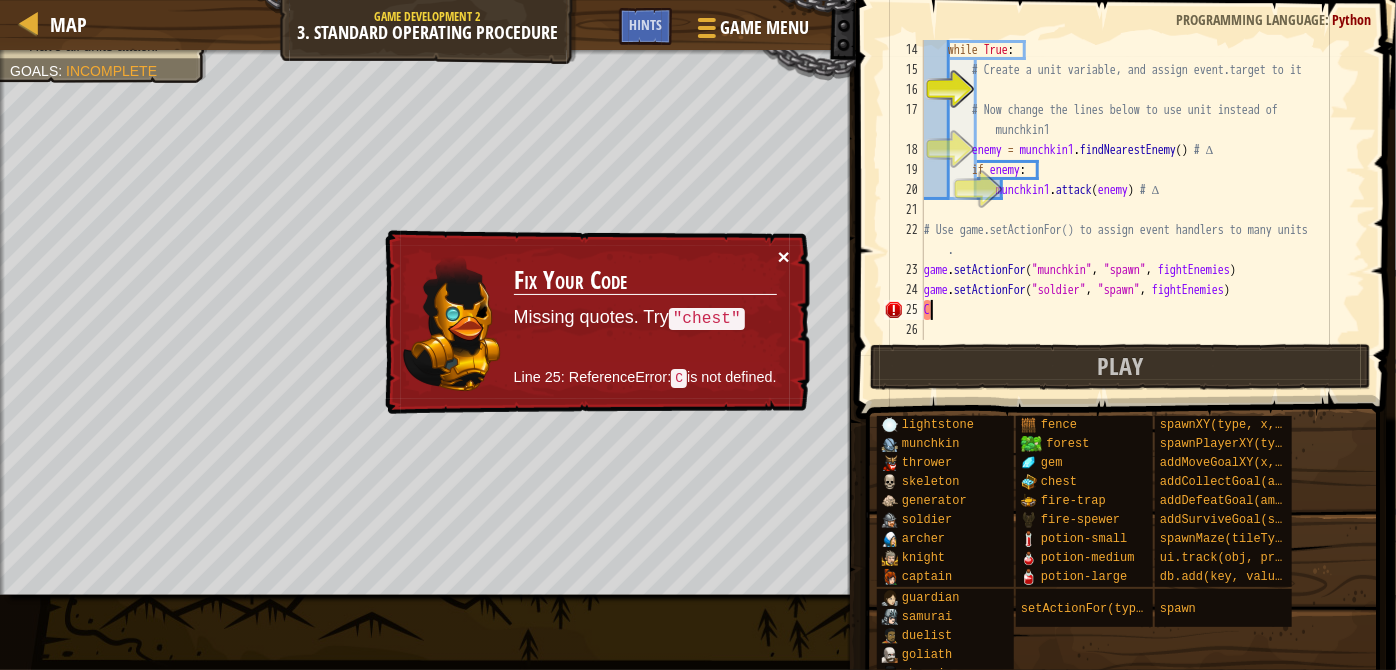 click on "×" at bounding box center (784, 256) 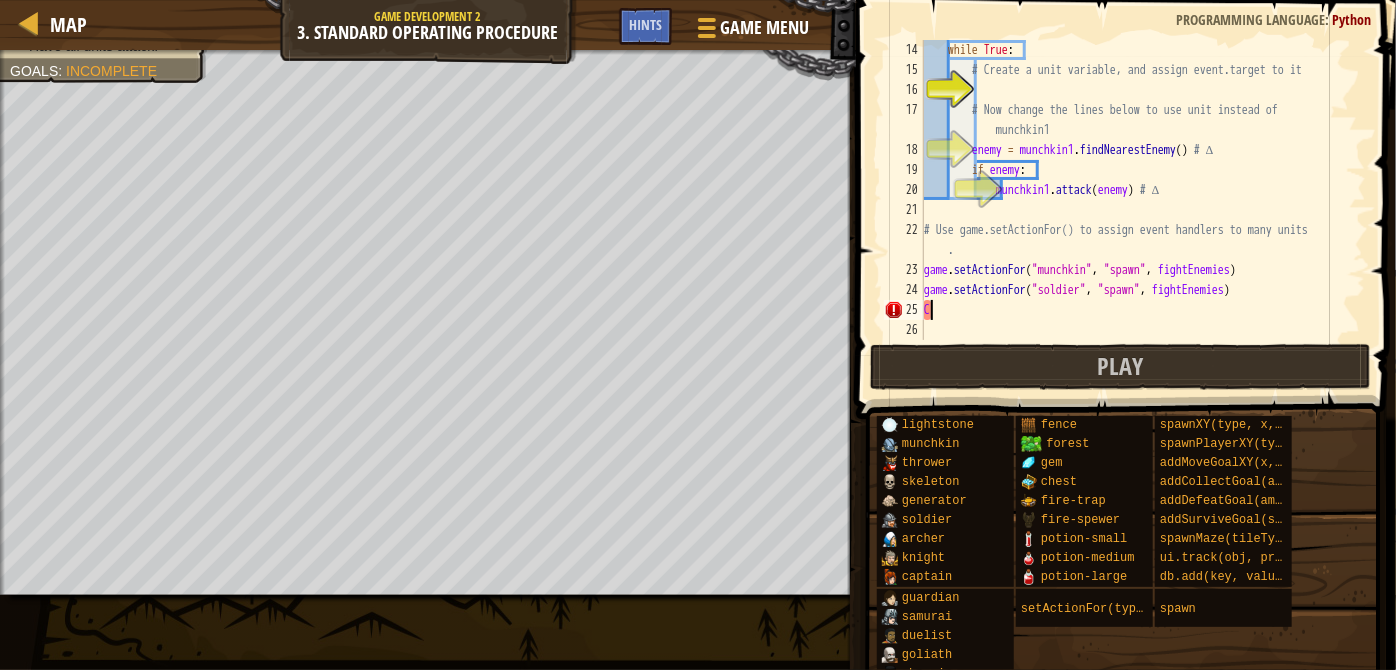 click on "while True: # Create a unit variable, and assign event.target to it # Now change the lines below to use unit instead of munchkin1 enemy = munchkin1.findNearestEnemy() # ∆ if enemy: munchkin1.attack(enemy) # ∆ # Use game.setActionFor() to assign event handlers to many units. game.setActionFor("munchkin", "spawn", fightEnemies) game.setActionFor("soldier", "spawn", fightEnemies) C" at bounding box center [1136, 210] 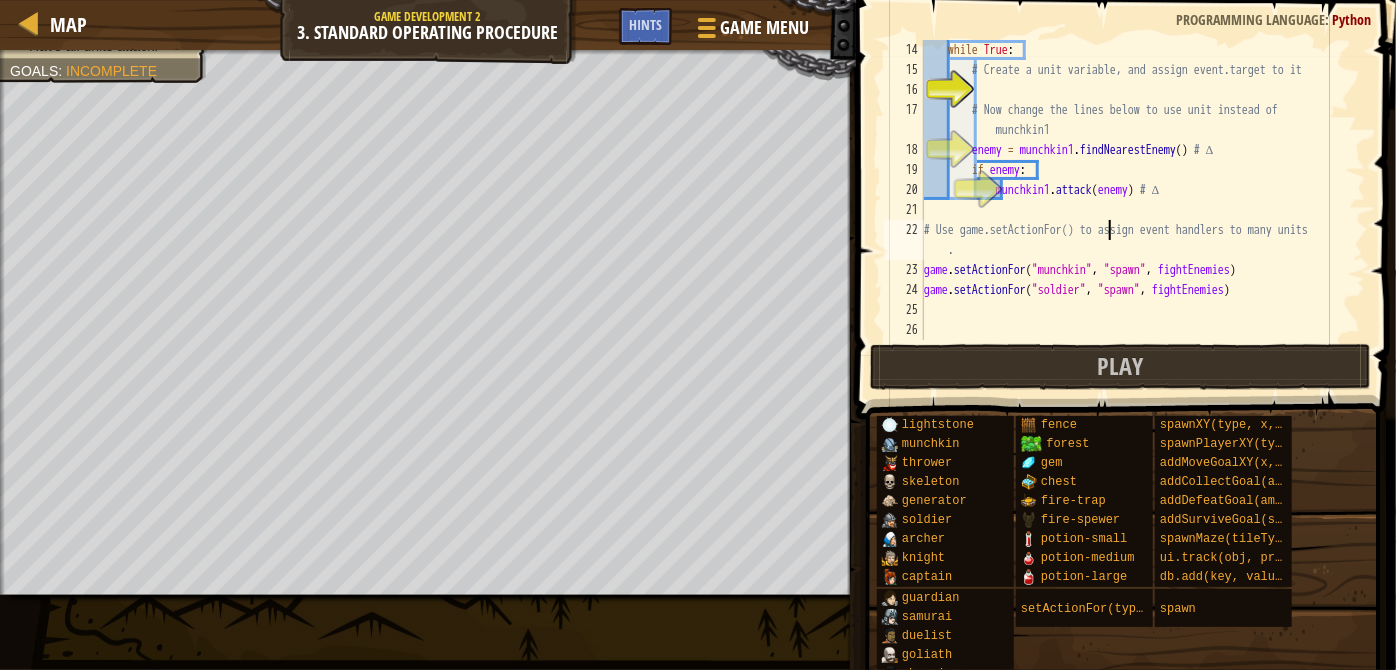 click on "while   True :          # Create a unit variable, and assign event.target to it                   # Now change the lines below to use unit instead of               munchkin1          enemy   =   munchkin1 . findNearestEnemy ( )   # ∆          if   enemy :              munchkin1 . attack ( enemy )   # ∆ # Use game.setActionFor() to assign event handlers to many units      . game . setActionFor ( "munchkin" ,   "spawn" ,   fightEnemies ) game . setActionFor ( "soldier" ,   "spawn" ,   fightEnemies )" at bounding box center (1136, 210) 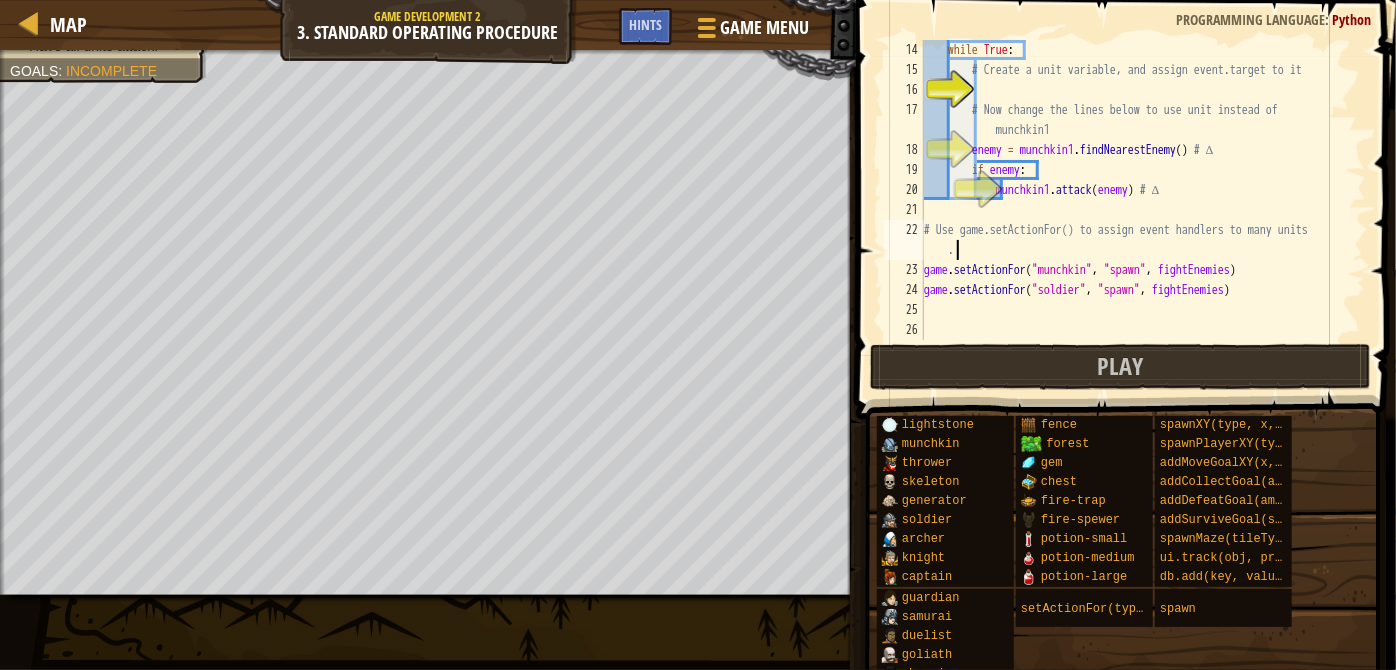 click on "while   True :          # Create a unit variable, and assign event.target to it                   # Now change the lines below to use unit instead of               munchkin1          enemy   =   munchkin1 . findNearestEnemy ( )   # ∆          if   enemy :              munchkin1 . attack ( enemy )   # ∆ # Use game.setActionFor() to assign event handlers to many units      . game . setActionFor ( "munchkin" ,   "spawn" ,   fightEnemies ) game . setActionFor ( "soldier" ,   "spawn" ,   fightEnemies )" at bounding box center [1136, 210] 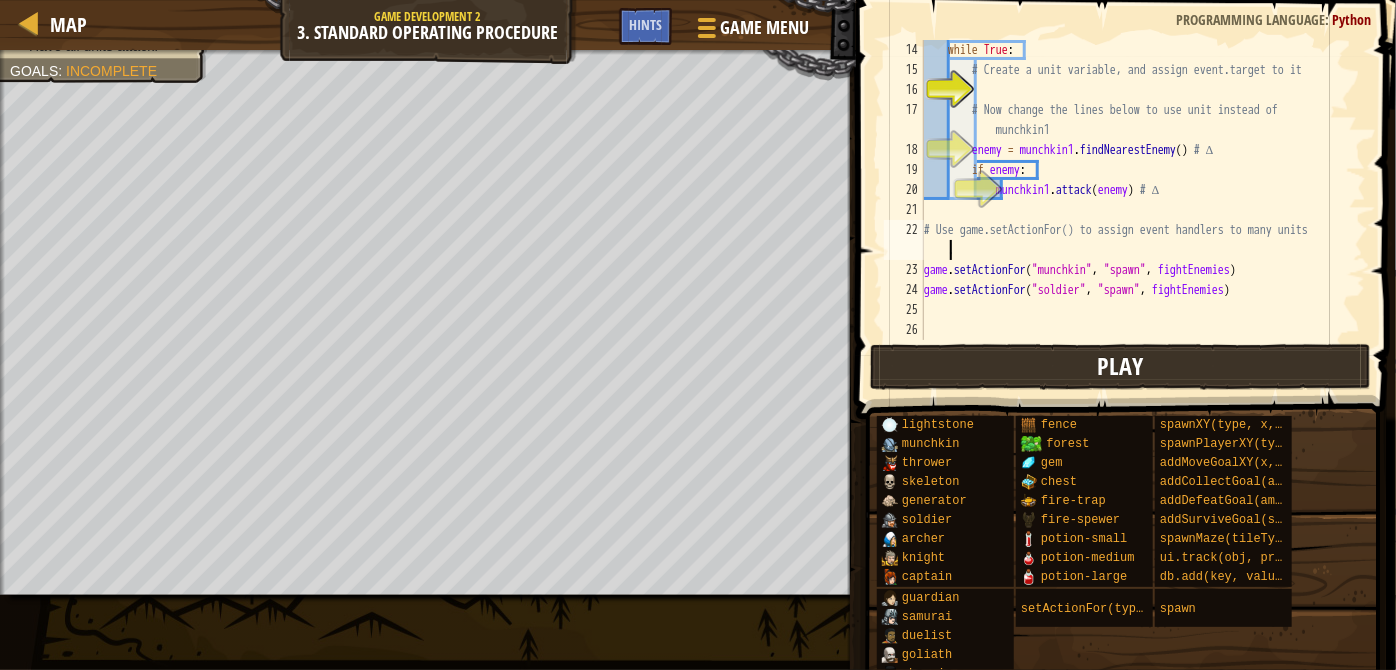 type on "." 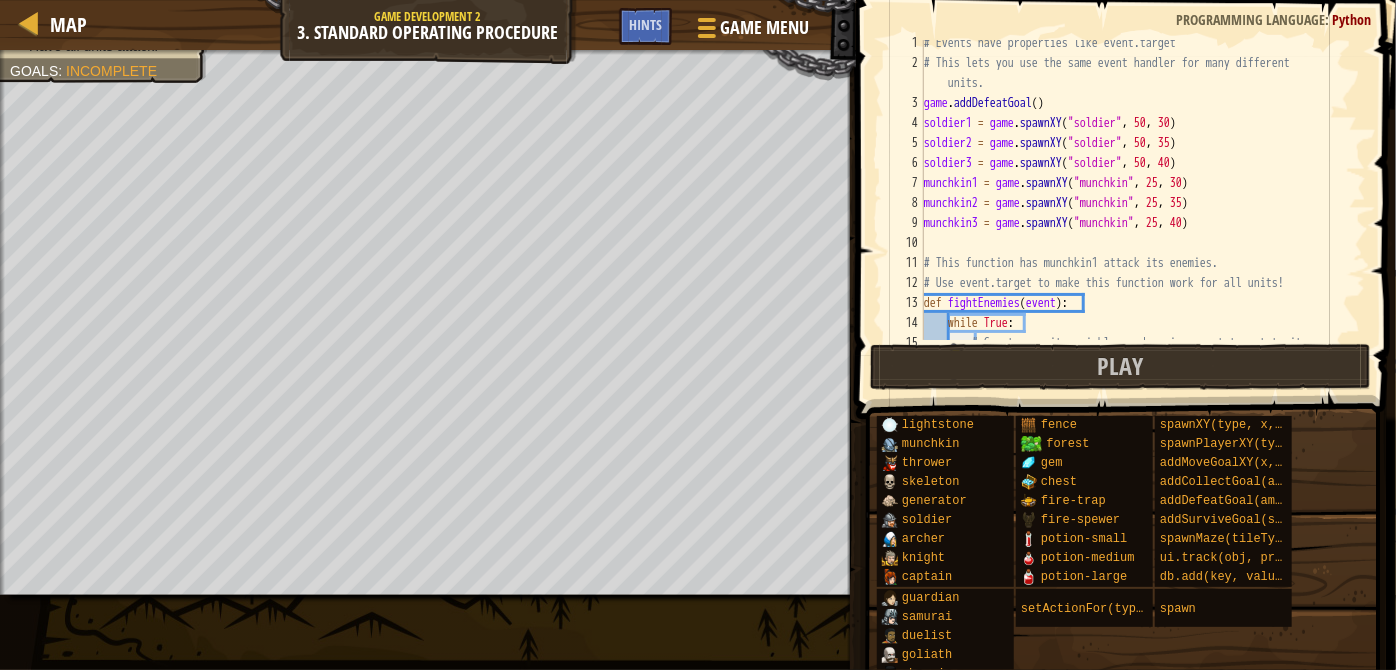 scroll, scrollTop: 0, scrollLeft: 0, axis: both 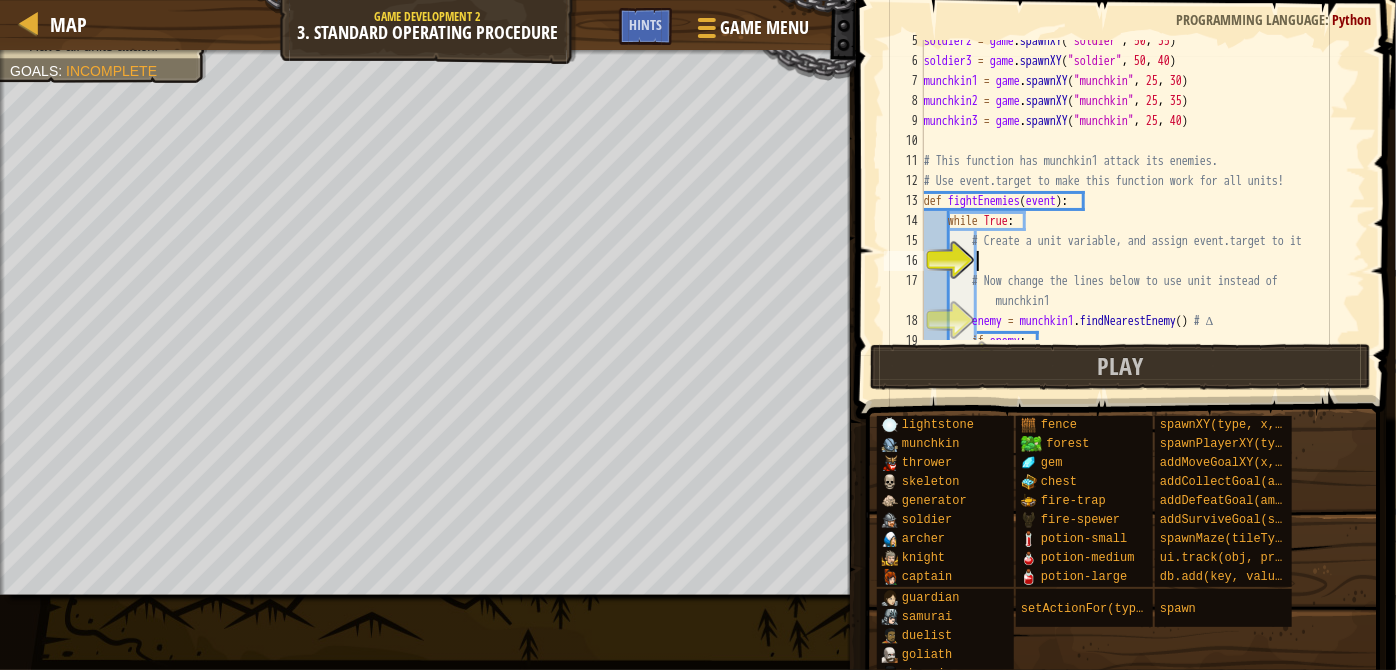 click on "soldier2   =   game . spawnXY ( "soldier" ,   [NUMBER] ,   [NUMBER] ) soldier3   =   game . spawnXY ( "soldier" ,   [NUMBER] ,   [NUMBER] ) munchkin1   =   game . spawnXY ( "munchkin" ,   [NUMBER] ,   [NUMBER] ) munchkin2   =   game . spawnXY ( "munchkin" ,   [NUMBER] ,   [NUMBER] ) munchkin3   =   game . spawnXY ( "munchkin" ,   [NUMBER] ,   [NUMBER] ) # This function has munchkin1 attack its enemies. # Use event.target to make this function work for all units! def   fightEnemies ( event ) :      while   True :          # Create a unit variable, and assign event.target to it                   # Now change the lines below to use unit instead of               munchkin1          enemy   =   munchkin1 . findNearestEnemy ( )   # ∆          if   enemy :" at bounding box center [1136, 201] 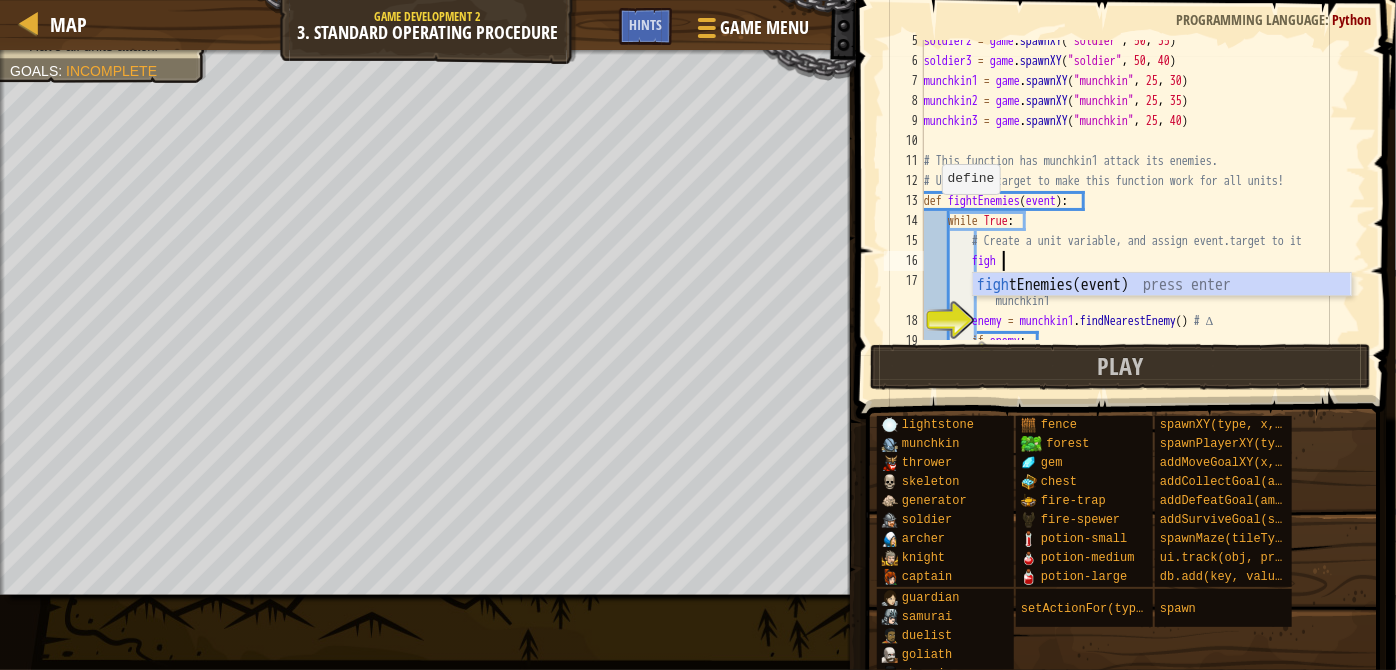 scroll, scrollTop: 9, scrollLeft: 5, axis: both 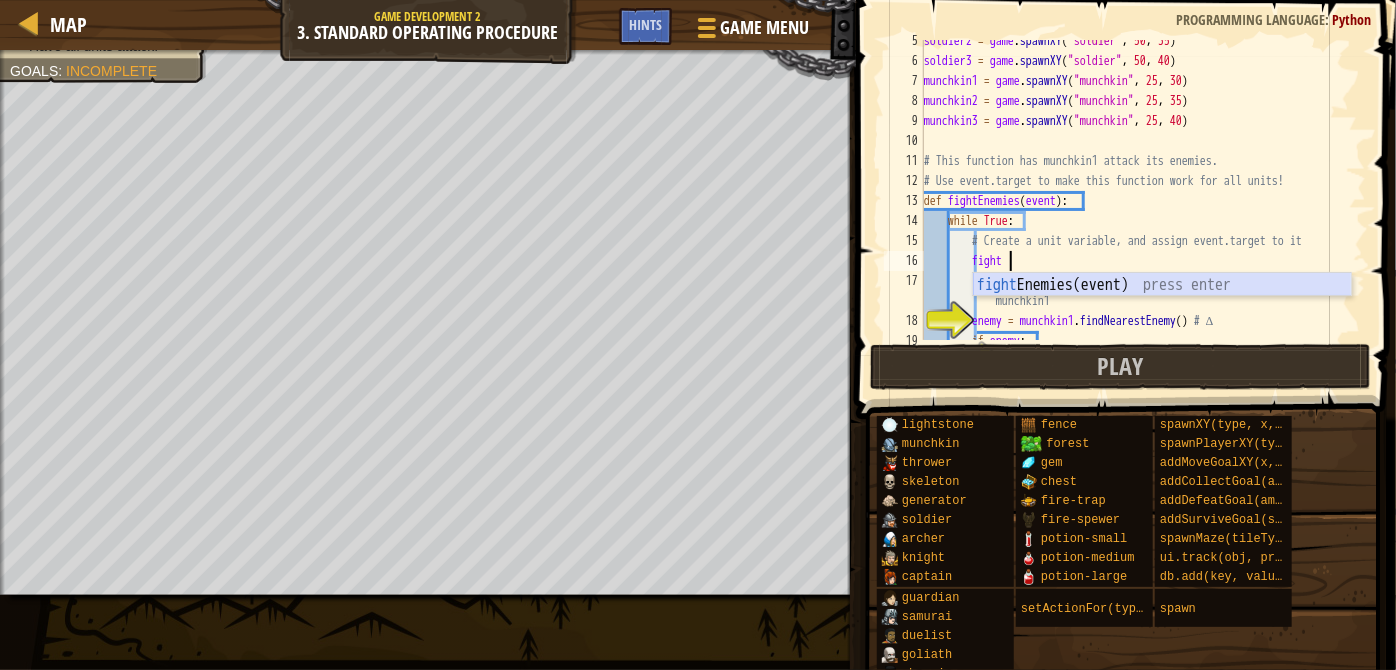 click on "fight Enemies(event) press enter" at bounding box center (1162, 309) 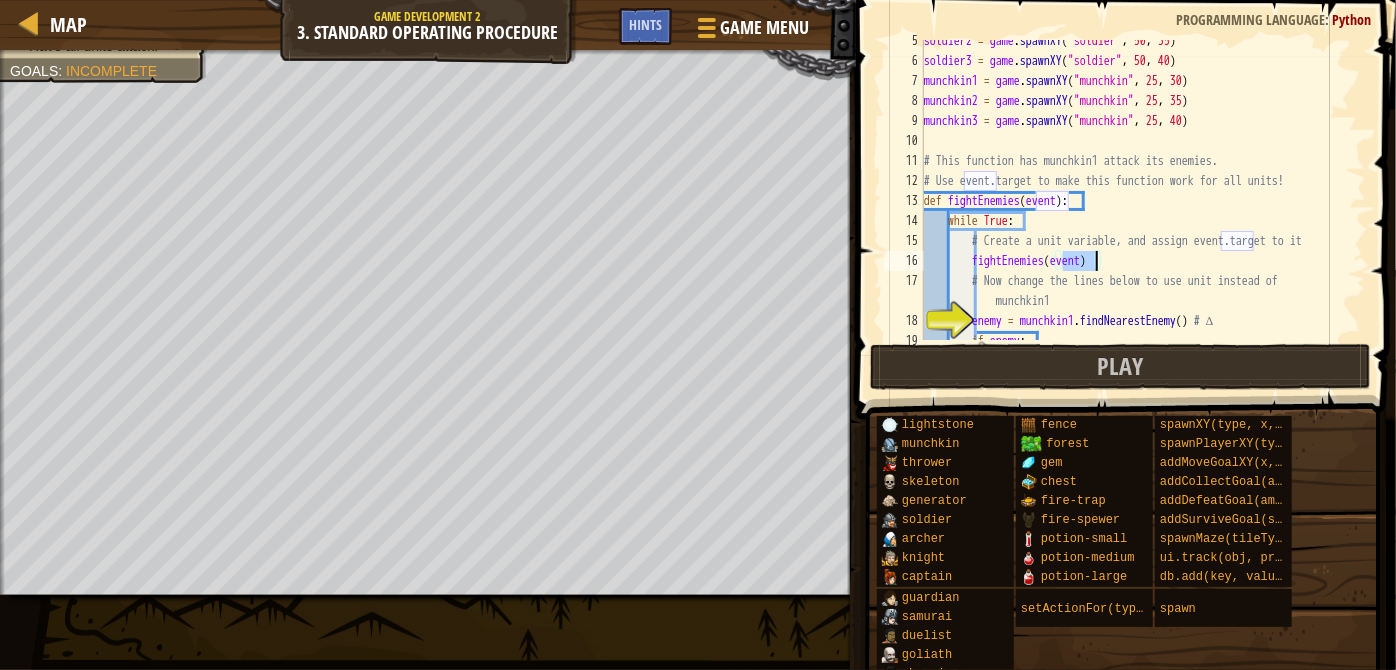 click on "soldier2   =   game . spawnXY ( "soldier" ,   [NUMBER] ,   [NUMBER] ) soldier3   =   game . spawnXY ( "soldier" ,   [NUMBER] ,   [NUMBER] ) munchkin1   =   game . spawnXY ( "munchkin" ,   [NUMBER] ,   [NUMBER] ) munchkin2   =   game . spawnXY ( "munchkin" ,   [NUMBER] ,   [NUMBER] ) munchkin3   =   game . spawnXY ( "munchkin" ,   [NUMBER] ,   [NUMBER] ) # This function has munchkin1 attack its enemies. # Use event.target to make this function work for all units! def   fightEnemies ( event ) :      while   True :          # Create a unit variable, and assign event.target to it          fightEnemies ( event )          # Now change the lines below to use unit instead of               munchkin1          enemy   =   munchkin1 . findNearestEnemy ( )   # ∆          if   enemy :" at bounding box center [1136, 201] 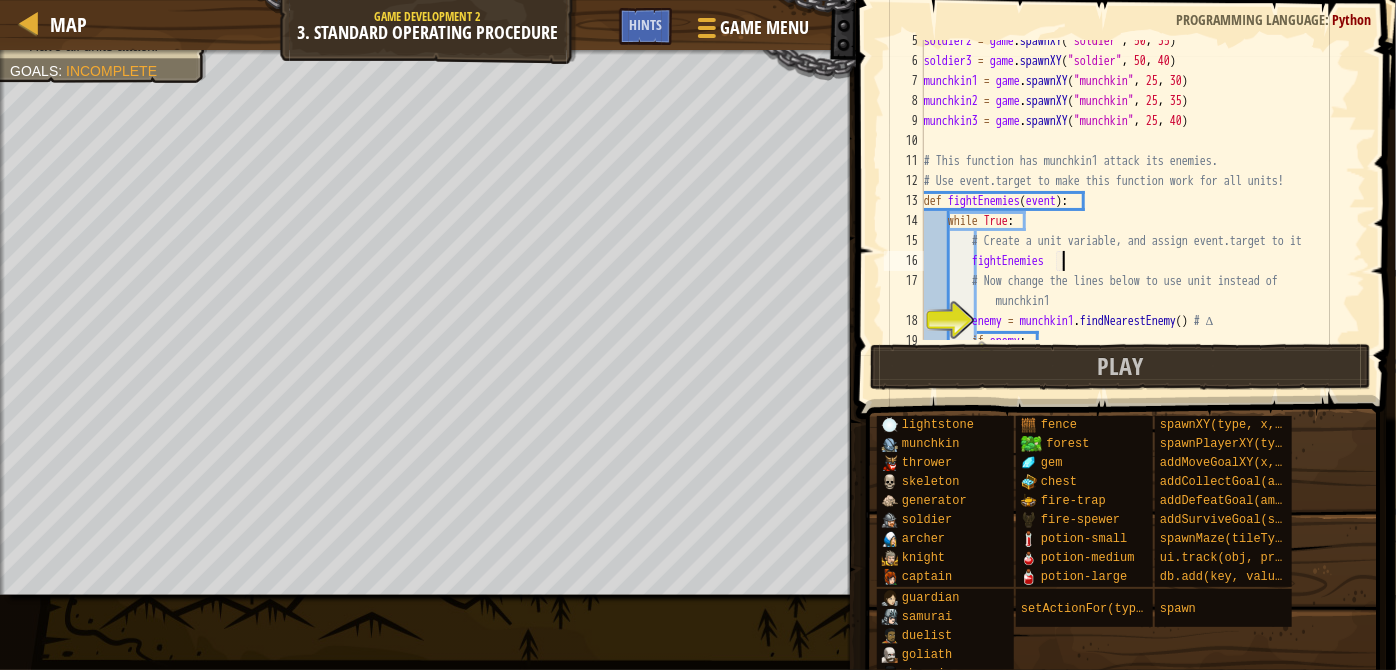scroll, scrollTop: 9, scrollLeft: 10, axis: both 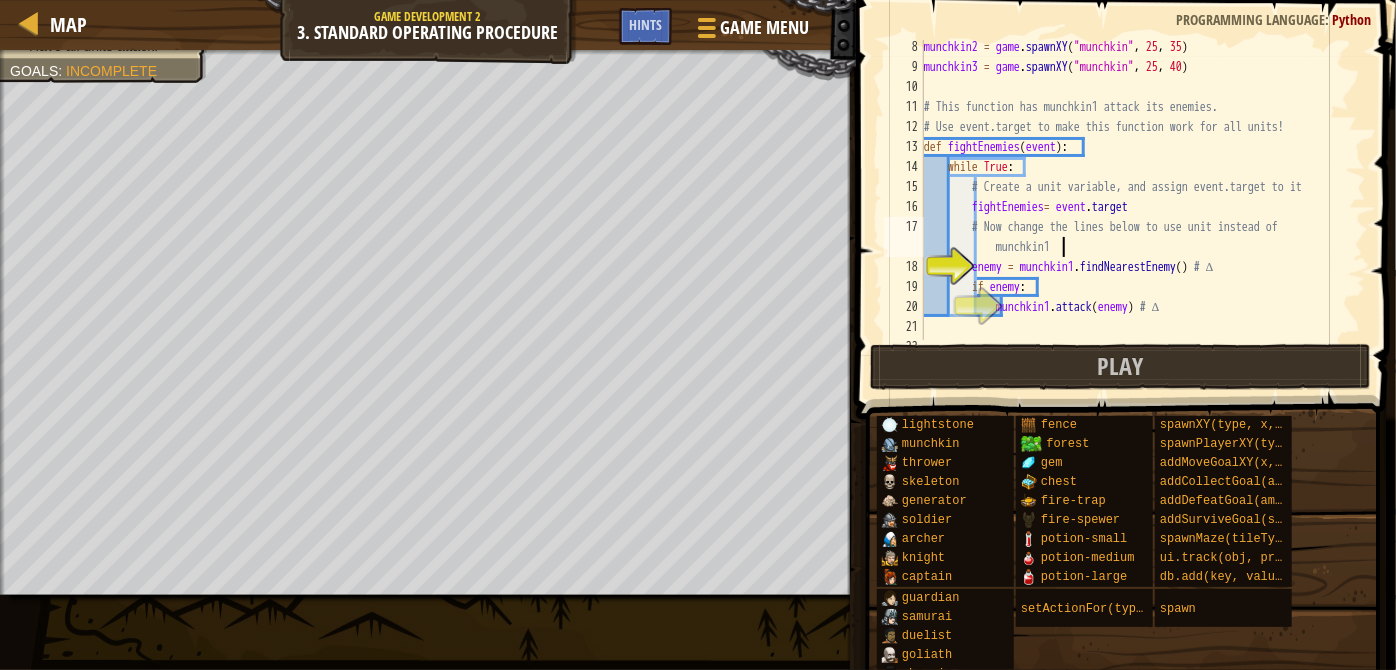 click on "munchkin2   =   game . spawnXY ( "munchkin" ,   25 ,   35 ) munchkin3   =   game . spawnXY ( "munchkin" ,   25 ,   40 ) # This function has munchkin1 attack its enemies. # Use event.target to make this function work for all units! def   fightEnemies ( event ) :      while   True :          # Create a unit variable, and assign event.target to it          fightEnemies =   event . target          # Now change the lines below to use unit instead of               munchkin1          enemy   =   munchkin1 . findNearestEnemy ( )   # ∆          if   enemy :              munchkin1 . attack ( enemy )   # ∆ # Use game.setActionFor() to assign event handlers to many units" at bounding box center [1136, 207] 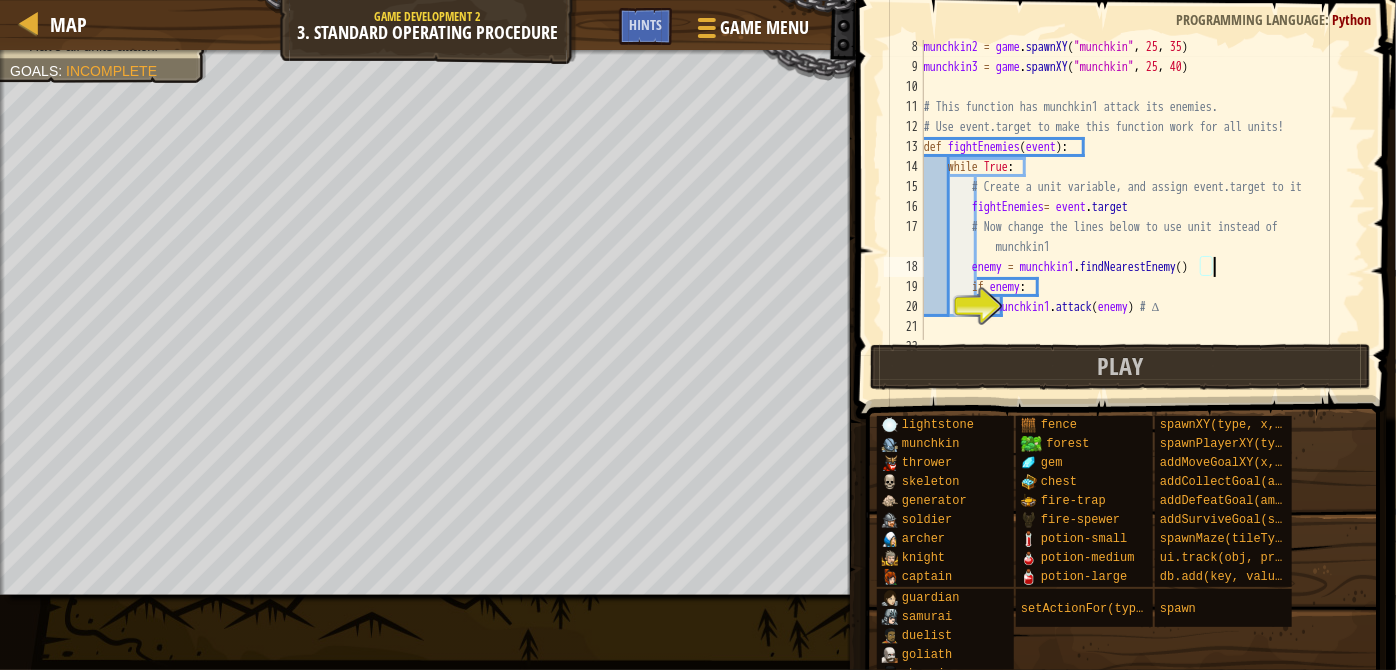 click on "munchkin2 = game.spawnXY("munchkin", 25, 35) munchkin3 = game.spawnXY("munchkin", 25, 40) # This function has munchkin1 attack its enemies. # Use event.target to make this function work for all units! def fightEnemies(event): while True: # Create a unit variable, and assign event.target to it fightEnemies = event.target # Now change the lines below to use unit instead of munchkin1 enemy = munchkin1.findNearestEnemy() if enemy: munchkin1.attack(enemy) # ∆ # Use game.setActionFor() to assign event handlers to many units" at bounding box center (1136, 207) 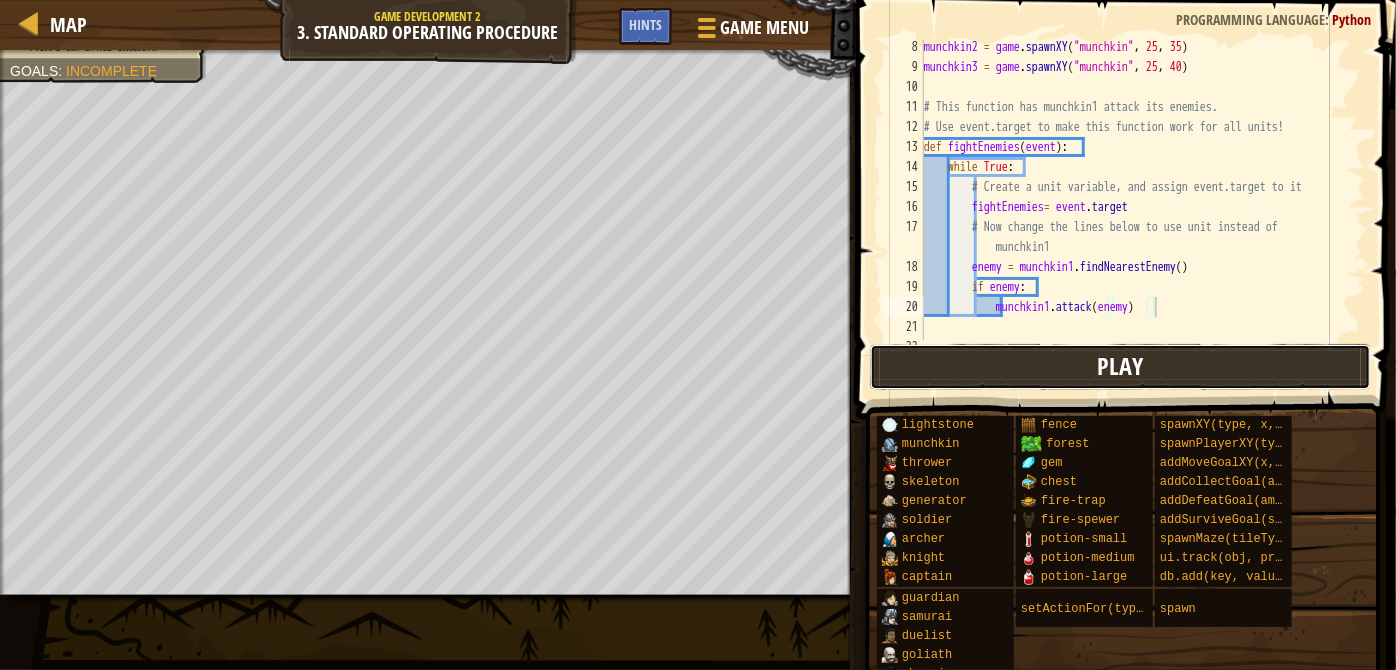 click on "Play" at bounding box center (1120, 367) 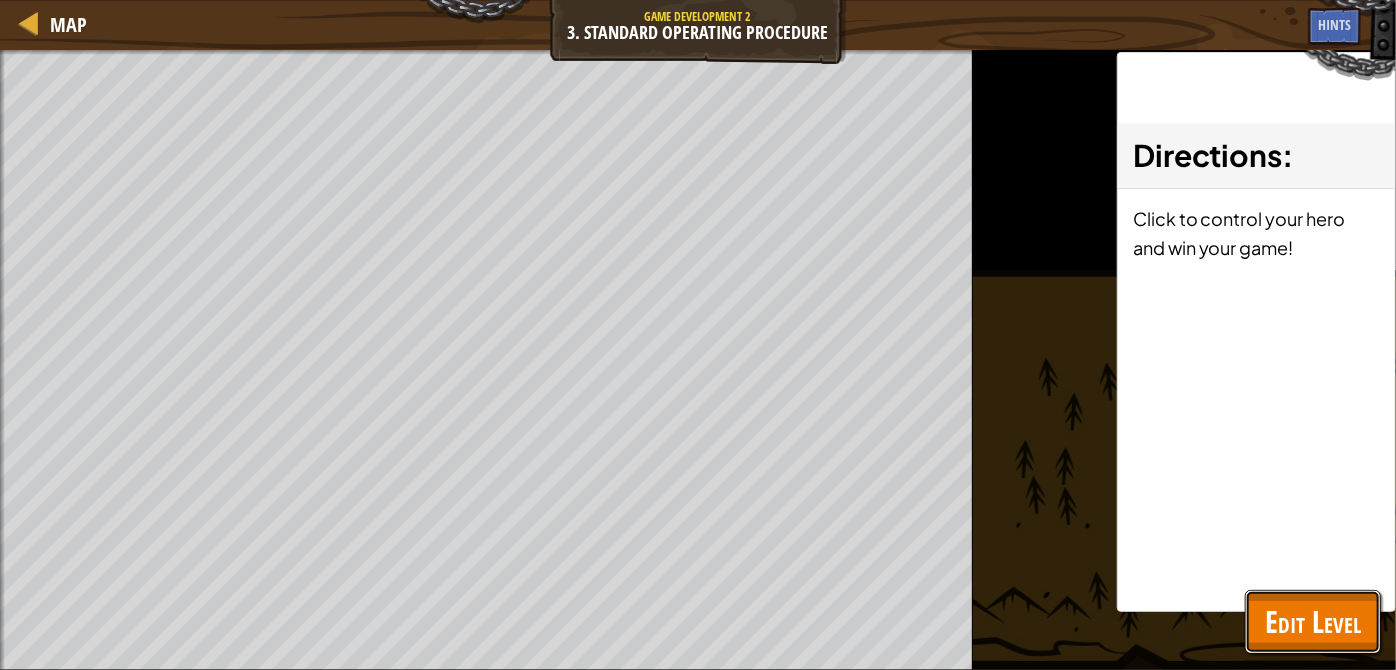 click on "Edit Level" at bounding box center [1313, 621] 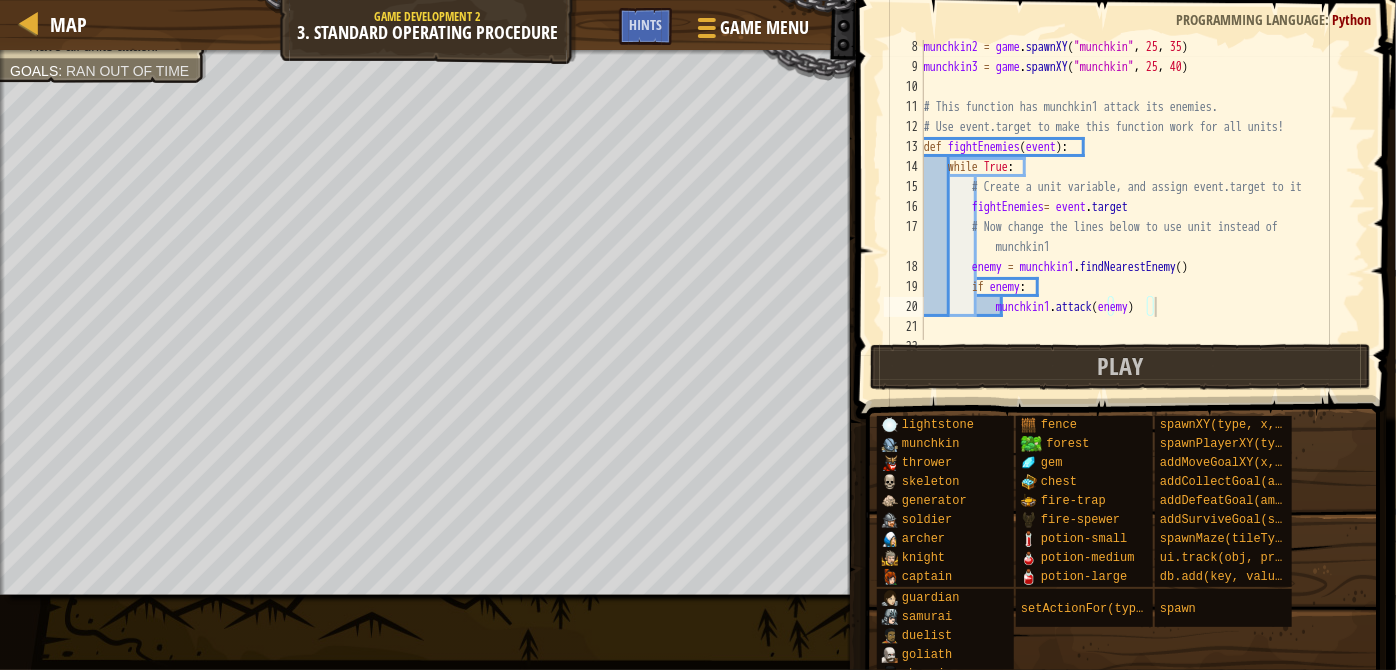 scroll, scrollTop: 163, scrollLeft: 0, axis: vertical 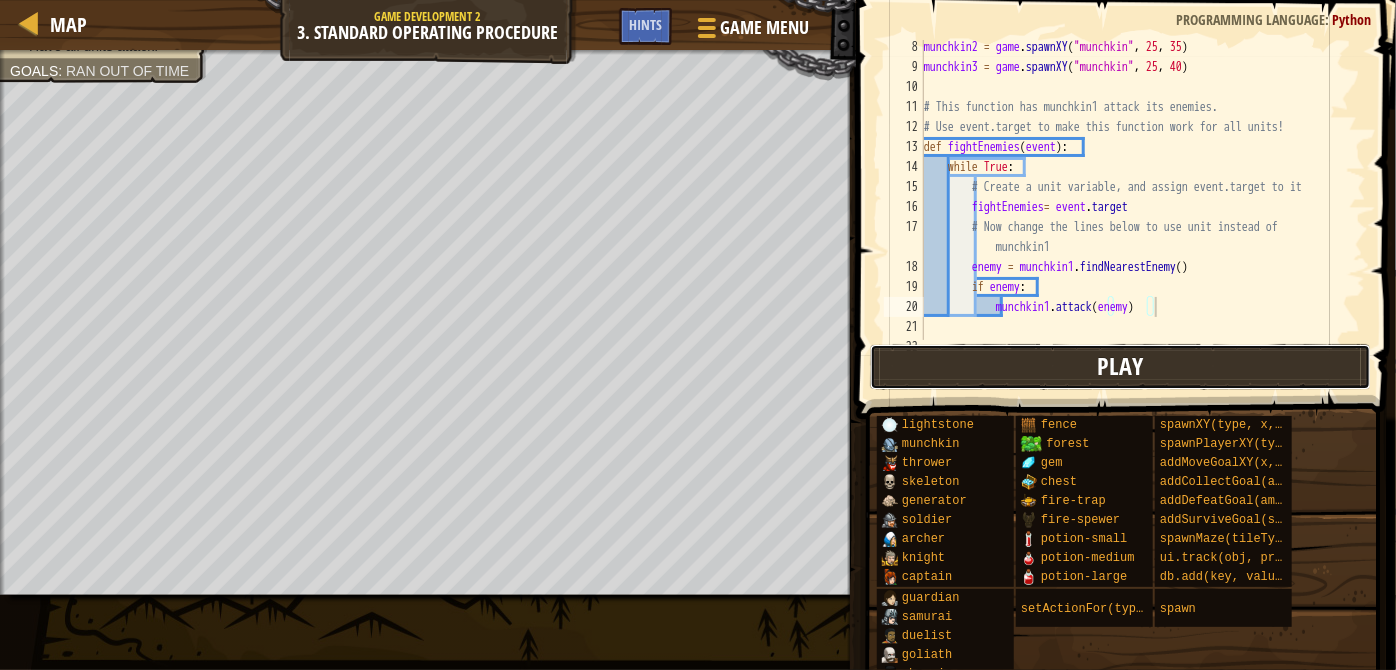 click on "Play" at bounding box center [1120, 367] 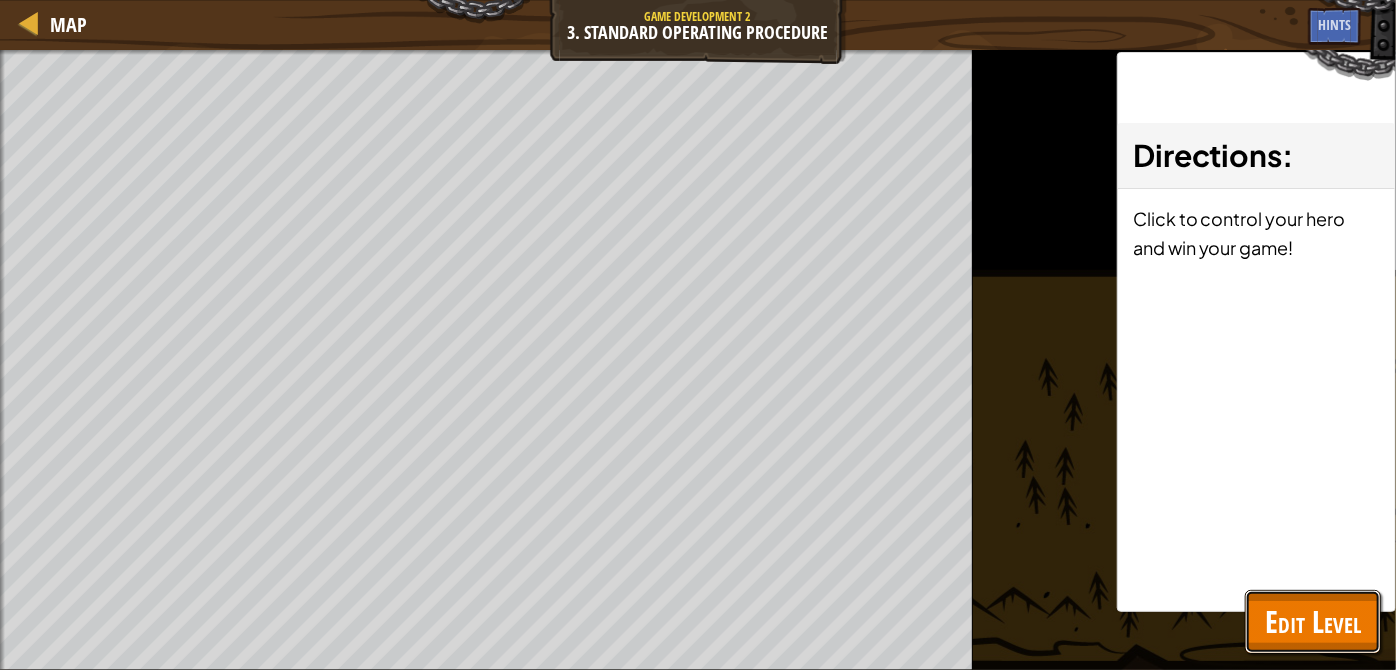 drag, startPoint x: 1333, startPoint y: 615, endPoint x: 1333, endPoint y: 598, distance: 17 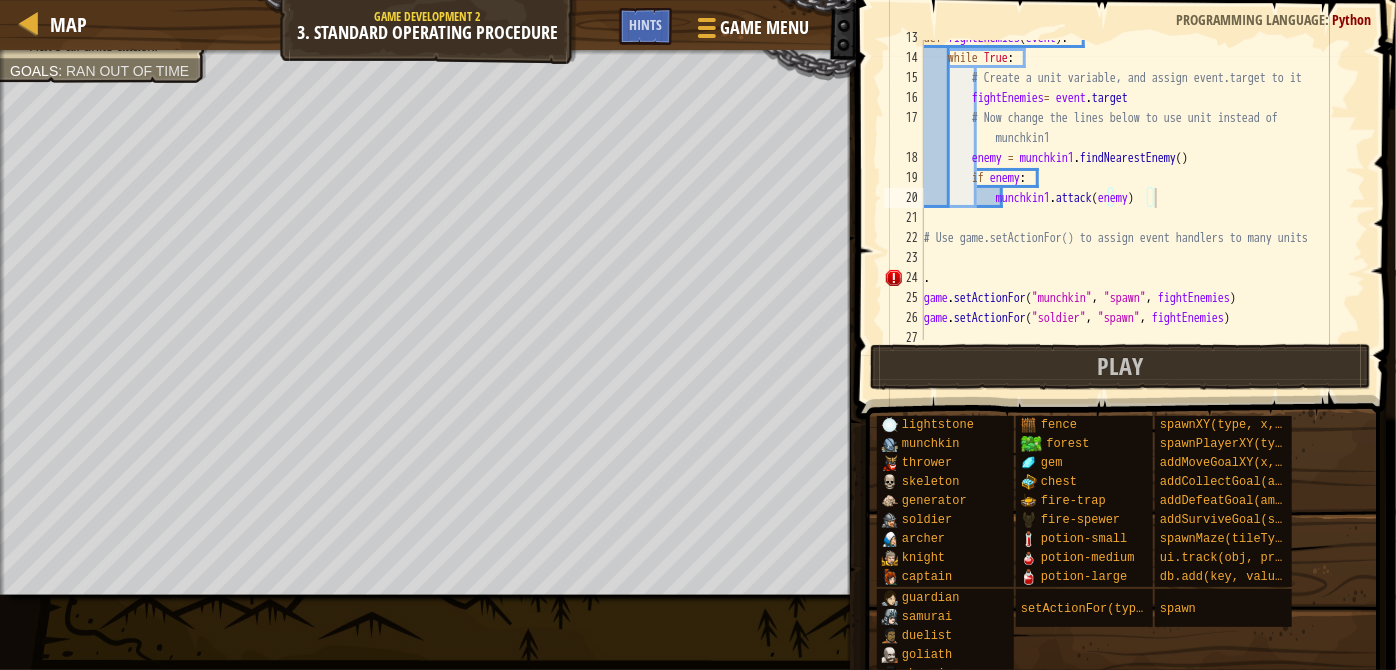 scroll, scrollTop: 299, scrollLeft: 0, axis: vertical 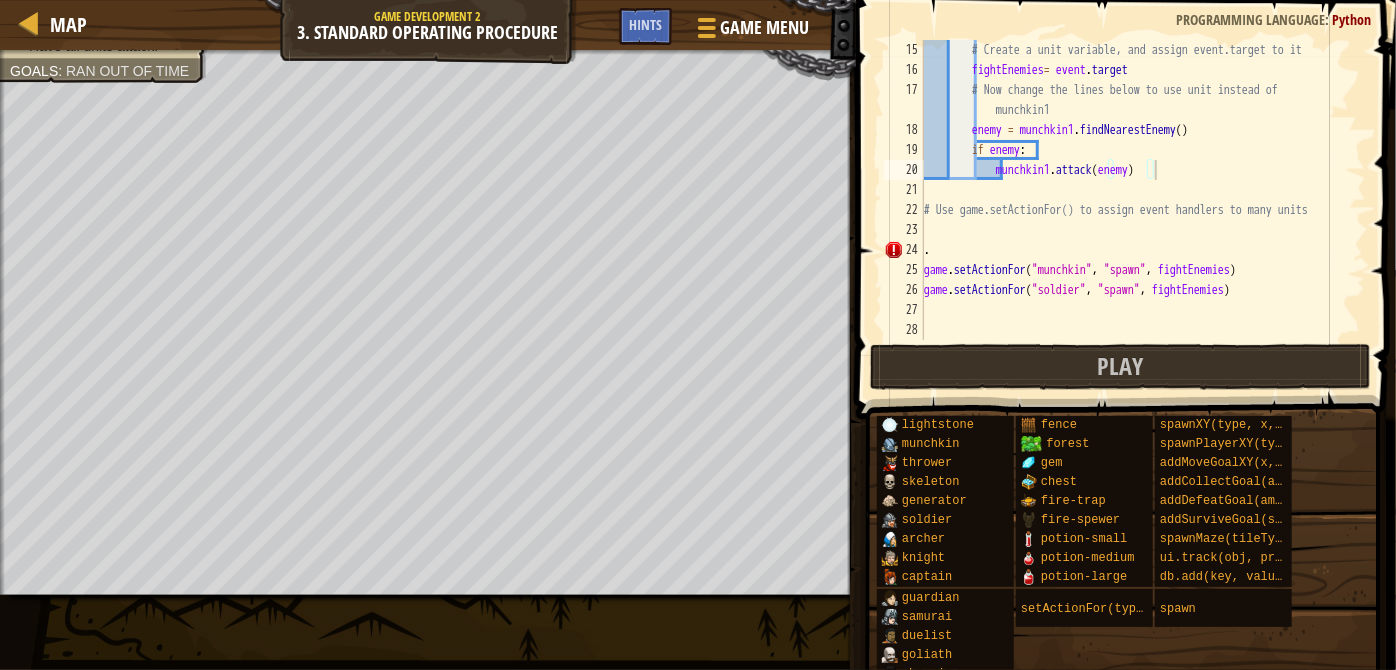 type on "." 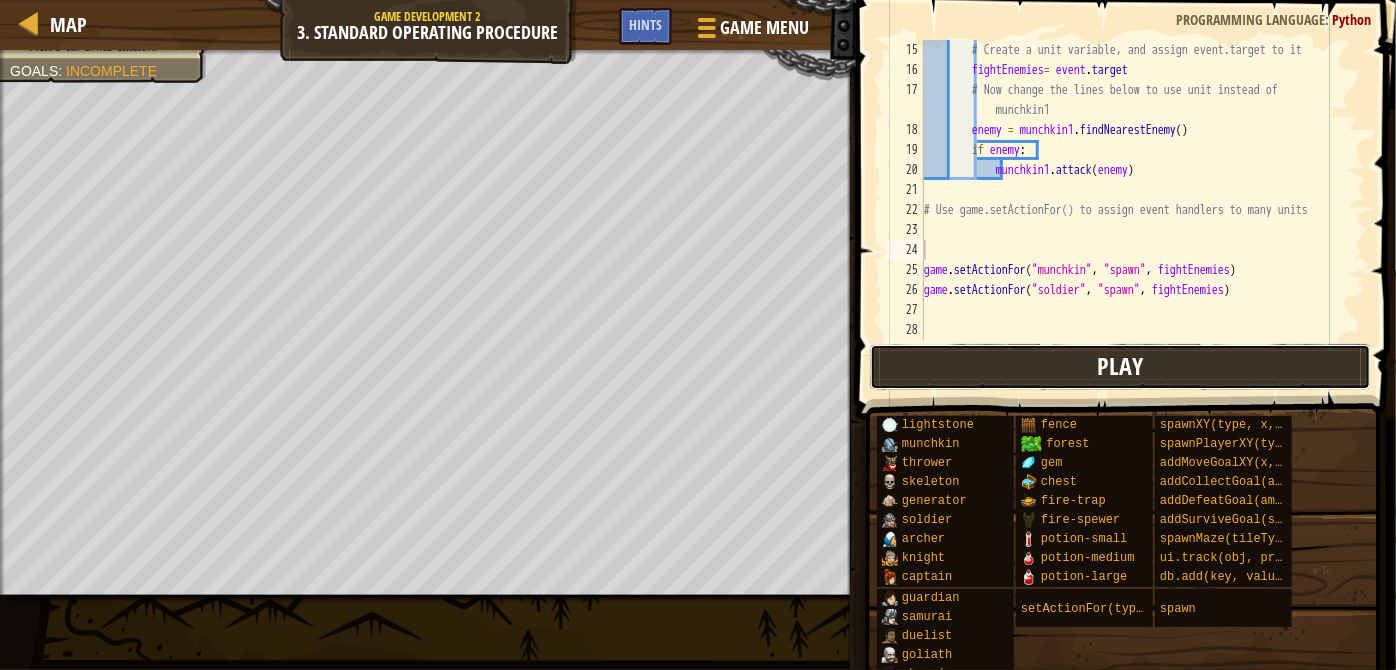 click on "Play" at bounding box center [1120, 367] 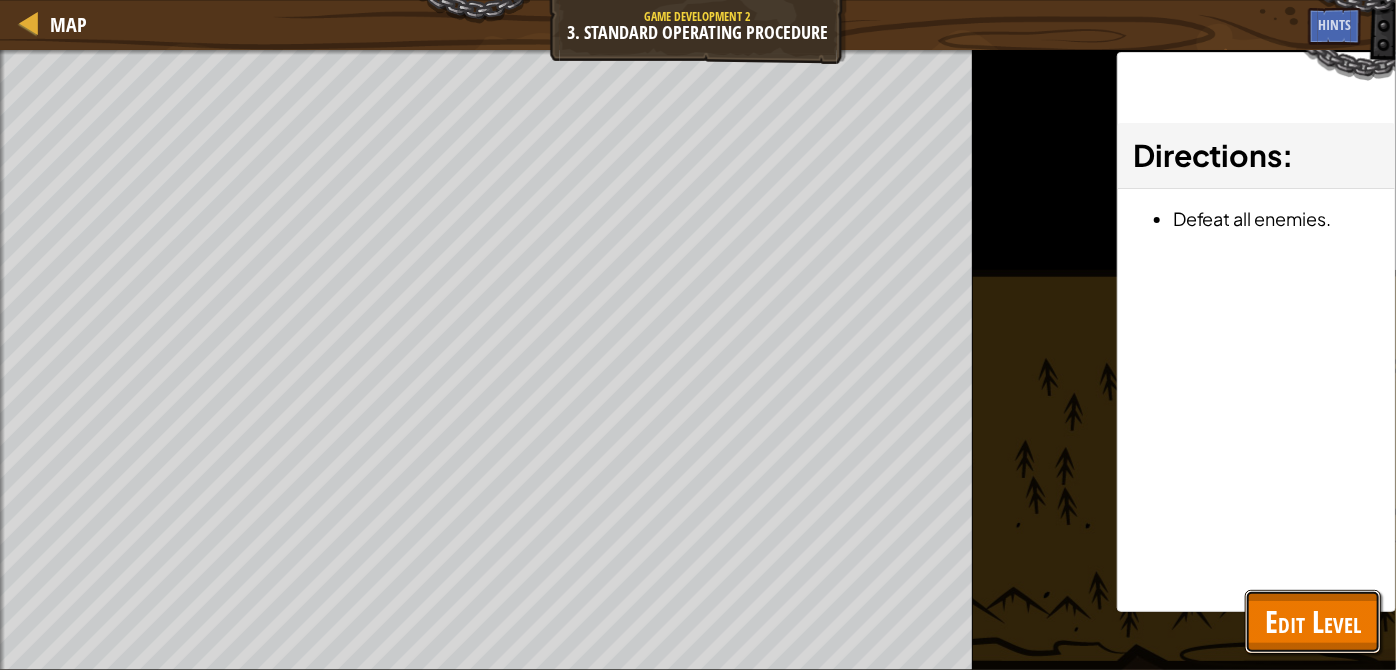 click on "Edit Level" at bounding box center [1313, 621] 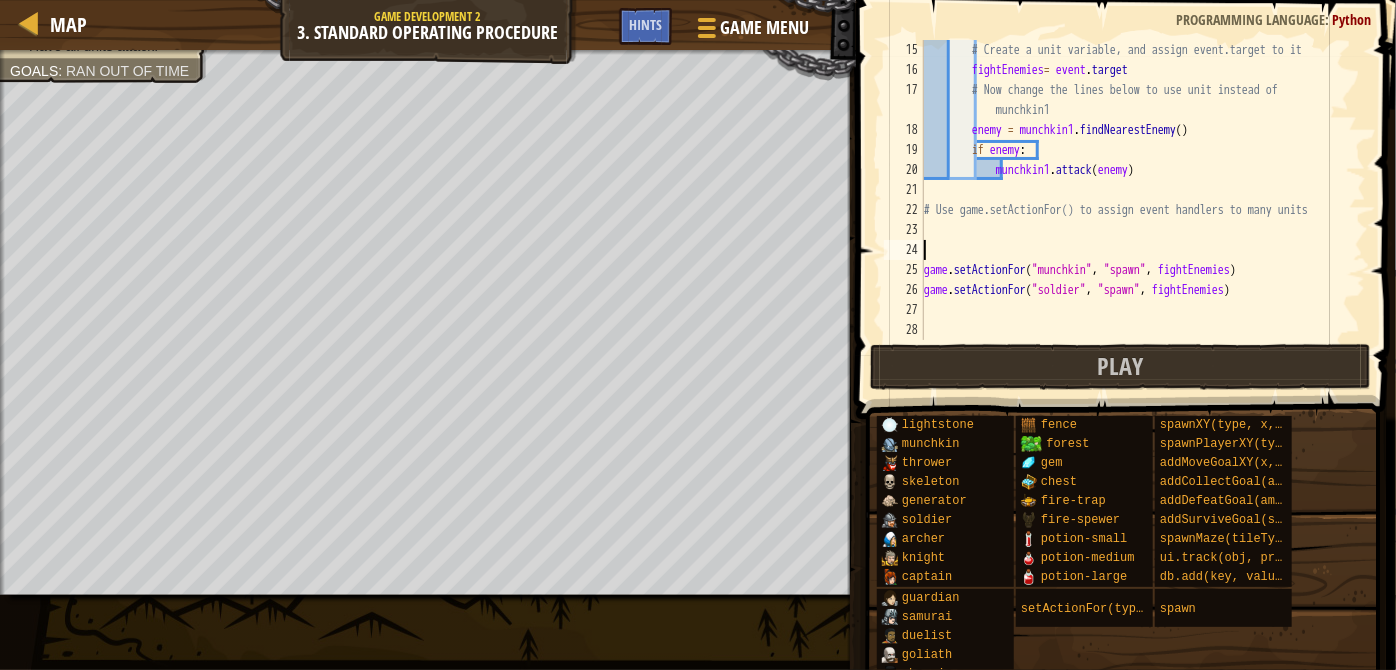 click on "# Create a unit variable, and assign event.target to it          fightEnemies =   event . target          # Now change the lines below to use unit instead of               munchkin1          enemy   =   munchkin1 . findNearestEnemy ( )          if   enemy :              munchkin1 . attack ( enemy ) # Use game.setActionFor() to assign event handlers to many units game . setActionFor ( "munchkin" ,   "spawn" ,   fightEnemies ) game . setActionFor ( "soldier" ,   "spawn" ,   fightEnemies )" at bounding box center [1136, 210] 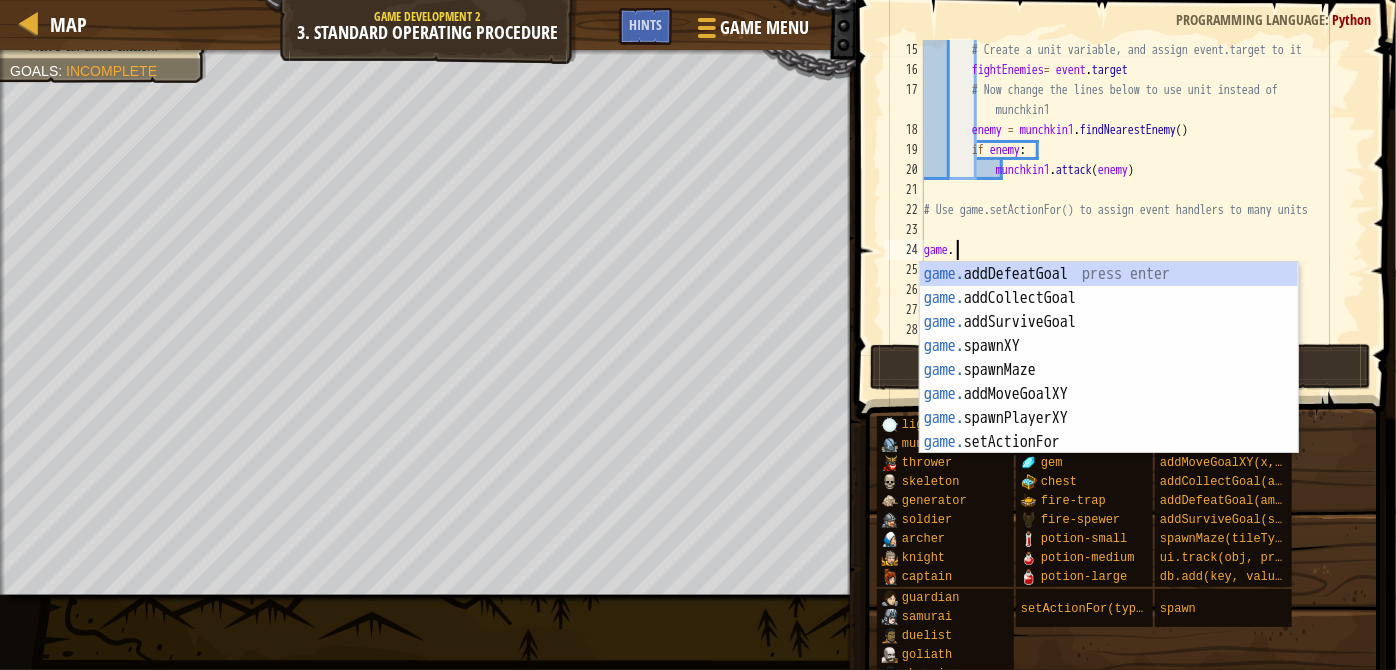 scroll, scrollTop: 9, scrollLeft: 1, axis: both 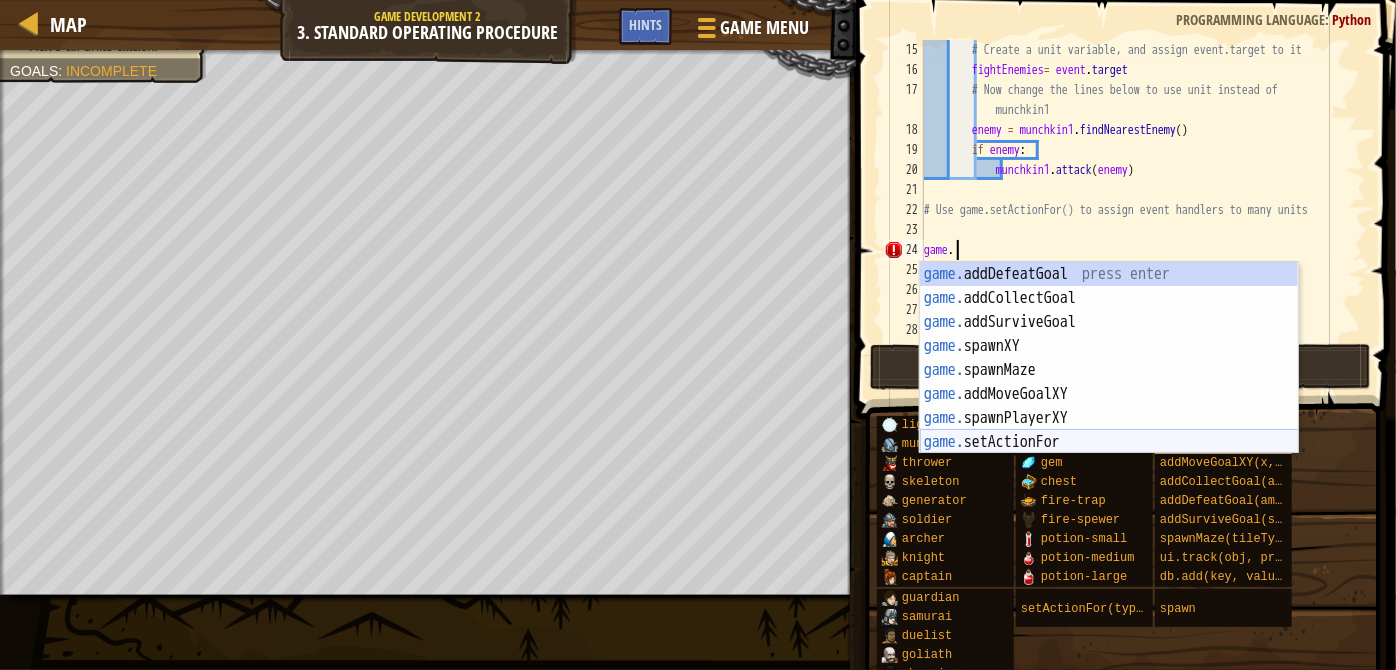 click on "game. addDefeatGoal press enter game. addCollectGoal press enter game. addSurviveGoal press enter game. spawnXY press enter game. spawnMaze press enter game. addMoveGoalXY press enter game. spawnPlayerXY press enter game. setActionFor press enter" at bounding box center (1109, 382) 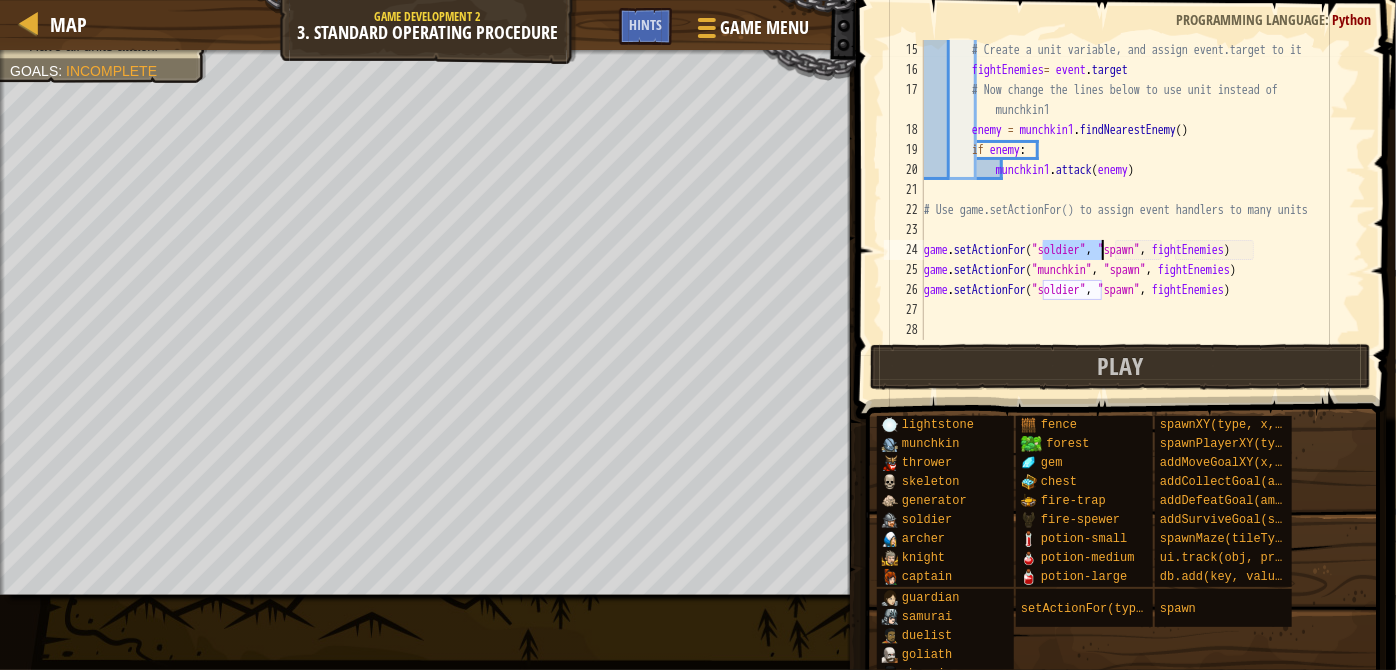 click on "# Create a unit variable, and assign event.target to it          fightEnemies =   event . target          # Now change the lines below to use unit instead of               munchkin1          enemy   =   munchkin1 . findNearestEnemy ( )          if   enemy :              munchkin1 . attack ( enemy ) # Use game.setActionFor() to assign event handlers to many units game . setActionFor ( "soldier" ,   "spawn" ,   fightEnemies ) game . setActionFor ( "munchkin" ,   "spawn" ,   fightEnemies ) game . setActionFor ( "soldier" ,   "spawn" ,   fightEnemies )" at bounding box center [1136, 210] 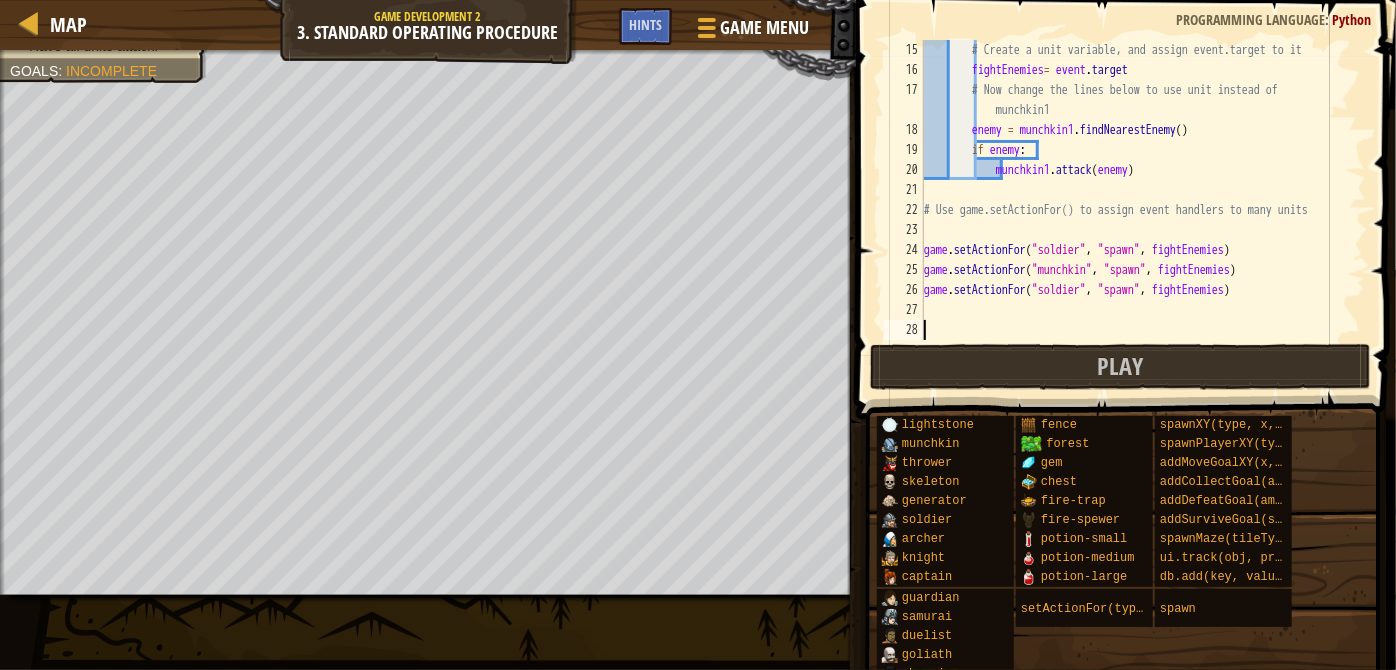 click on "# Create a unit variable, and assign event.target to it          fightEnemies =   event . target          # Now change the lines below to use unit instead of               munchkin1          enemy   =   munchkin1 . findNearestEnemy ( )          if   enemy :              munchkin1 . attack ( enemy ) # Use game.setActionFor() to assign event handlers to many units game . setActionFor ( "soldier" ,   "spawn" ,   fightEnemies ) game . setActionFor ( "munchkin" ,   "spawn" ,   fightEnemies ) game . setActionFor ( "soldier" ,   "spawn" ,   fightEnemies )" at bounding box center [1136, 210] 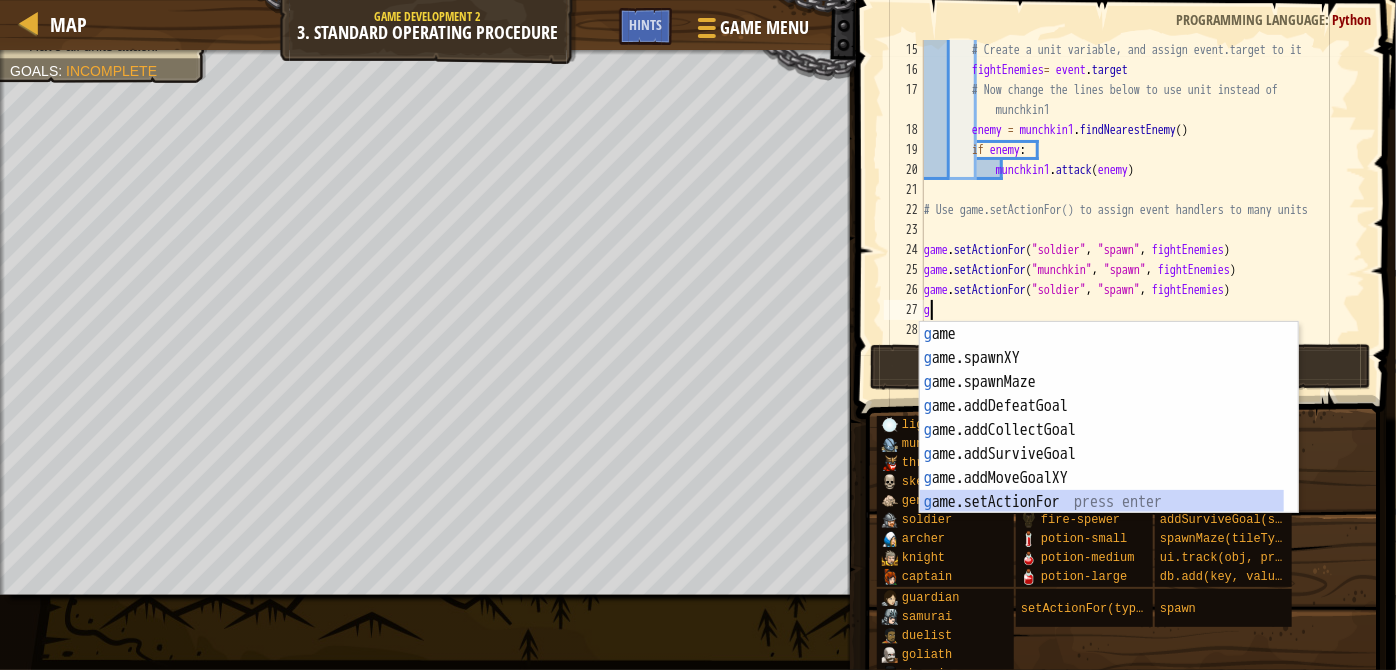 click on "g ame press enter g ame.spawnXY press enter g ame.spawnMaze press enter g ame.addDefeatGoal press enter g ame.addCollectGoal press enter g ame.addSurviveGoal press enter g ame.addMoveGoalXY press enter g ame.setActionFor press enter g ame.spawnPlayerXY press enter" at bounding box center [1102, 442] 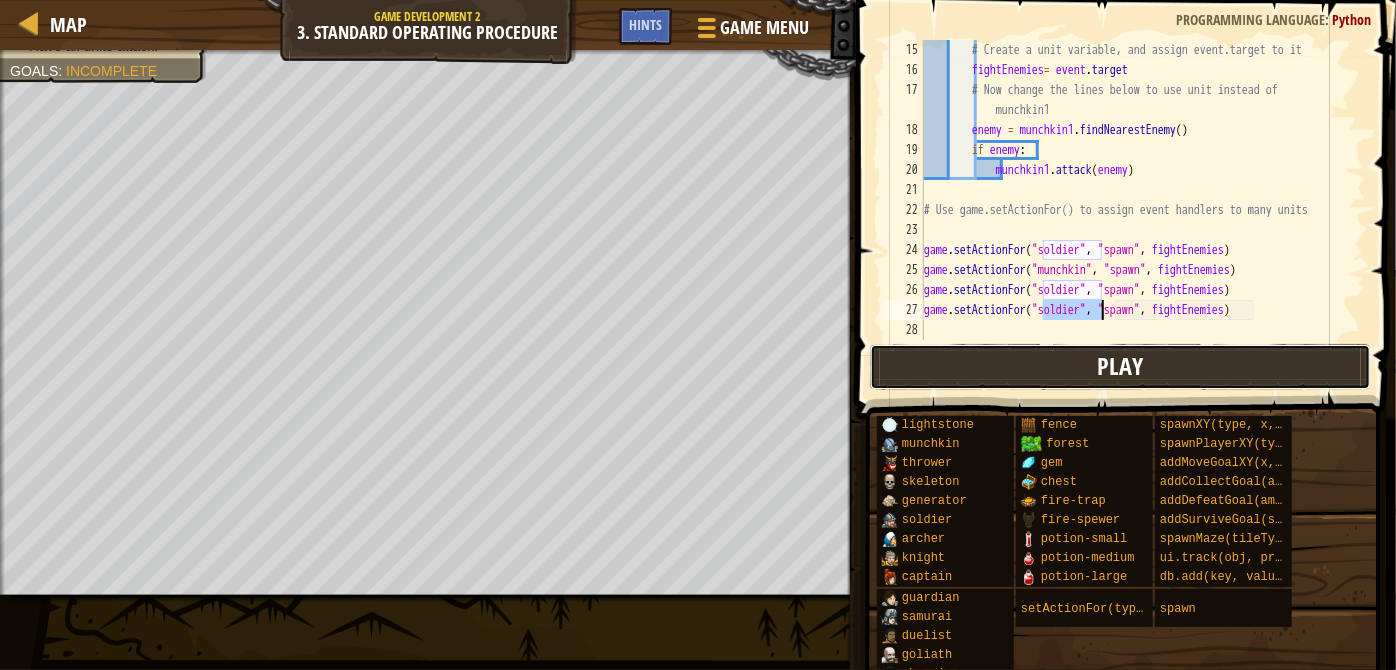 click on "Play" at bounding box center [1120, 367] 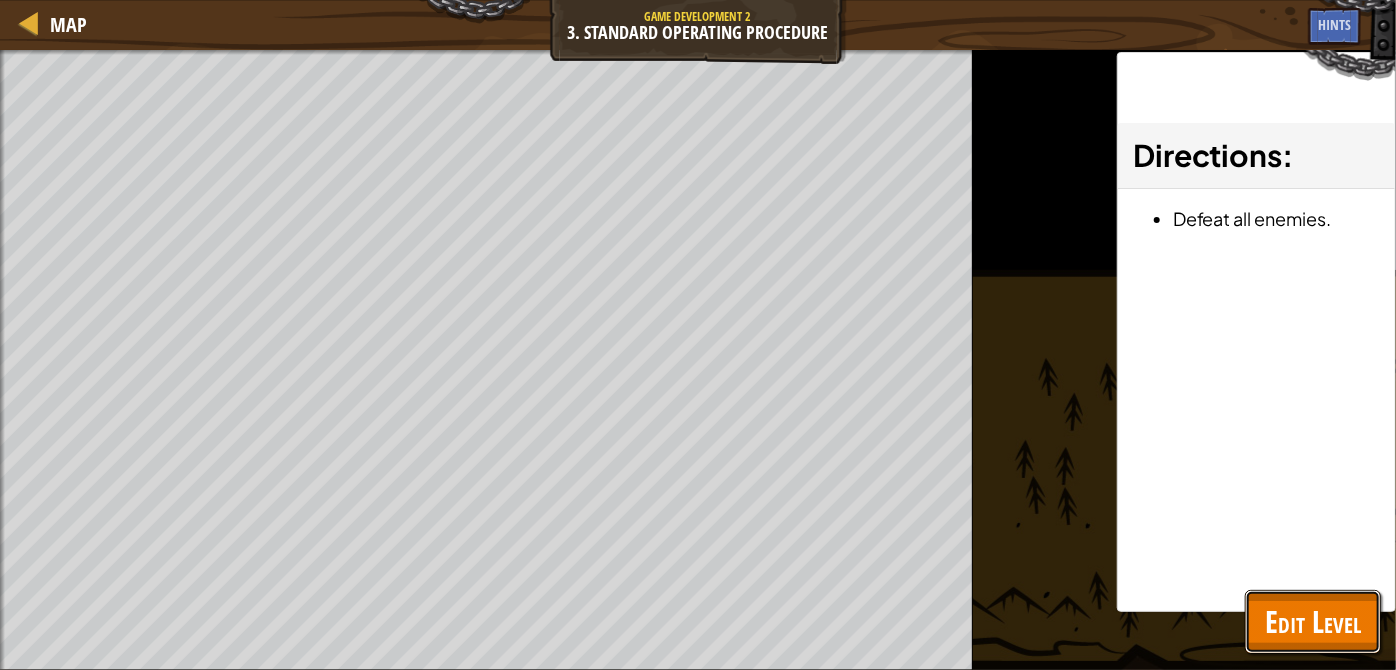 click on "Edit Level" at bounding box center (1313, 621) 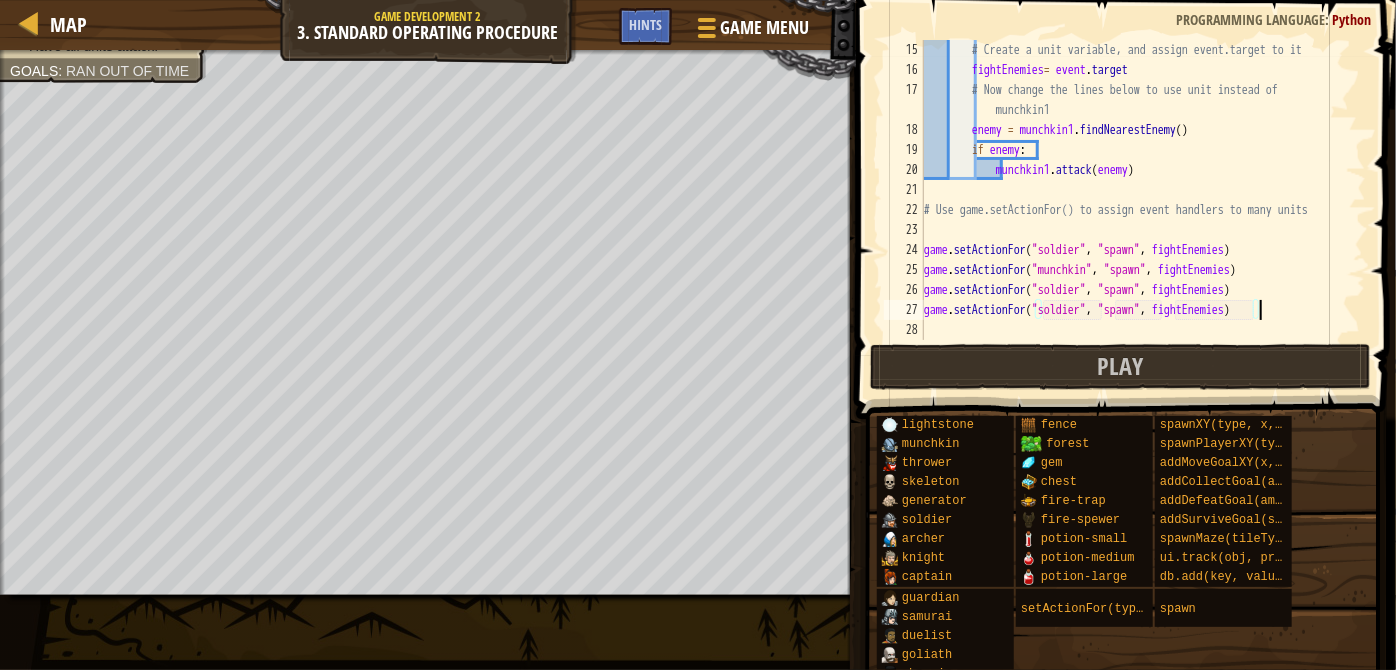 click on "# Create a unit variable, and assign event.target to it          fightEnemies =   event . target          # Now change the lines below to use unit instead of               munchkin1          enemy   =   munchkin1 . findNearestEnemy ( )          if   enemy :              munchkin1 . attack ( enemy ) # Use game.setActionFor() to assign event handlers to many units game . setActionFor ( "soldier" ,   "spawn" ,   fightEnemies ) game . setActionFor ( "munchkin" ,   "spawn" ,   fightEnemies ) game . setActionFor ( "soldier" ,   "spawn" ,   fightEnemies ) game . setActionFor ( "soldier" ,   "spawn" ,   fightEnemies )" at bounding box center (1136, 210) 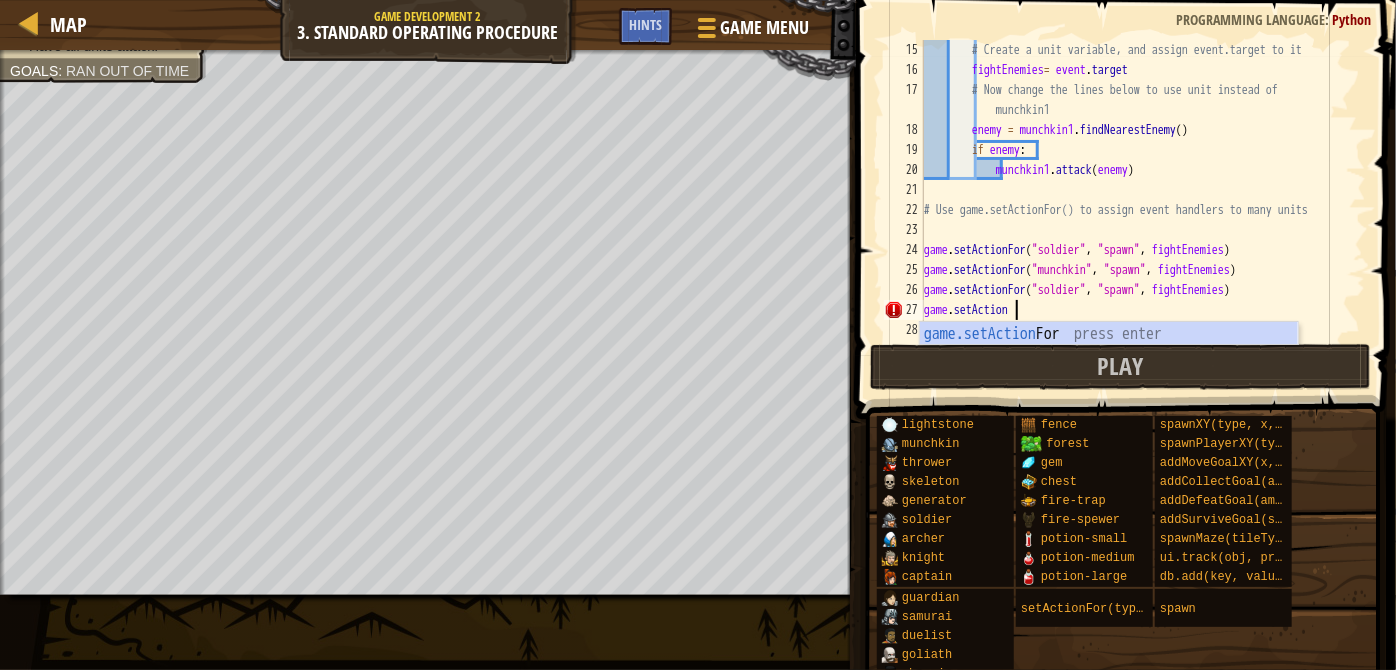 type on "g" 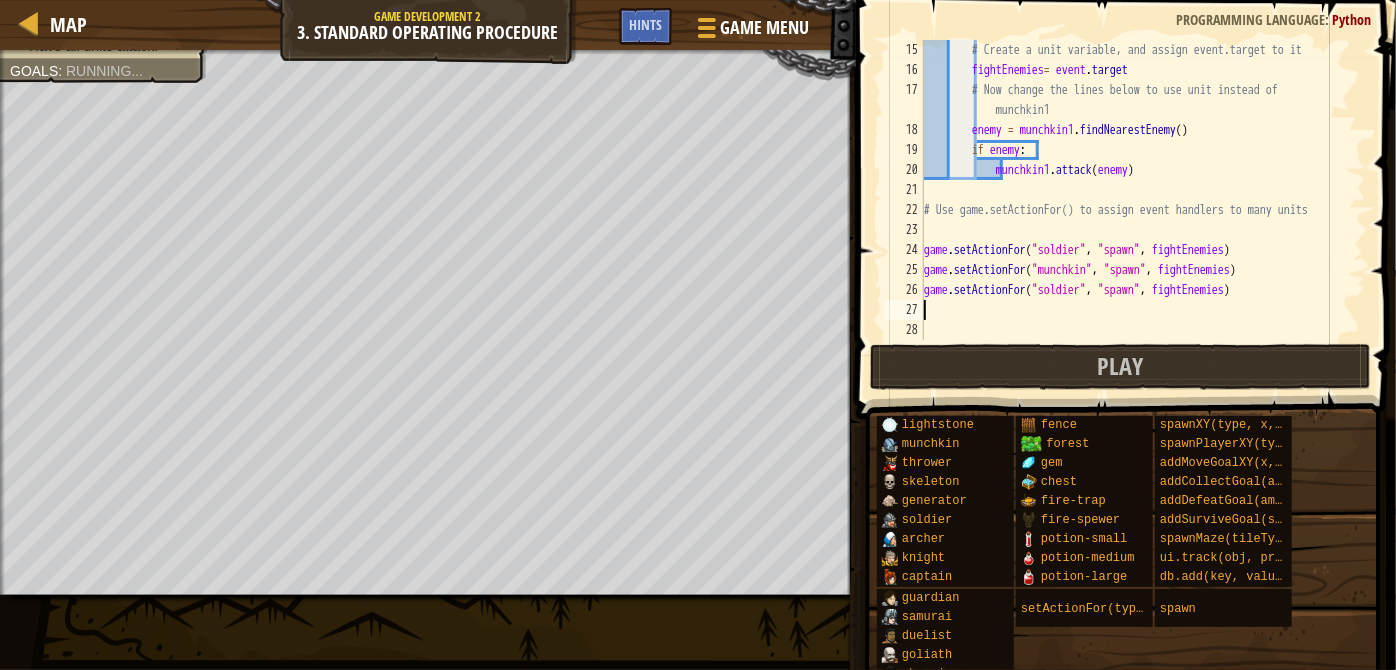 click on "# Create a unit variable, and assign event.target to it          fightEnemies =   event . target          # Now change the lines below to use unit instead of               munchkin1          enemy   =   munchkin1 . findNearestEnemy ( )          if   enemy :              munchkin1 . attack ( enemy ) # Use game.setActionFor() to assign event handlers to many units game . setActionFor ( "soldier" ,   "spawn" ,   fightEnemies ) game . setActionFor ( "munchkin" ,   "spawn" ,   fightEnemies ) game . setActionFor ( "soldier" ,   "spawn" ,   fightEnemies )" at bounding box center (1136, 210) 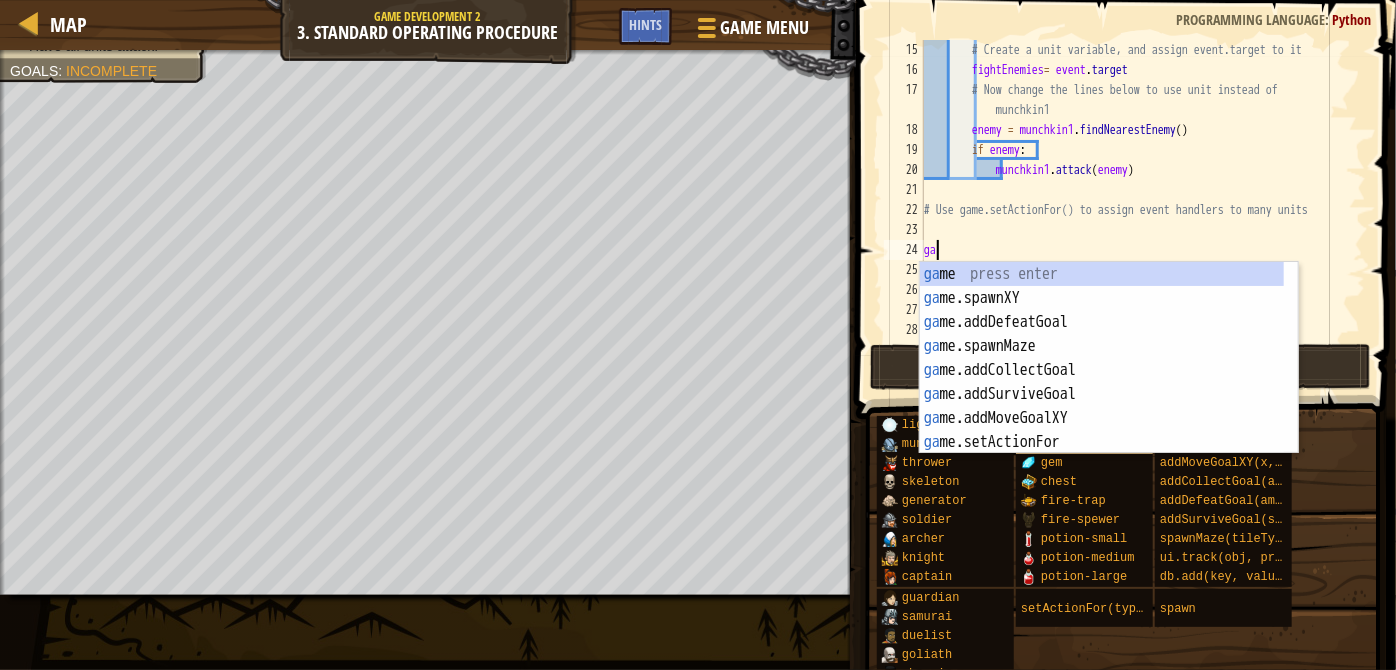 type on "g" 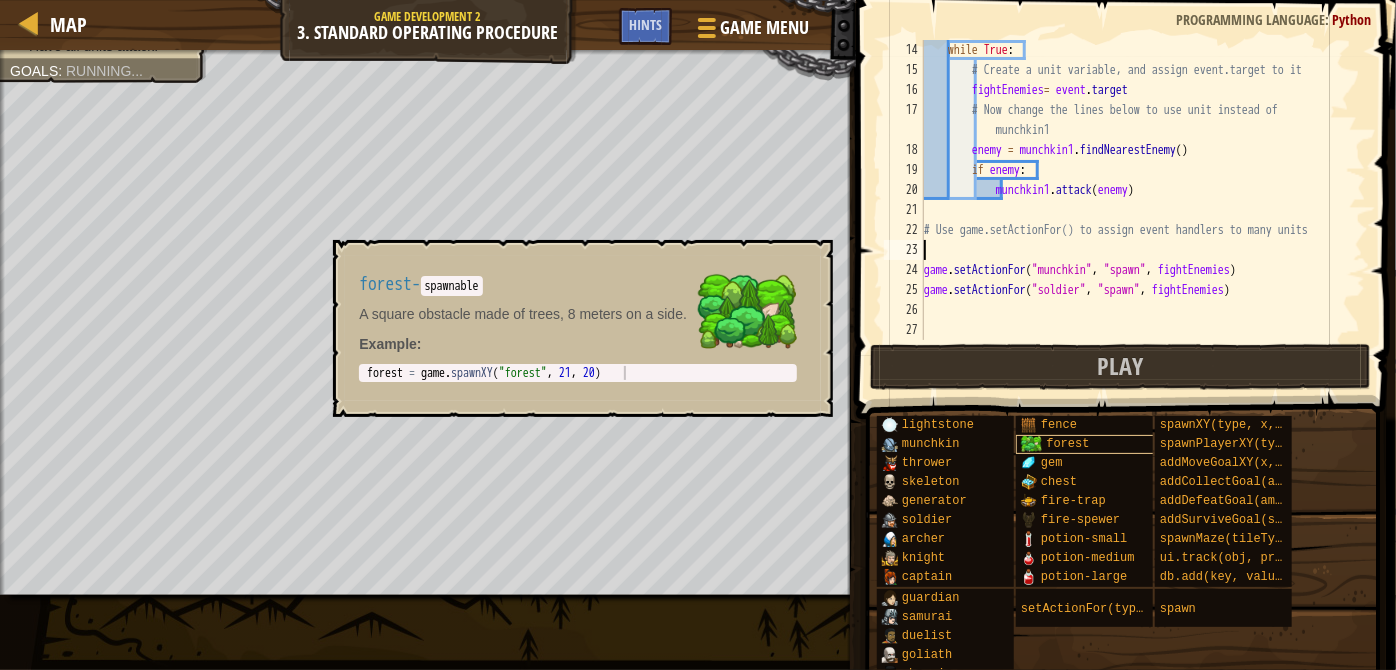 scroll, scrollTop: 280, scrollLeft: 0, axis: vertical 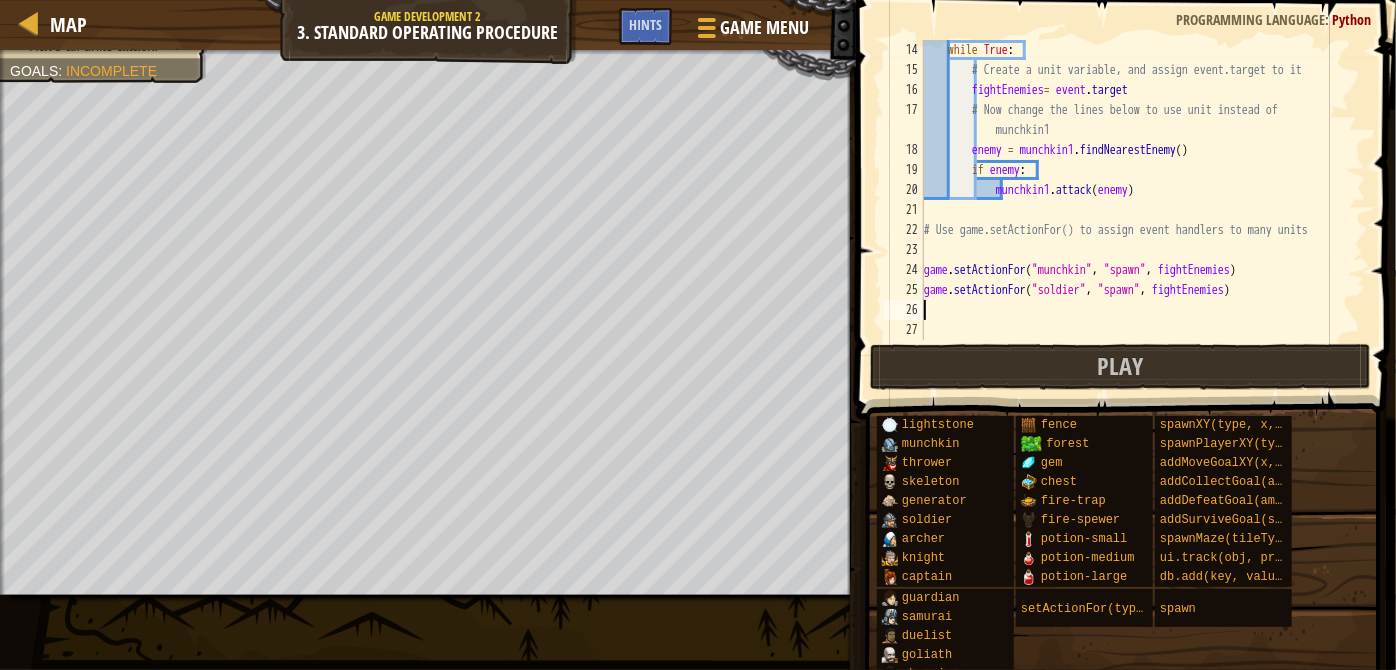 click on "while   True :          # Create a unit variable, and assign event.target to it          fightEnemies =   event . target          # Now change the lines below to use unit instead of               munchkin1          [ENEMY]   =   munchkin1 . findNearestEnemy ( )          if   [ENEMY] :              munchkin1 . attack ( [ENEMY] ) # Use game.setActionFor() to assign event handlers to many units game . setActionFor ( "munchkin" ,   "spawn" ,   fightEnemies ) game . setActionFor ( "soldier" ,   "spawn" ,   fightEnemies )" at bounding box center [1136, 210] 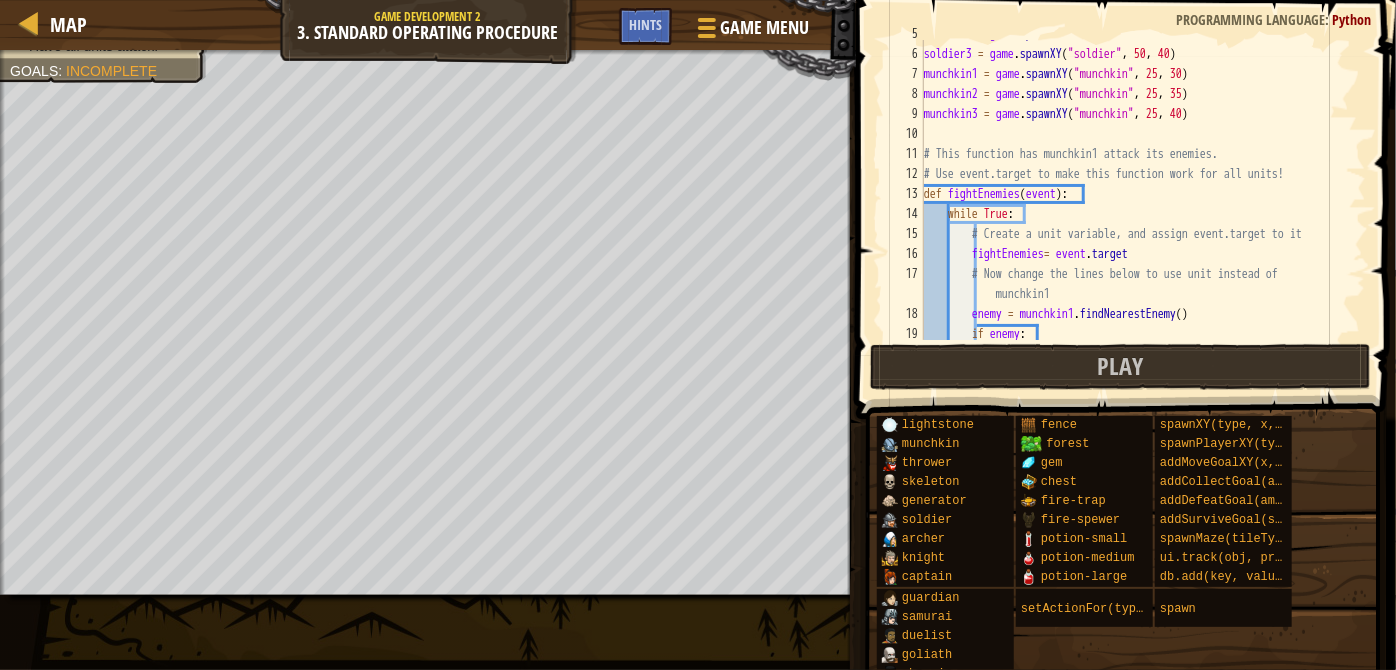 scroll, scrollTop: 0, scrollLeft: 0, axis: both 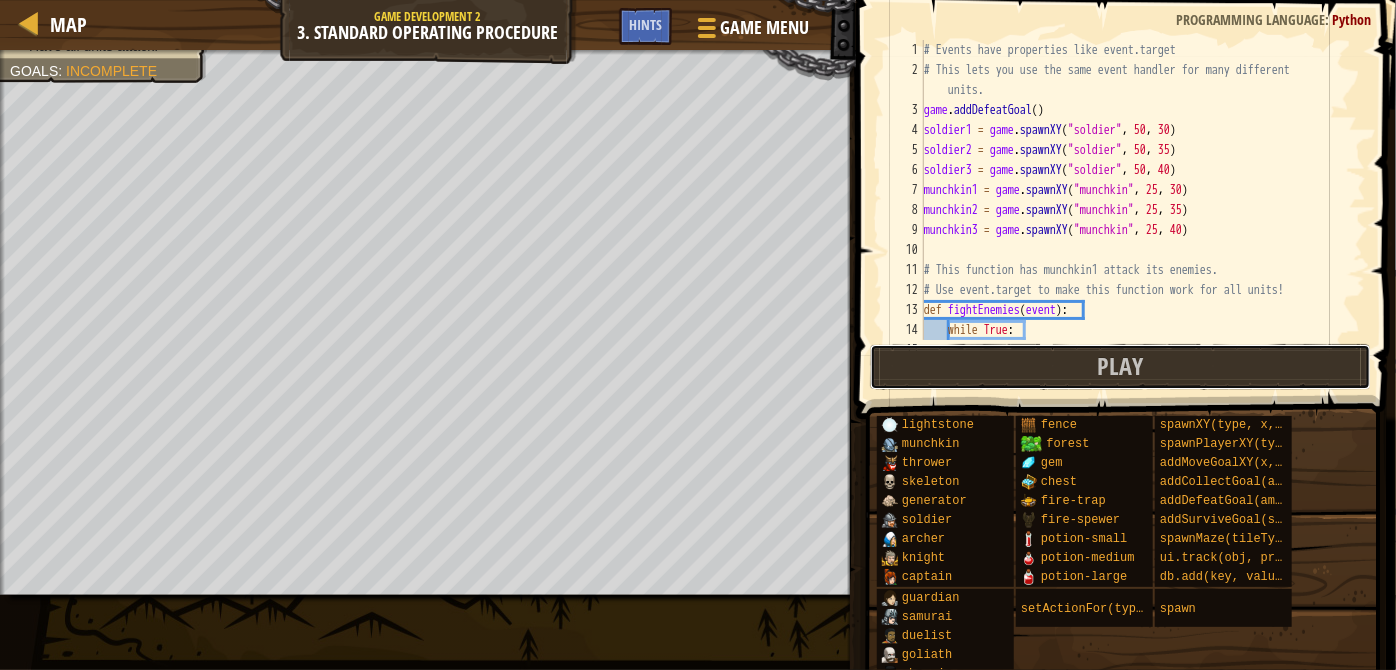 drag, startPoint x: 1081, startPoint y: 356, endPoint x: 1088, endPoint y: 372, distance: 17.464249 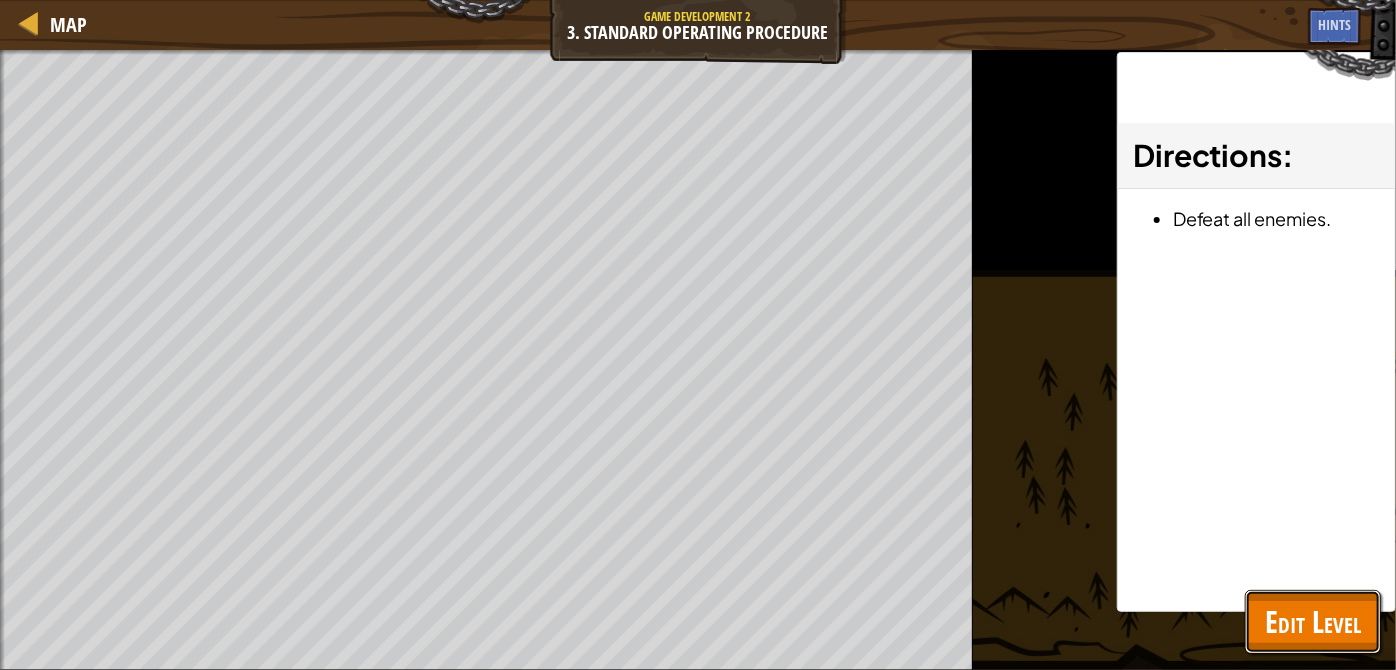 click on "Edit Level" at bounding box center (1313, 621) 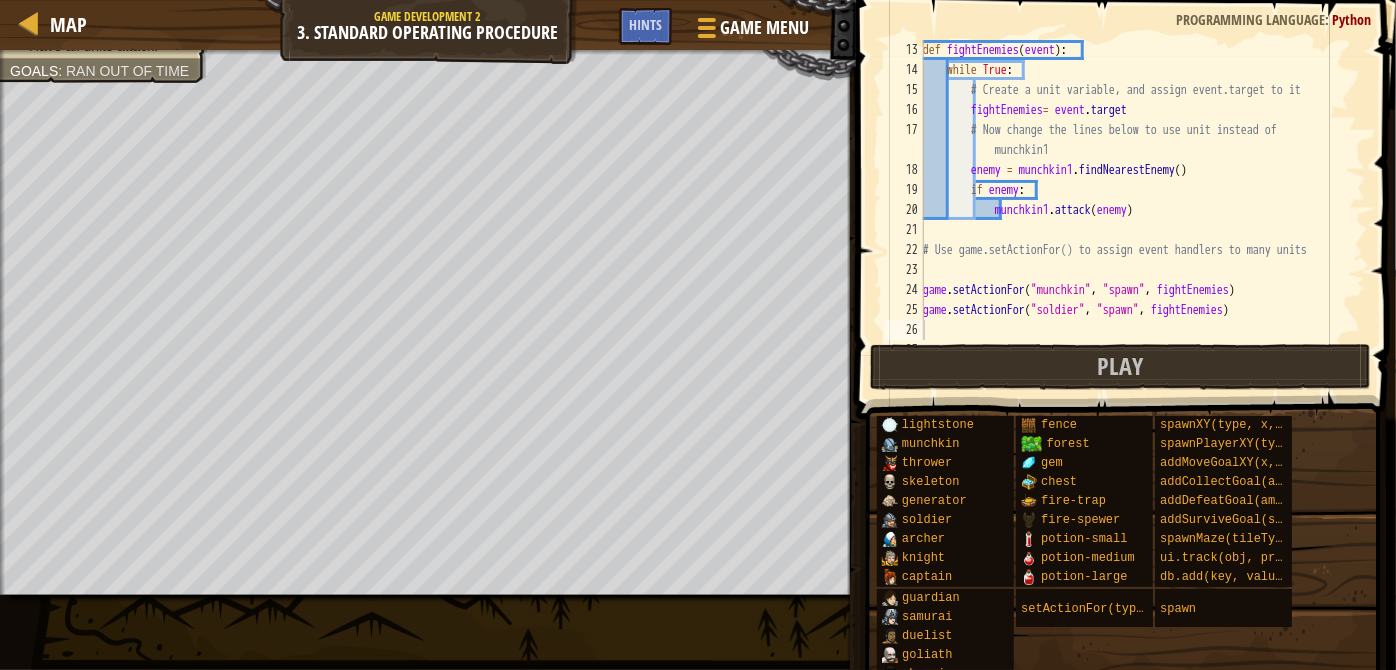 scroll, scrollTop: 260, scrollLeft: 0, axis: vertical 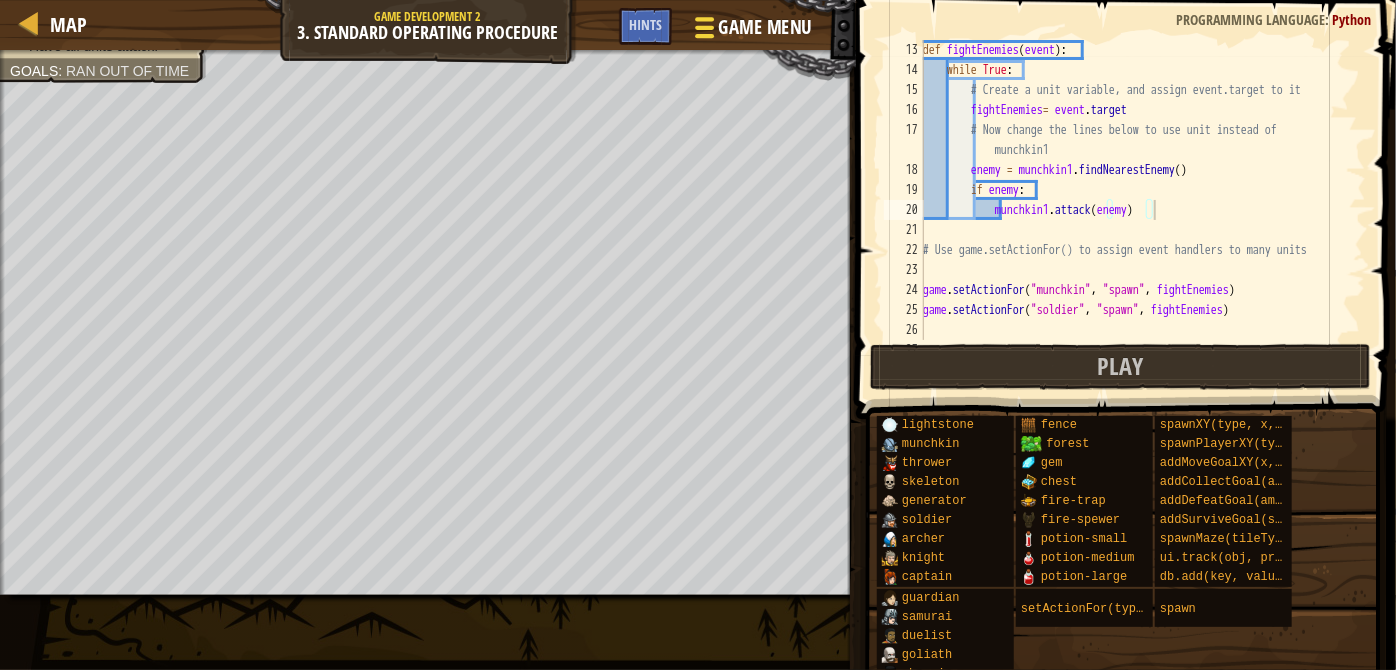 click on "Game Menu" at bounding box center [764, 27] 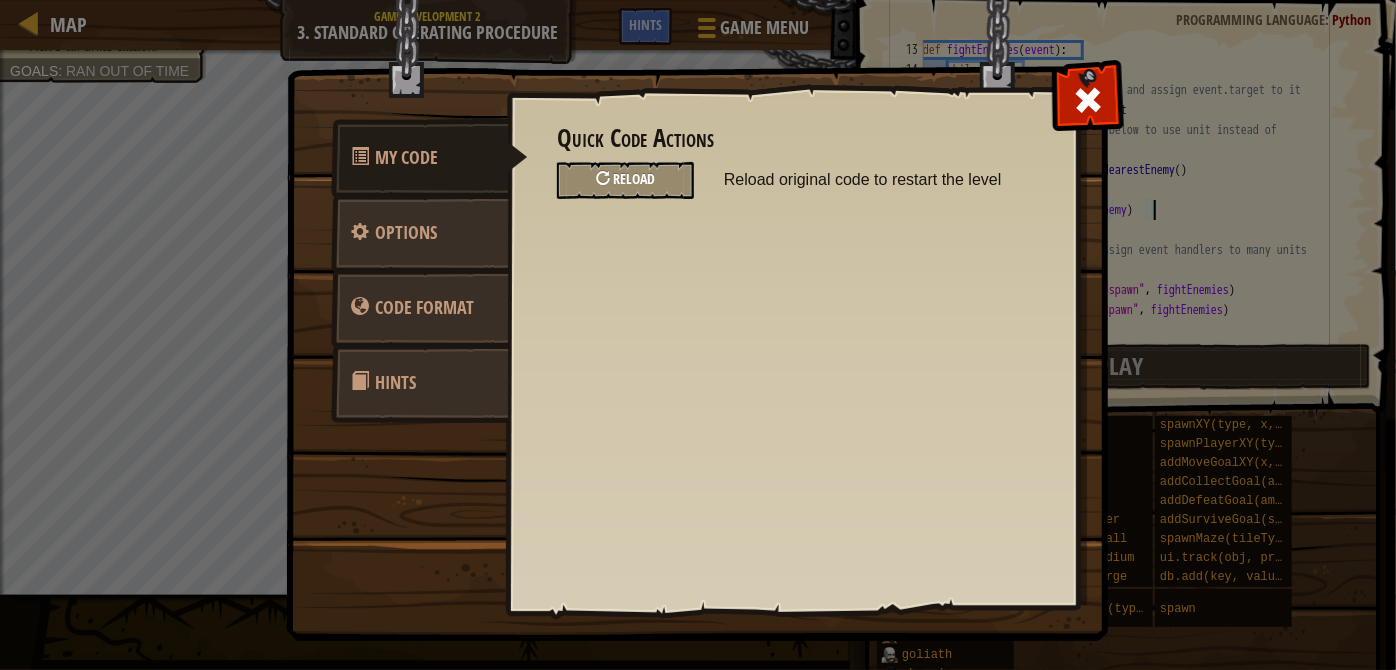 click on "Reload" at bounding box center [625, 180] 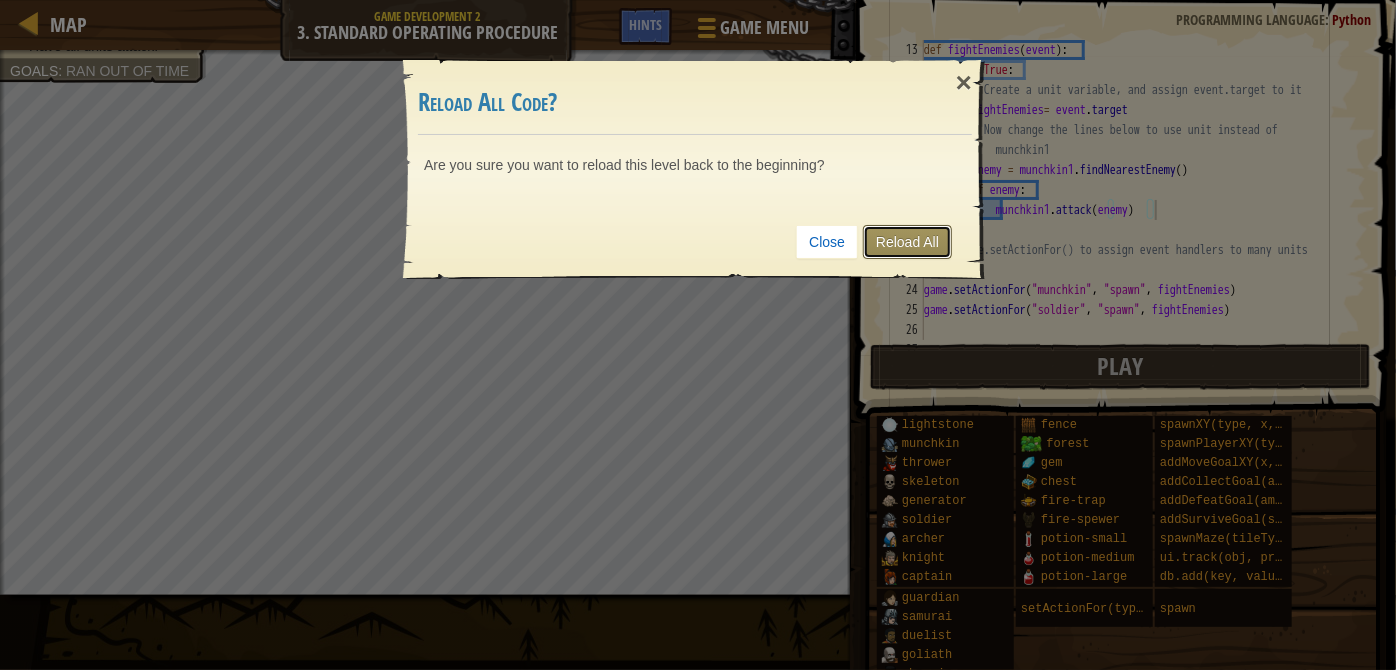 click on "Reload All" at bounding box center (907, 242) 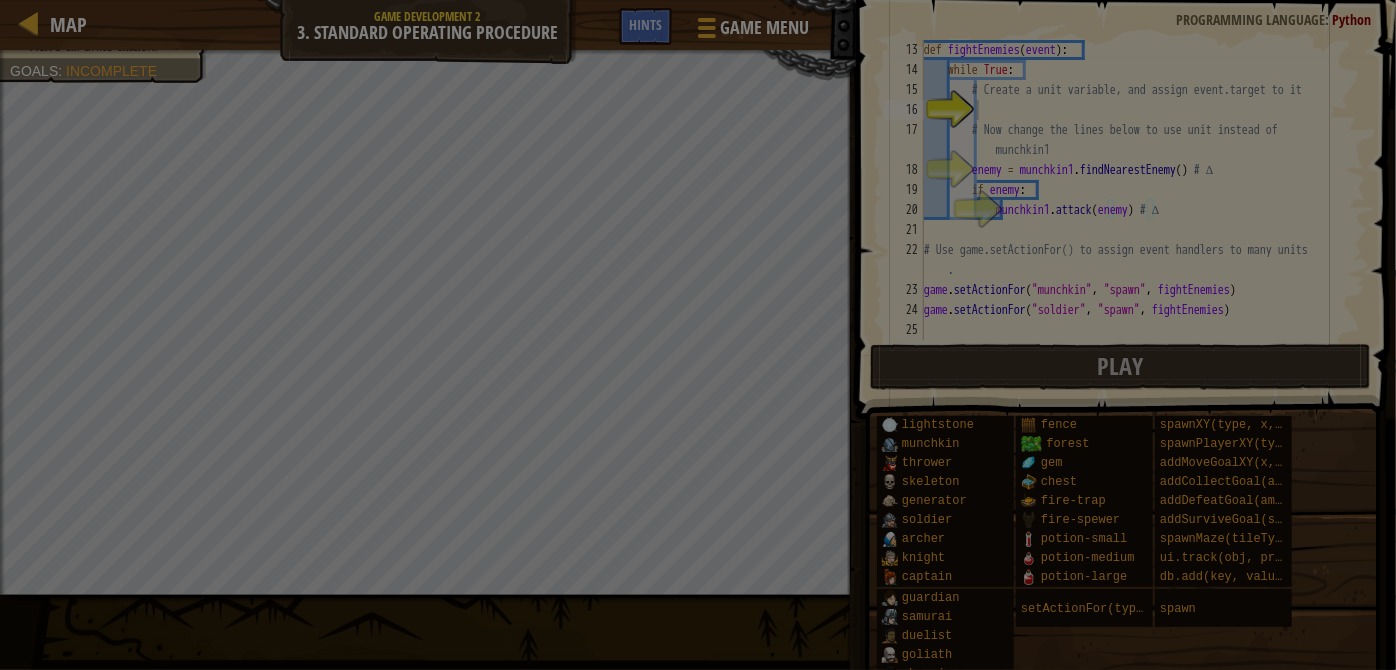 scroll, scrollTop: 259, scrollLeft: 0, axis: vertical 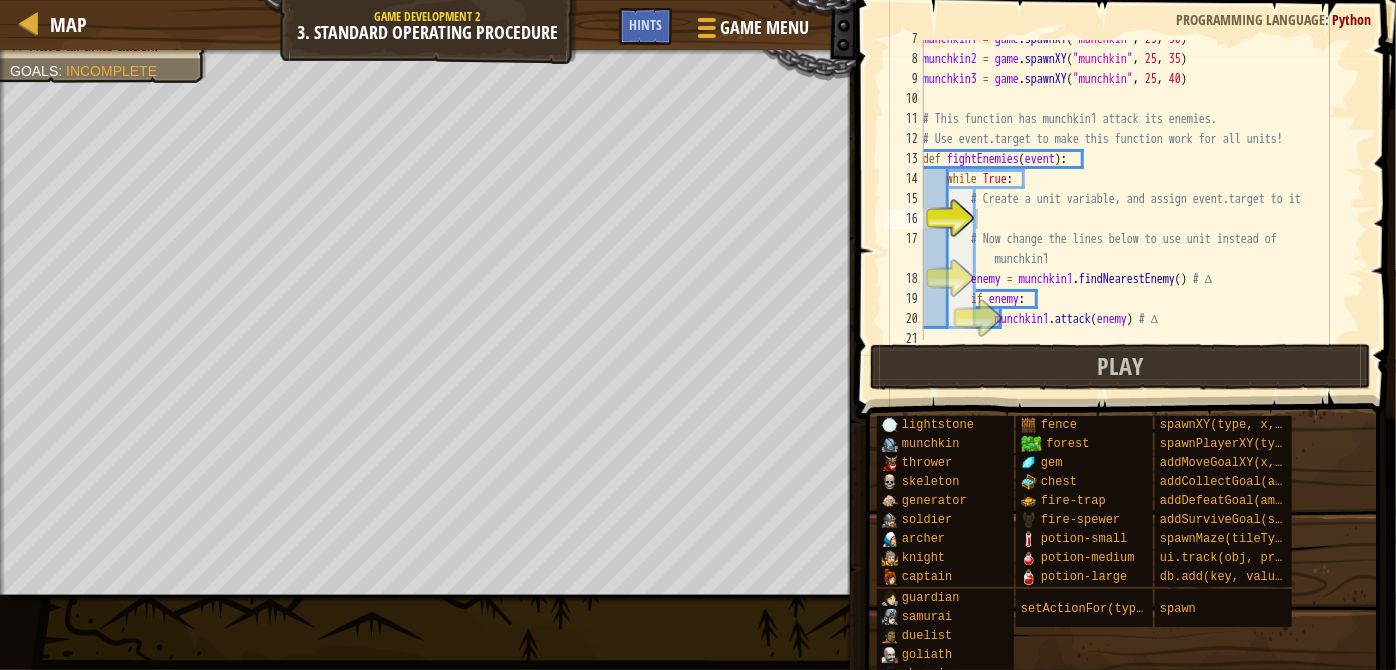 click at bounding box center [1128, 181] 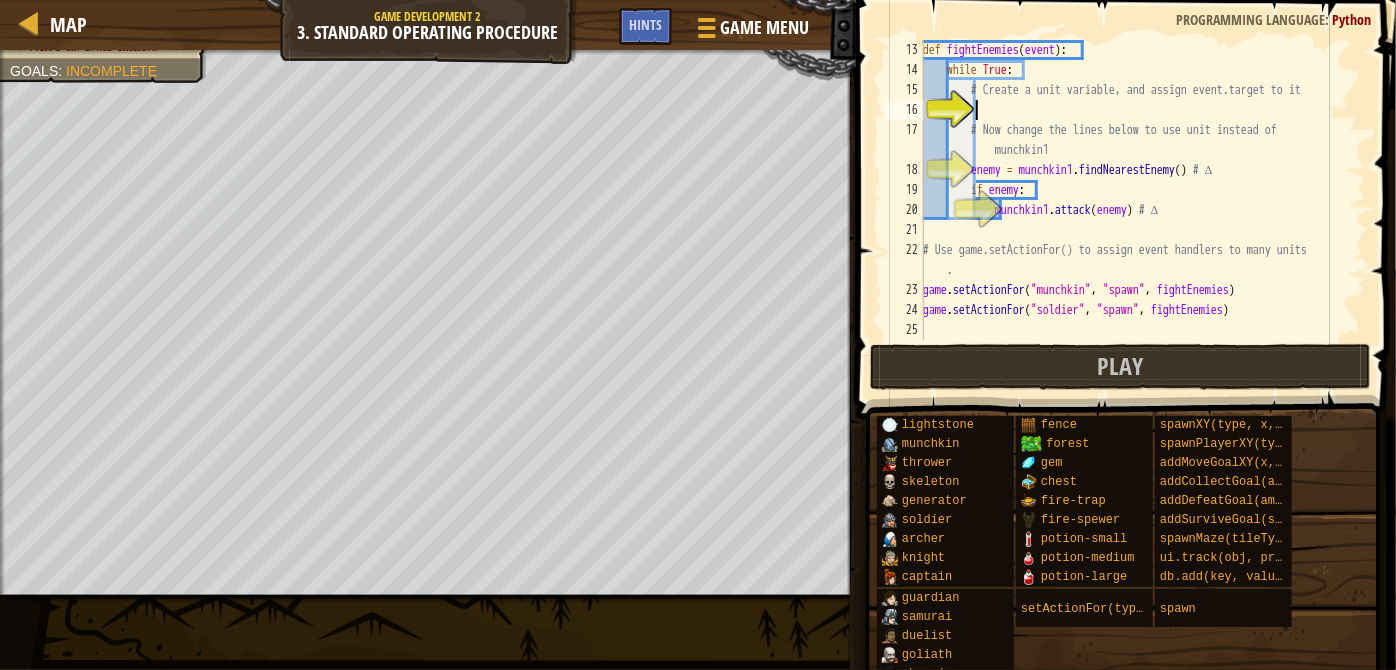 scroll, scrollTop: 0, scrollLeft: 0, axis: both 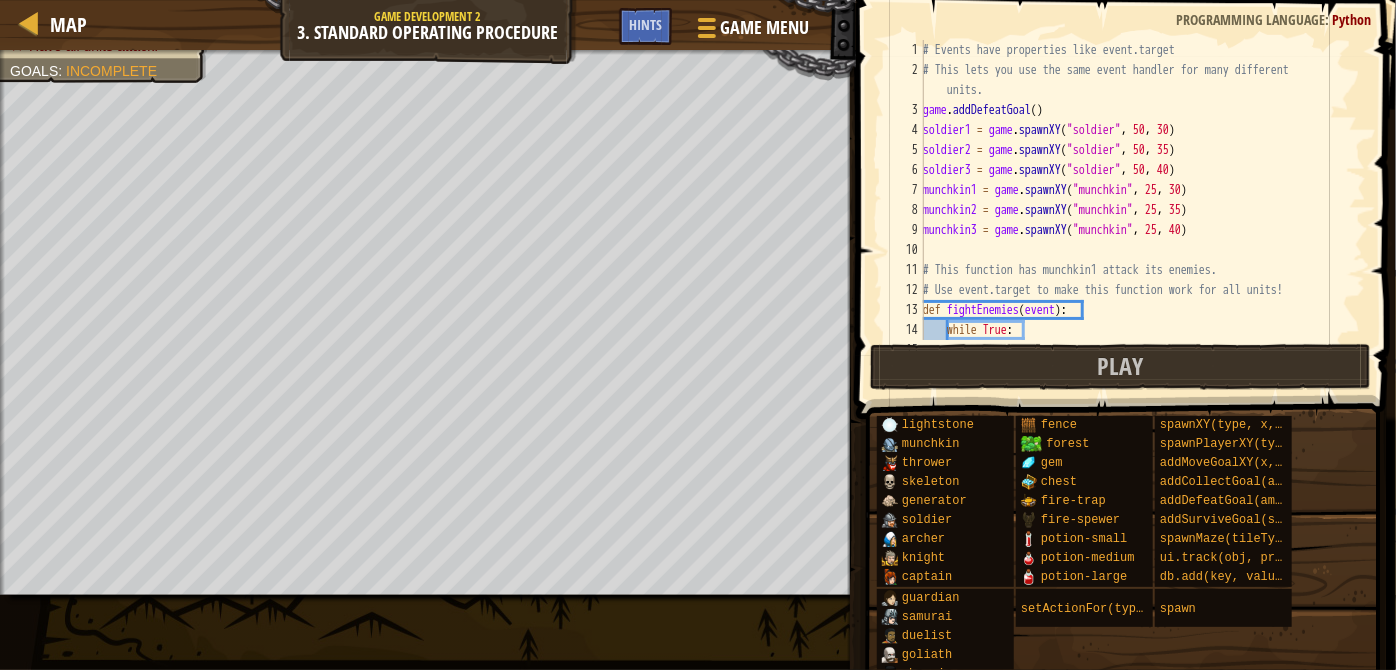 click on "# Events have properties like event.target # This lets you use the same event handler for many different       units. game . addDefeatGoal ( ) soldier1   =   game . spawnXY ( "soldier" ,   50 ,   30 ) soldier2   =   game . spawnXY ( "soldier" ,   50 ,   35 ) soldier3   =   game . spawnXY ( "soldier" ,   50 ,   40 ) munchkin1   =   game . spawnXY ( "munchkin" ,   25 ,   30 ) munchkin2   =   game . spawnXY ( "munchkin" ,   25 ,   35 ) munchkin3   =   game . spawnXY ( "munchkin" ,   25 ,   40 ) # This function has munchkin1 attack its enemies. # Use event.target to make this function work for all units! def   fightEnemies ( event ) :      while   True :          # Create a unit variable, and assign event.target to it" at bounding box center [1135, 210] 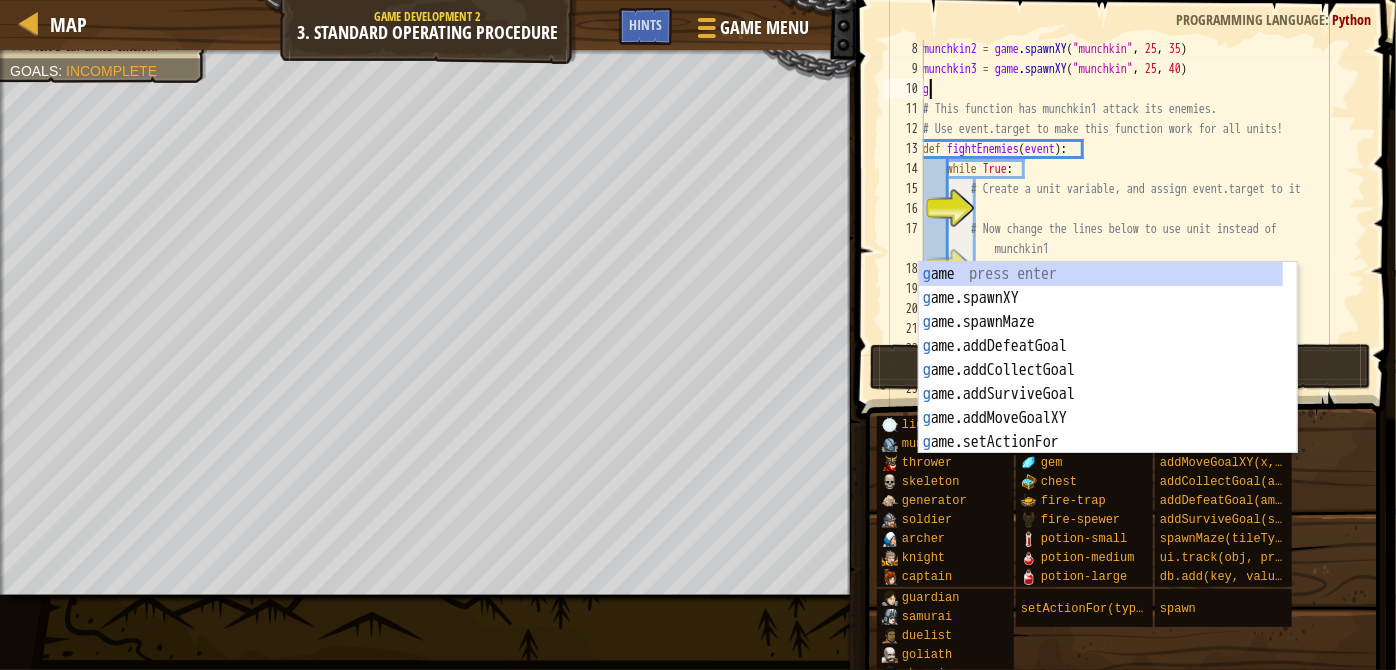 scroll, scrollTop: 170, scrollLeft: 0, axis: vertical 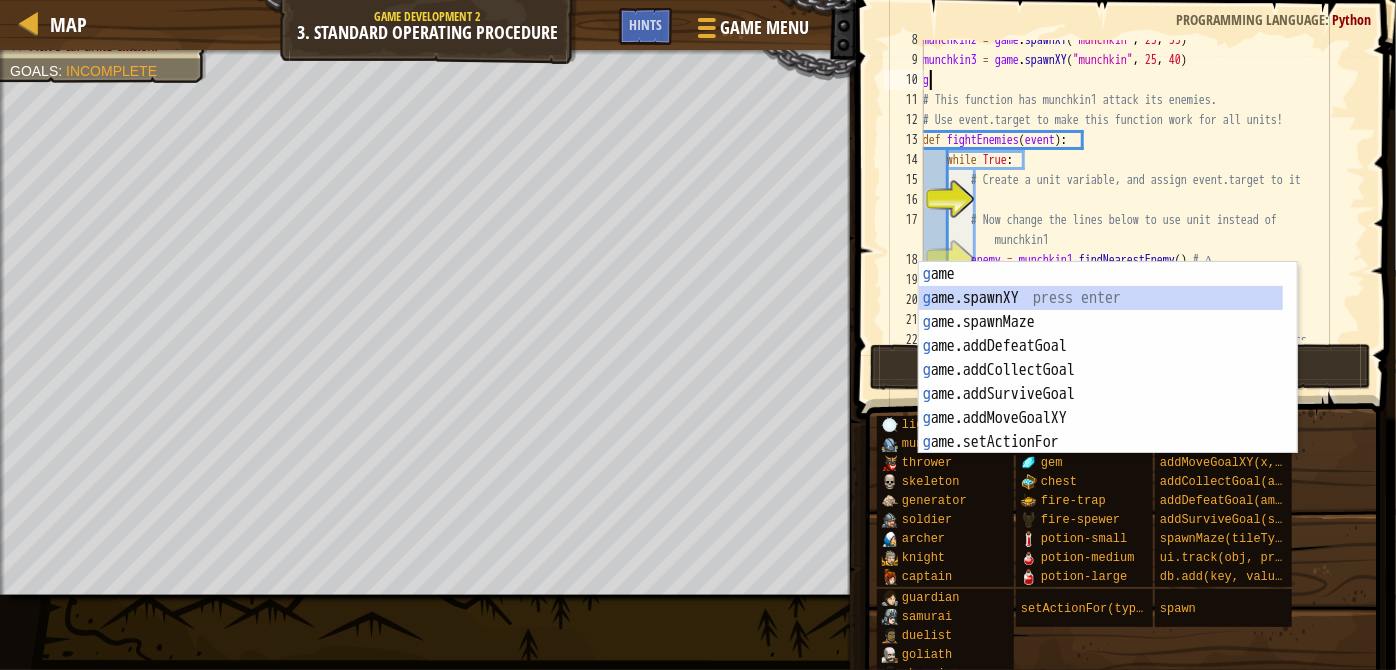click on "g ame press enter g ame.spawnXY press enter g ame.spawnMaze press enter g ame.addDefeatGoal press enter g ame.addCollectGoal press enter g ame.addSurviveGoal press enter g ame.addMoveGoalXY press enter g ame.setActionFor press enter g ame.spawnPlayerXY press enter" at bounding box center (1101, 382) 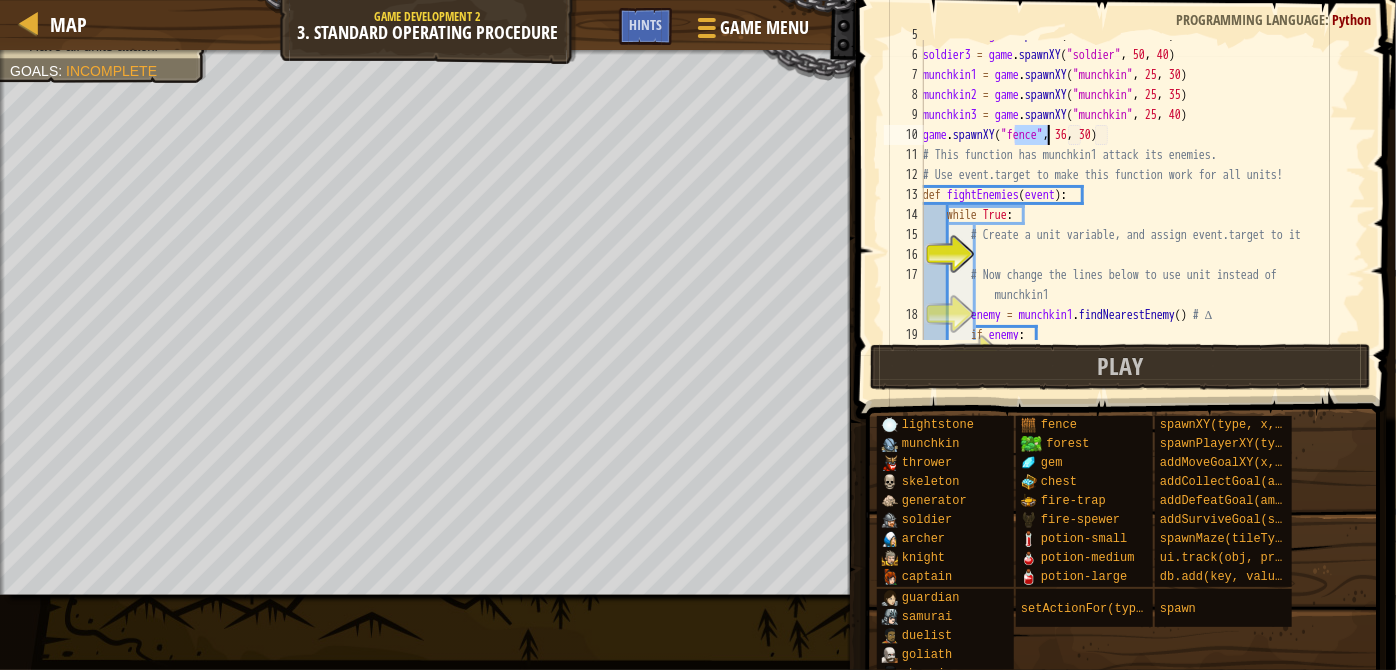 scroll, scrollTop: 115, scrollLeft: 0, axis: vertical 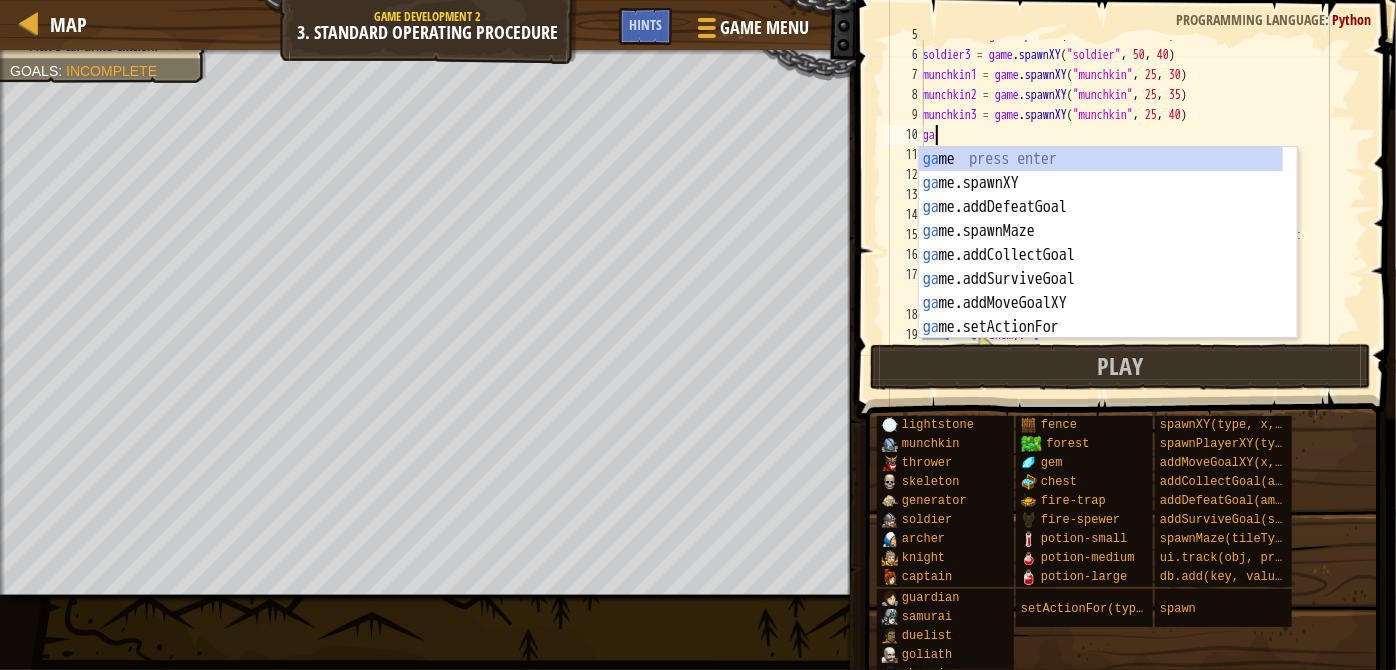 type on "g" 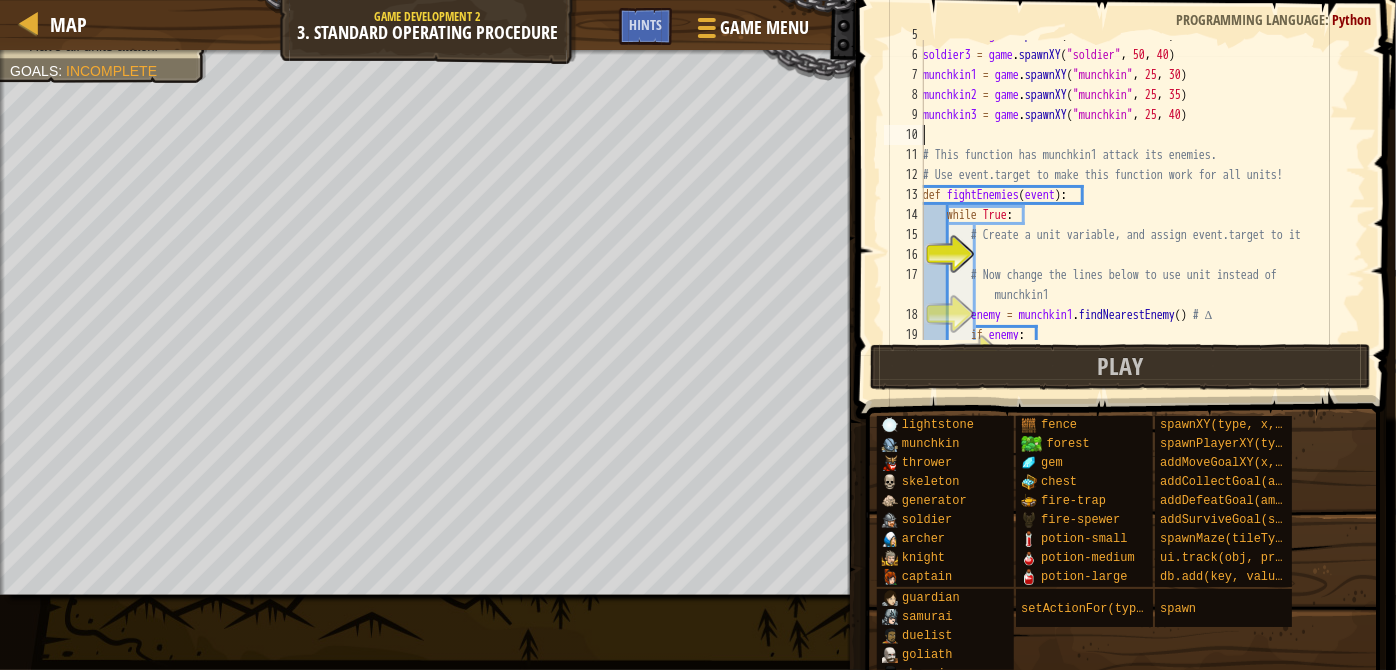 click on "soldier2   =   game . spawnXY ( "soldier" ,   [NUMBER] ,   [NUMBER] ) soldier3   =   game . spawnXY ( "soldier" ,   [NUMBER] ,   [NUMBER] ) munchkin1   =   game . spawnXY ( "munchkin" ,   [NUMBER] ,   [NUMBER] ) munchkin2   =   game . spawnXY ( "munchkin" ,   [NUMBER] ,   [NUMBER] ) munchkin3   =   game . spawnXY ( "munchkin" ,   [NUMBER] ,   [NUMBER] ) # This function has munchkin1 attack its enemies. # Use event.target to make this function work for all units! def   fightEnemies ( event ) :      while   True :          # Create a unit variable, and assign event.target to it                   # Now change the lines below to use unit instead of               munchkin1          enemy   =   munchkin1 . findNearestEnemy ( )   # ∆          if   enemy :" at bounding box center (1135, 195) 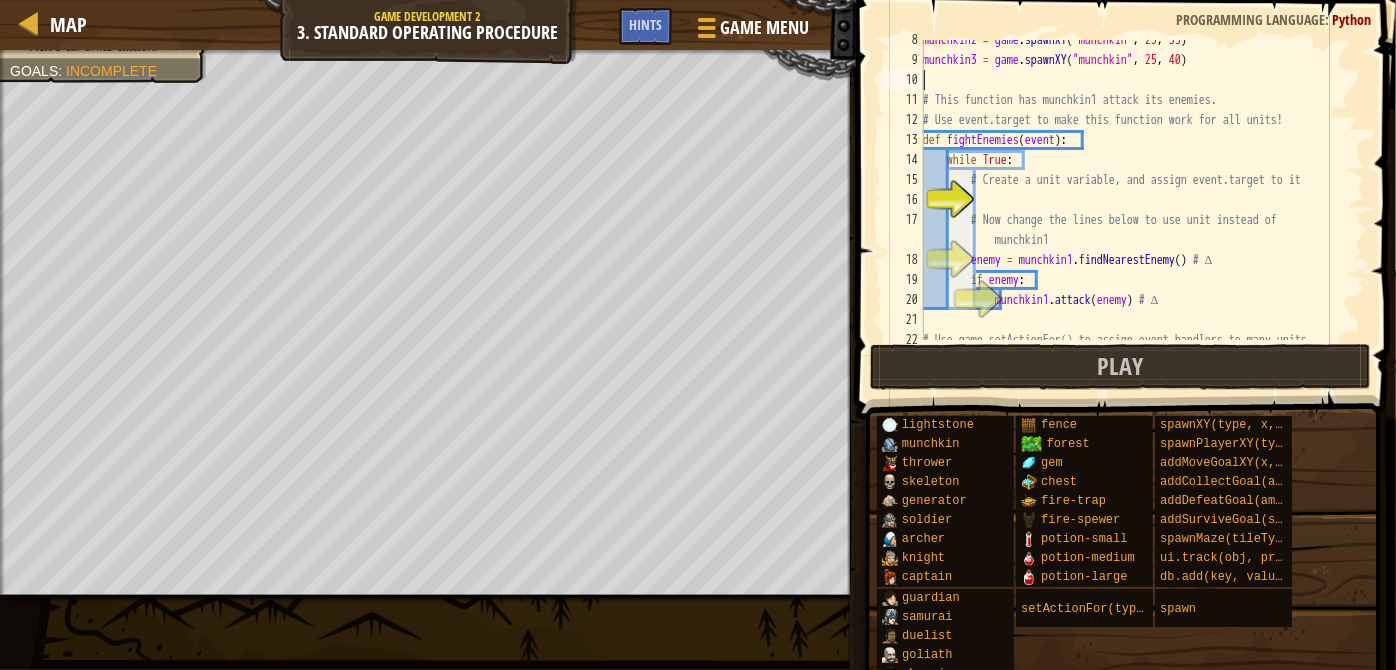 scroll, scrollTop: 170, scrollLeft: 0, axis: vertical 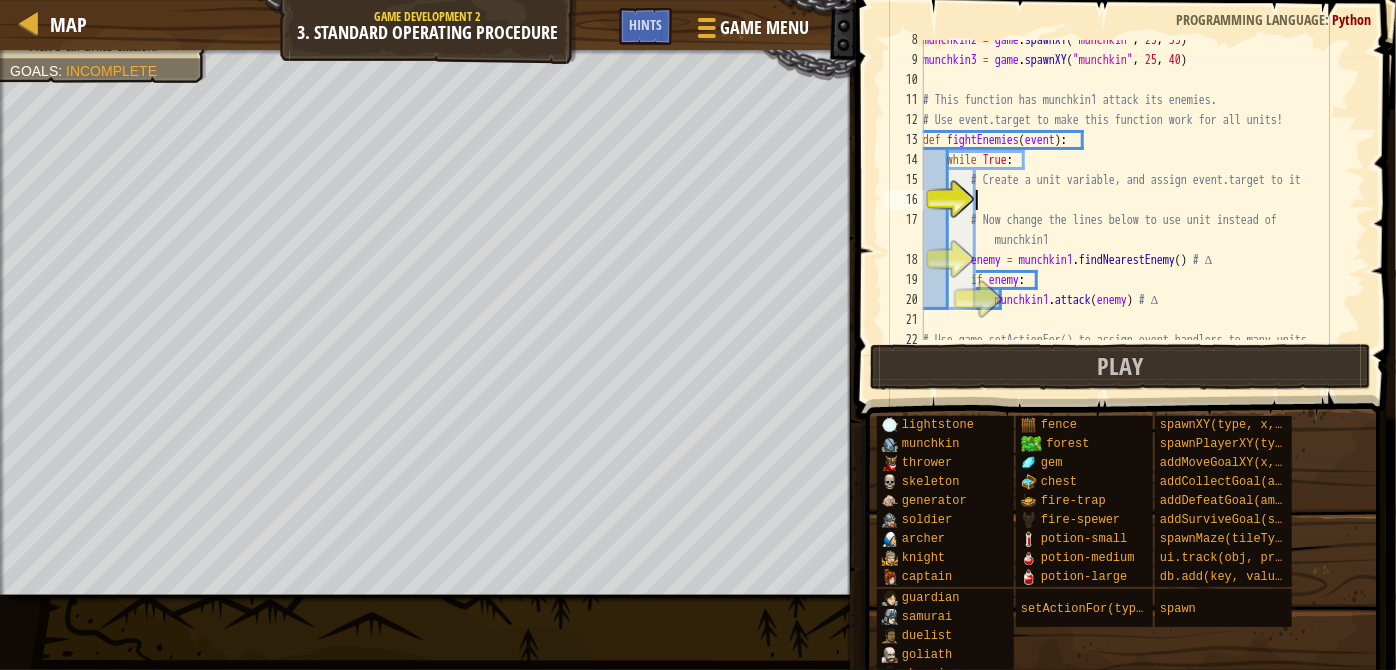 click on "munchkin2   =   game . spawnXY ( "munchkin" ,   25 ,   35 ) munchkin3   =   game . spawnXY ( "munchkin" ,   25 ,   40 ) # This function has munchkin1 attack its enemies. # Use event.target to make this function work for all units! def   fightEnemies ( event ) :      while   True :          # Create a unit variable, and assign event.target to it                   # Now change the lines below to use unit instead of               munchkin1          enemy   =   munchkin1 . findNearestEnemy ( )   # ∆          if   enemy :              munchkin1 . attack ( enemy )   # ∆ # Use game.setActionFor() to assign event handlers to many units      ." at bounding box center [1135, 210] 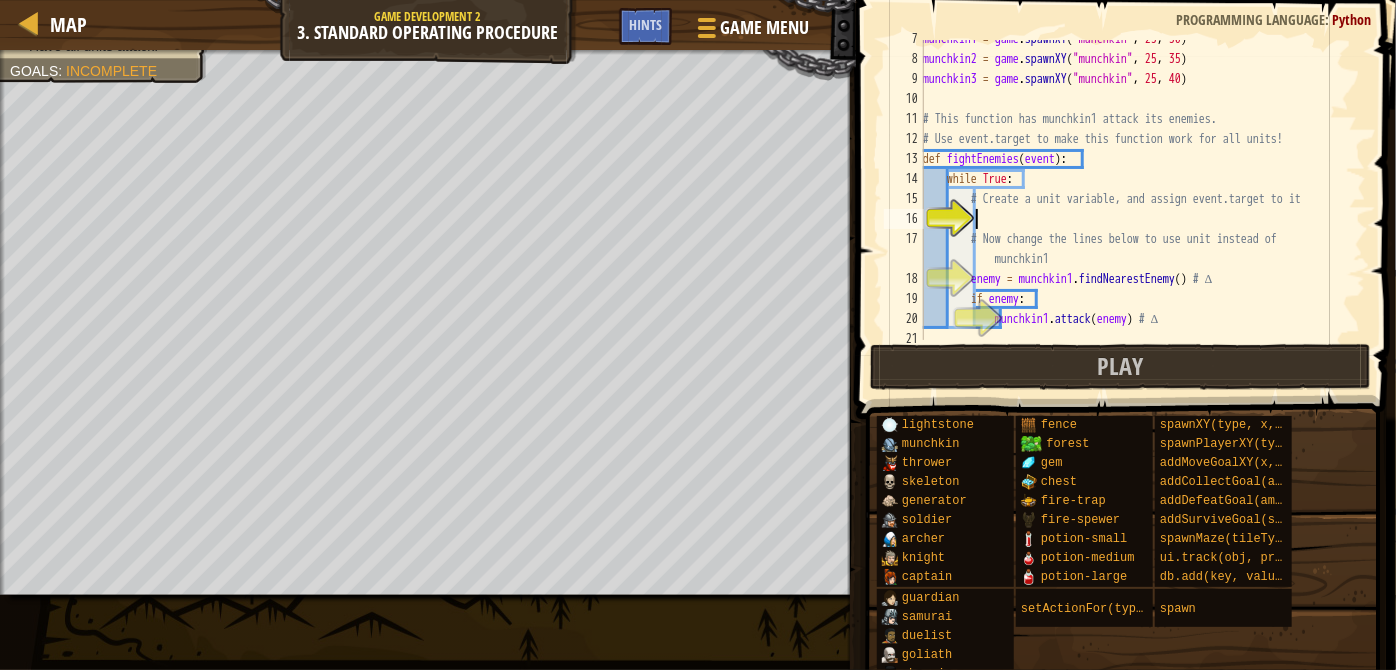 scroll, scrollTop: 151, scrollLeft: 0, axis: vertical 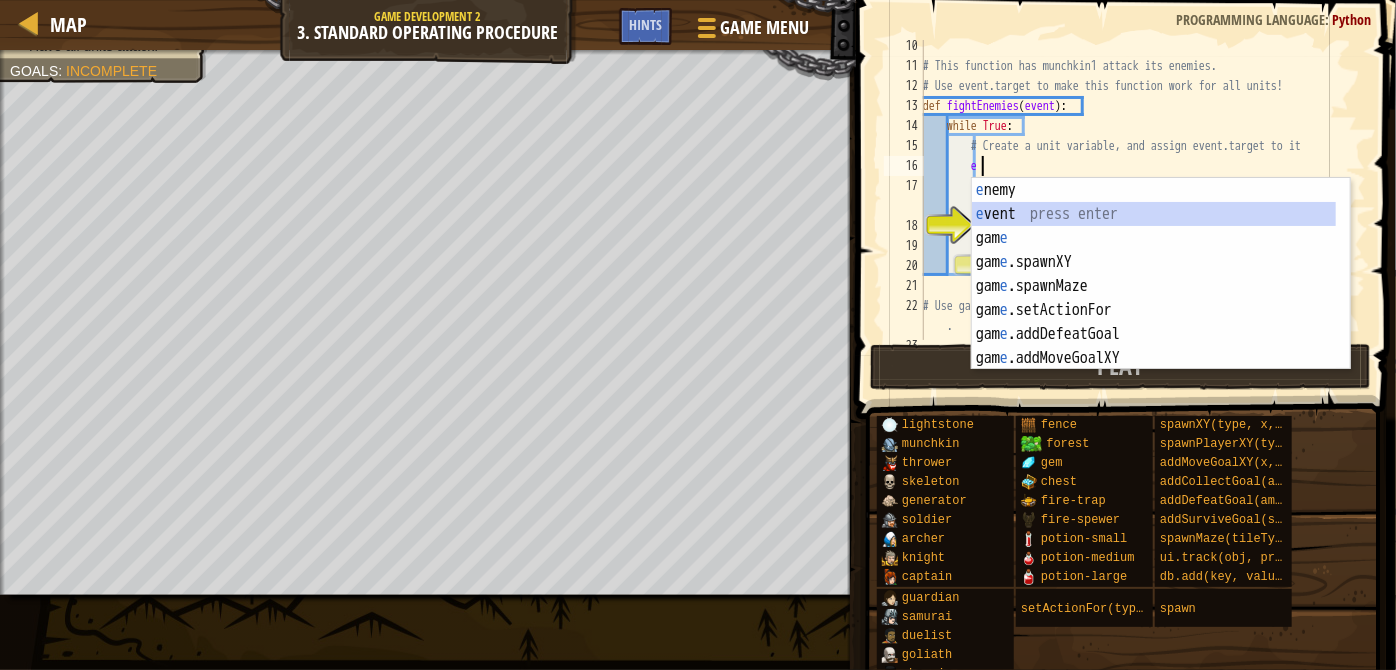 click on "e nemy press enter e vent press enter gam e press enter gam e .spawnXY press enter gam e .spawnMaze press enter gam e .setActionFor press enter gam e .addDefeatGoal press enter gam e .addMoveGoalXY press enter gam e .spawnPlayerXY press enter" at bounding box center [1154, 298] 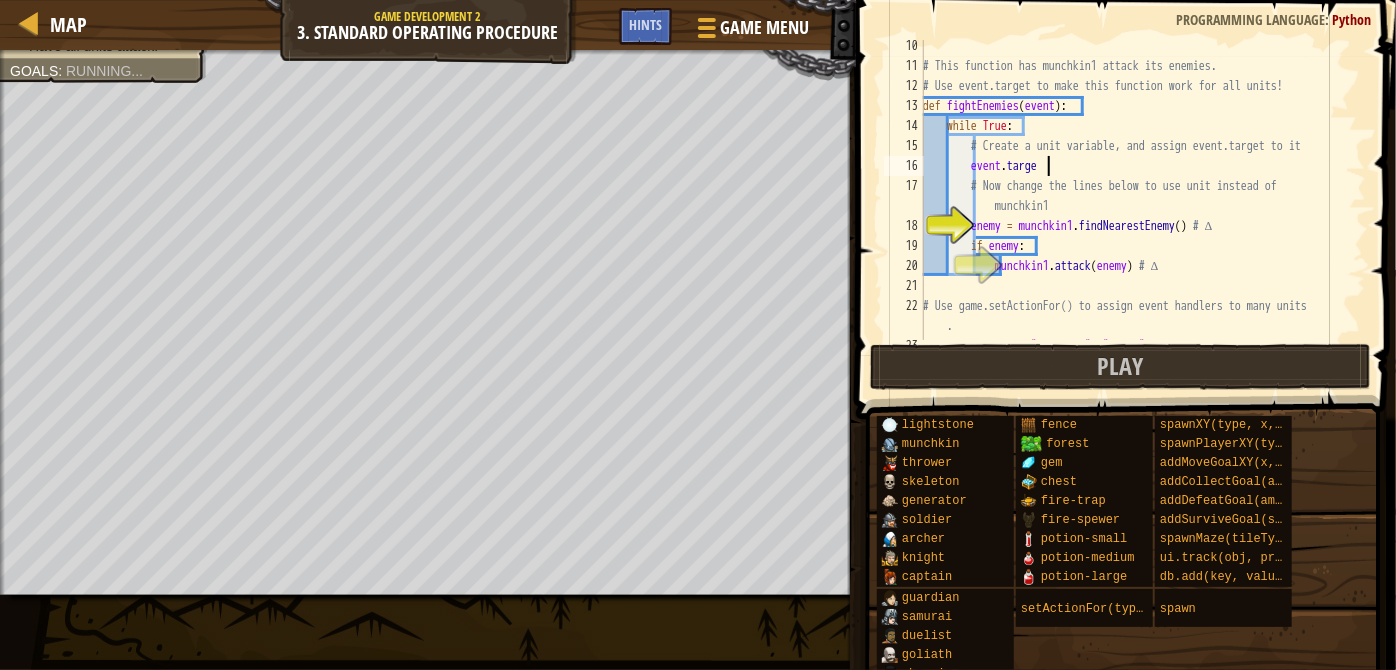 scroll, scrollTop: 9, scrollLeft: 9, axis: both 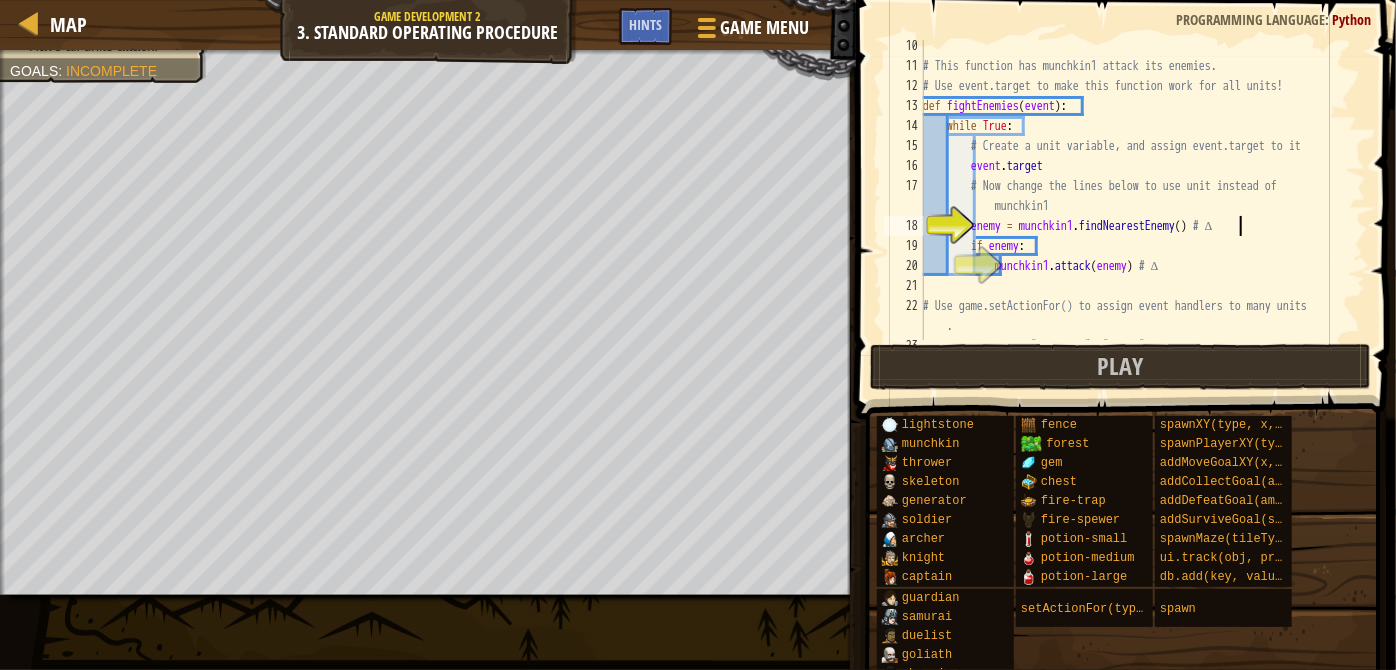 click on "# This function has munchkin1 attack its enemies. # Use event.target to make this function work for all units! def   fightEnemies ( event ) :      while   True :          # Create a unit variable, and assign event.target to it          event . target          # Now change the lines below to use unit instead of               munchkin1          enemy   =   munchkin1 . findNearestEnemy ( )   # ∆          if   enemy :              munchkin1 . attack ( enemy )   # ∆ # Use game.setActionFor() to assign event handlers to many units      . game . setActionFor ( "munchkin" ,   "spawn" ,   fightEnemies )" at bounding box center [1135, 206] 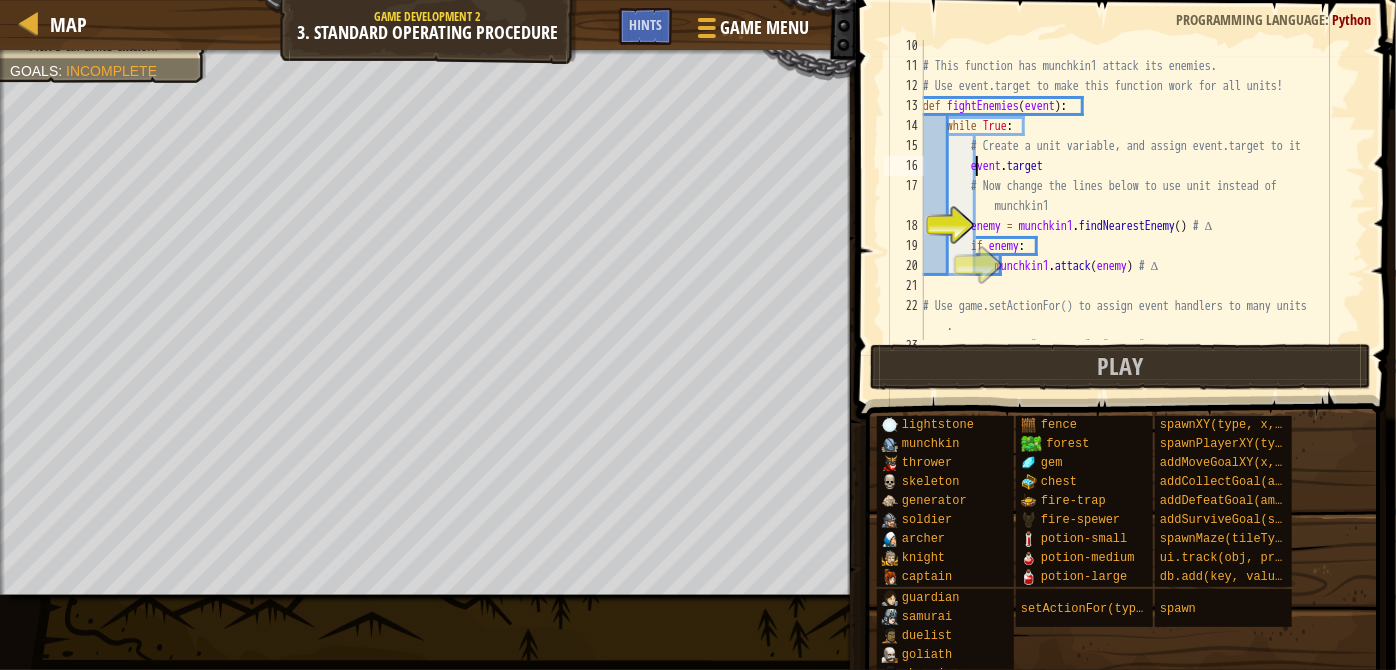click on "# This function has munchkin1 attack its enemies. # Use event.target to make this function work for all units! def   fightEnemies ( event ) :      while   True :          # Create a unit variable, and assign event.target to it          event . target          # Now change the lines below to use unit instead of               munchkin1          enemy   =   munchkin1 . findNearestEnemy ( )   # ∆          if   enemy :              munchkin1 . attack ( enemy )   # ∆ # Use game.setActionFor() to assign event handlers to many units      . game . setActionFor ( "munchkin" ,   "spawn" ,   fightEnemies )" at bounding box center [1135, 206] 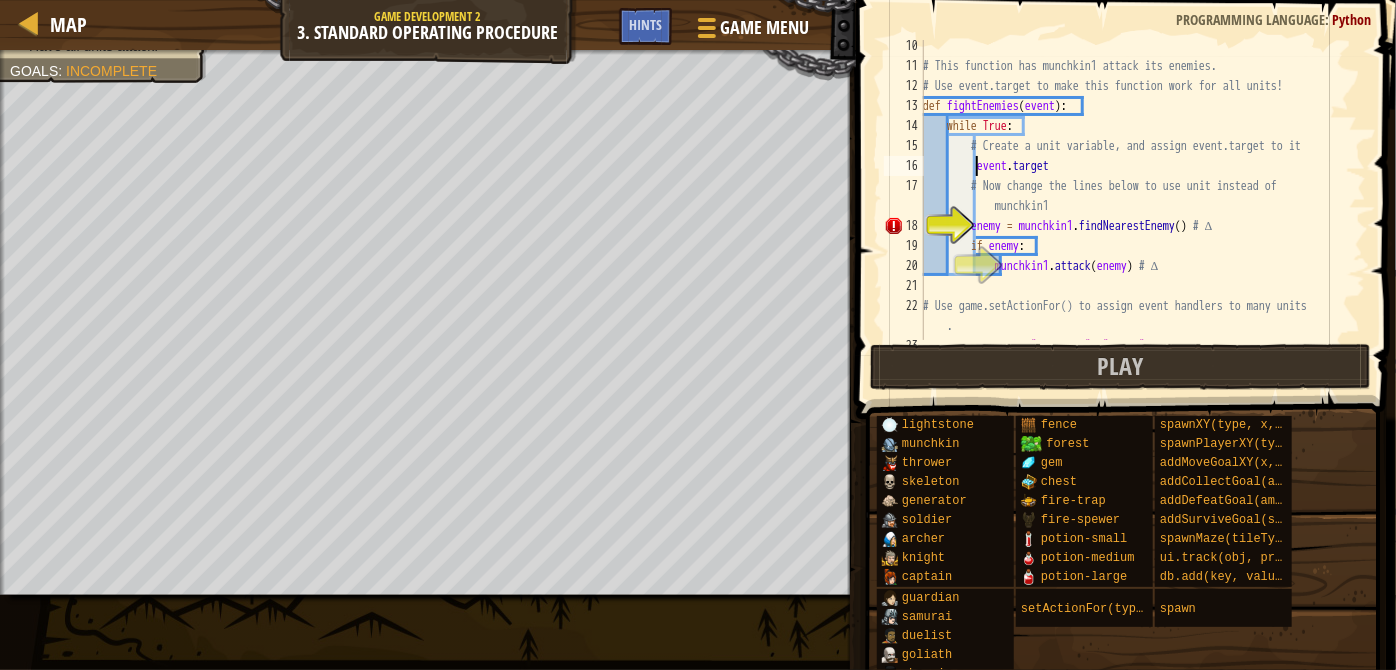 click on "# This function has munchkin1 attack its enemies. # Use event.target to make this function work for all units! def   fightEnemies ( event ) :      while   True :          # Create a unit variable, and assign event.target to it           event . target          # Now change the lines below to use unit instead of               munchkin1          enemy   =   munchkin1 . findNearestEnemy ( )   # ∆          if   enemy :              munchkin1 . attack ( enemy )   # ∆ # Use game.setActionFor() to assign event handlers to many units      . game . setActionFor ( "munchkin" ,   "spawn" ,   fightEnemies )" at bounding box center [1135, 206] 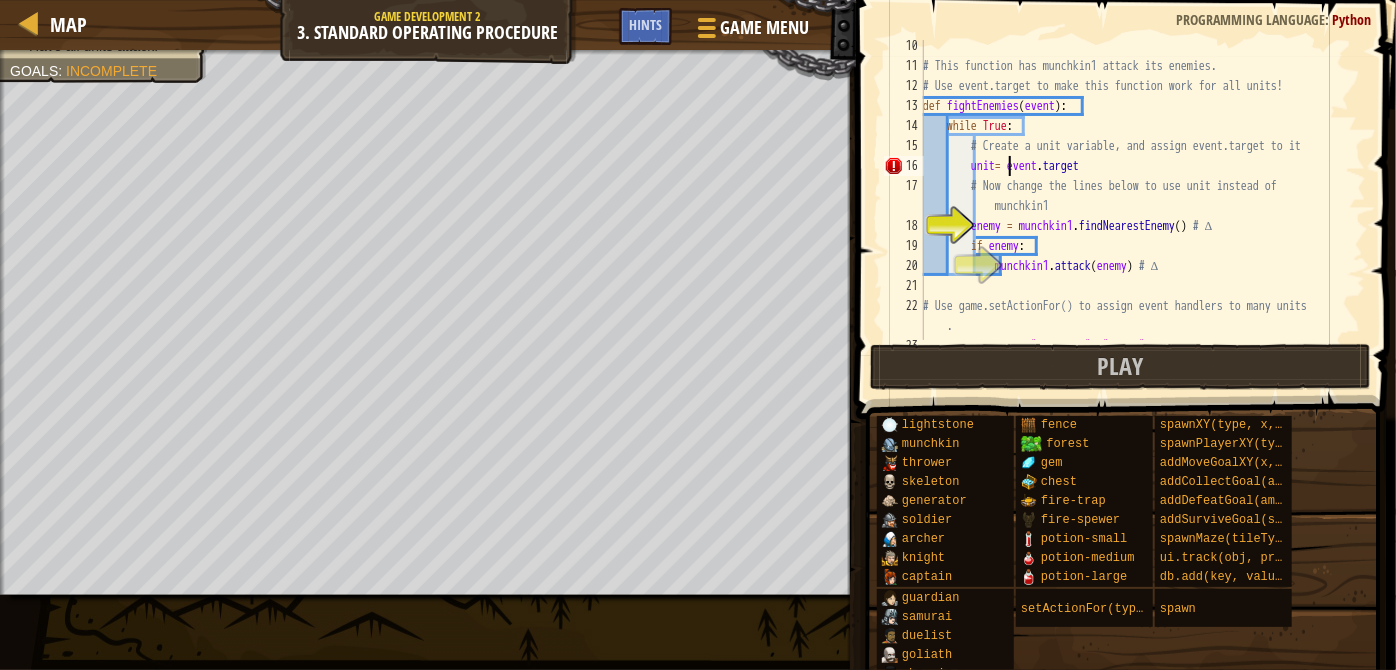 scroll, scrollTop: 9, scrollLeft: 7, axis: both 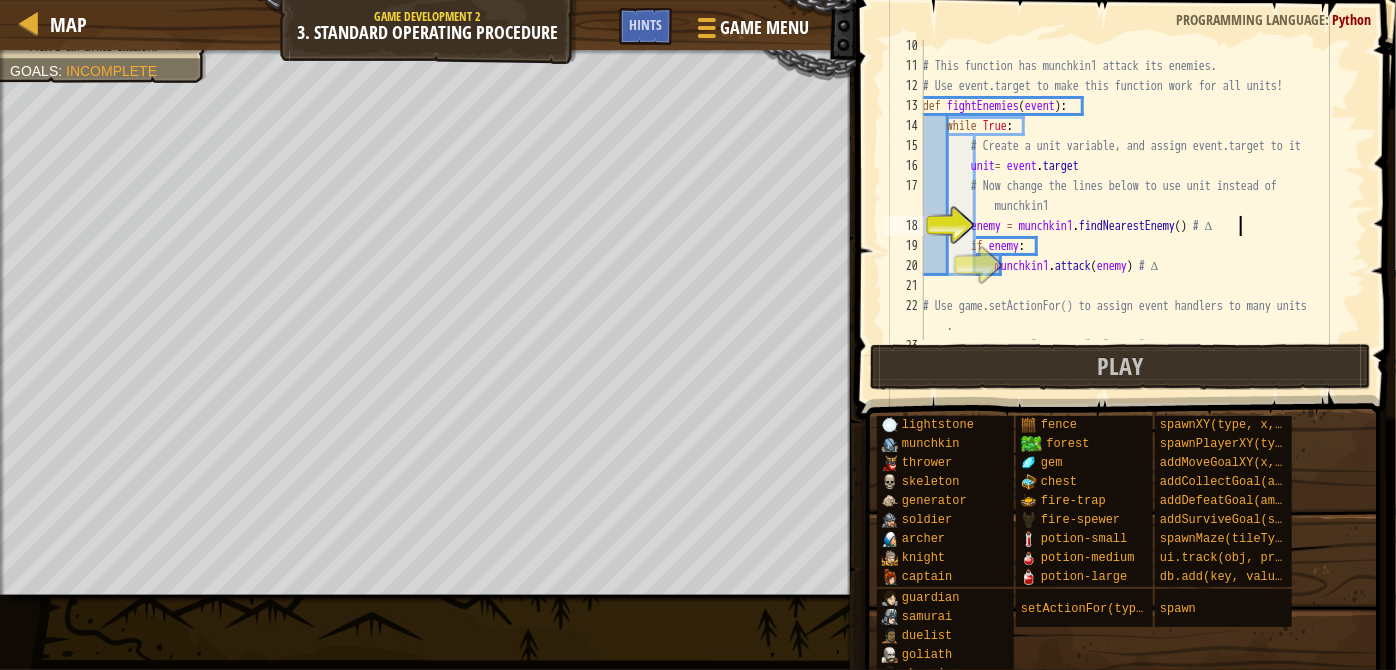 click on "# This function has munchkin1 attack its enemies. # Use event.target to make this function work for all units! def   fightEnemies ( event ) :      while   True :          # Create a unit variable, and assign event.target to it          unit =   event . target          # Now change the lines below to use unit instead of               munchkin1          enemy   =   munchkin1 . findNearestEnemy ( )   # ∆          if   enemy :              munchkin1 . attack ( enemy )   # ∆ # Use game.setActionFor() to assign event handlers to many units      . game . setActionFor ( "munchkin" ,   "spawn" ,   fightEnemies )" at bounding box center [1135, 206] 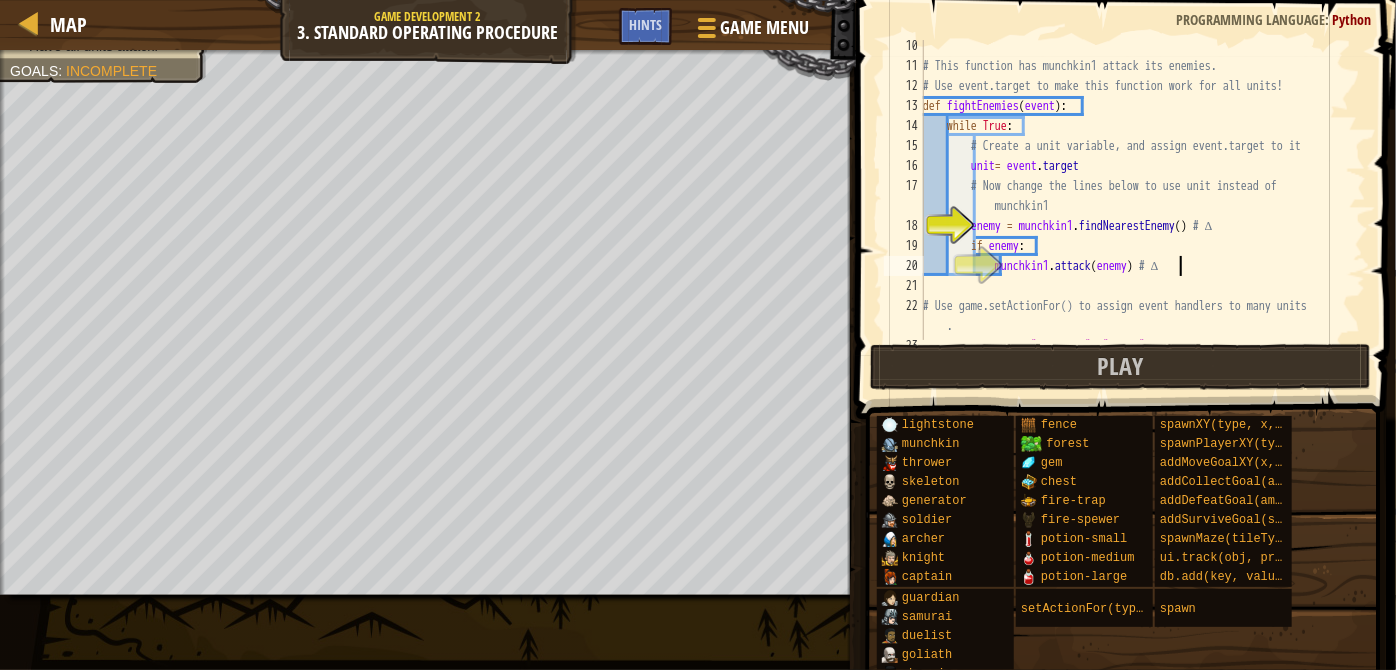 click on "# This function has munchkin1 attack its enemies. # Use event.target to make this function work for all units! def   fightEnemies ( event ) :      while   True :          # Create a unit variable, and assign event.target to it          unit =   event . target          # Now change the lines below to use unit instead of               munchkin1          enemy   =   munchkin1 . findNearestEnemy ( )   # ∆          if   enemy :              munchkin1 . attack ( enemy )   # ∆ # Use game.setActionFor() to assign event handlers to many units      . game . setActionFor ( "munchkin" ,   "spawn" ,   fightEnemies )" at bounding box center (1135, 206) 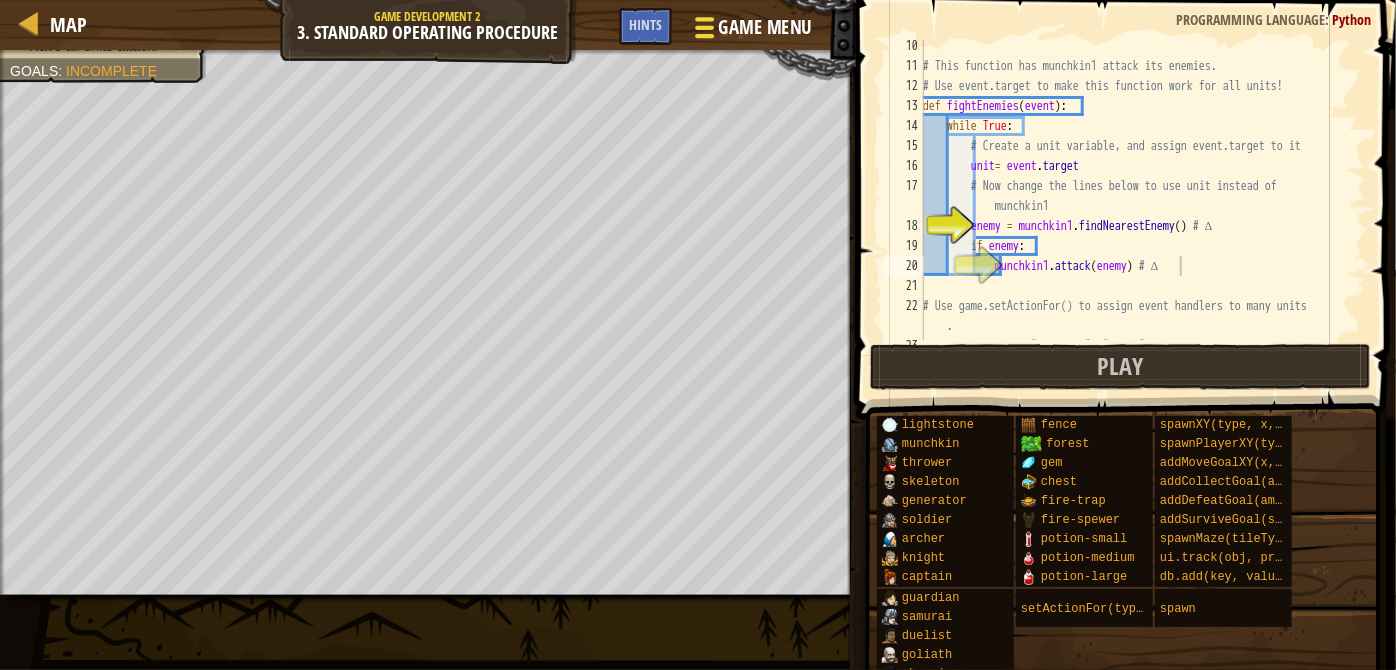 click on "Game Menu" at bounding box center (751, 31) 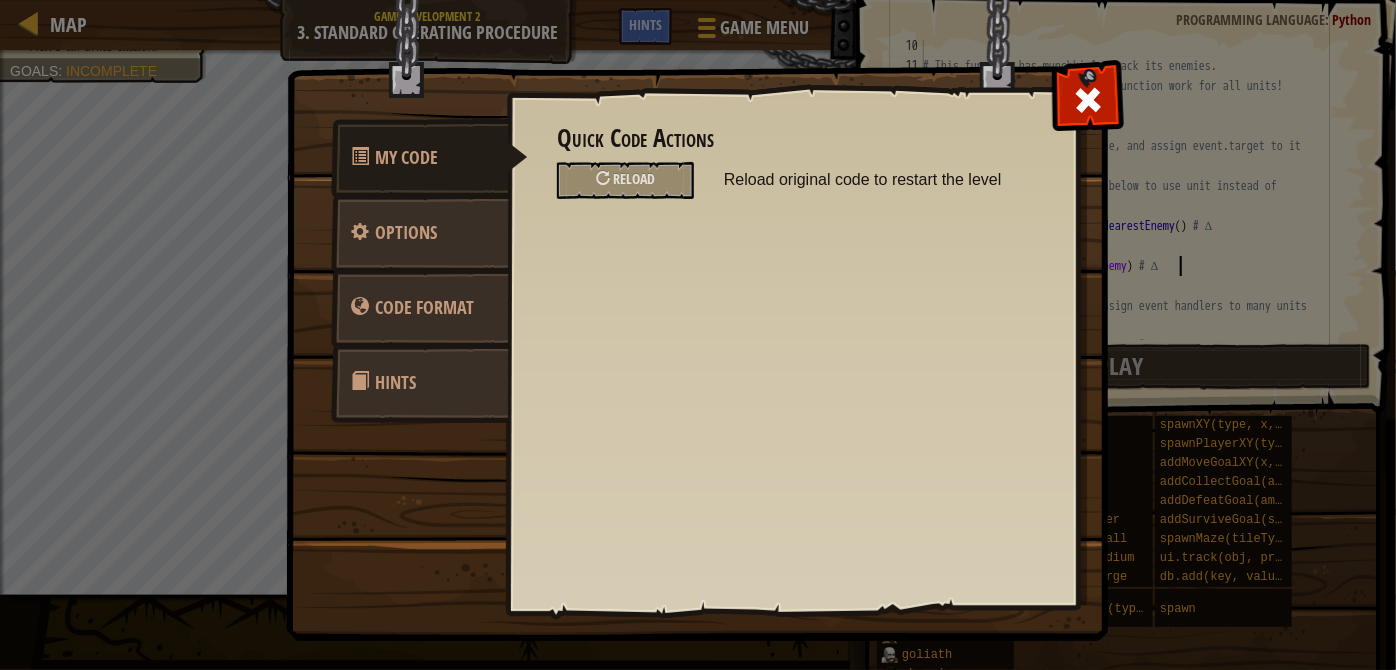 click on "Quick Code Actions   Reload Reload original code to restart the level" at bounding box center (792, 162) 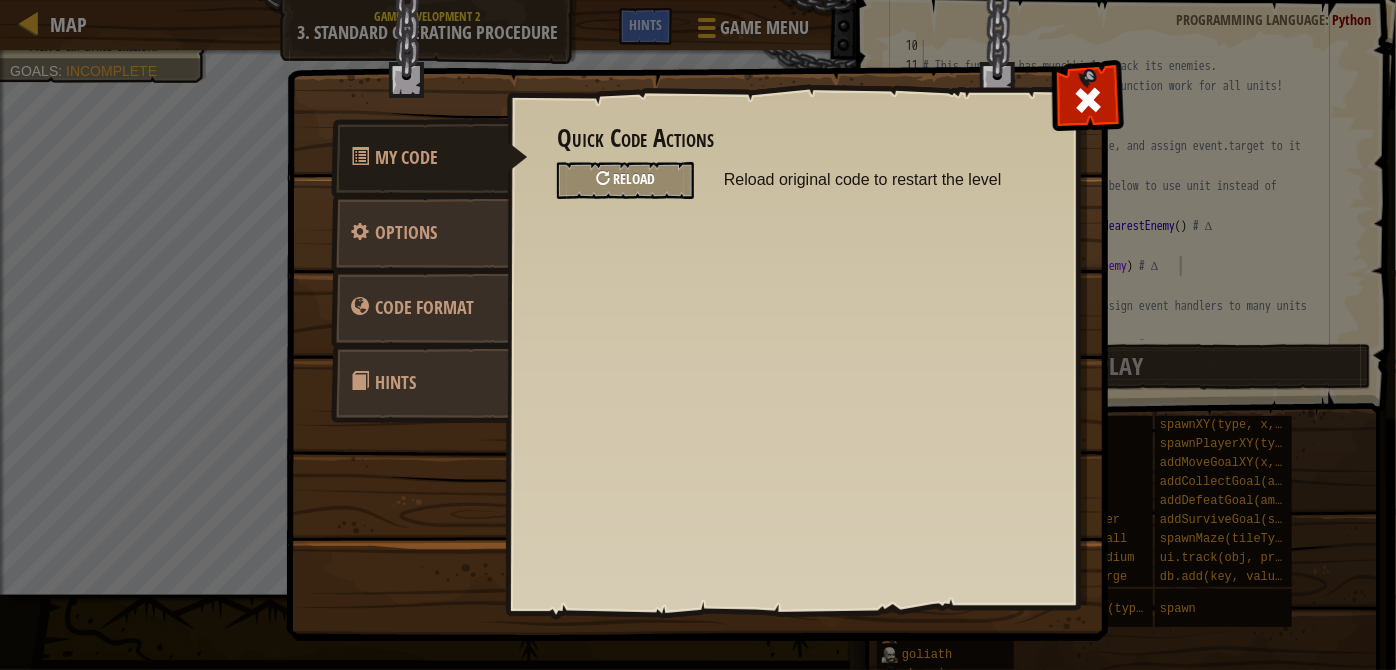 click on "Reload" at bounding box center (625, 180) 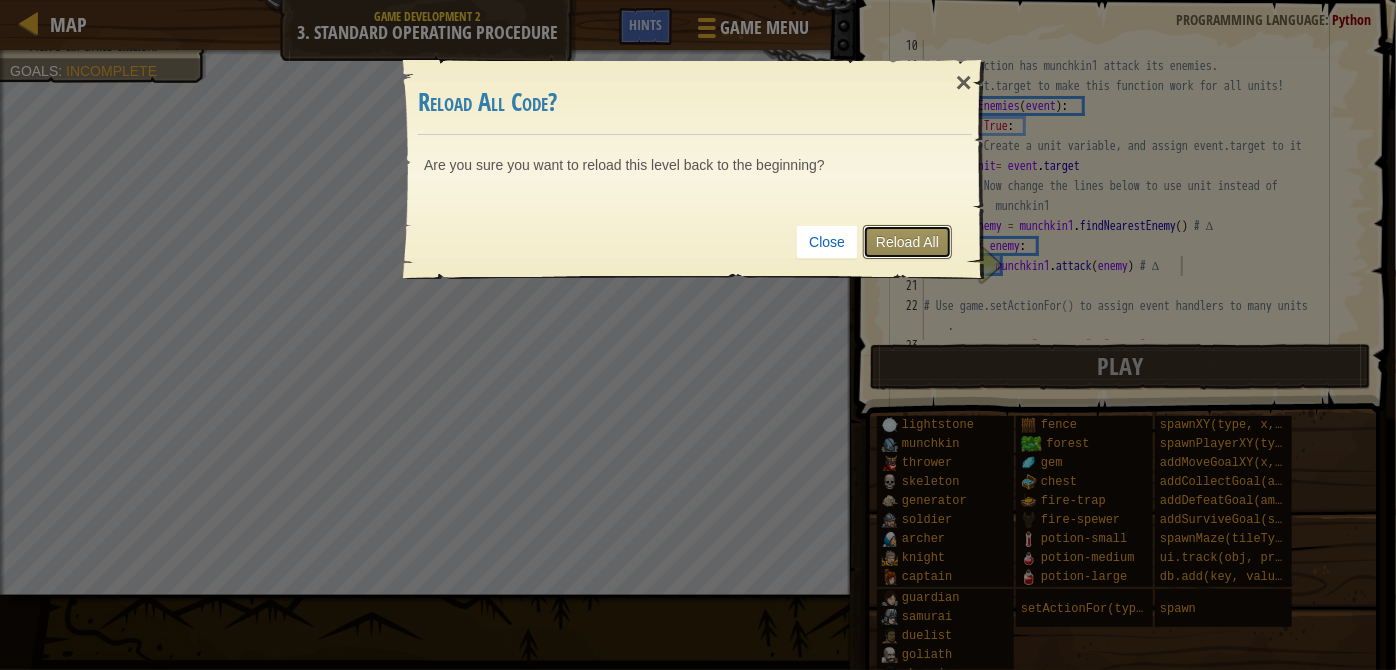 click on "Reload All" at bounding box center [907, 242] 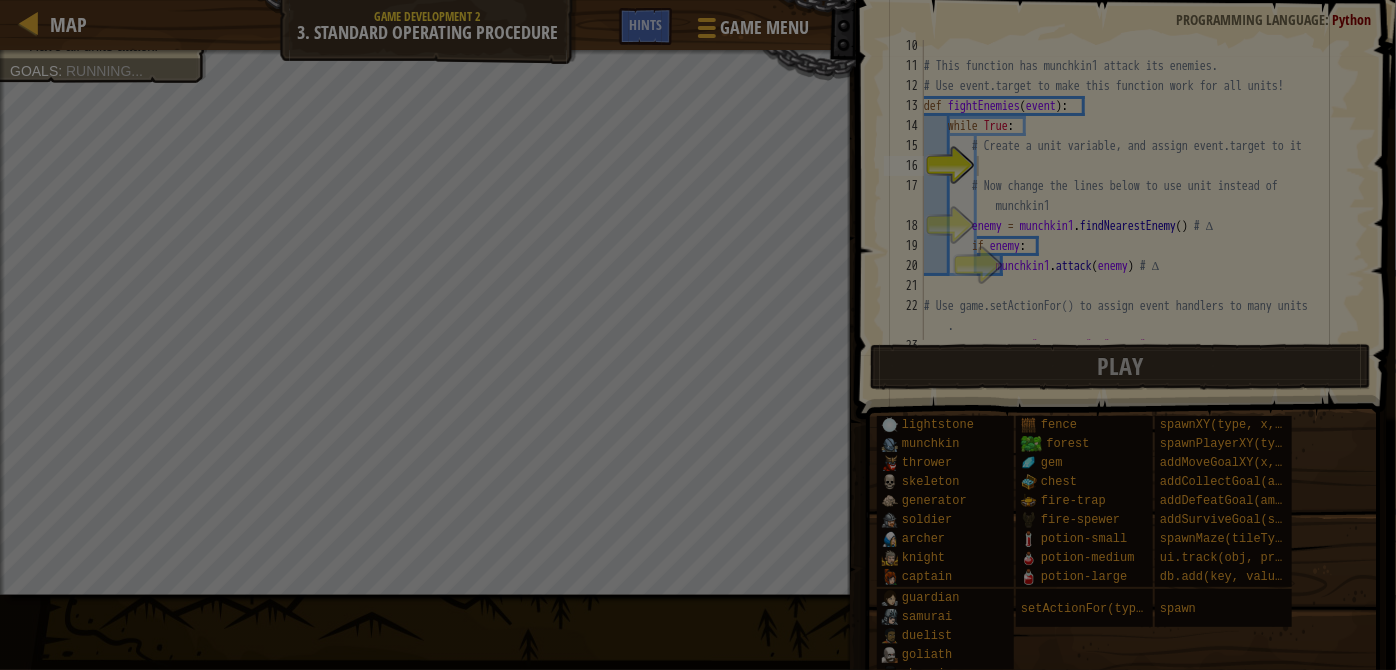 click at bounding box center [698, 335] 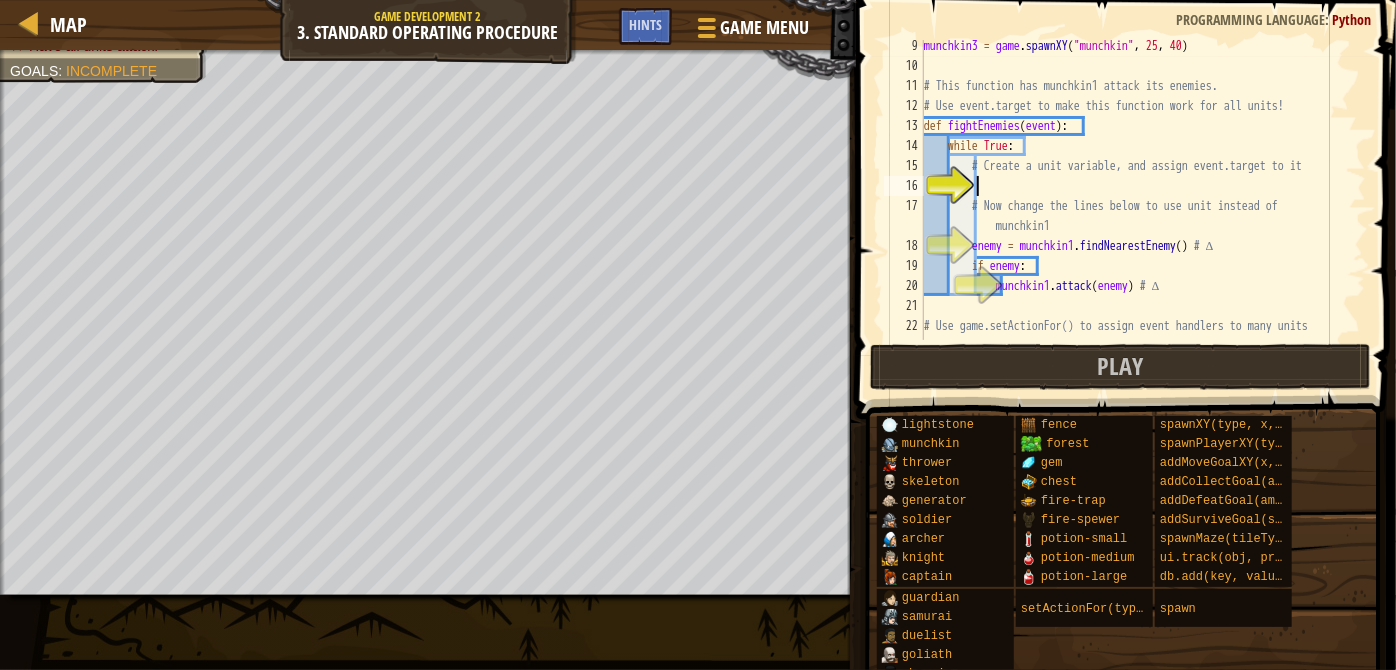 scroll, scrollTop: 178, scrollLeft: 0, axis: vertical 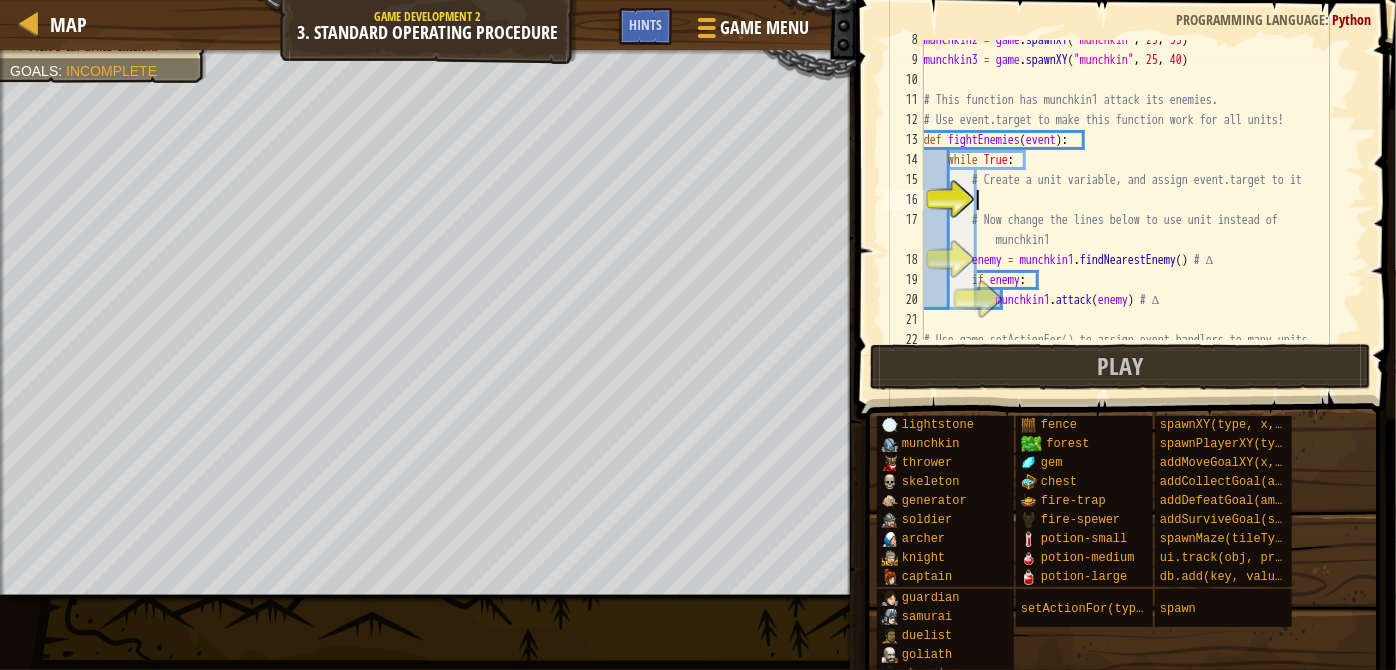 click on "munchkin2   =   game . spawnXY ( "munchkin" ,   25 ,   35 ) munchkin3   =   game . spawnXY ( "munchkin" ,   25 ,   40 ) # This function has munchkin1 attack its enemies. # Use event.target to make this function work for all units! def   fightEnemies ( event ) :      while   True :          # Create a unit variable, and assign event.target to it                   # Now change the lines below to use unit instead of               munchkin1          enemy   =   munchkin1 . findNearestEnemy ( )   # ∆          if   enemy :              munchkin1 . attack ( enemy )   # ∆ # Use game.setActionFor() to assign event handlers to many units      ." at bounding box center [1136, 210] 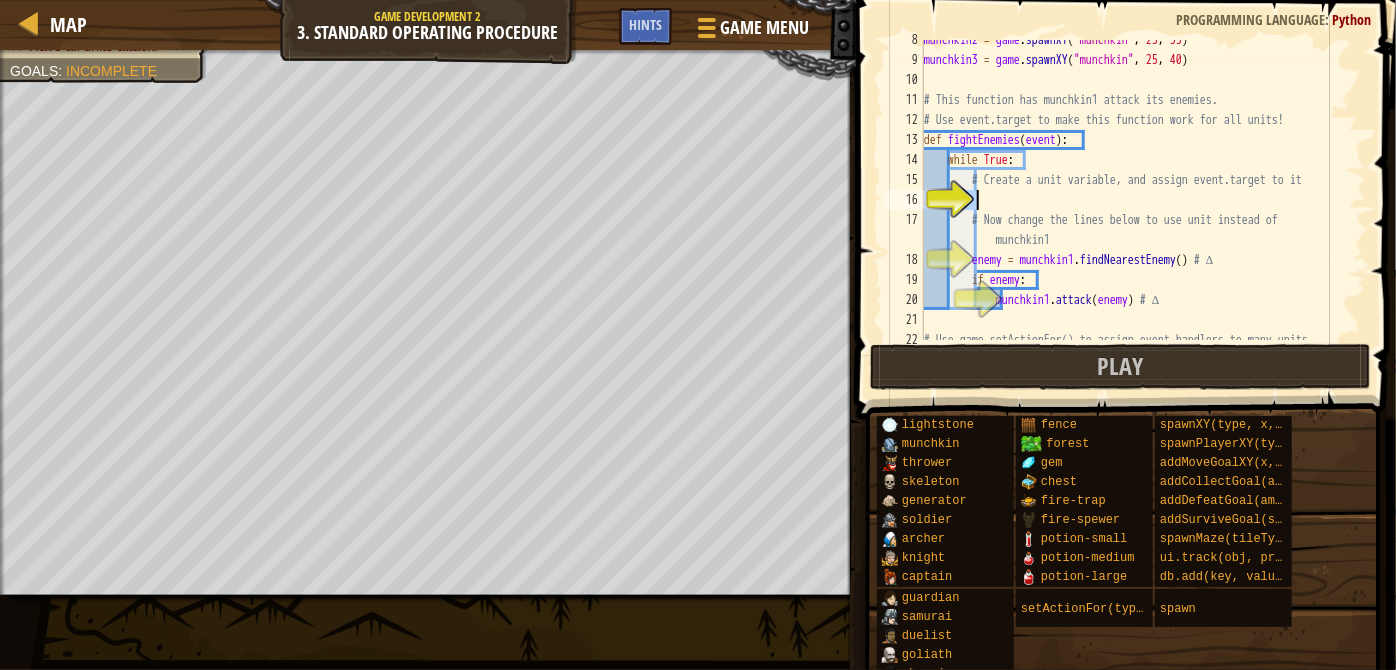 click on "munchkin2   =   game . spawnXY ( "munchkin" ,   25 ,   35 ) munchkin3   =   game . spawnXY ( "munchkin" ,   25 ,   40 ) # This function has munchkin1 attack its enemies. # Use event.target to make this function work for all units! def   fightEnemies ( event ) :      while   True :          # Create a unit variable, and assign event.target to it                   # Now change the lines below to use unit instead of               munchkin1          enemy   =   munchkin1 . findNearestEnemy ( )   # ∆          if   enemy :              munchkin1 . attack ( enemy )   # ∆ # Use game.setActionFor() to assign event handlers to many units      ." at bounding box center (1136, 210) 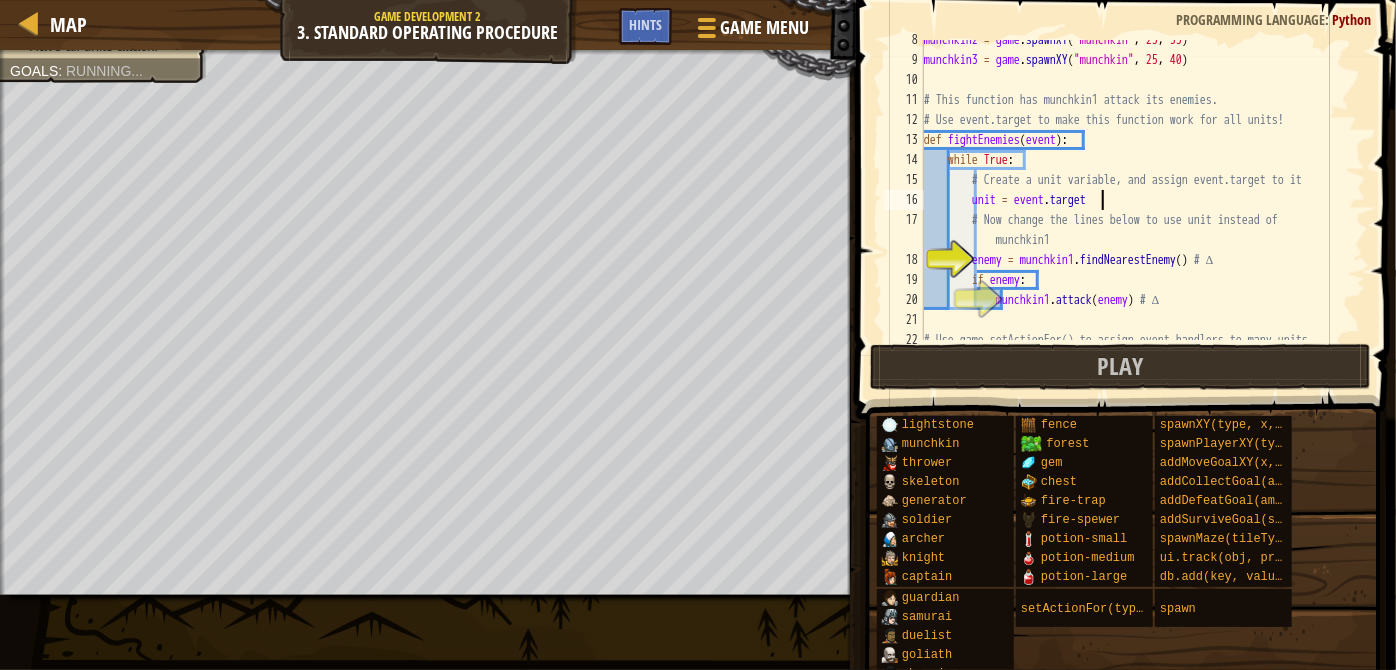 scroll, scrollTop: 9, scrollLeft: 13, axis: both 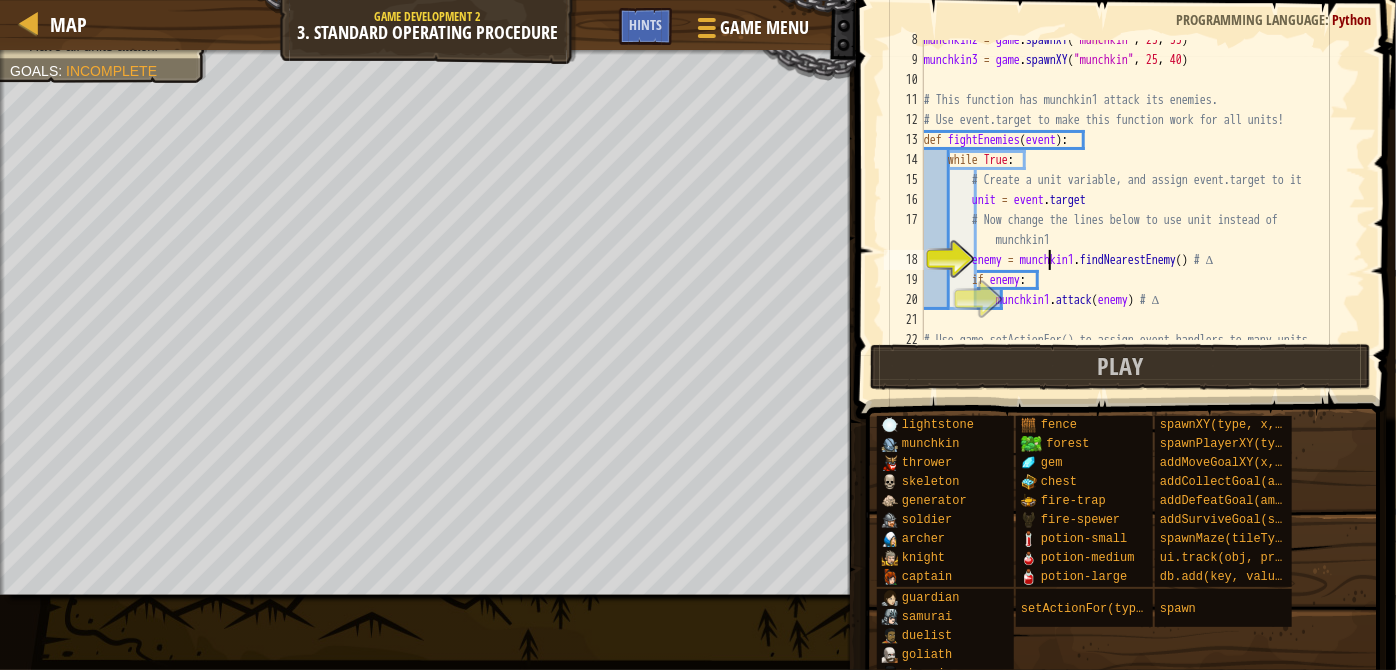 click on "munchkin2 = game.spawnXY("munchkin", 25, 35) munchkin3 = game.spawnXY("munchkin", 25, 40) # This function has munchkin1 attack its enemies. # Use event.target to make this function work for all units! def fightEnemies(event): while True: # Create a unit variable, and assign event.target to it unit = event.target # Now change the lines below to use unit instead of munchkin1 enemy = munchkin1.findNearestEnemy() # ∆ if enemy: munchkin1.attack(enemy) # ∆ # Use game.setActionFor() to assign event handlers to many units. game.setActionFor("munchkin", "spawn", fightEnemies)" at bounding box center (1136, 210) 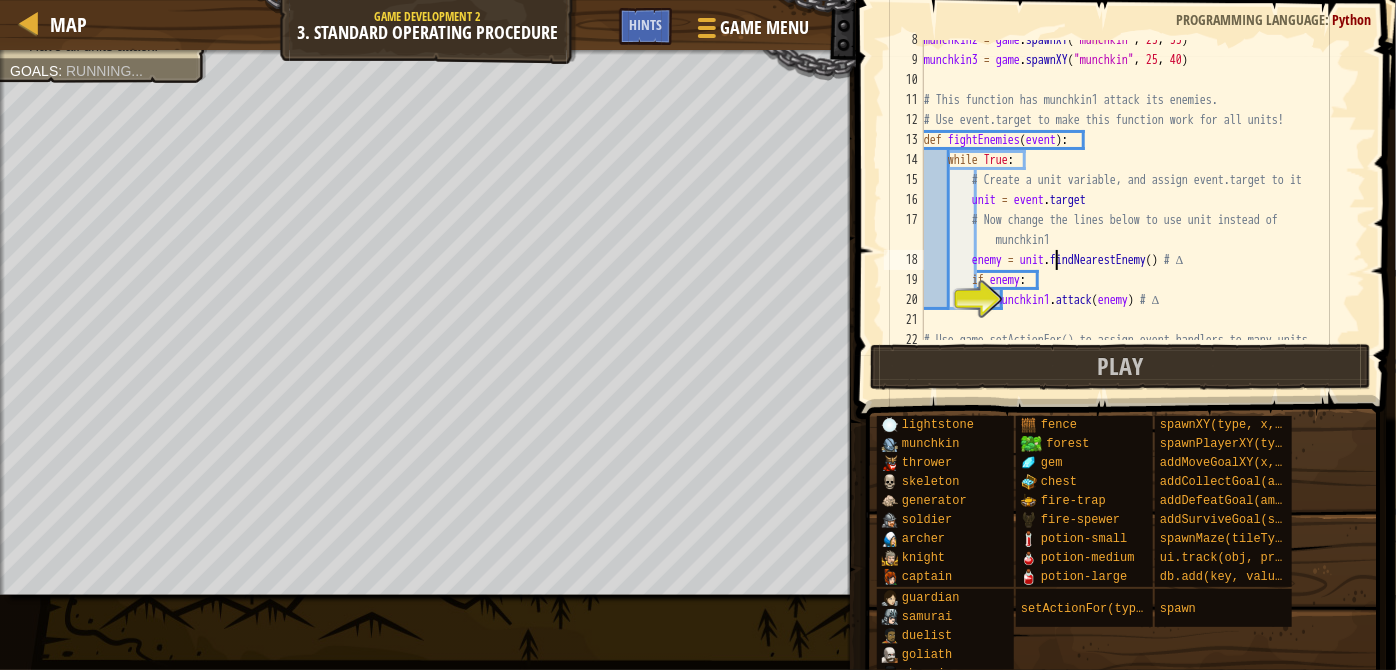 scroll, scrollTop: 9, scrollLeft: 10, axis: both 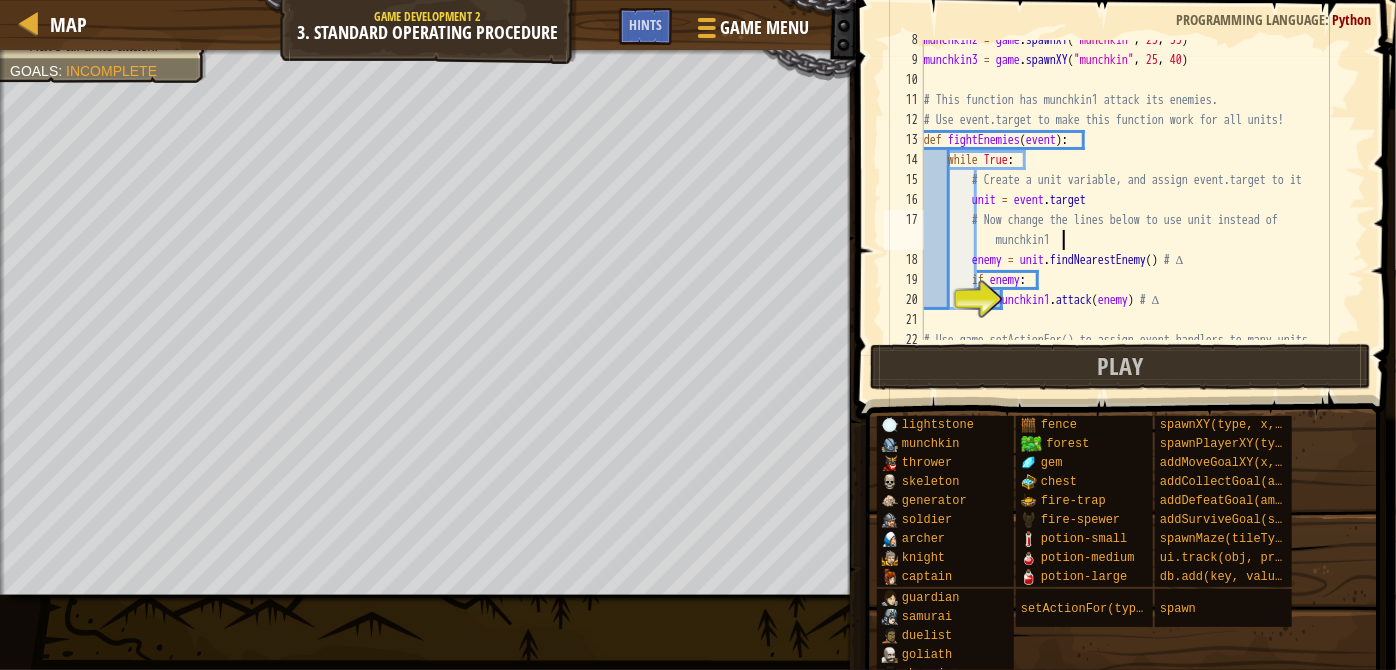 click on "munchkin2   =   game . spawnXY ( "munchkin" ,   25 ,   35 ) munchkin3   =   game . spawnXY ( "munchkin" ,   25 ,   40 ) # This function has munchkin1 attack its enemies. # Use event.target to make this function work for all units! def   fightEnemies ( event ) :      while   True :          # Create a unit variable, and assign event.target to it          unit   =   event . target          # Now change the lines below to use unit instead of               munchkin1          enemy   =   unit . findNearestEnemy ( )   # ∆          if   enemy :              munchkin1 . attack ( enemy )   # ∆ # Use game.setActionFor() to assign event handlers to many units      ." at bounding box center [1136, 210] 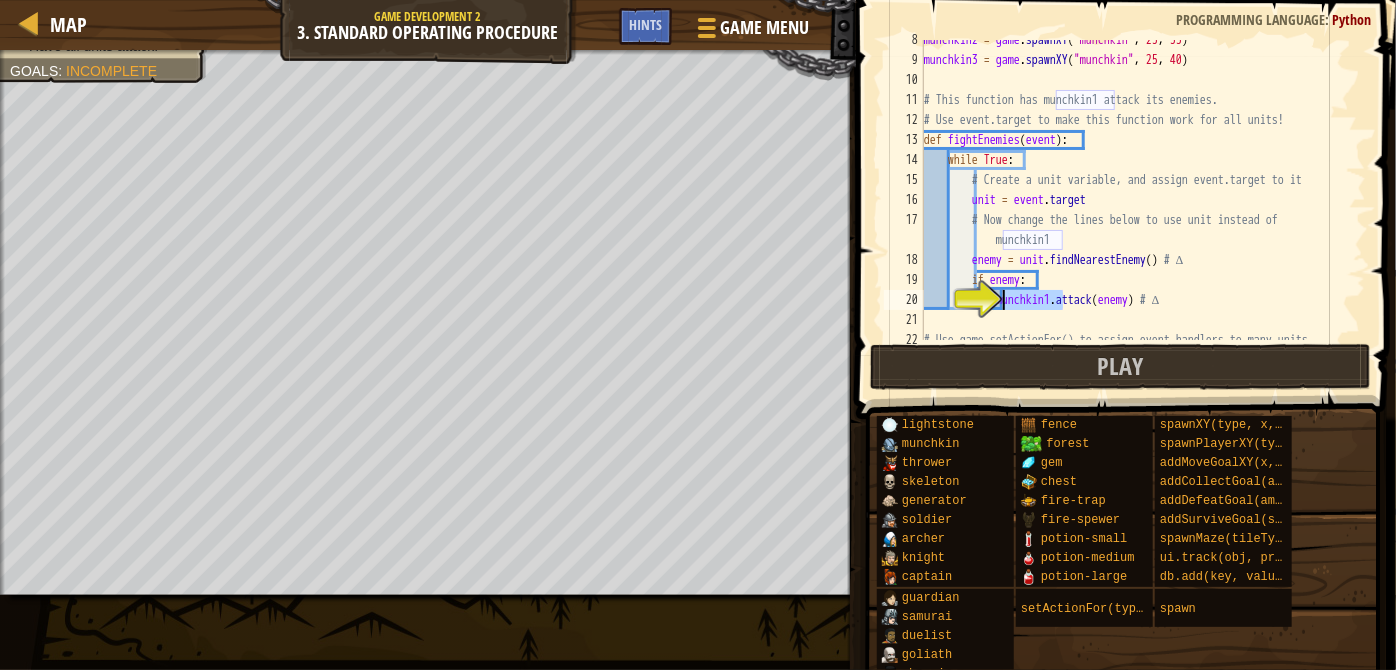 click on "munchkin2   =   game . spawnXY ( "munchkin" ,   25 ,   35 ) munchkin3   =   game . spawnXY ( "munchkin" ,   25 ,   40 ) # This function has munchkin1 attack its enemies. # Use event.target to make this function work for all units! def   fightEnemies ( event ) :      while   True :          # Create a unit variable, and assign event.target to it          unit   =   event . target          # Now change the lines below to use unit instead of               munchkin1          enemy   =   unit . findNearestEnemy ( )   # ∆          if   enemy :              munchkin1 . attack ( enemy )   # ∆ # Use game.setActionFor() to assign event handlers to many units      ." at bounding box center (1136, 210) 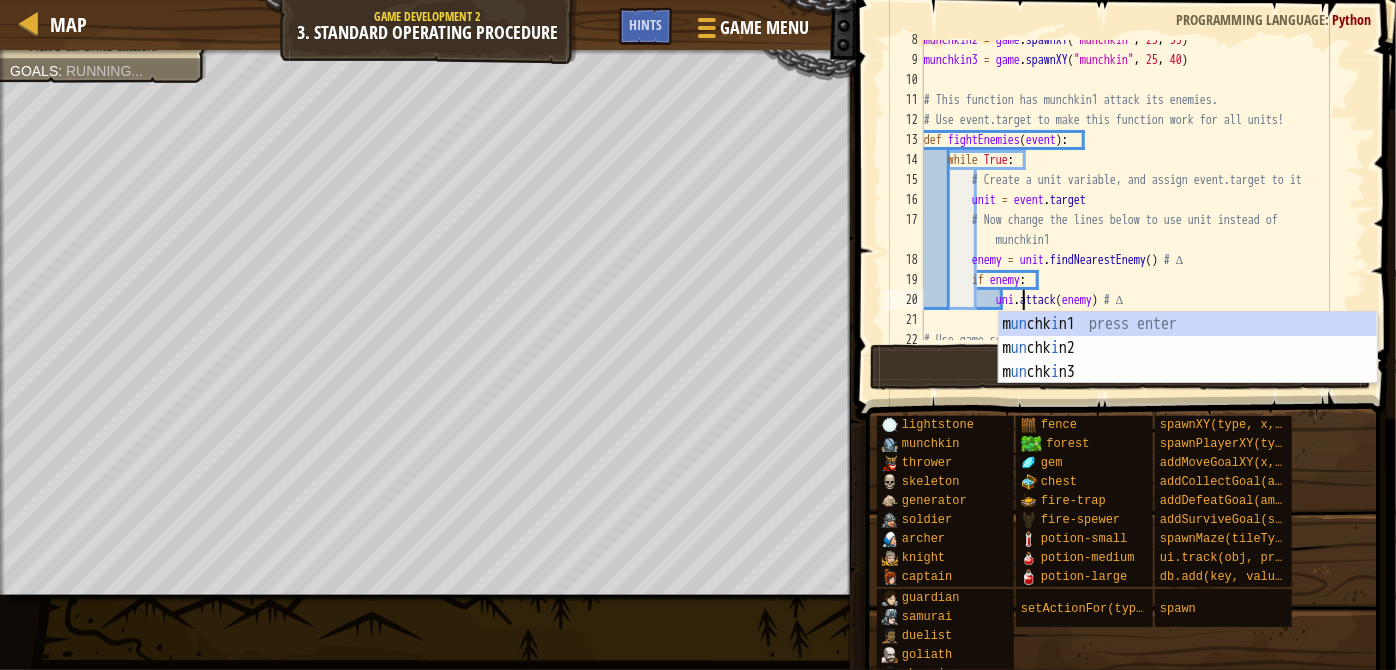 scroll, scrollTop: 9, scrollLeft: 8, axis: both 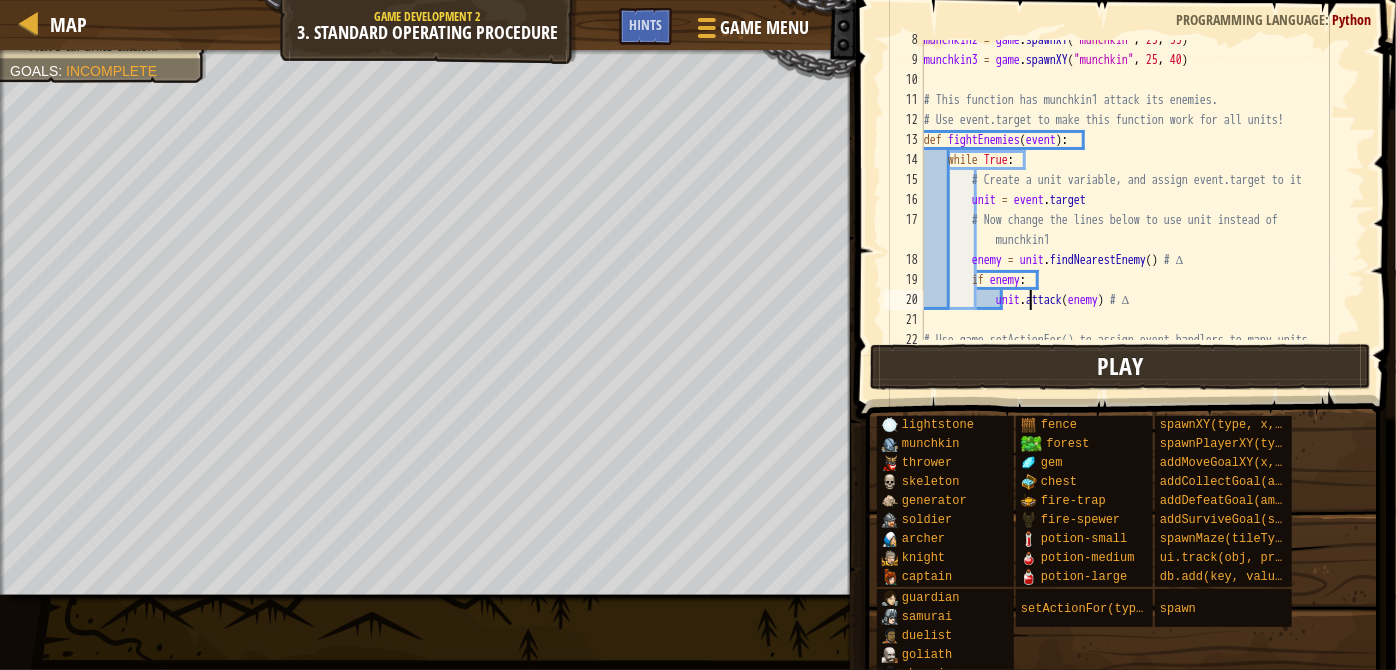 type on "unit.attack(enemy) # ∆" 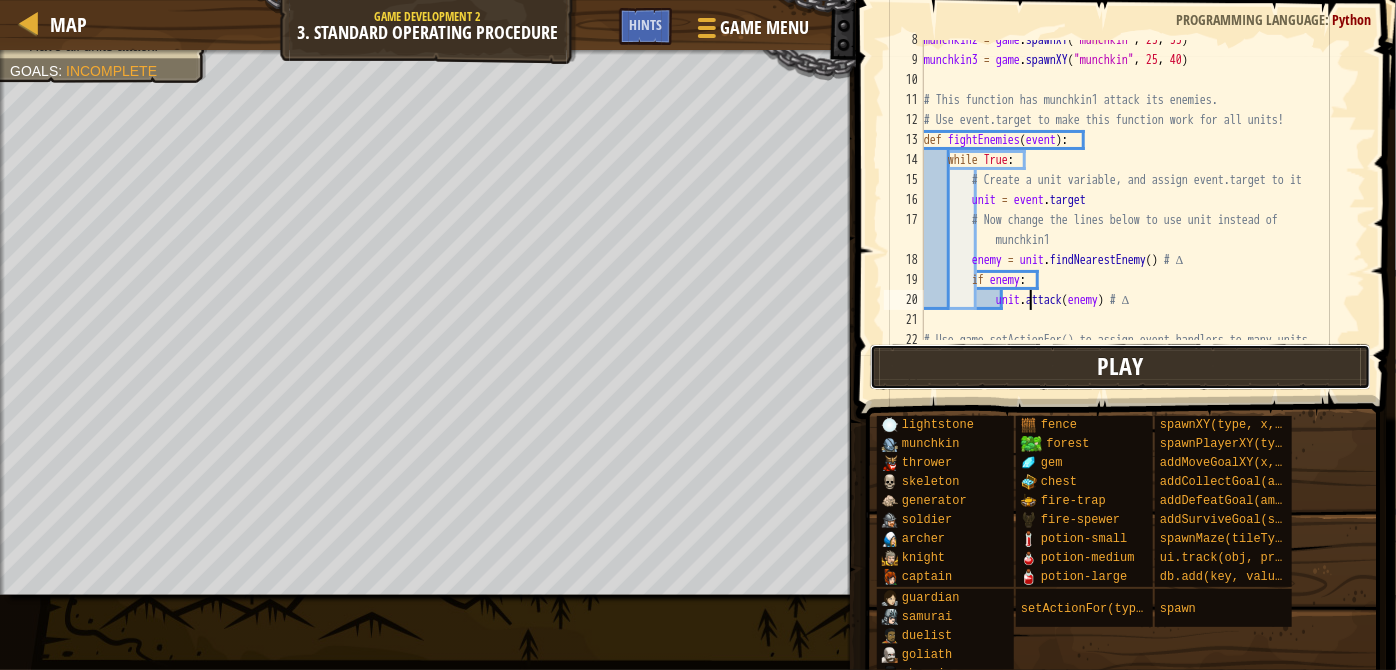 click on "Play" at bounding box center [1120, 367] 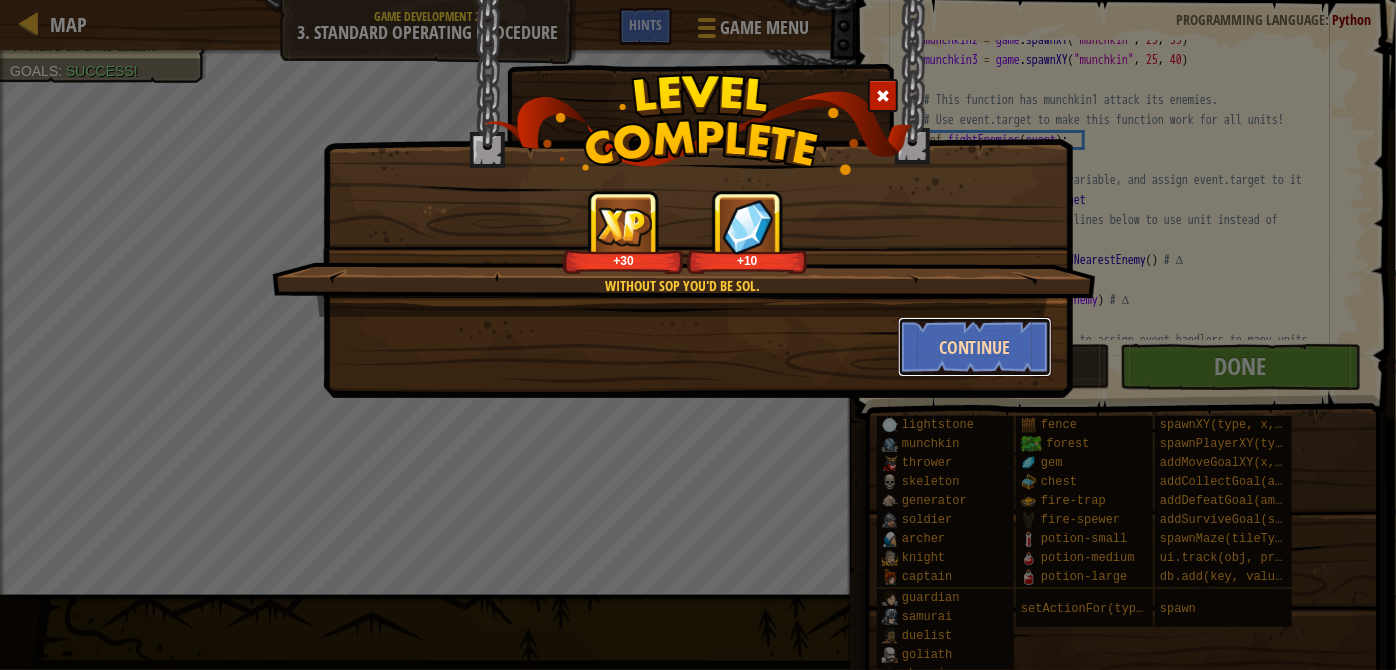 click on "Continue" at bounding box center [975, 347] 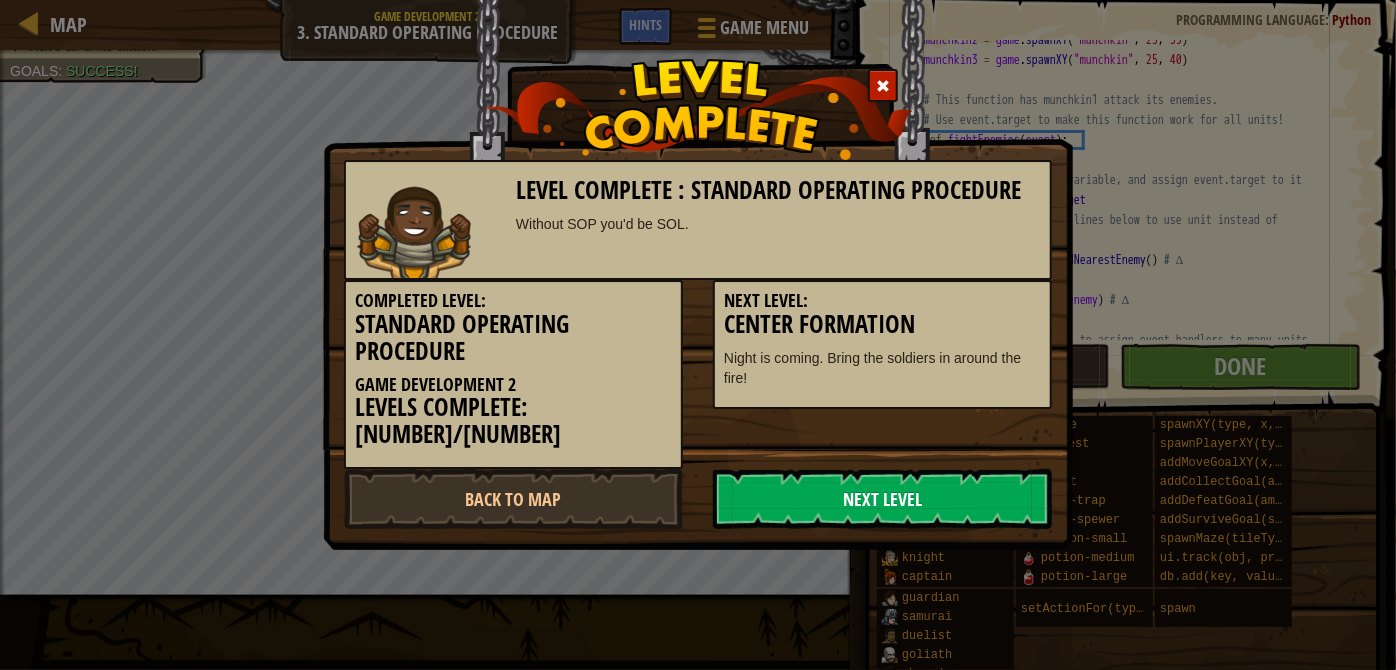 click on "Next Level" at bounding box center (882, 499) 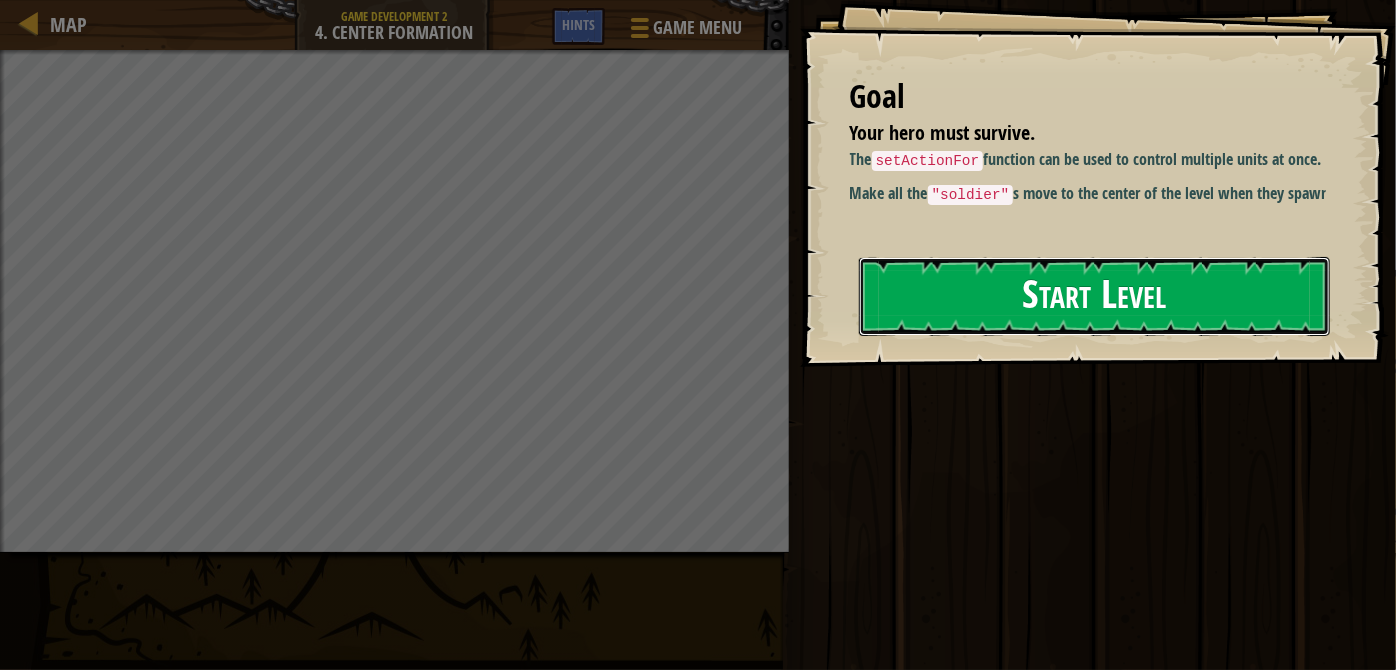 click on "Start Level" at bounding box center [1094, 296] 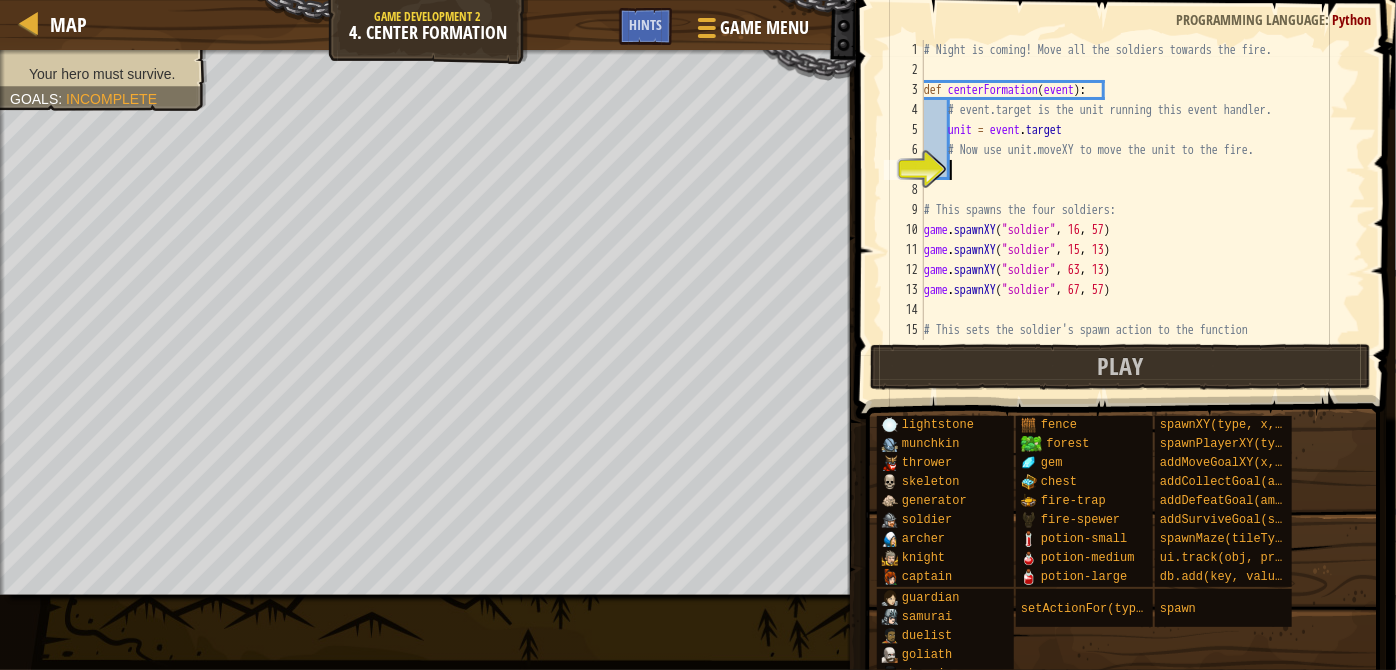 click on "# Night is coming! Move all the soldiers towards the fire. def   centerFormation ( event ) :      # event.target is the unit running this event handler.      unit   =   event . target      # Now use unit.moveXY to move the unit to the fire.      # This spawns the four soldiers: game . spawnXY ( "soldier" ,   16 ,   57 ) game . spawnXY ( "soldier" ,   15 ,   13 ) game . spawnXY ( "soldier" ,   63 ,   13 ) game . spawnXY ( "soldier" ,   67 ,   57 ) # This sets the soldier's spawn action to the function       centerFormation:" at bounding box center [1136, 220] 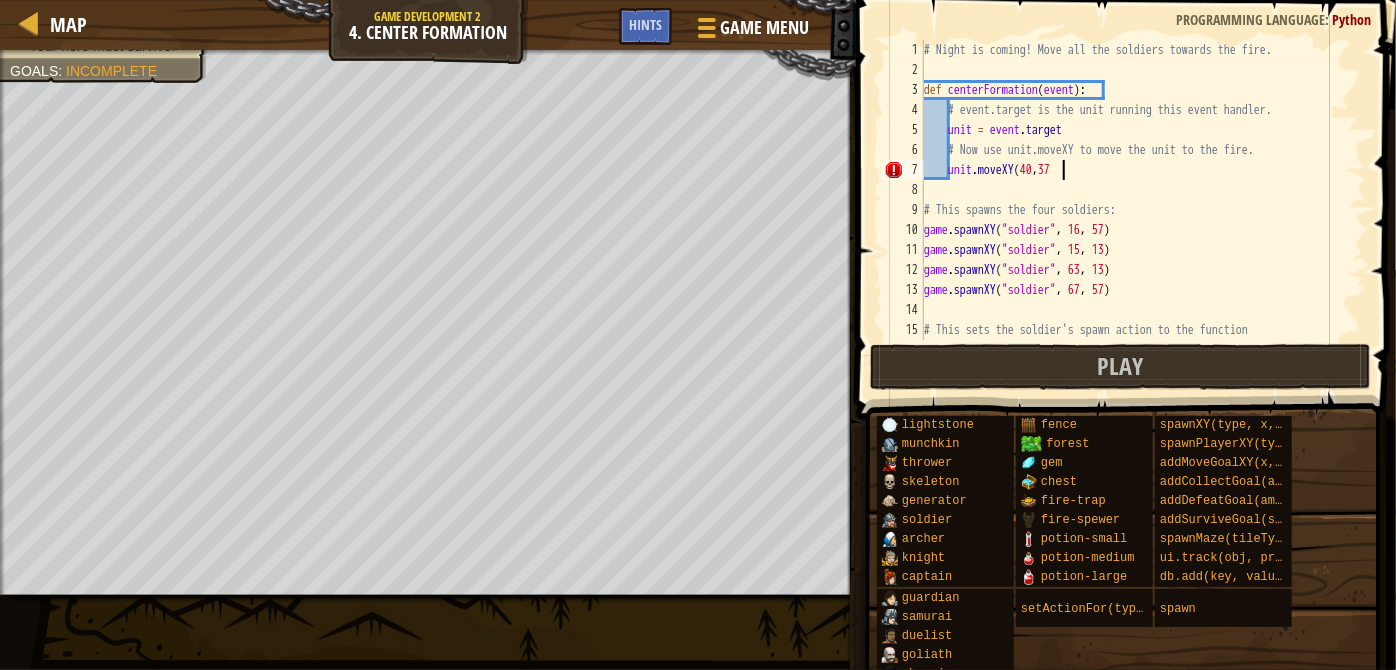 scroll, scrollTop: 9, scrollLeft: 10, axis: both 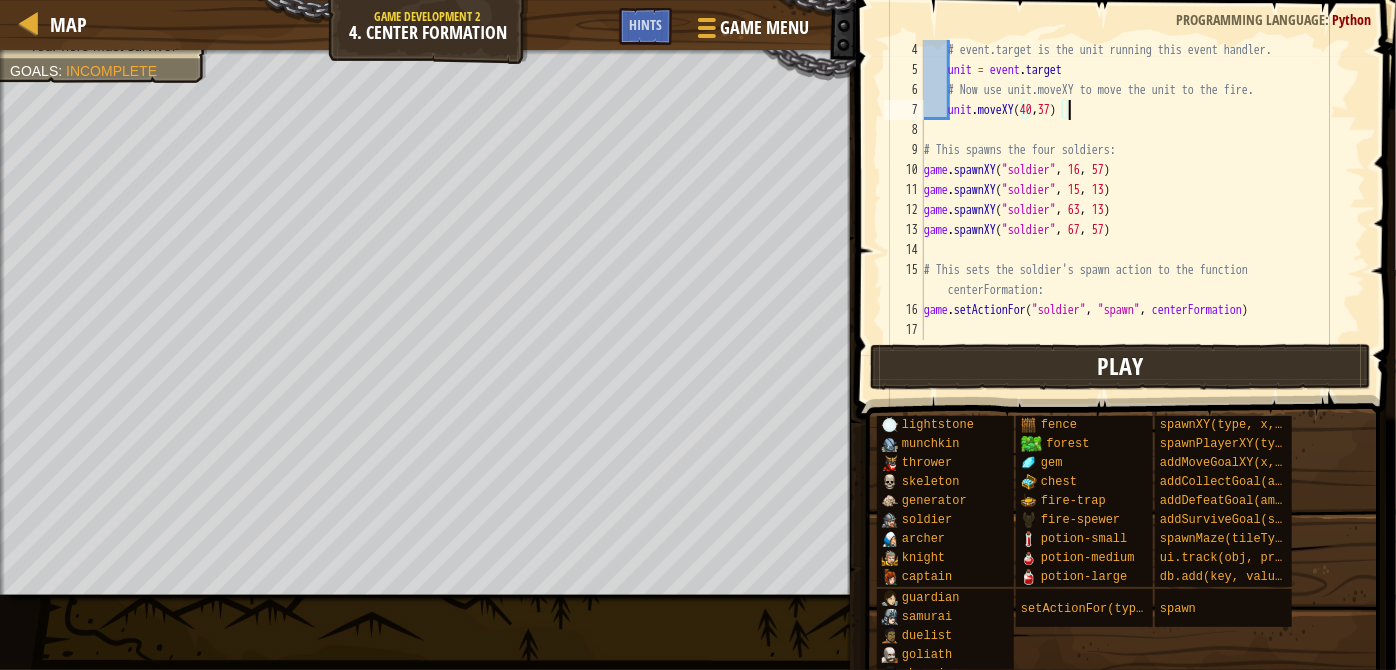 type on "unit.moveXY([NUMBER],[NUMBER])" 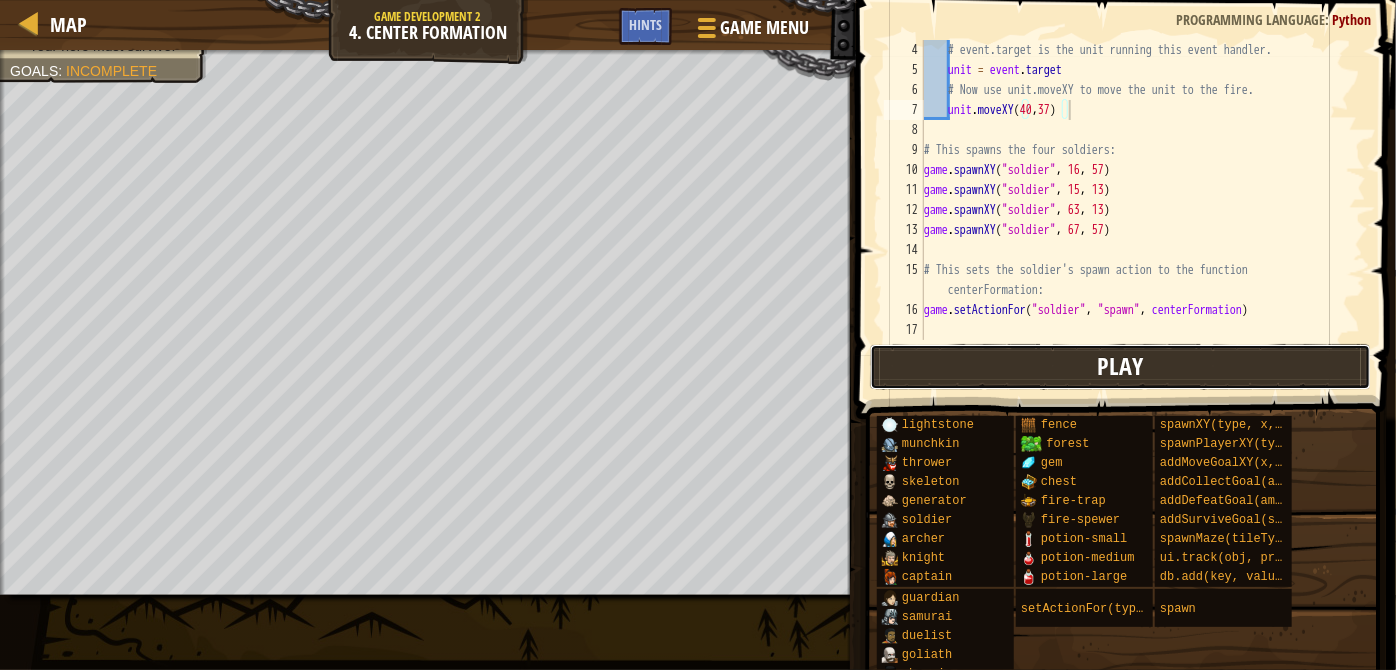 click on "Play" at bounding box center [1120, 367] 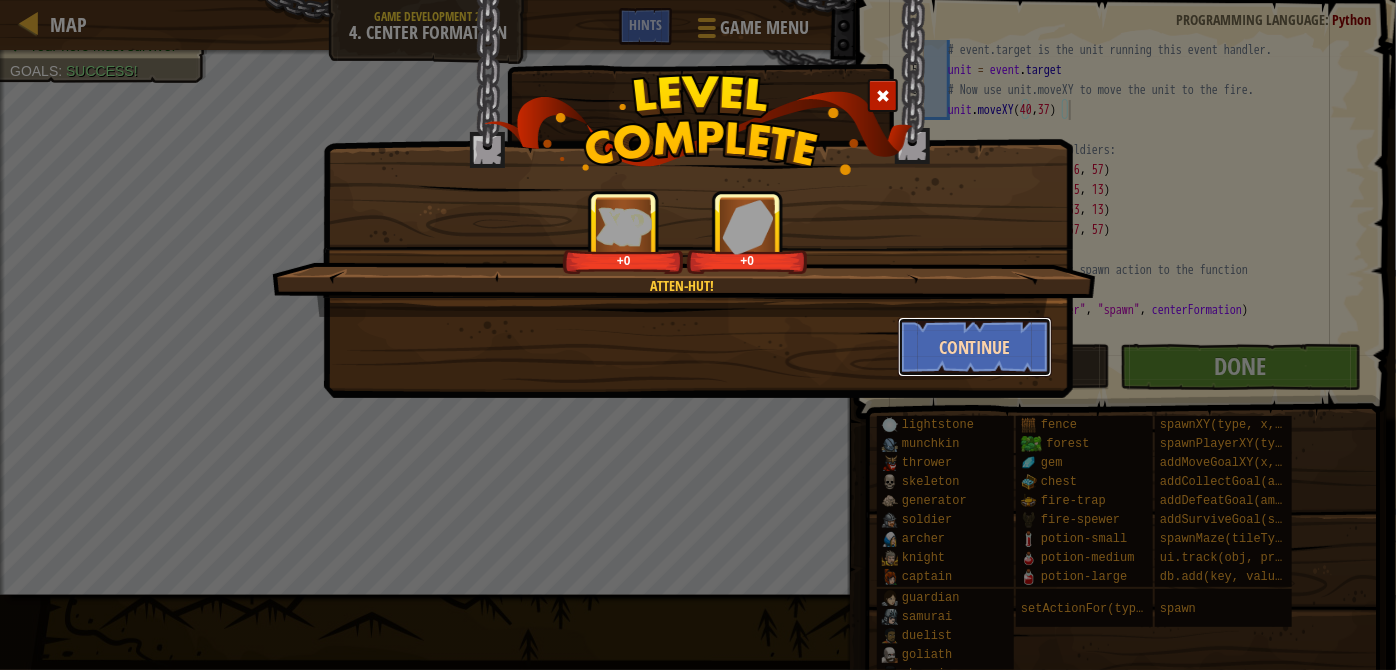 click on "Continue" at bounding box center (975, 347) 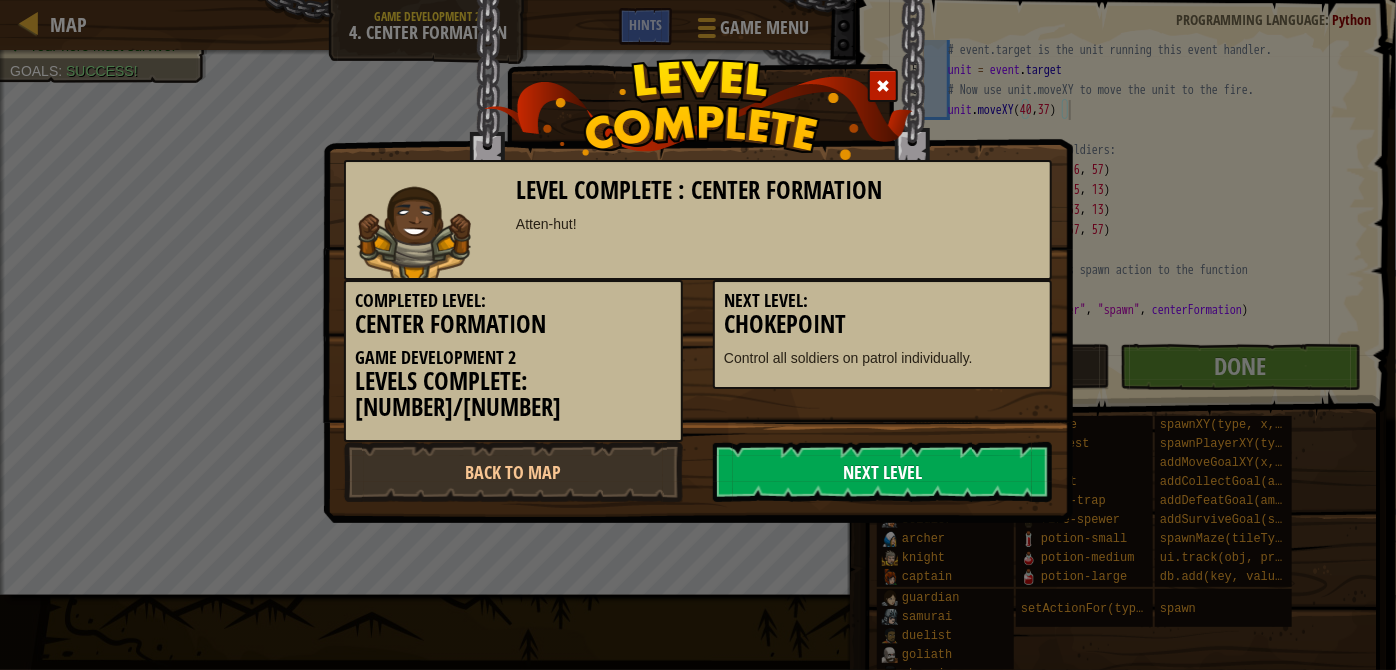 click on "Next Level" at bounding box center [882, 472] 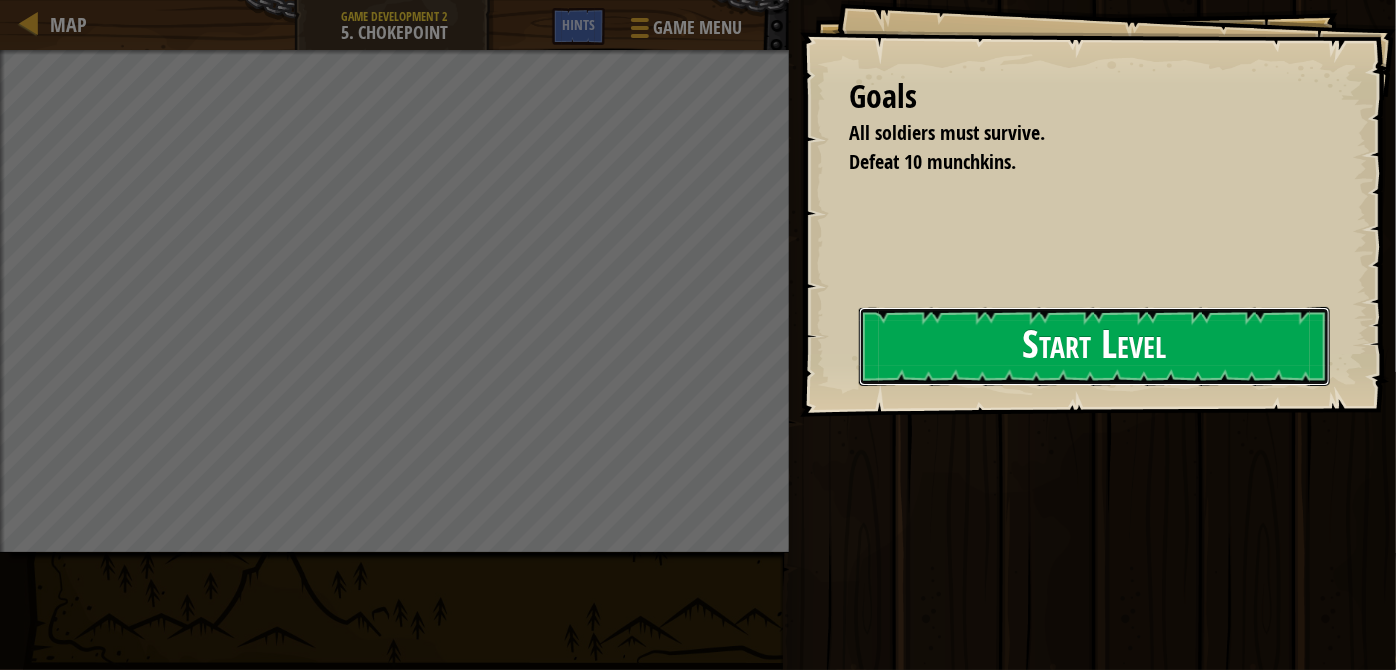 click on "Start Level" at bounding box center [1094, 346] 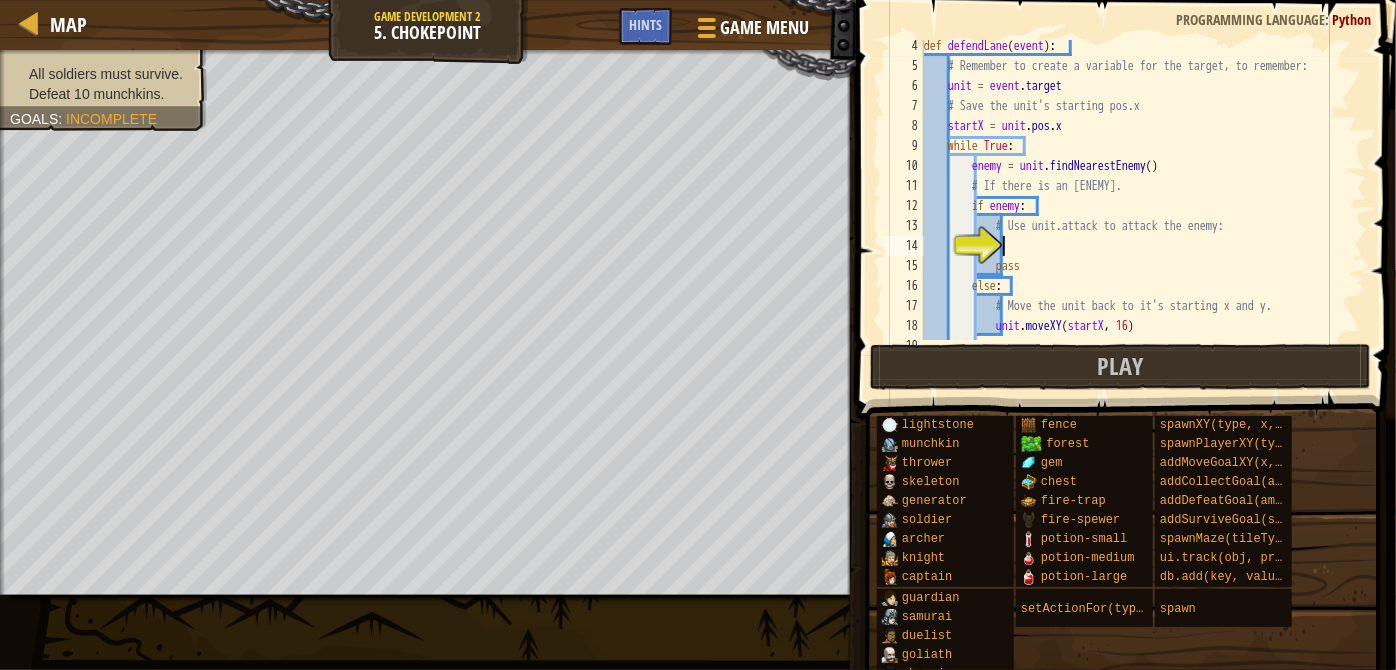 scroll, scrollTop: 109, scrollLeft: 0, axis: vertical 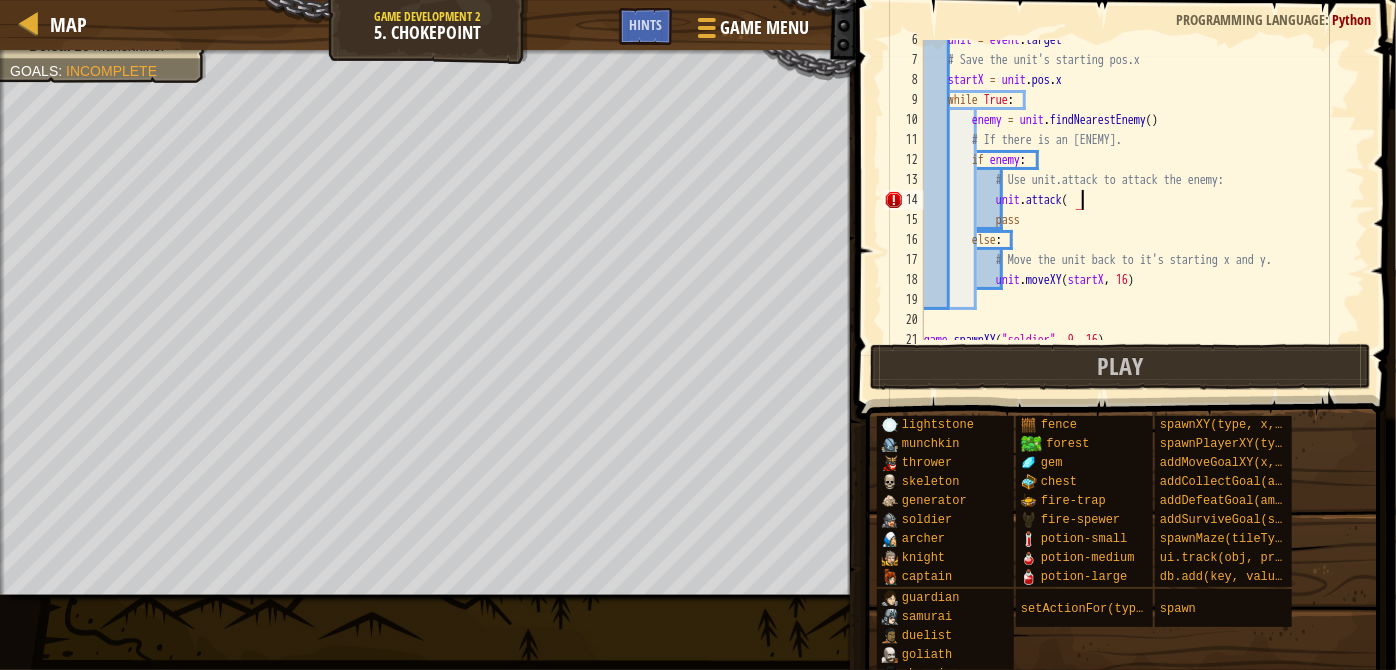 type on "unit.attack()" 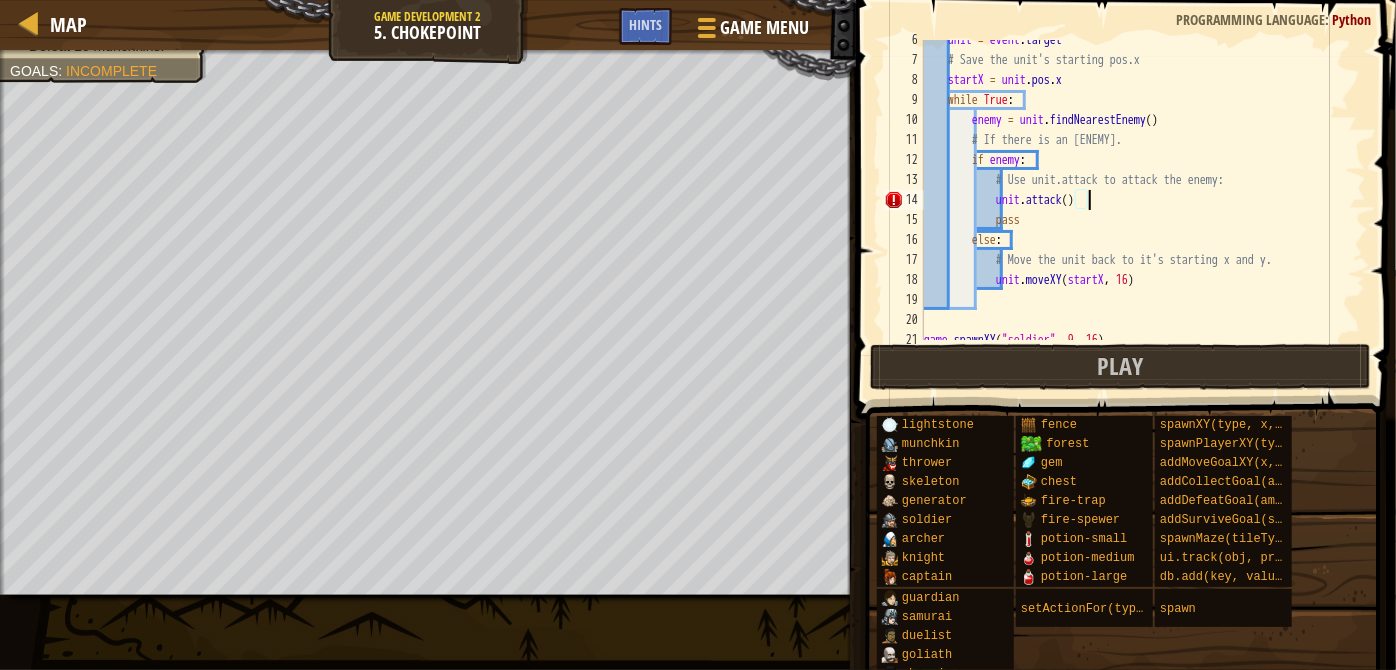 scroll, scrollTop: 8, scrollLeft: 12, axis: both 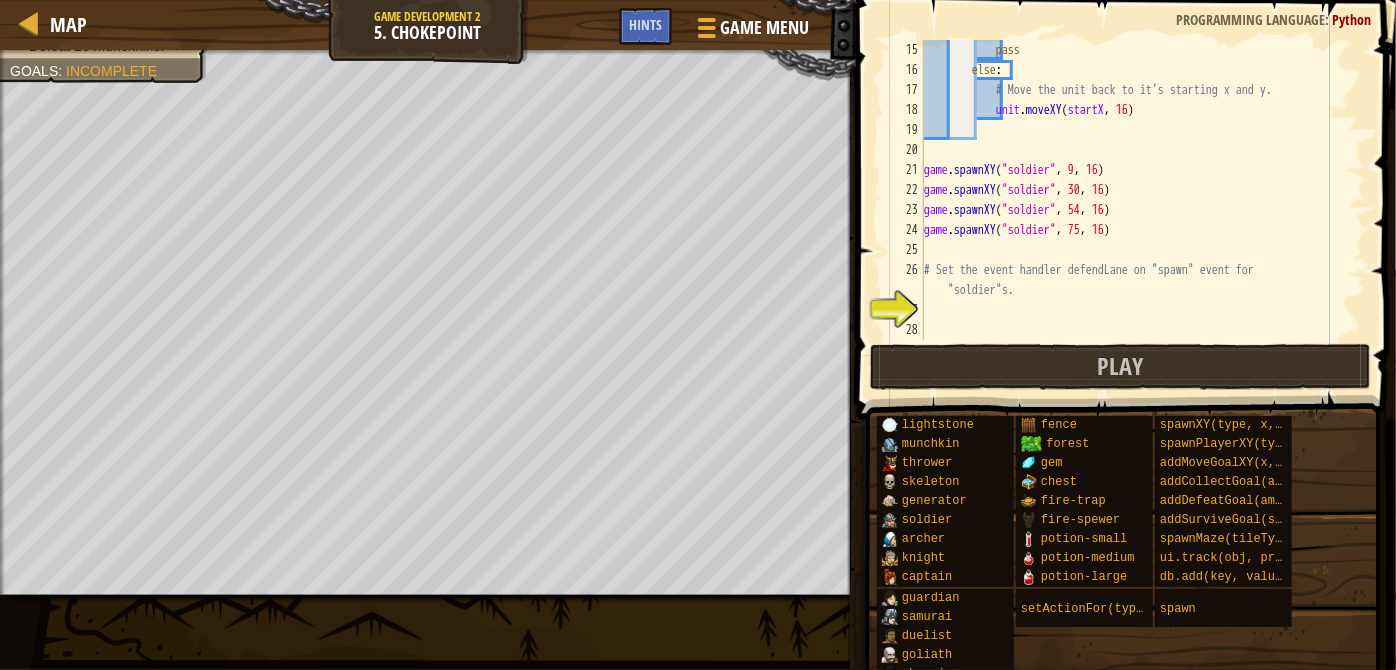 click on "pass else: # Move the unit back to it's starting x and y. unit.moveXY(startX, 16) game.spawnXY("soldier", 9, 16) game.spawnXY("soldier", 30, 16) game.spawnXY("soldier", 54, 16) game.spawnXY("soldier", 75, 16) # Set the event handler defendLane on "spawn" event for "soldier"s." at bounding box center [1136, 210] 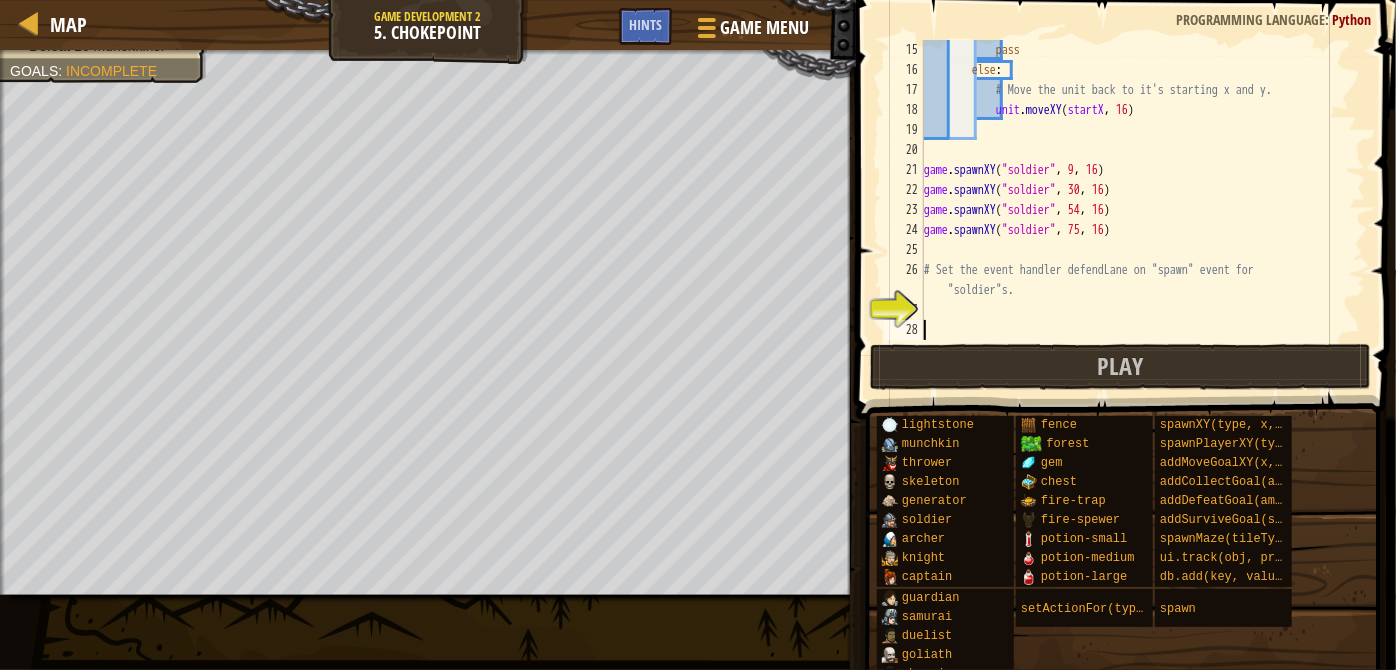 scroll, scrollTop: 8, scrollLeft: 0, axis: vertical 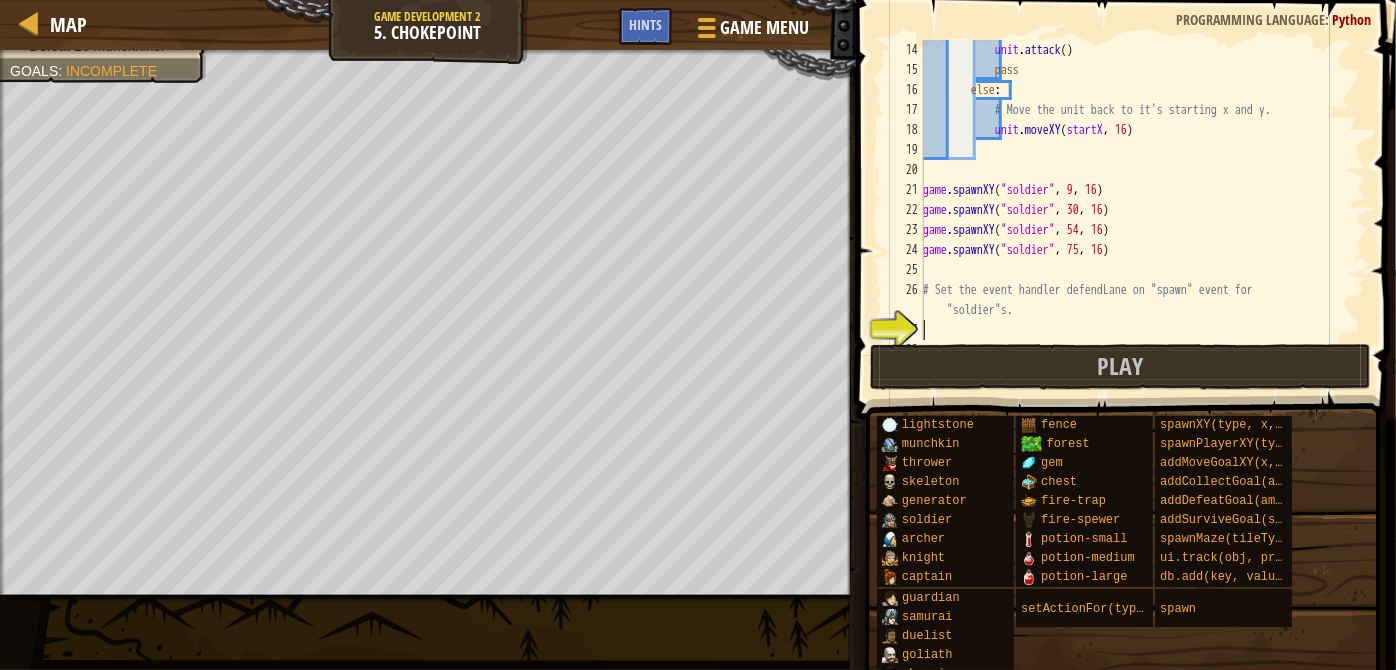 click on "unit . attack ( )              pass          else :              # Move the unit back to it's starting x and y.              unit . moveXY ( startX ,   16 )          game . spawnXY ( "soldier" ,   9 ,   16 ) game . spawnXY ( "soldier" ,   30 ,   16 ) game . spawnXY ( "soldier" ,   54 ,   16 ) game . spawnXY ( "soldier" ,   75 ,   16 ) # Set the event handler defendLane on "spawn" event for       "soldier"s." at bounding box center (1135, 210) 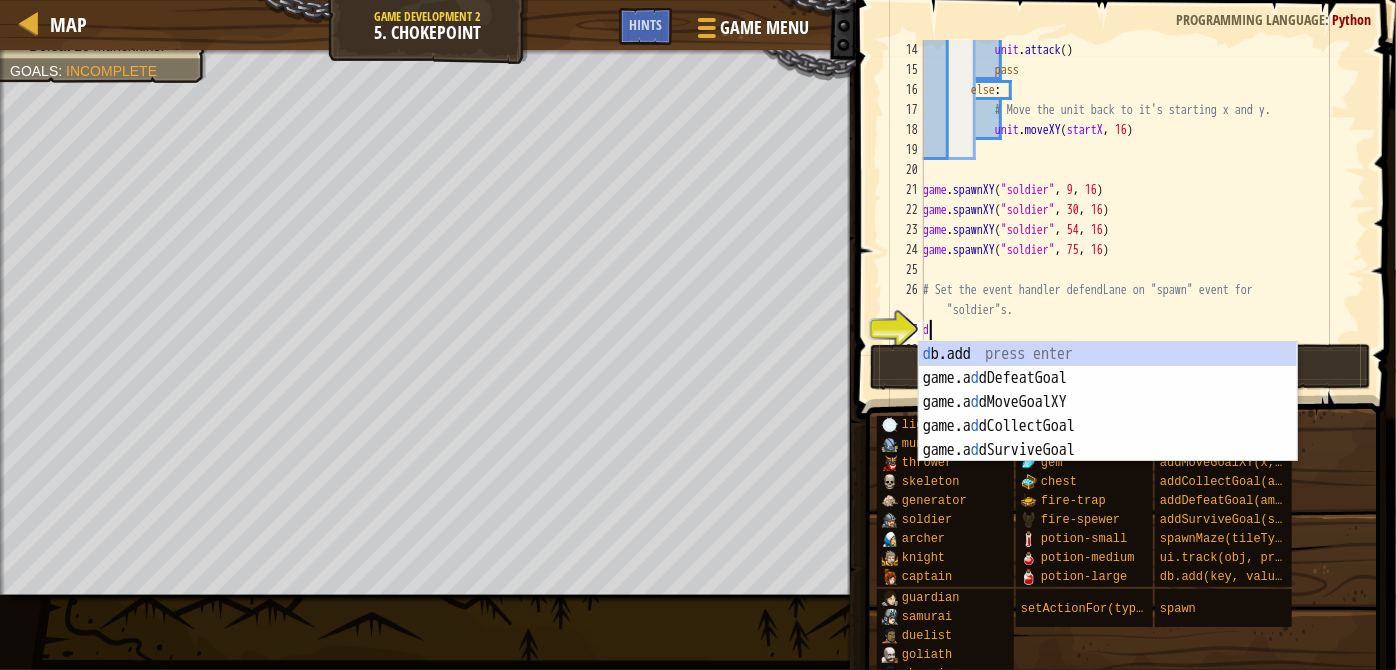 scroll, scrollTop: 9, scrollLeft: 0, axis: vertical 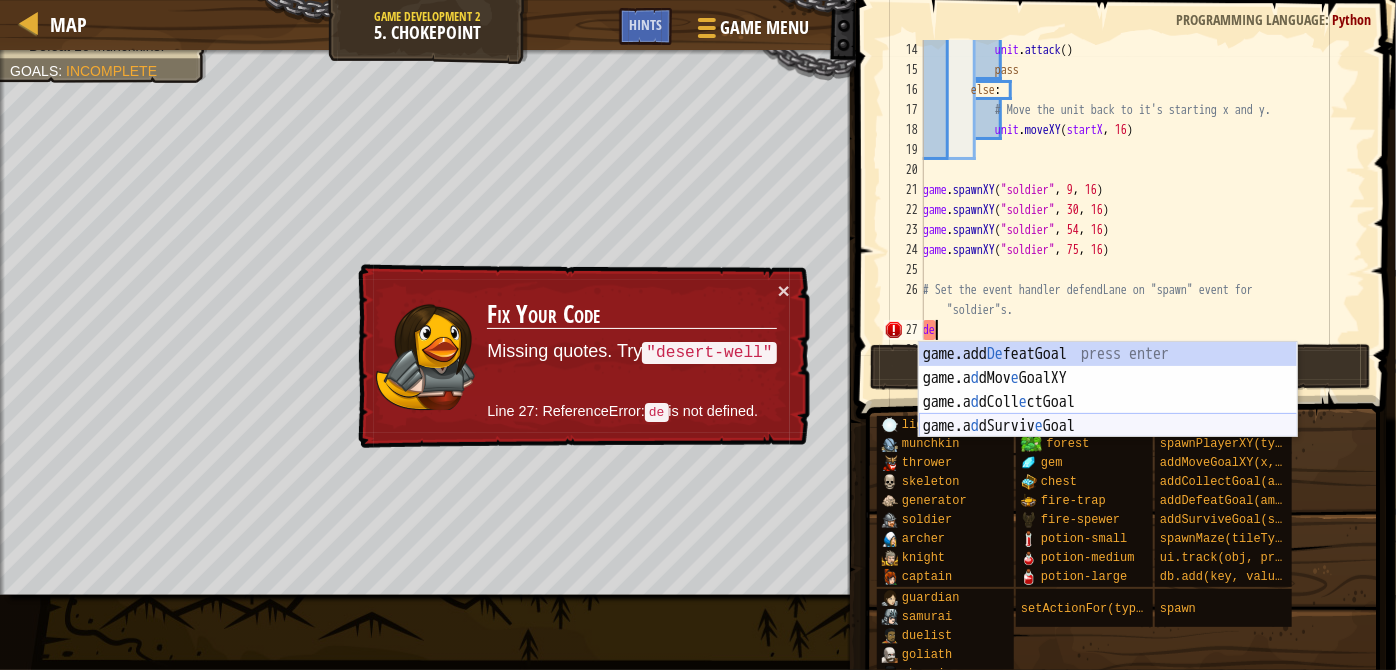type on "d" 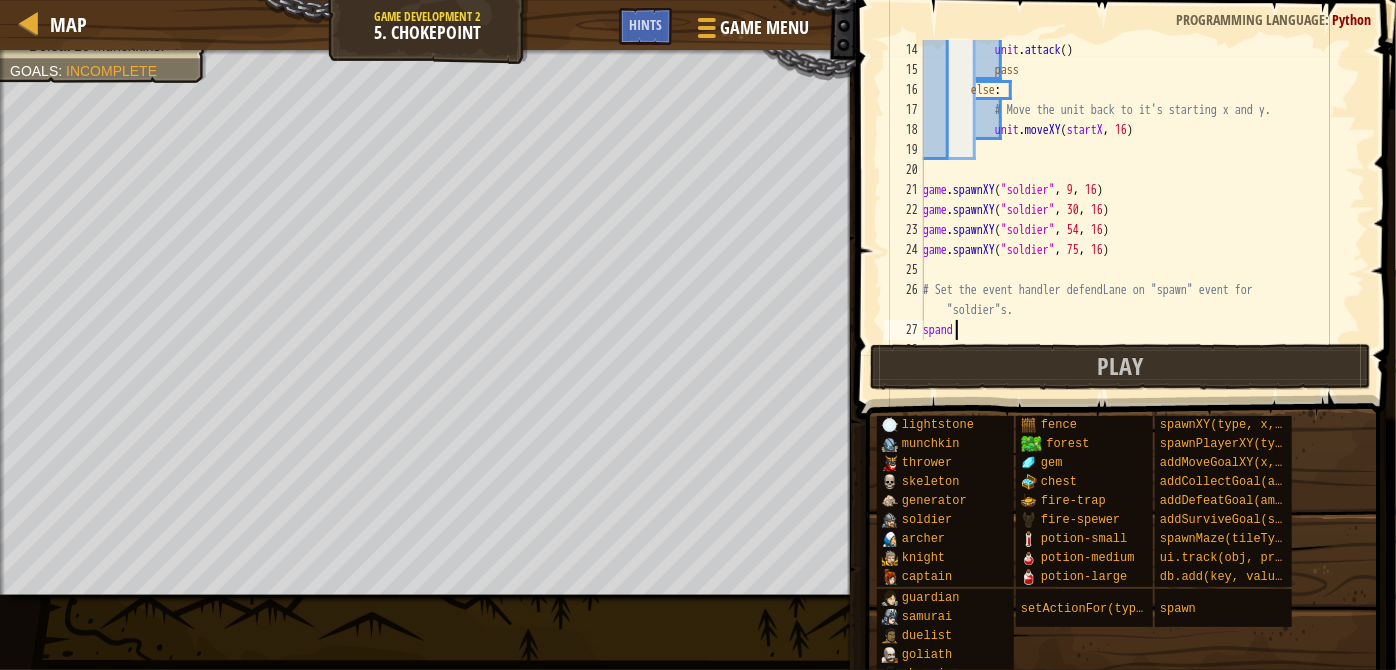 scroll, scrollTop: 9, scrollLeft: 1, axis: both 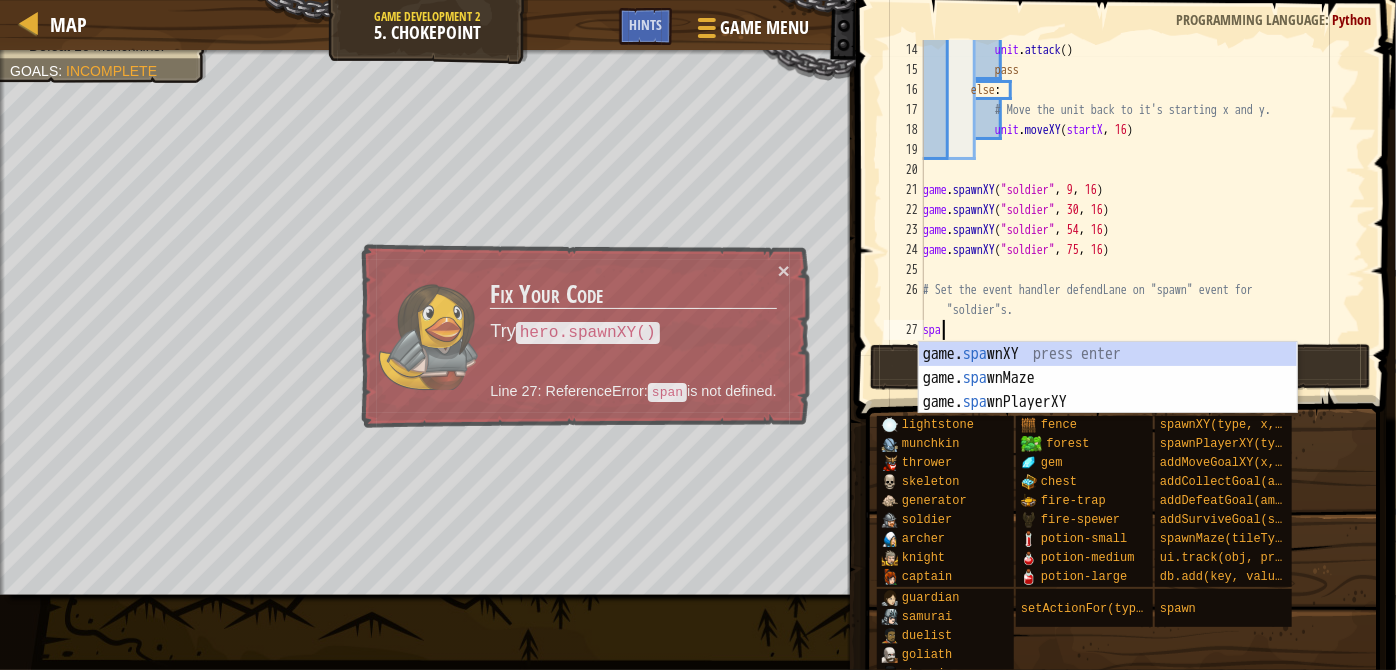 type on "s" 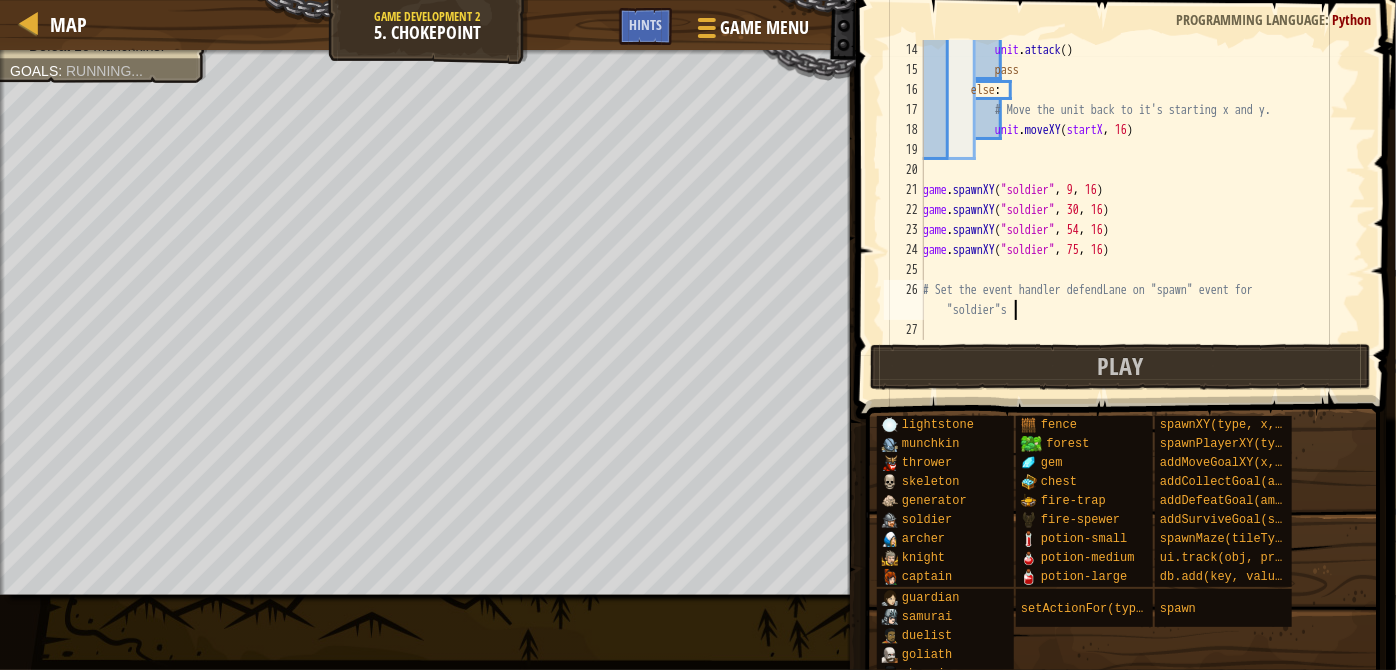 scroll, scrollTop: 9, scrollLeft: 0, axis: vertical 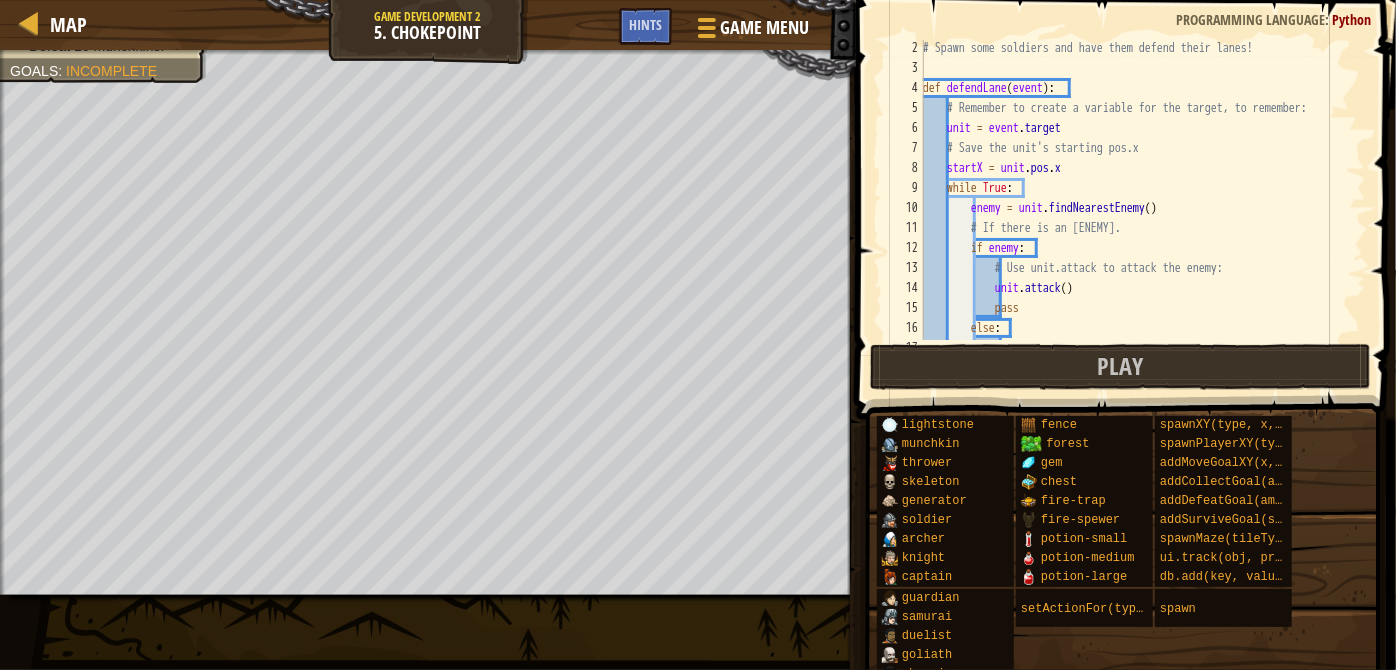 type on "# Set the event handler defendLane on "spawn" event for "s" 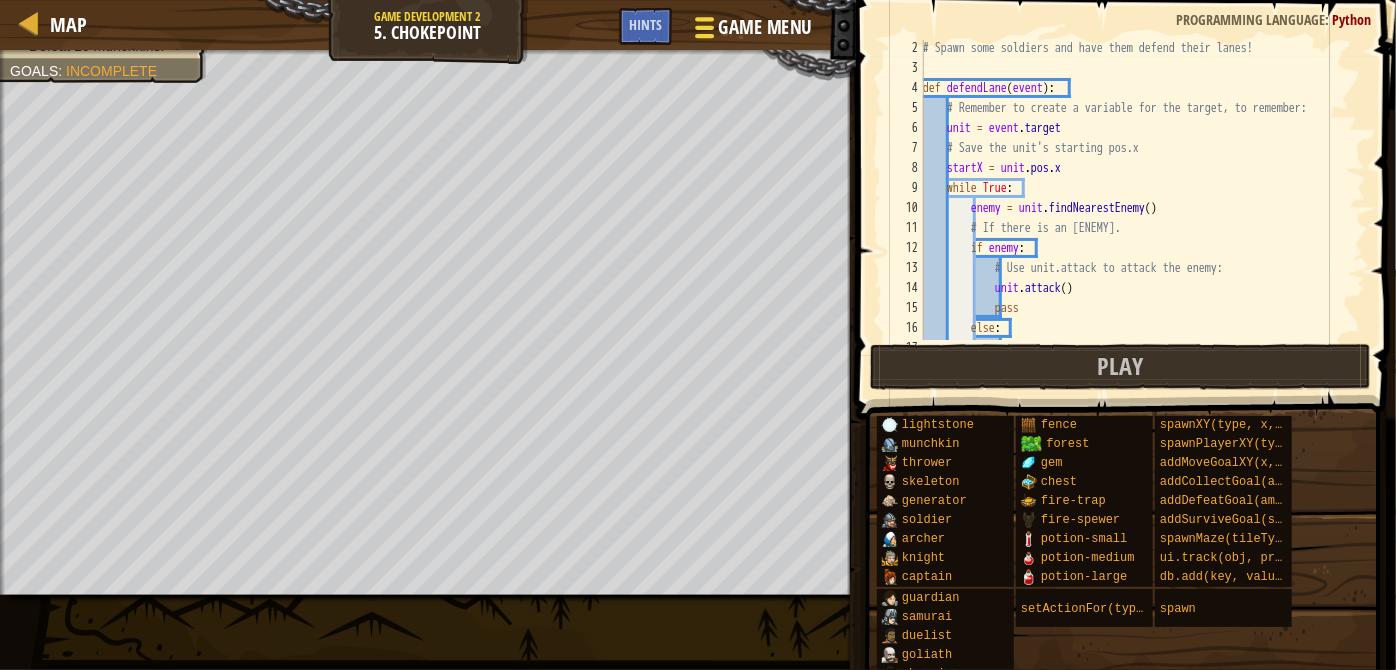 click on "Map Game Development 2 5. Chokepoint Game Menu Done Hints" at bounding box center (428, 25) 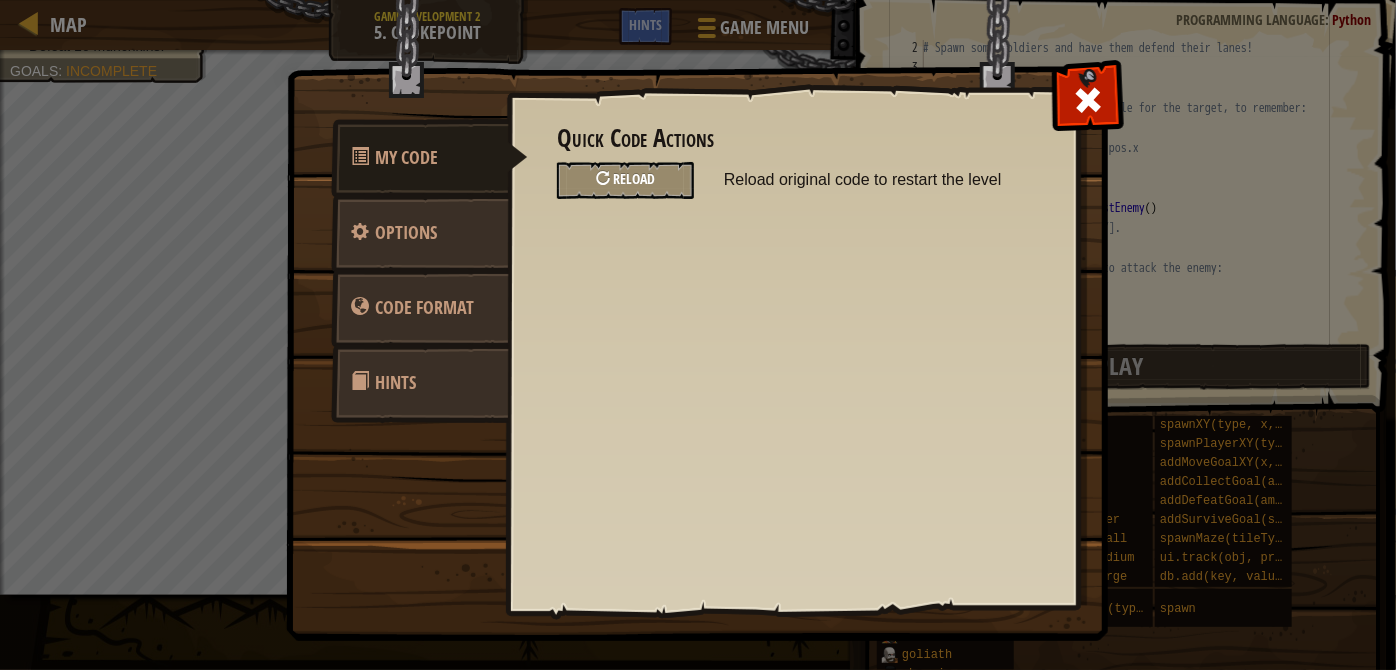 click on "Reload" at bounding box center [625, 180] 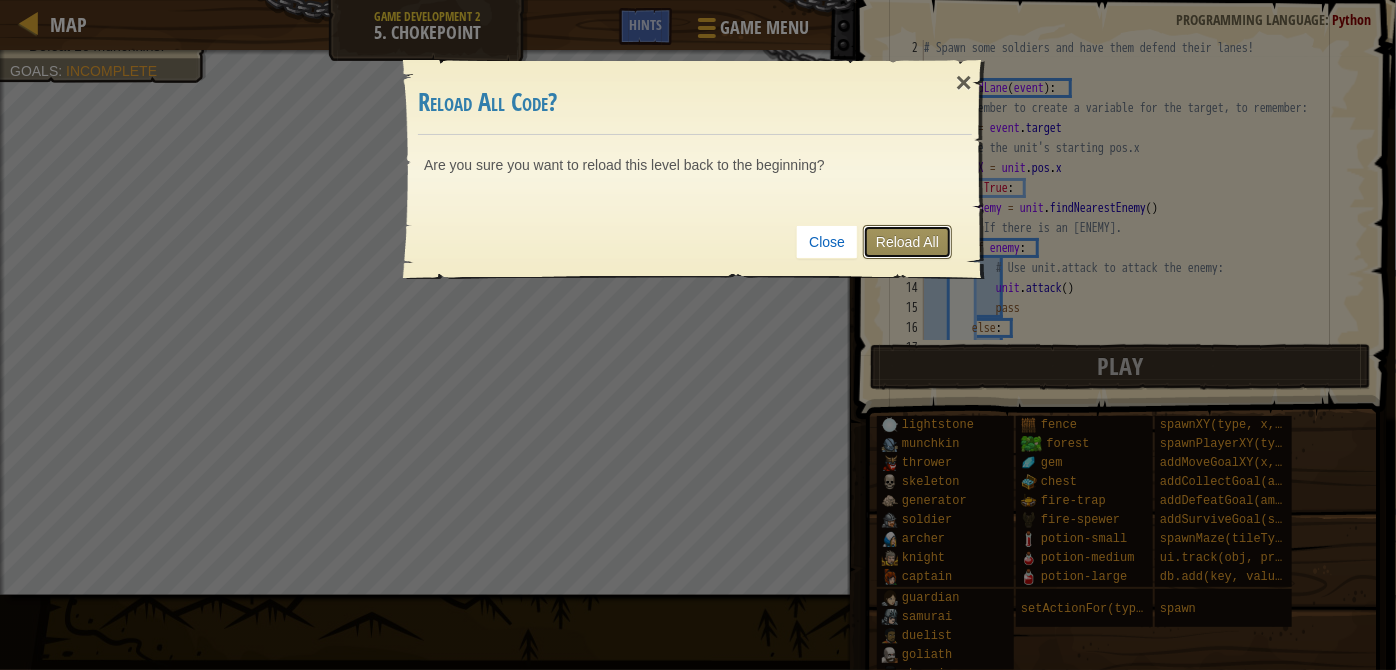 click on "Reload All" at bounding box center (907, 242) 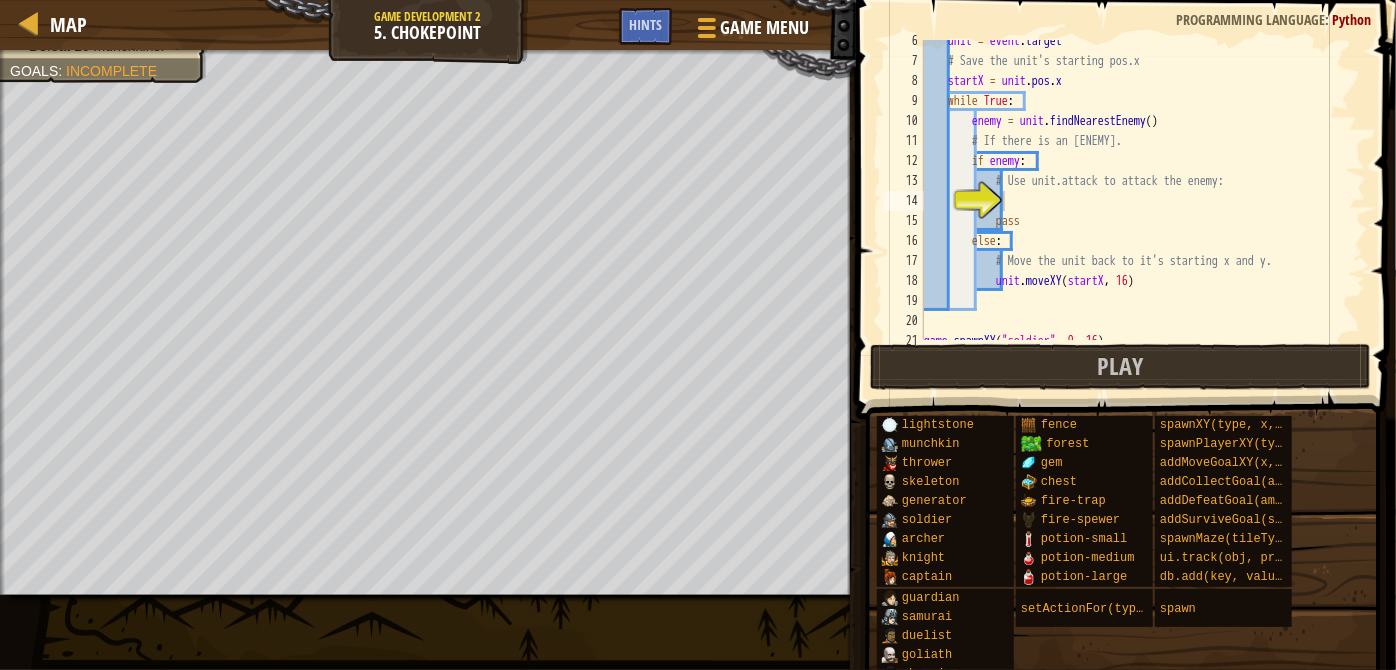 scroll, scrollTop: 109, scrollLeft: 0, axis: vertical 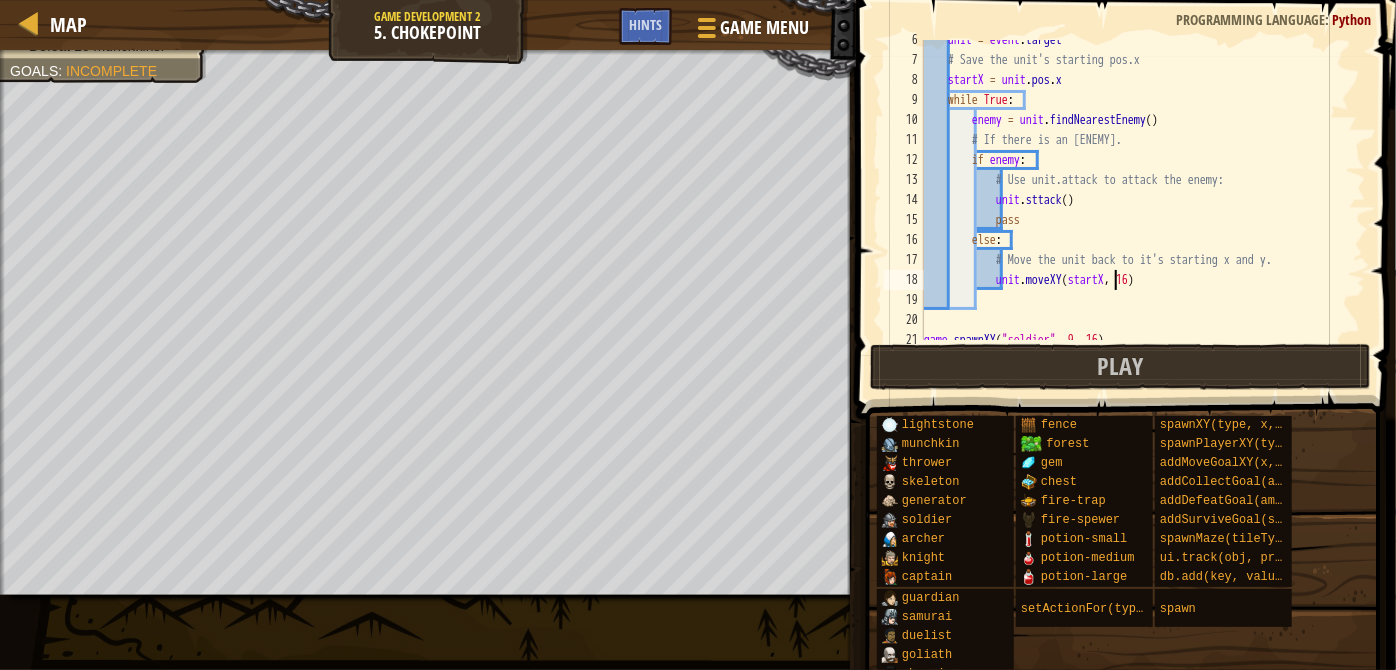 click on "unit   =   event . target      # Save the unit's starting pos.x      startX   =   unit . pos . x      while   True :          enemy   =   unit . findNearestEnemy ( )          # If there is an enemy.          if   enemy :              # Use unit.attack to attack the enemy:              unit . sttack ( )              pass          else :              # Move the unit back to it's starting x and y.              unit . moveXY ( startX ,   16 )          game . spawnXY ( "soldier" ,   9 ,   16 )" at bounding box center [1136, 200] 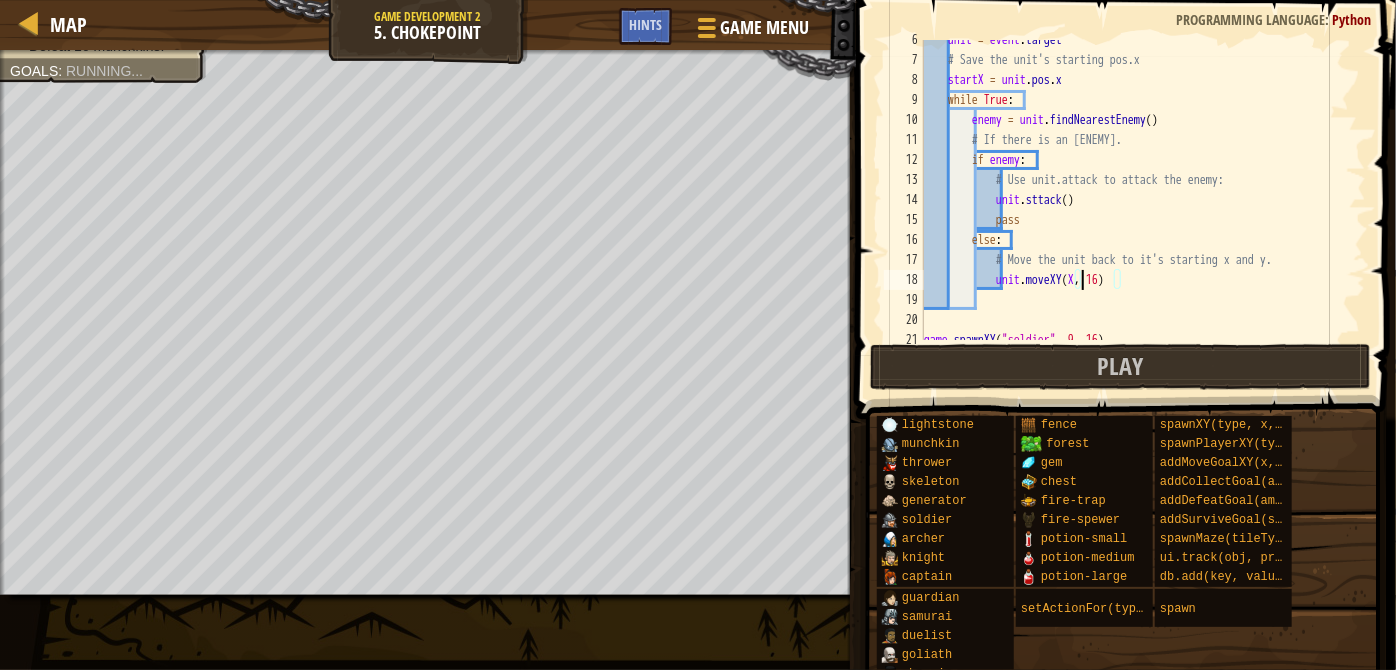 click on "unit   =   event . target      # Save the unit's starting pos.x      startX   =   unit . pos . x      while   True :          enemy   =   unit . findNearestEnemy ( )          # If there is an enemy.          if   enemy :              # Use unit.attack to attack the enemy:              unit . sttack ( )              pass          else :              # Move the unit back to it's starting x and y.              unit . moveXY ( X ,   16 )          game . spawnXY ( "soldier" ,   9 ,   16 )" at bounding box center (1136, 200) 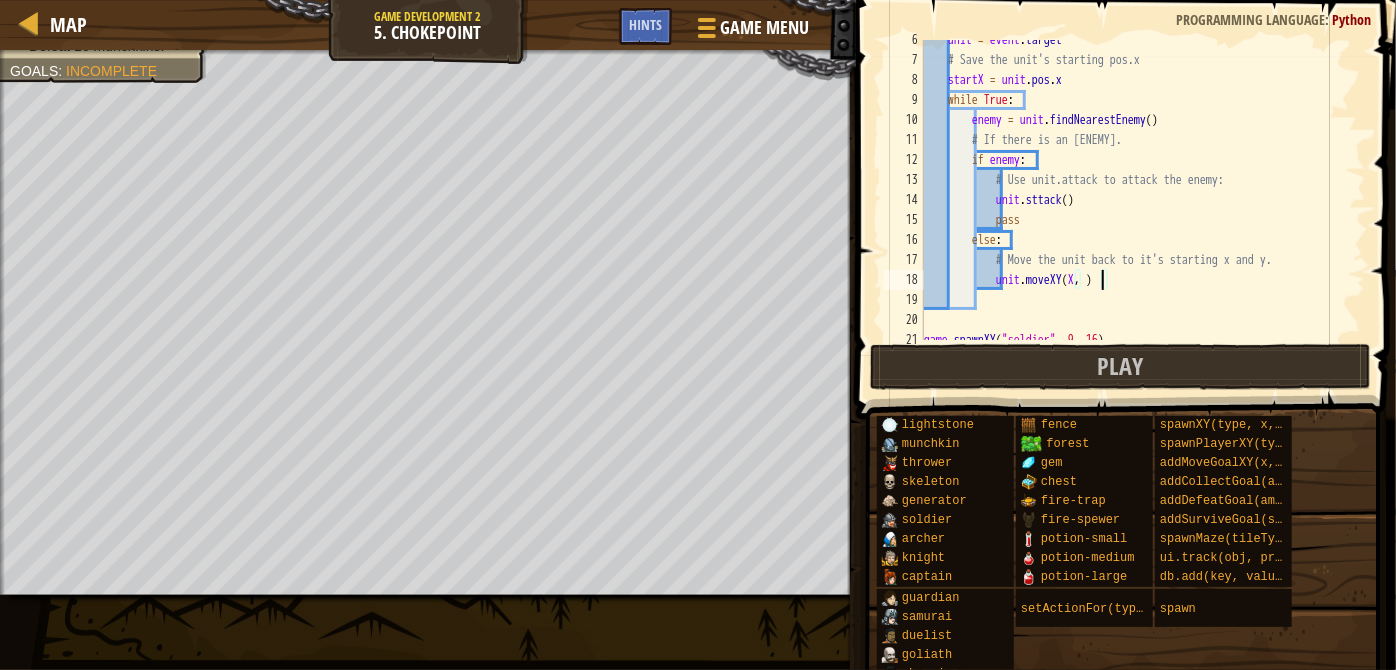 type on "unit.moveXY(X, y)" 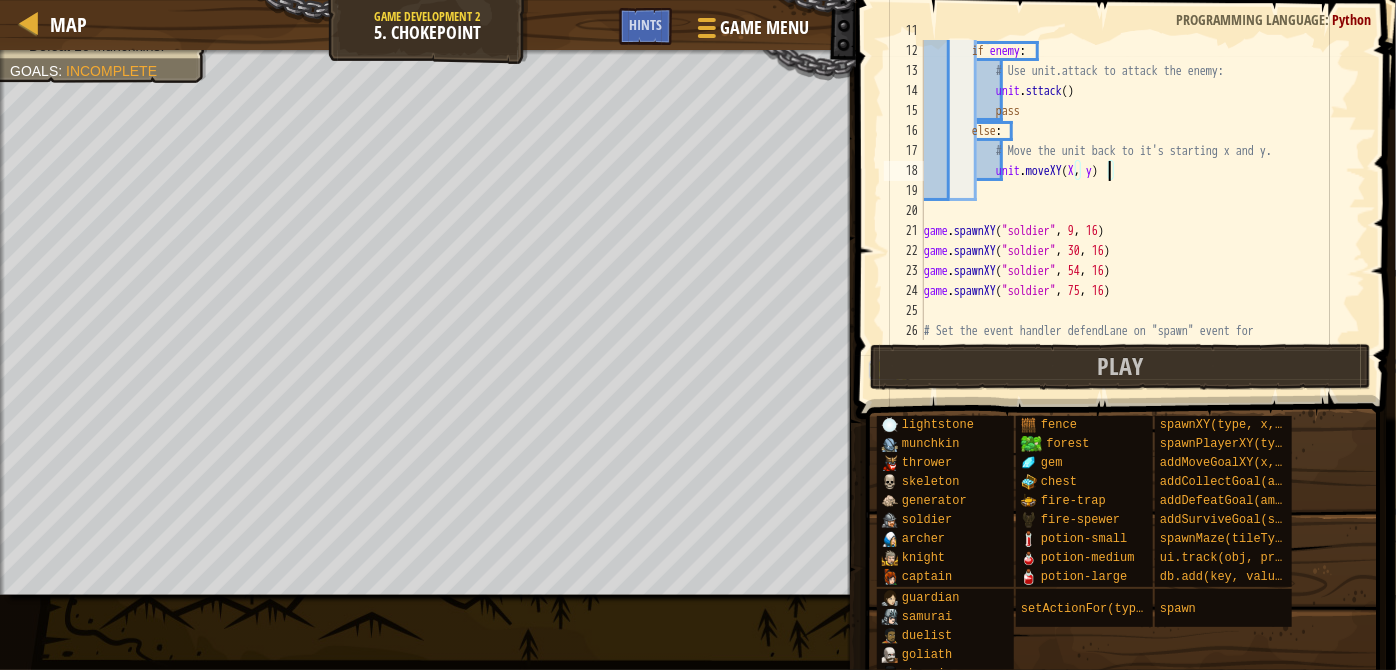 scroll, scrollTop: 273, scrollLeft: 0, axis: vertical 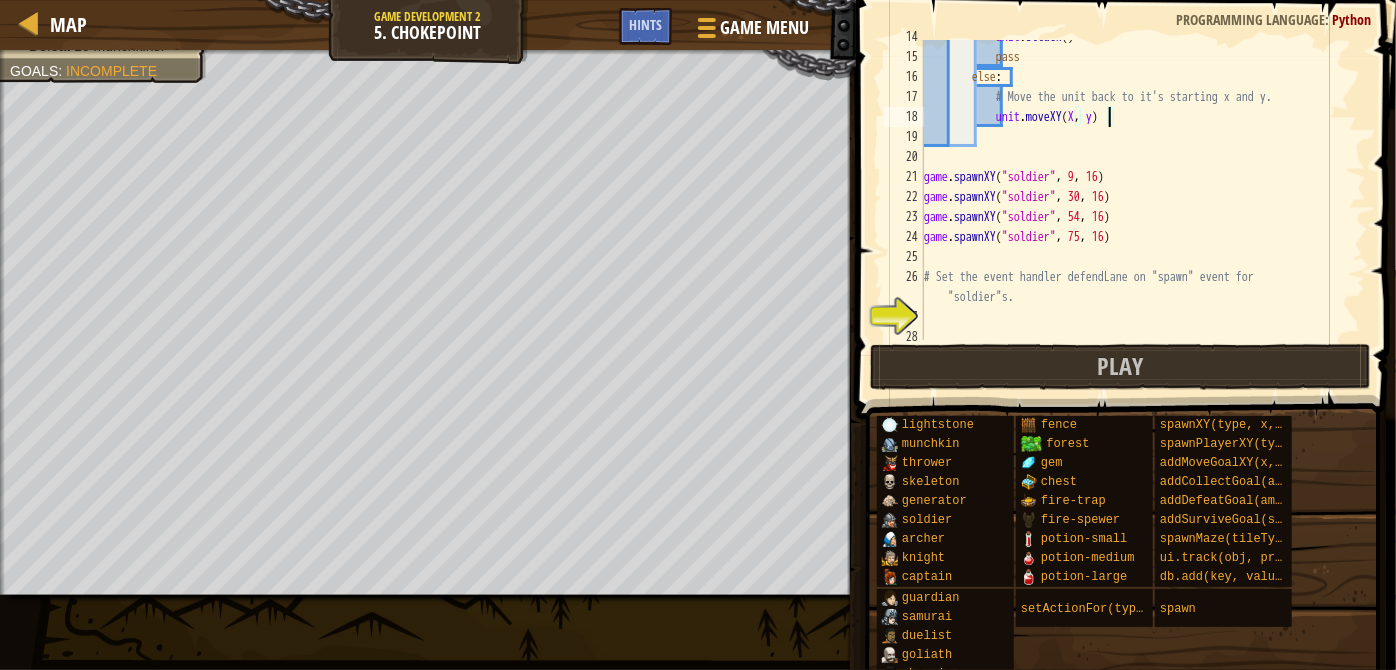 click on "unit . sttack ( )              pass          else :              # Move the unit back to it's starting x and y.              unit . moveXY ( X ,   y )          game . spawnXY ( "soldier" ,   9 ,   16 ) game . spawnXY ( "soldier" ,   30 ,   16 ) game . spawnXY ( "soldier" ,   54 ,   16 ) game . spawnXY ( "soldier" ,   75 ,   16 ) # Set the event handler defendLane on "spawn" event for       "soldier"s." at bounding box center [1136, 197] 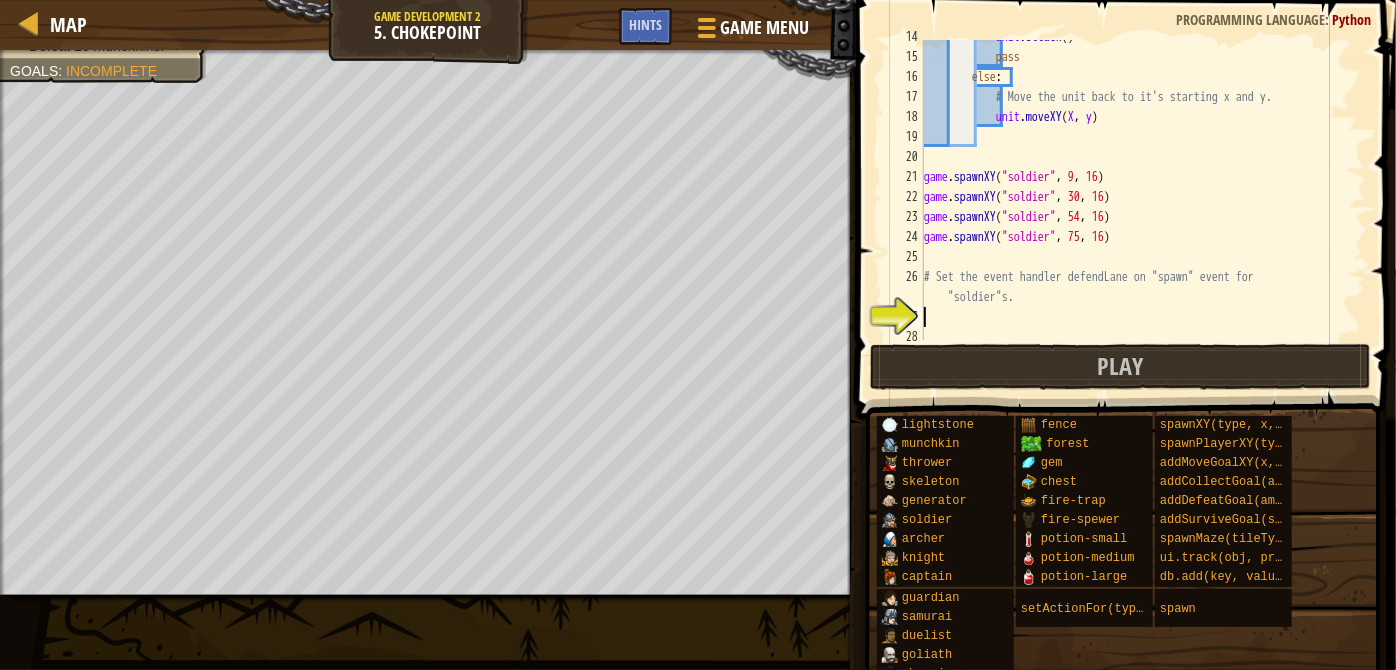 scroll, scrollTop: 9, scrollLeft: 0, axis: vertical 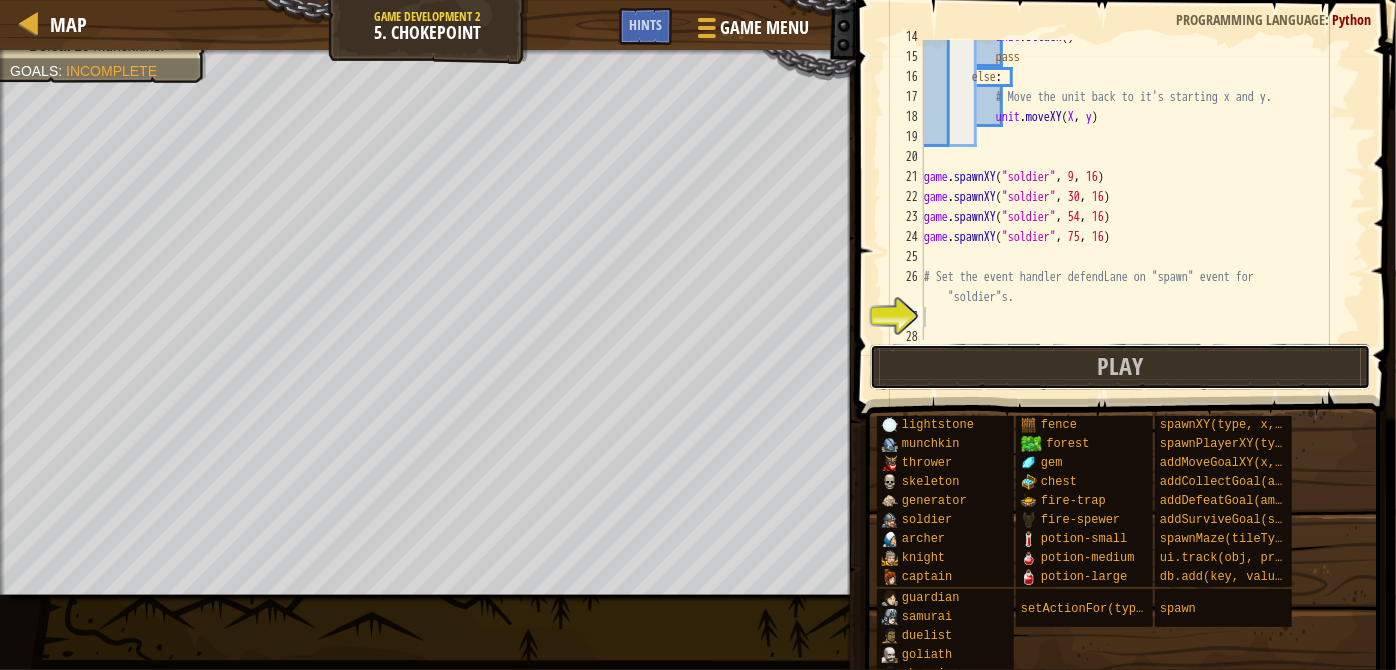 click on "Play" at bounding box center [1120, 367] 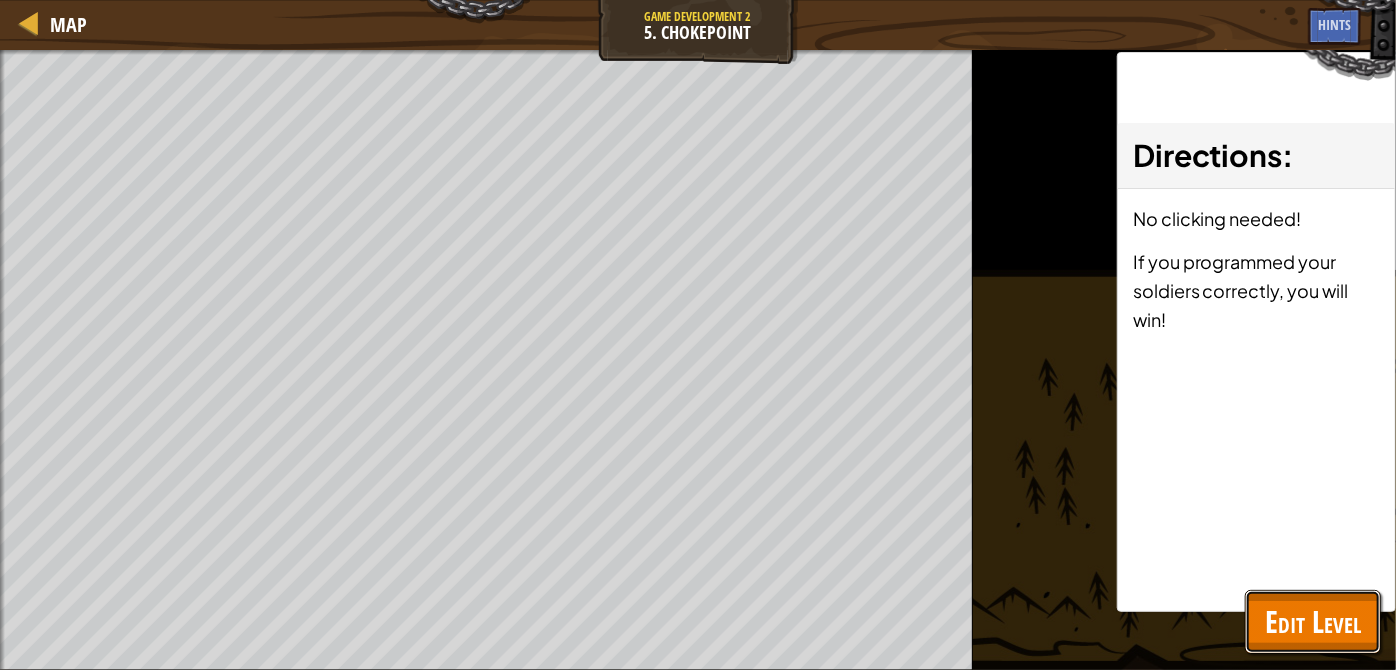 click on "Edit Level" at bounding box center (1313, 621) 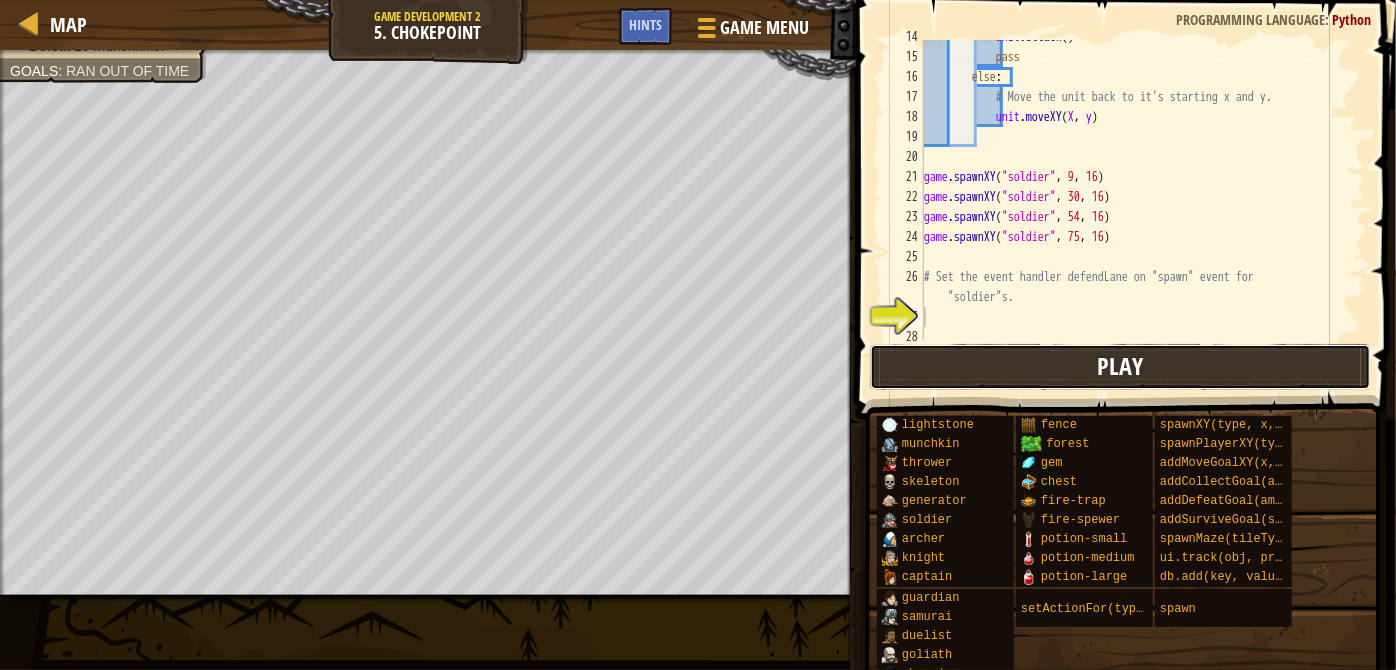 click on "Play" at bounding box center [1120, 367] 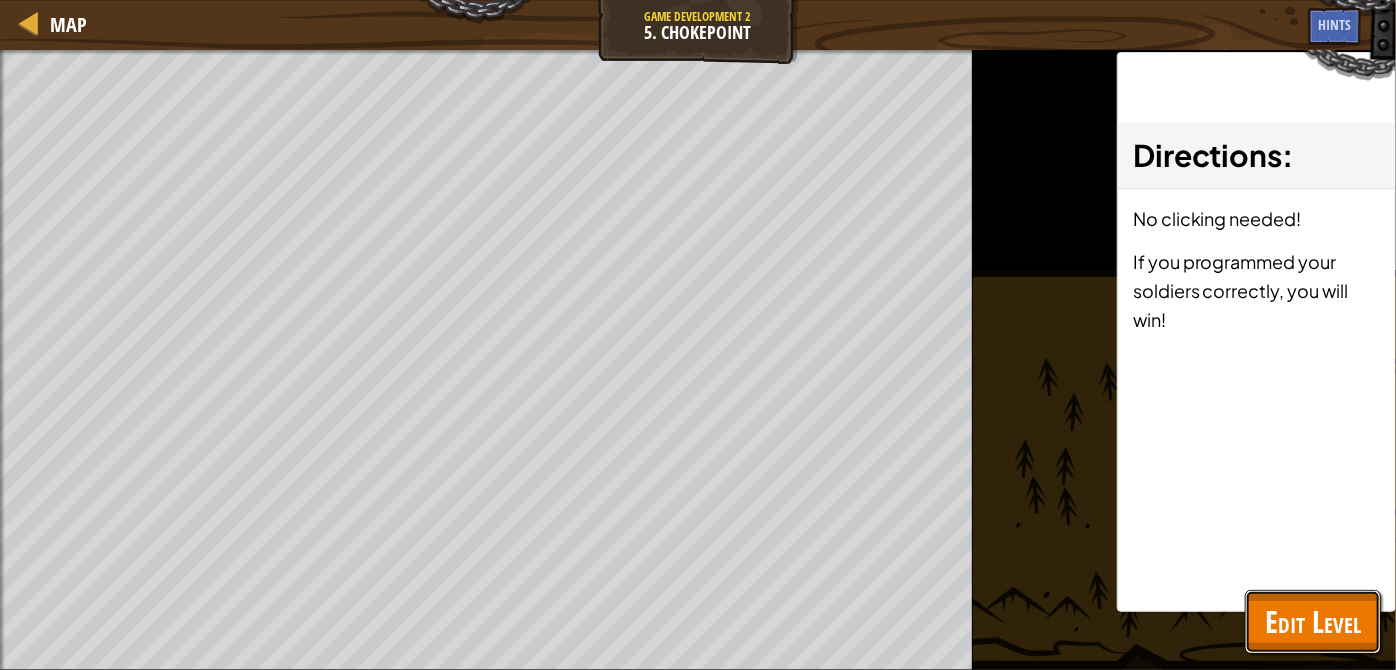 click on "Edit Level" at bounding box center (1313, 621) 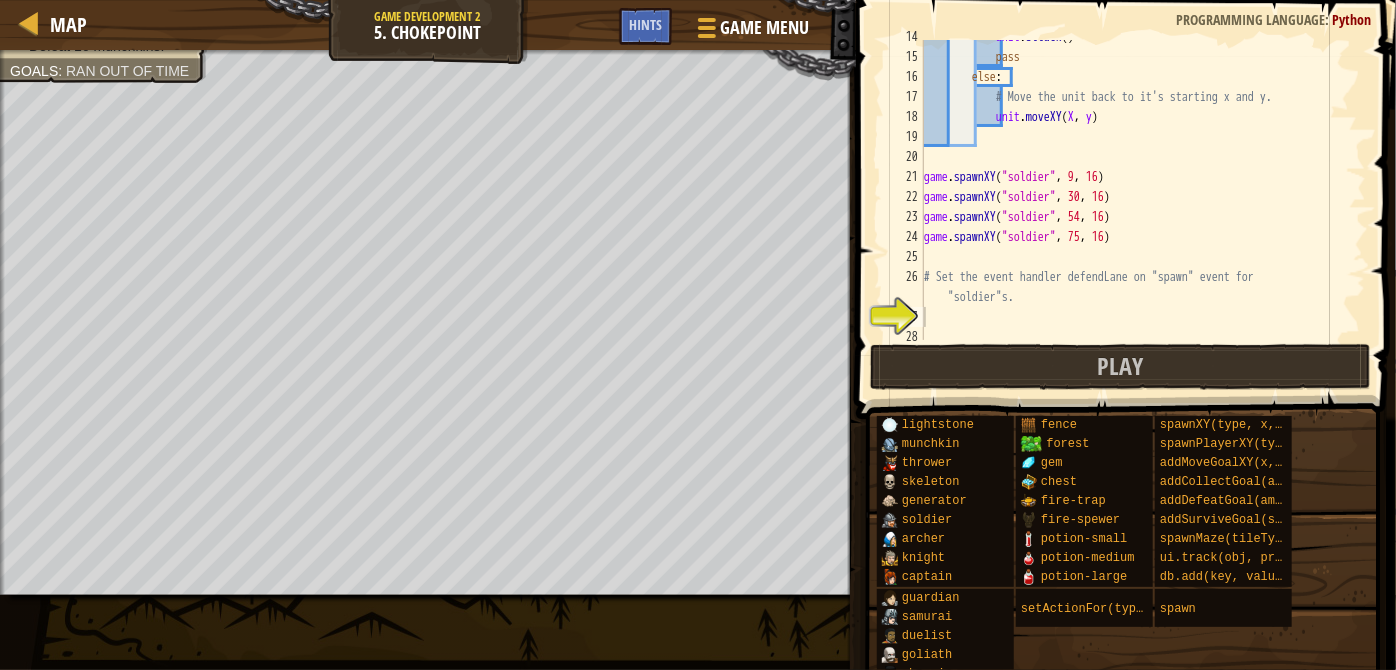 scroll, scrollTop: 280, scrollLeft: 0, axis: vertical 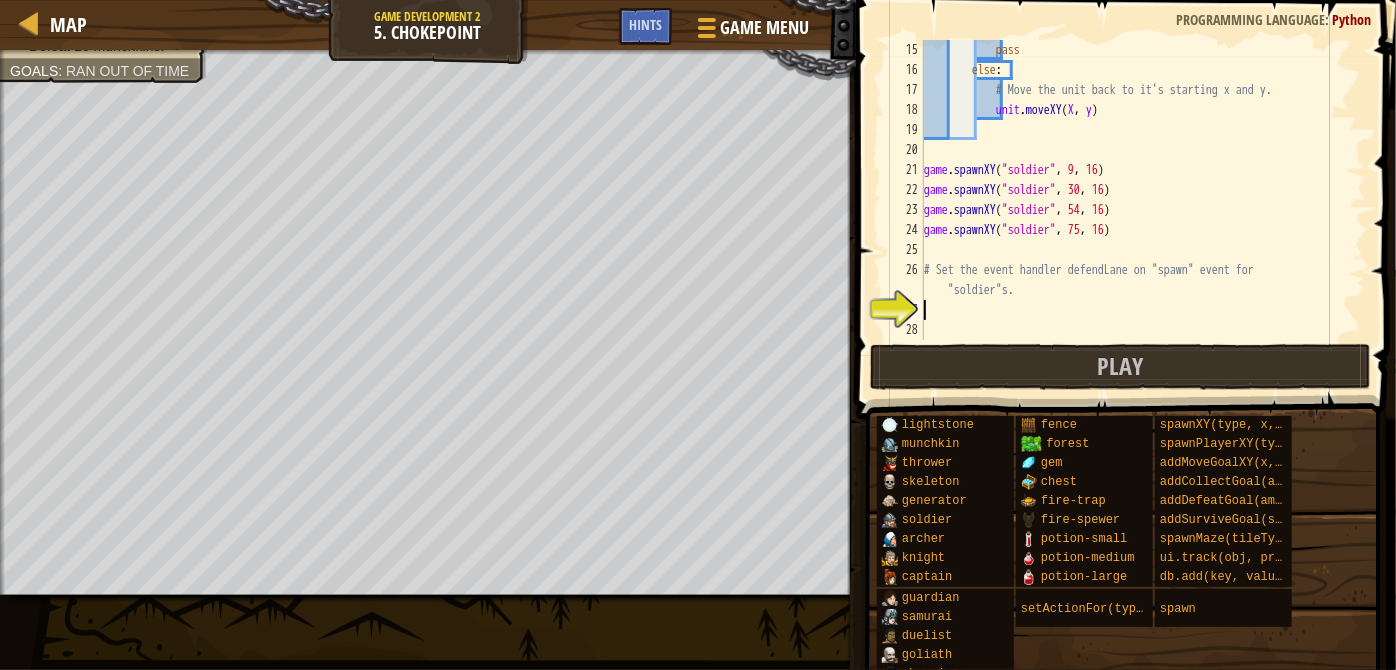 click on "pass          else :              # Move the unit back to it's starting x and y.              unit . moveXY ( [X] ,   [y] )          game . spawnXY ( "soldier" ,   9 ,   16 ) game . spawnXY ( "soldier" ,   30 ,   16 ) game . spawnXY ( "soldier" ,   54 ,   16 ) game . spawnXY ( "soldier" ,   75 ,   16 ) # Set the event handler defendLane on "spawn" event for       "soldier"s." at bounding box center [1136, 210] 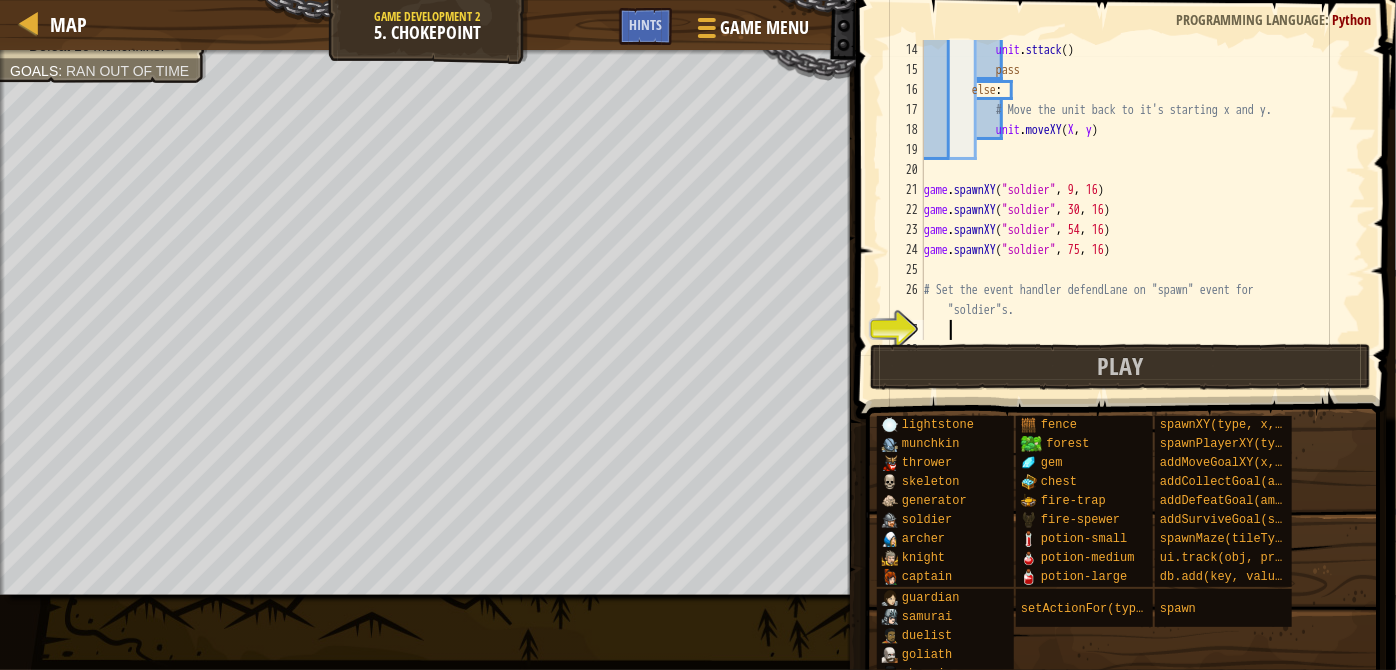 scroll, scrollTop: 260, scrollLeft: 0, axis: vertical 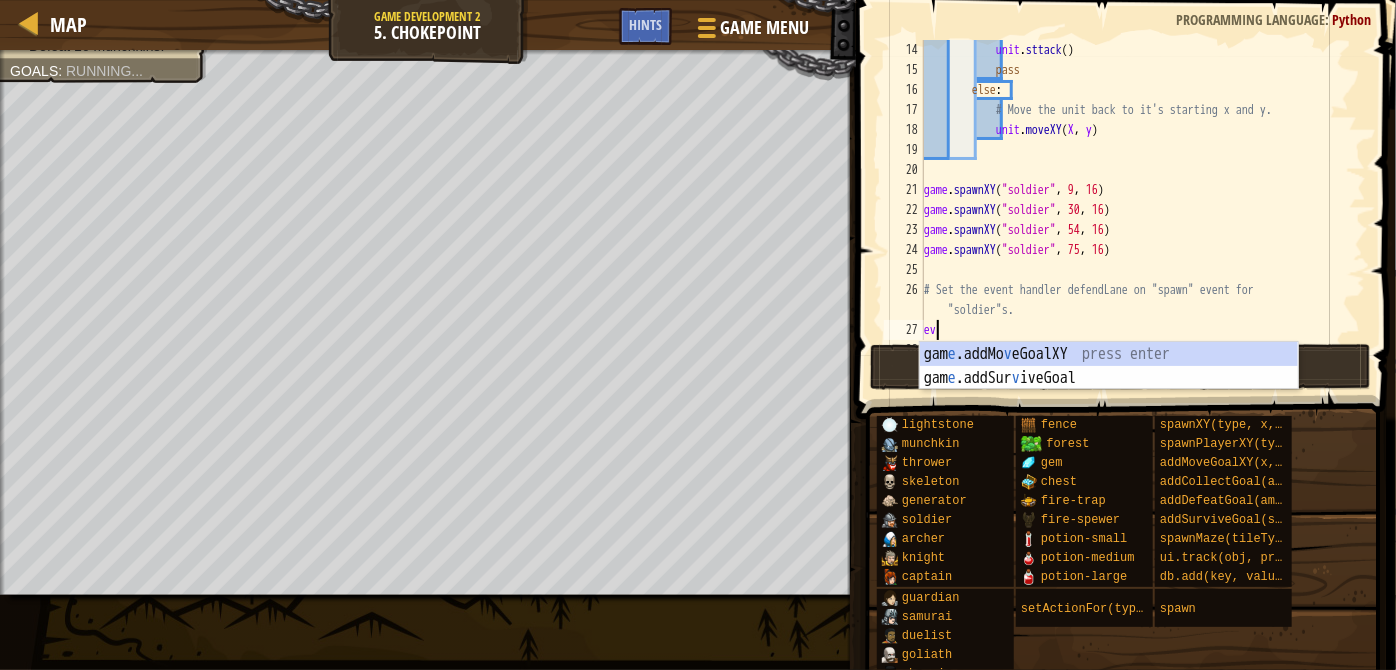 type on "e" 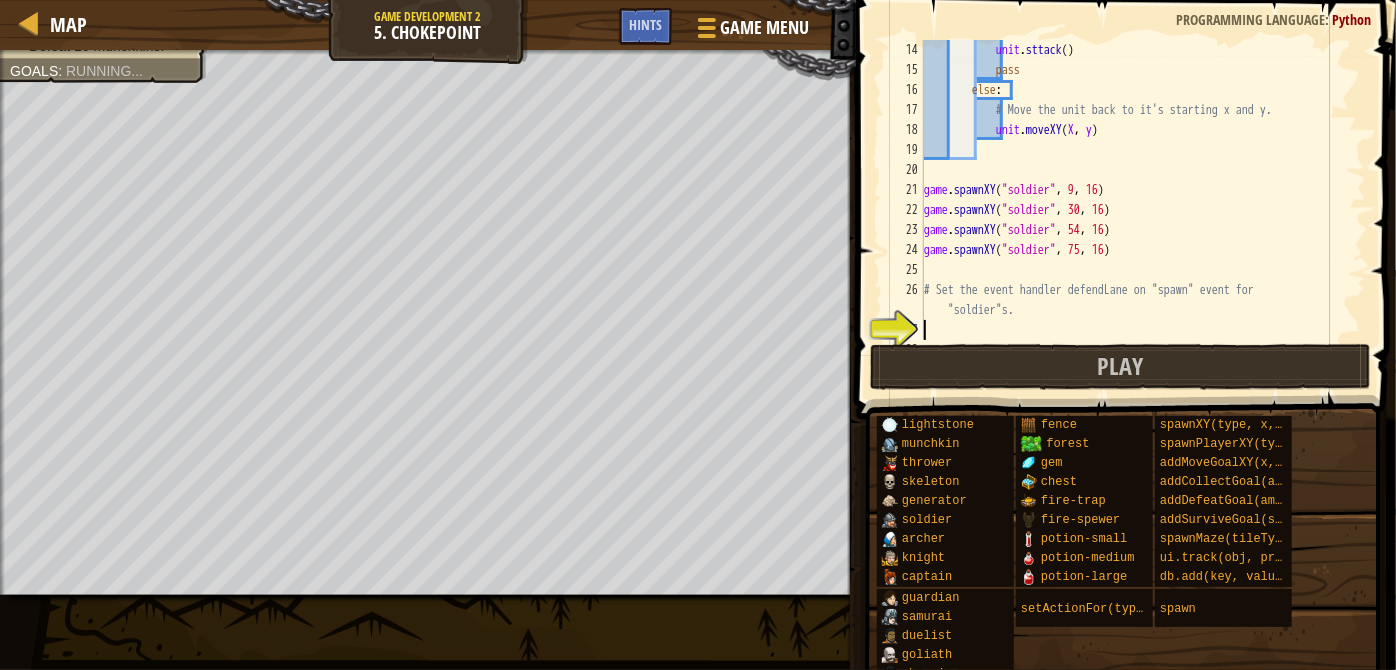 type on "# Set the event handler defendLane on "spawn" event for "soldier"s." 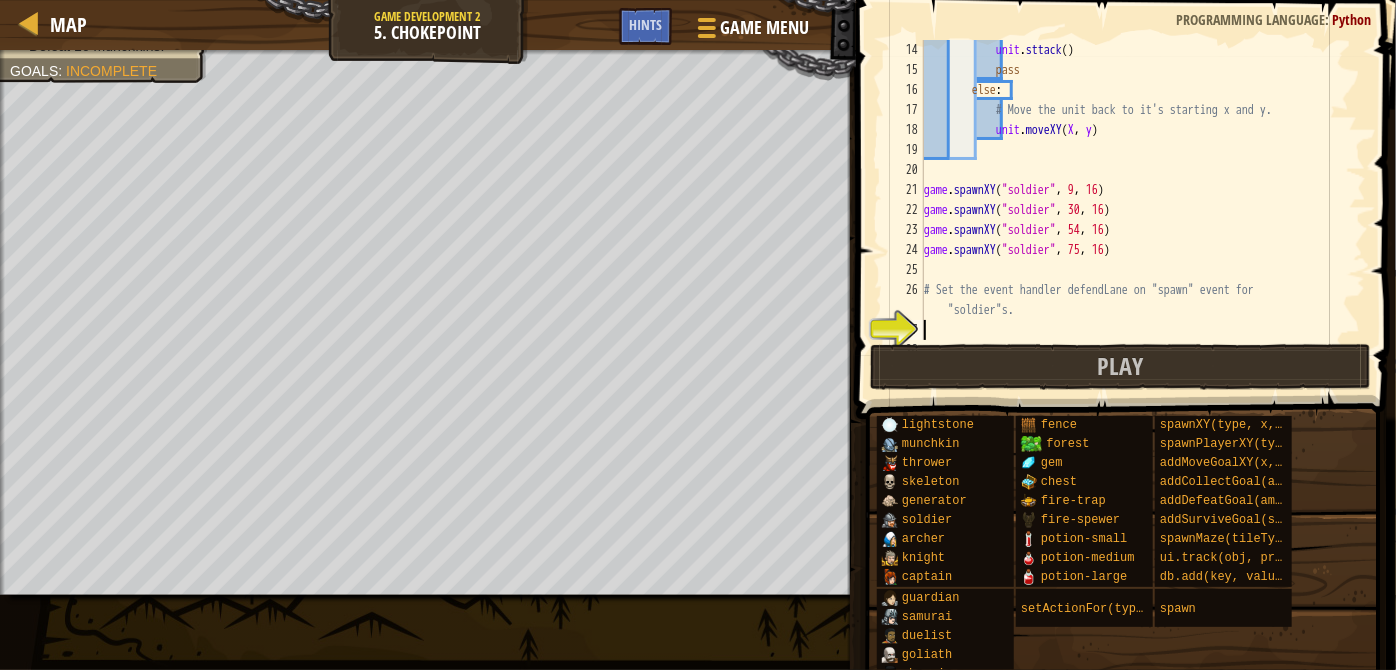 scroll, scrollTop: 260, scrollLeft: 0, axis: vertical 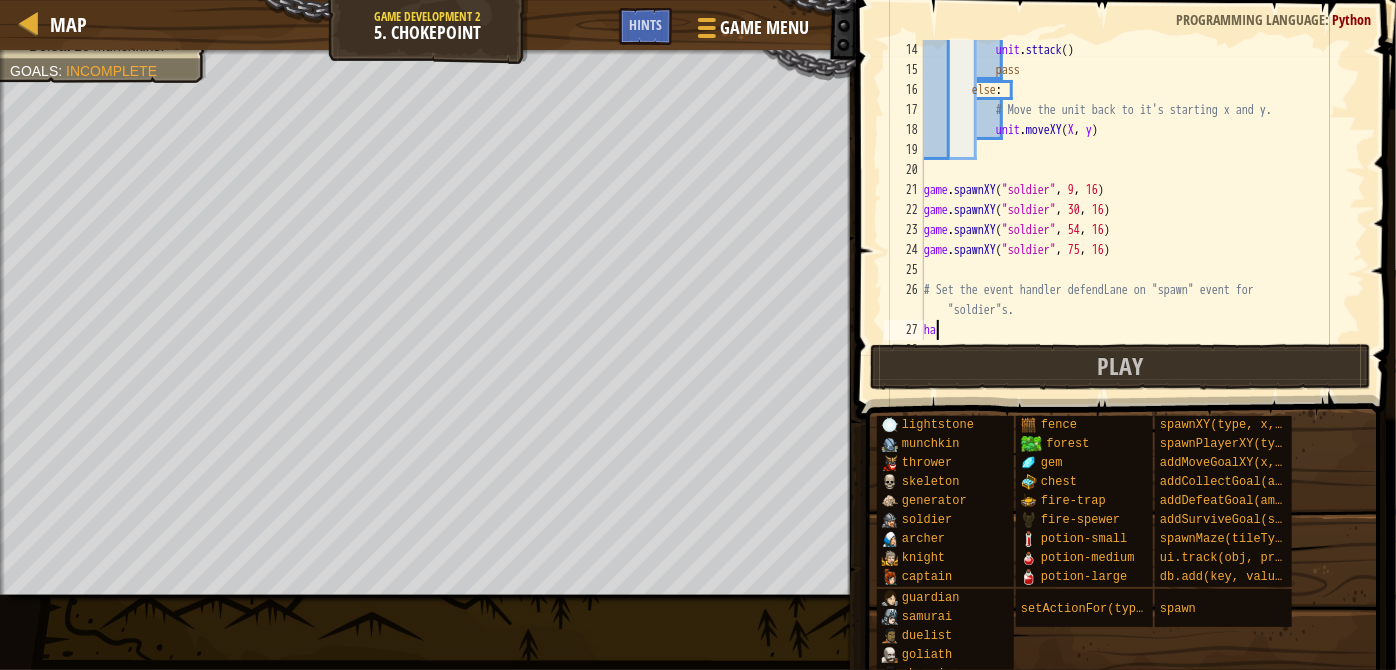 type on "h" 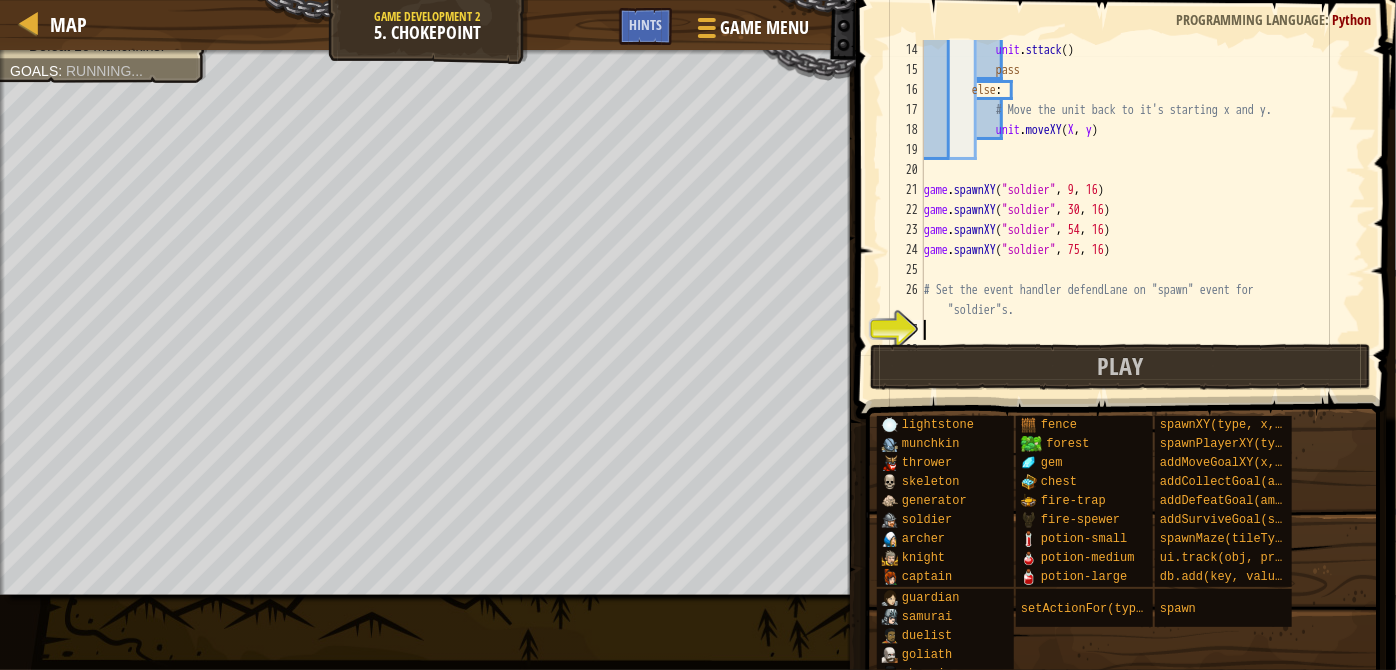 type on "# Set the event handler defendLane on "spawn" event for "soldier"s." 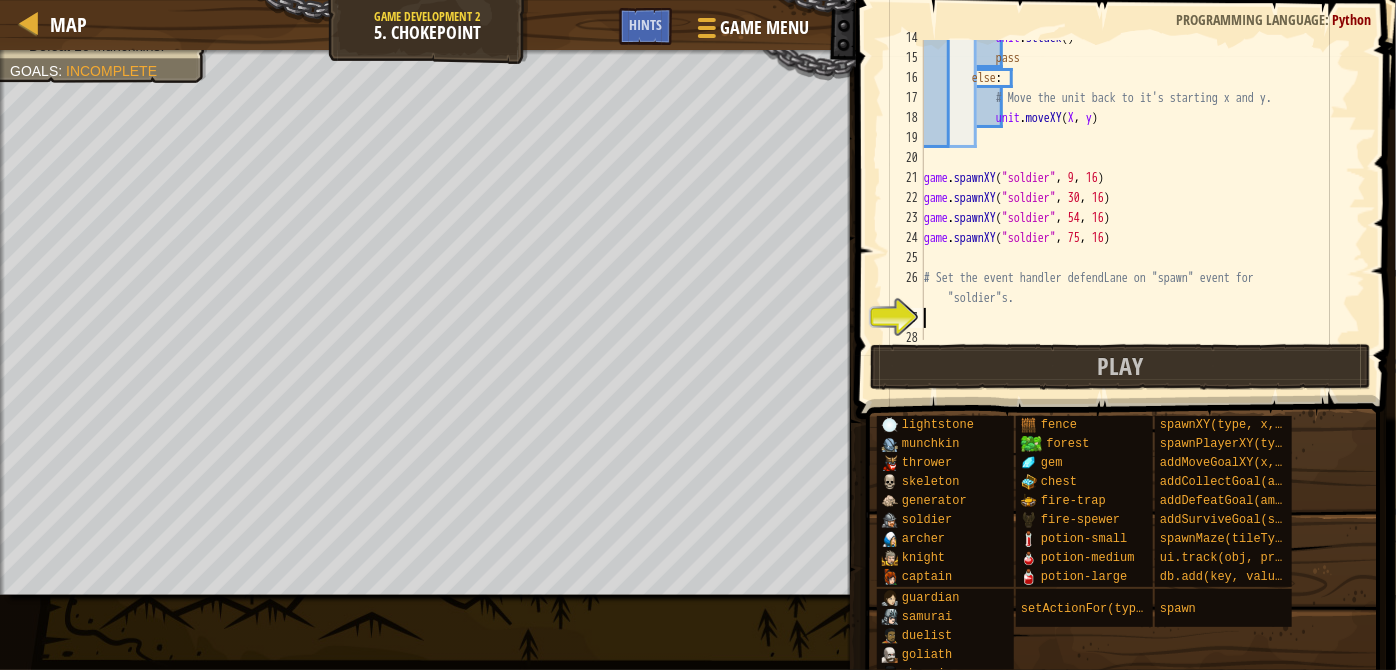 scroll, scrollTop: 280, scrollLeft: 0, axis: vertical 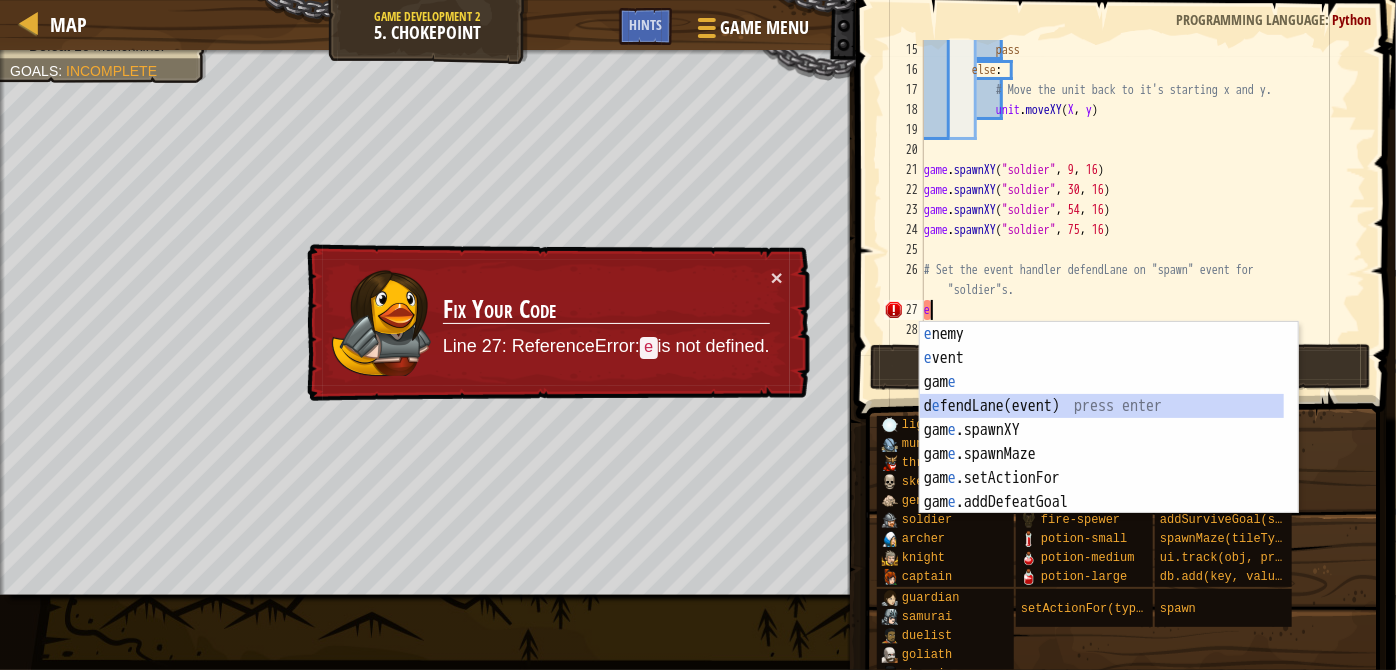 click on "enemy press enter event press enter game press enter defendLane(event) press enter game.spawnXY press enter game.spawnMaze press enter game.setActionFor press enter game.addDefeatGoal press enter game.addMoveGoalXY press enter" at bounding box center [1102, 442] 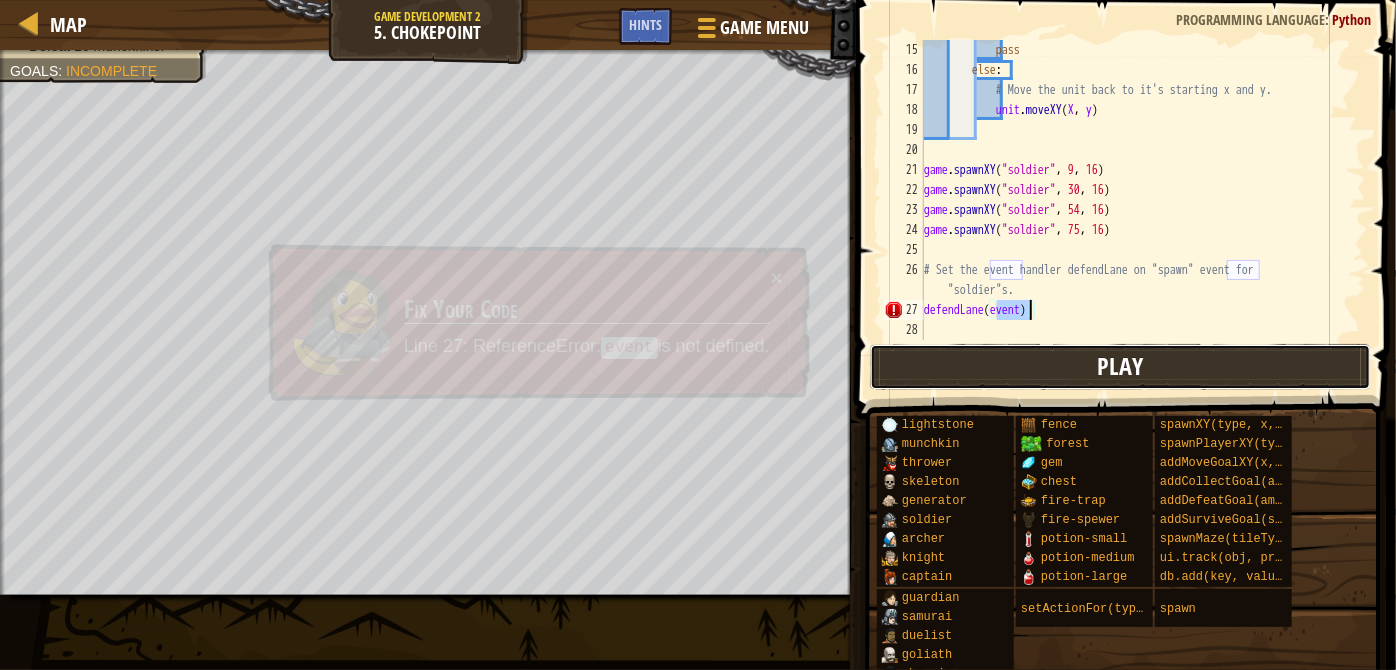 click on "Play" at bounding box center (1120, 367) 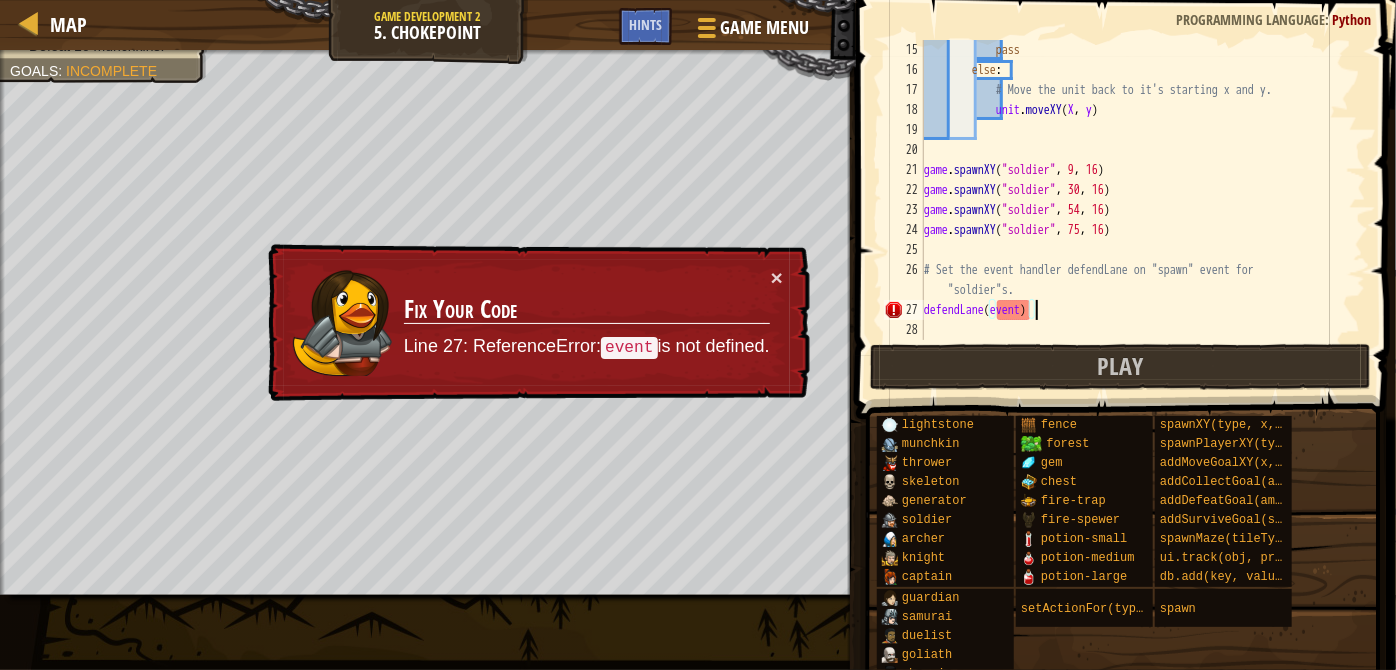 drag, startPoint x: 1032, startPoint y: 306, endPoint x: 1066, endPoint y: 284, distance: 40.496914 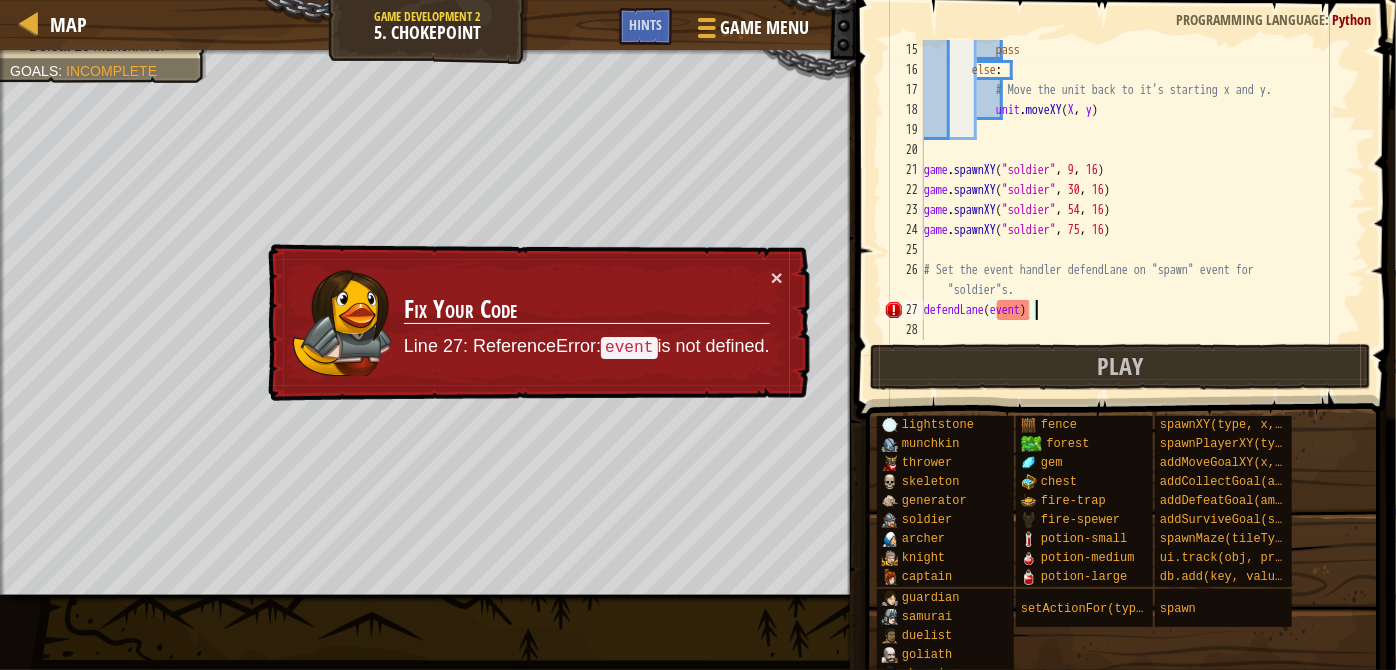 click on "pass          else :              # Move the unit back to it's starting x and y.              unit . moveXY ( [X] ,   [y] )          game . spawnXY ( "soldier" ,   9 ,   16 ) game . spawnXY ( "soldier" ,   30 ,   16 ) game . spawnXY ( "soldier" ,   54 ,   16 ) game . spawnXY ( "soldier" ,   75 ,   16 ) # Set the event handler defendLane on "spawn" event for       "soldier"s. defendLane ( event )" at bounding box center (1136, 210) 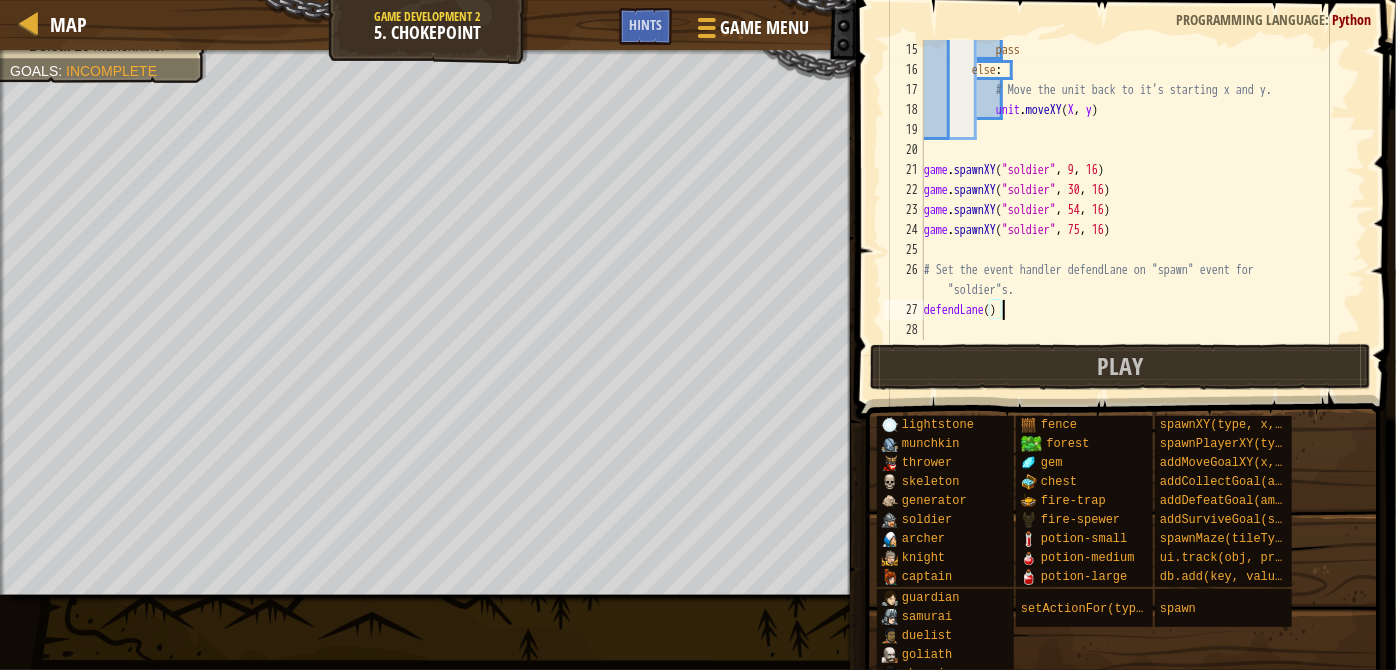 click on "pass          else :              # Move the unit back to it's starting x and y.              unit . moveXY ( X ,   y )          game . spawnXY ( "soldier" ,   9 ,   16 ) game . spawnXY ( "soldier" ,   30 ,   16 ) game . spawnXY ( "soldier" ,   54 ,   16 ) game . spawnXY ( "soldier" ,   75 ,   16 ) # Set the event handler defendLane on "spawn" event for       "soldier"s. defendLane ( )" at bounding box center (1136, 210) 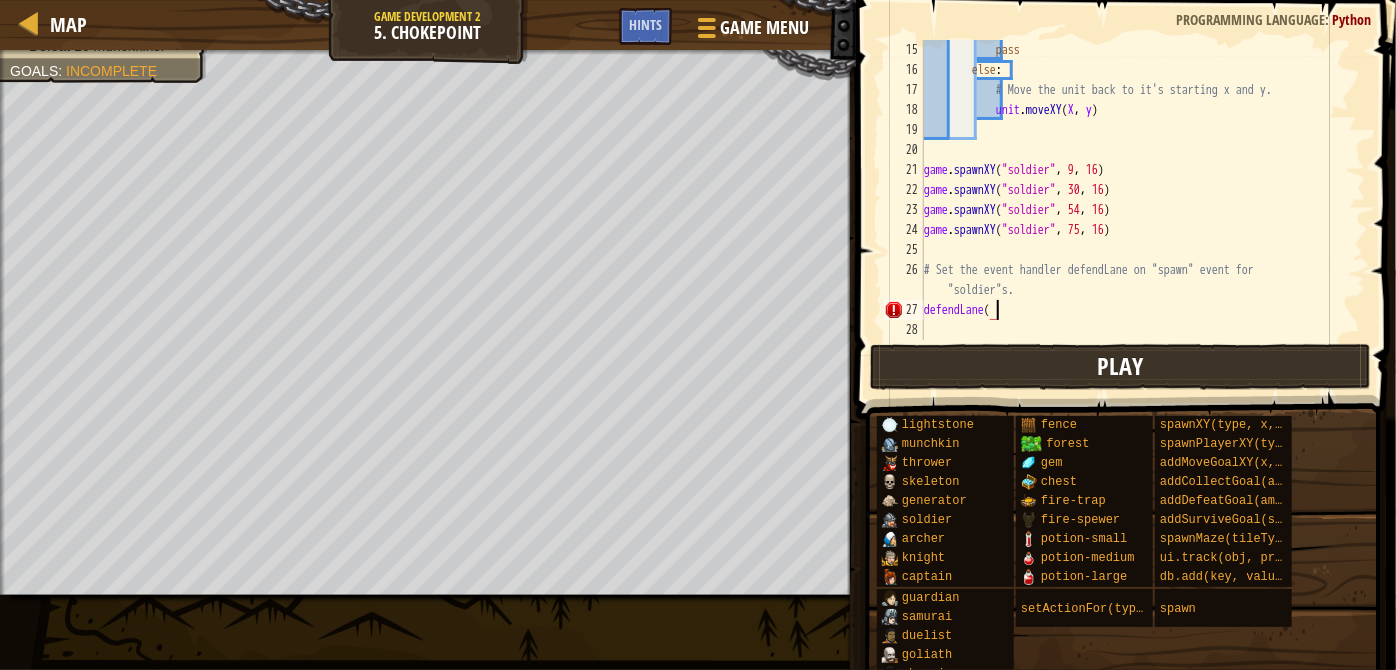type on "d" 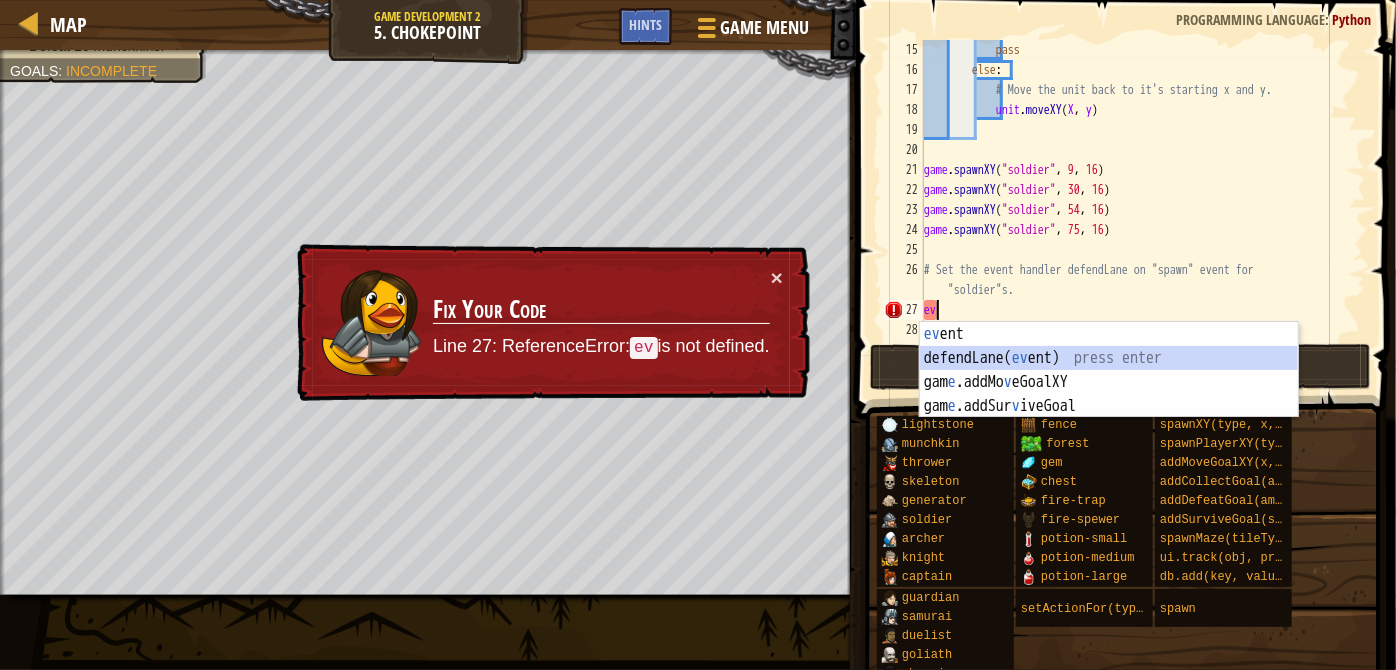 click on "ev ent press enter defendLane( ev ent) press enter gam e .addMo v eGoalXY press enter gam e .addSur v iveGoal press enter" at bounding box center [1109, 394] 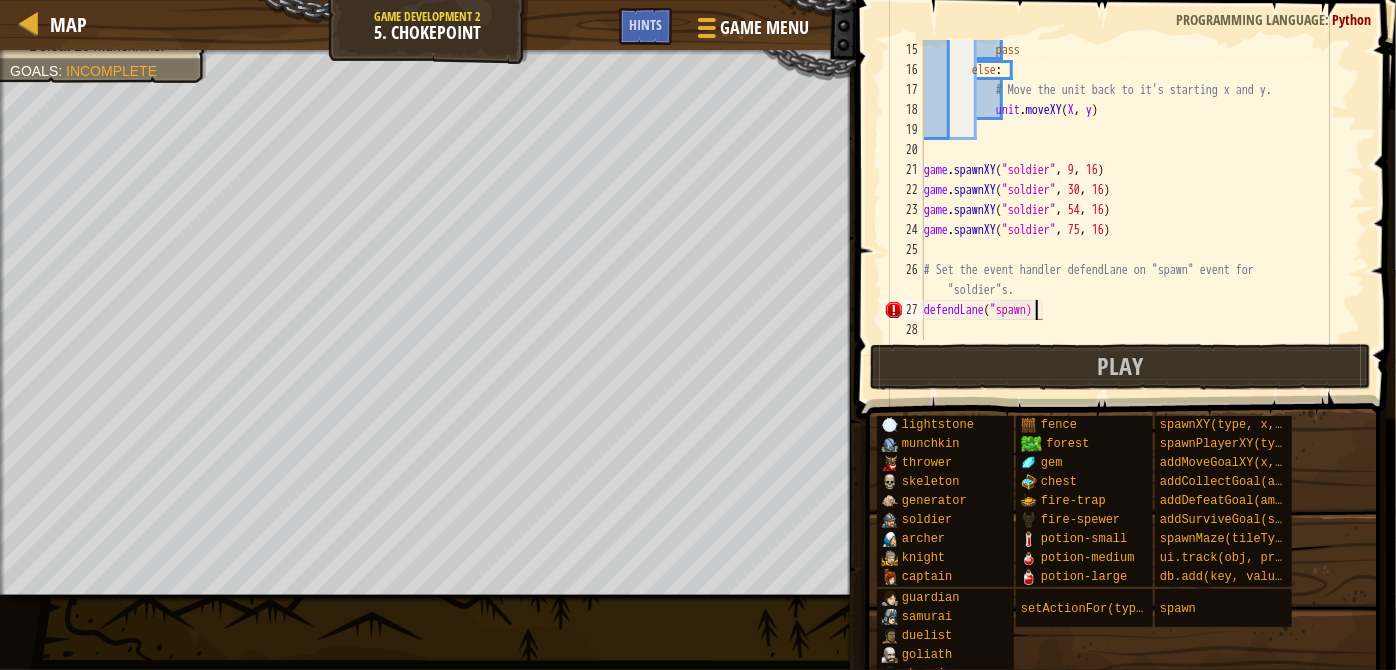 scroll, scrollTop: 9, scrollLeft: 9, axis: both 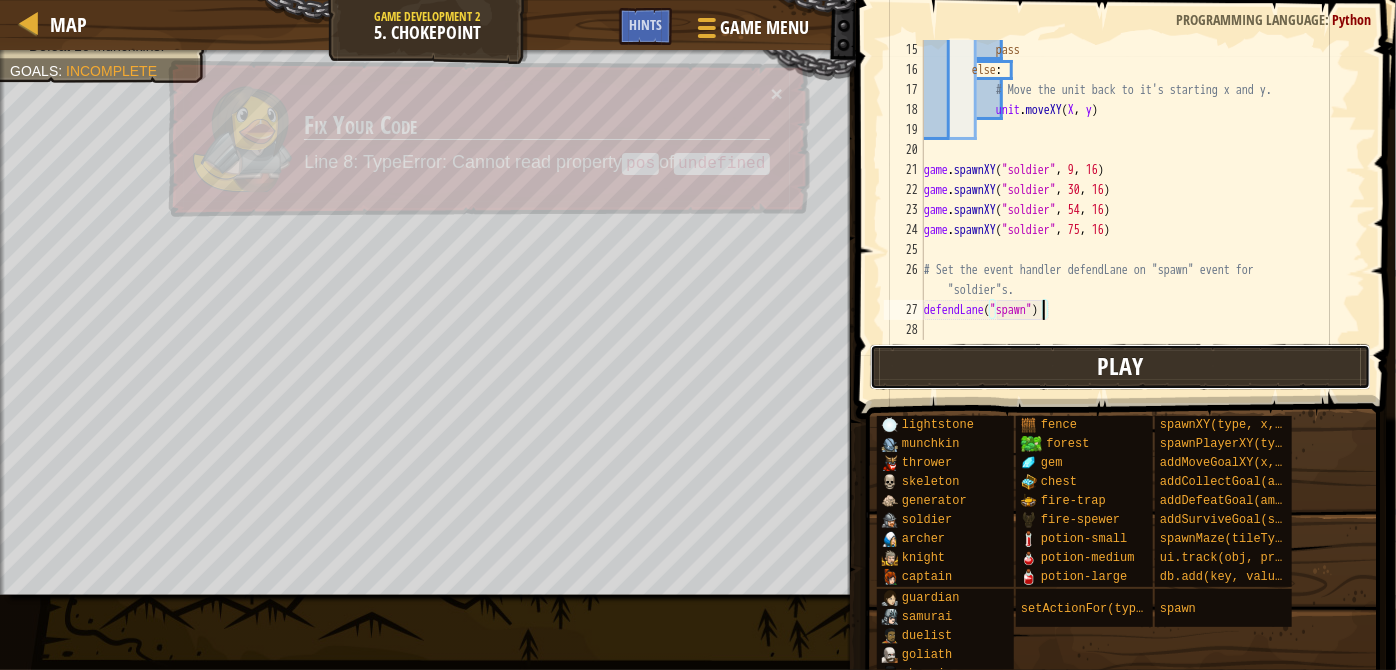 click on "Play" at bounding box center (1120, 367) 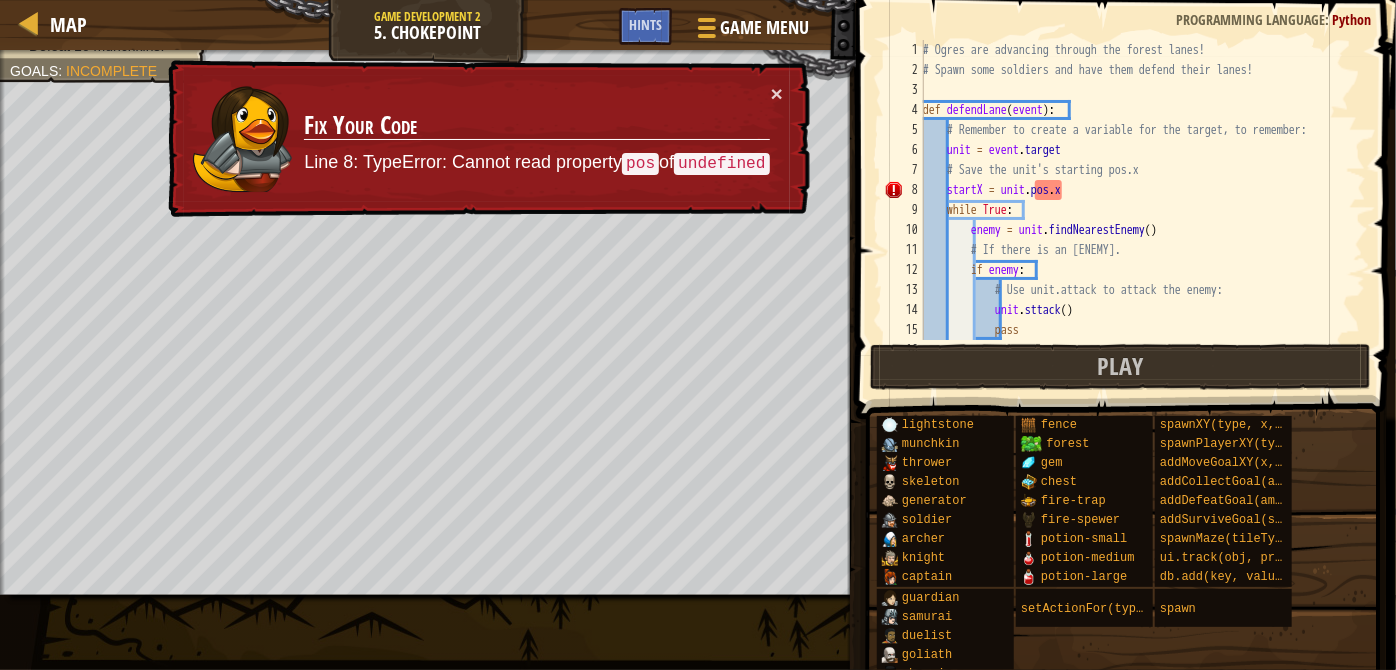 scroll, scrollTop: 0, scrollLeft: 0, axis: both 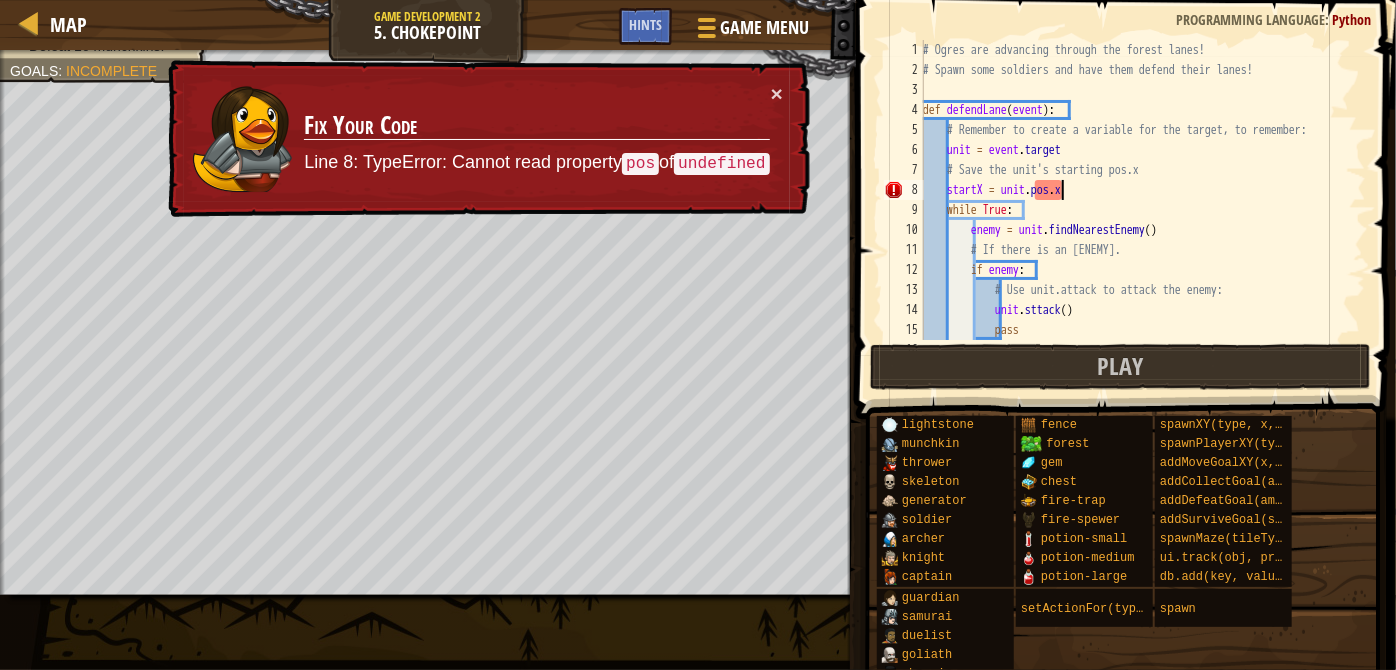 click on "# Ogres are advancing through the forest lanes! # Spawn some soldiers and have them defend their lanes! def defendLane(event): # Remember to create a variable for the target, to remember: unit = event.target # Save the unit's starting pos.x startX = unit.pos.x while True: enemy = unit.findNearestEnemy() # If there is an enemy. if enemy: # Use unit.attack to attack the enemy: unit.sttack() pass else:" at bounding box center [1135, 210] 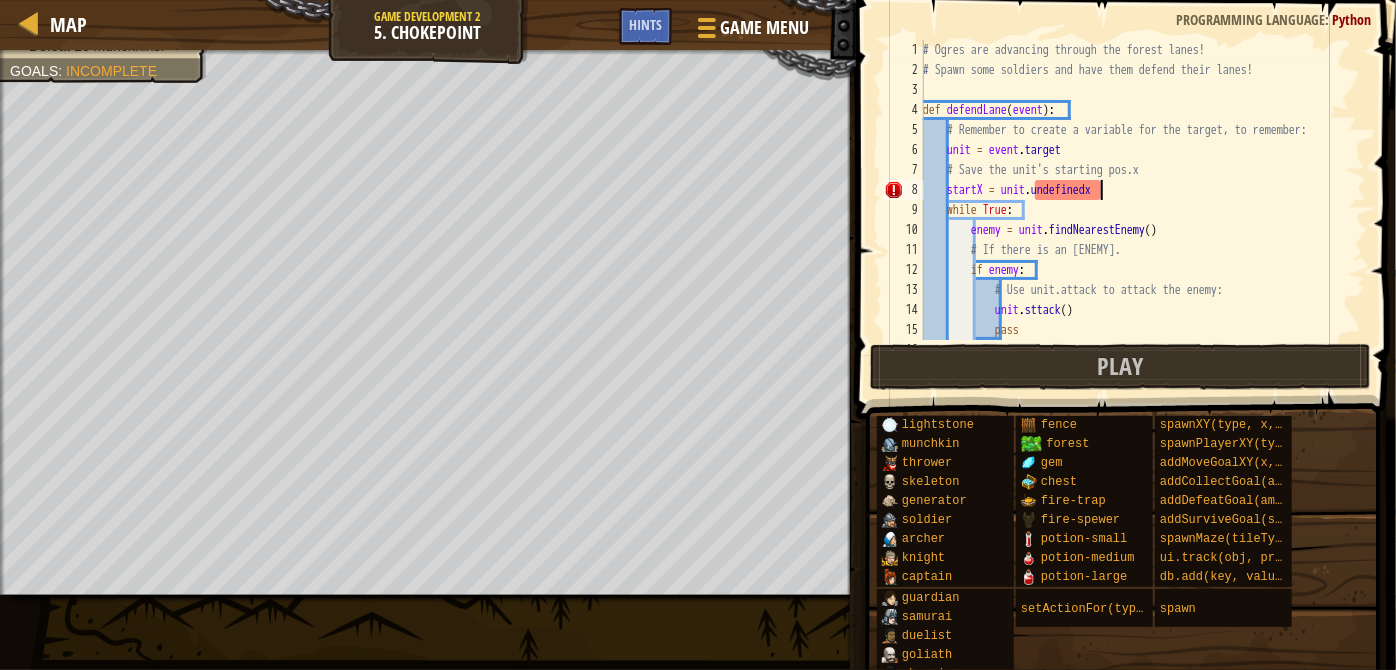 scroll, scrollTop: 9, scrollLeft: 13, axis: both 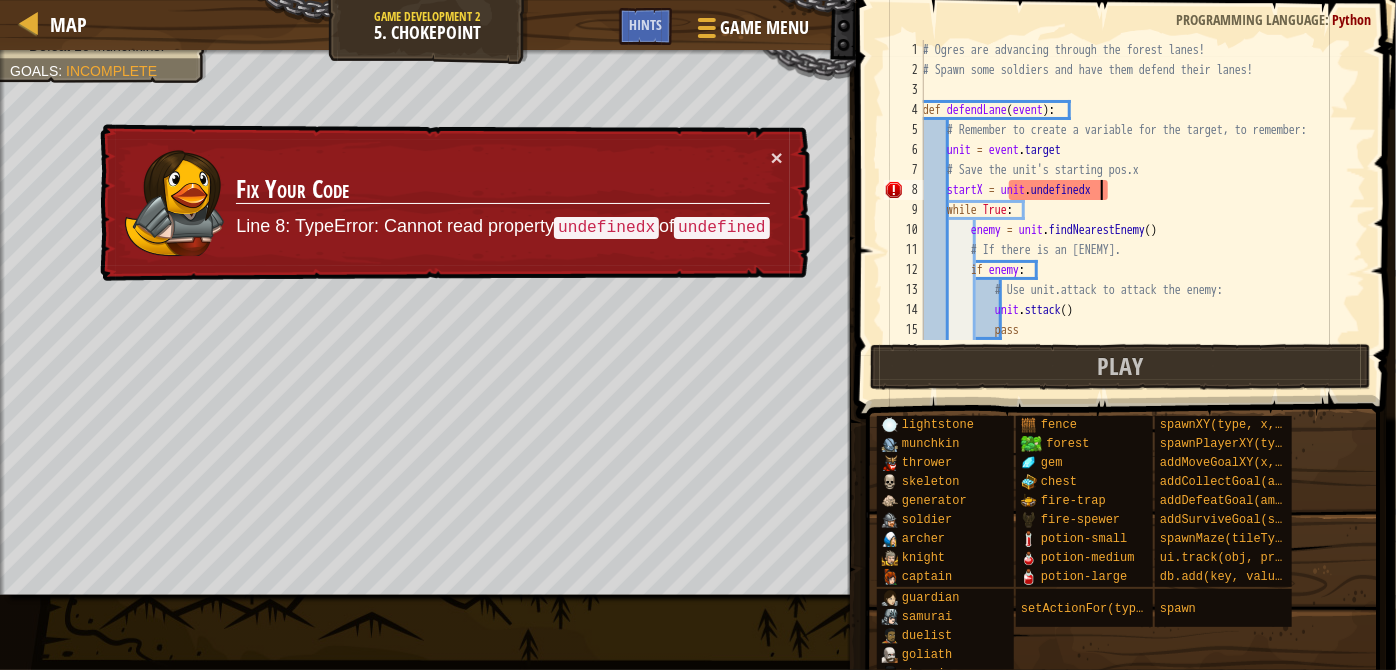 click on "# This function has munchkin1 attack its enemies. # Use event.target to make this function work for all units! def   defendLane ( event ) :      # Remember to create a variable for the target, to remember:      unit   =   event . target      # Save the unit's starting pos.x      startX   =   unit . undefinedx      while   True :          enemy   =   unit . findNearestEnemy ( )          # If there is an enemy.          if   enemy :              # Use unit.attack to attack the enemy:              unit . sttack ( )              pass          else :" at bounding box center (1135, 210) 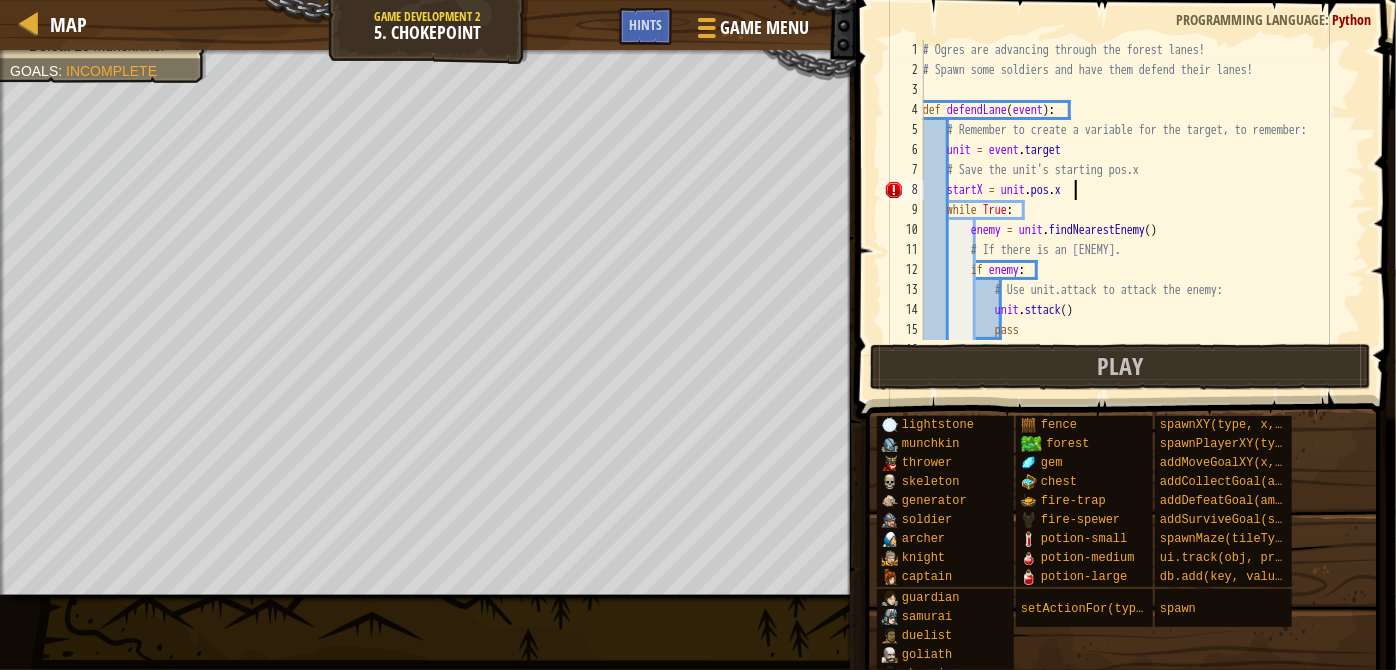 scroll, scrollTop: 9, scrollLeft: 11, axis: both 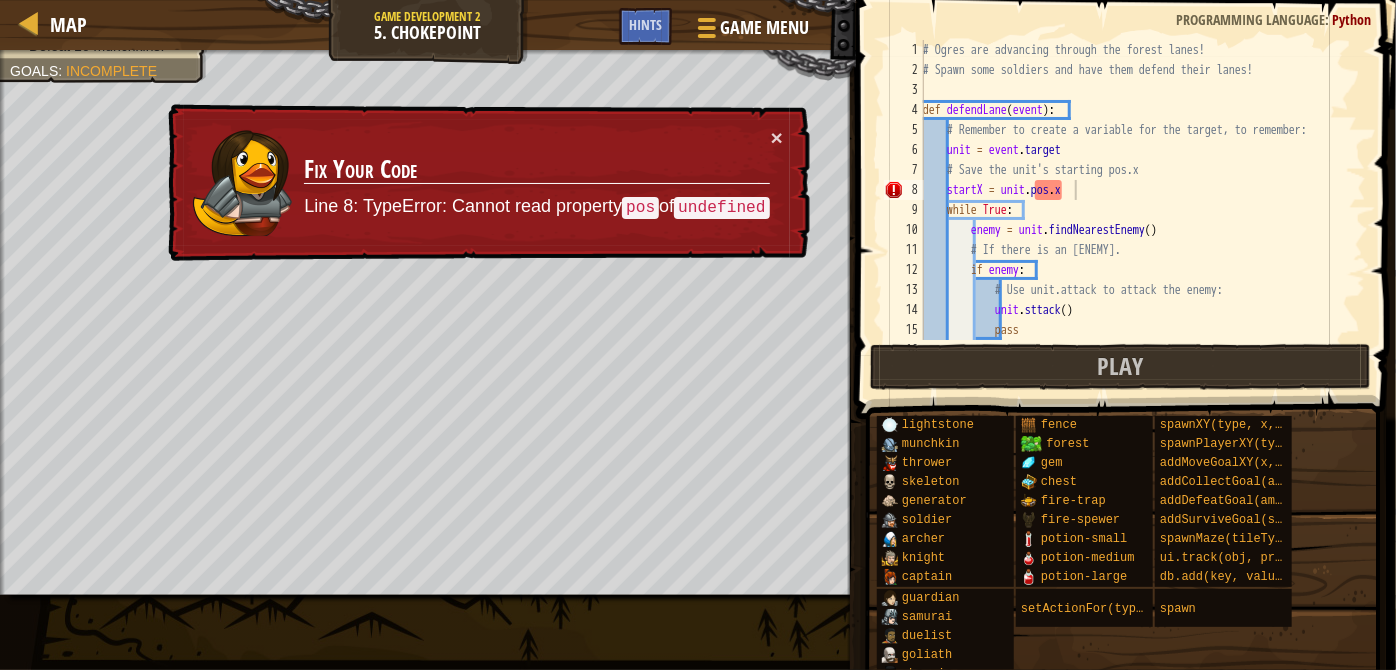 click at bounding box center [1128, 181] 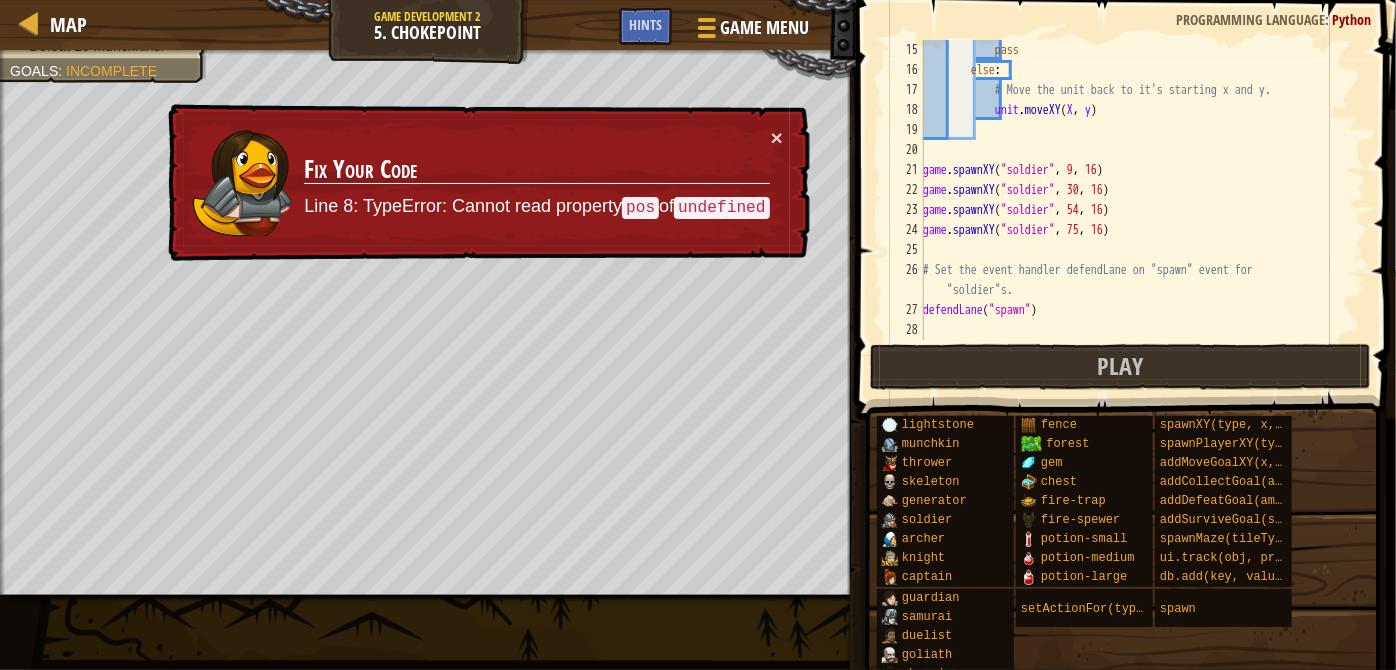 scroll, scrollTop: 0, scrollLeft: 0, axis: both 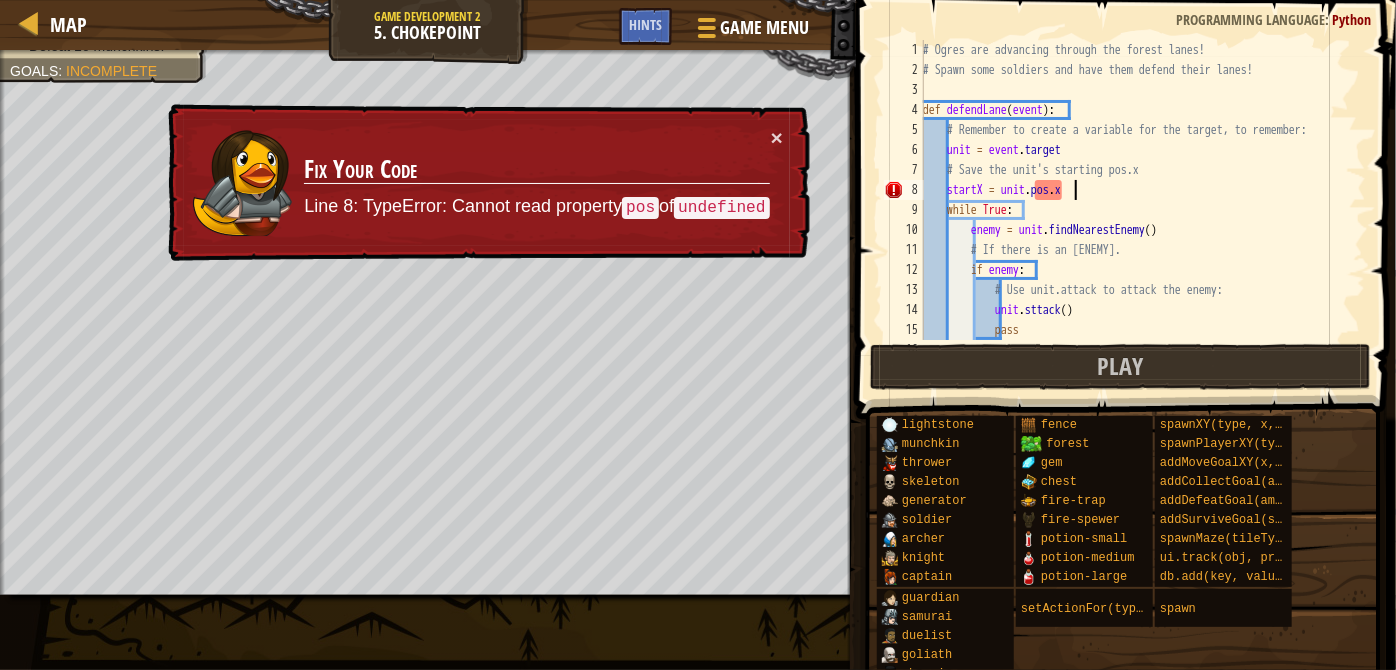 click on "# Ogres are advancing through the forest lanes! # Spawn some soldiers and have them defend their lanes! def defendLane(event): # Remember to create a variable for the target, to remember: unit = event.target # Save the unit's starting pos.x startX = unit.pos.x while True: enemy = unit.findNearestEnemy() # If there is an enemy. if enemy: # Use unit.attack to attack the enemy: unit.sttack() pass else:" at bounding box center (1135, 210) 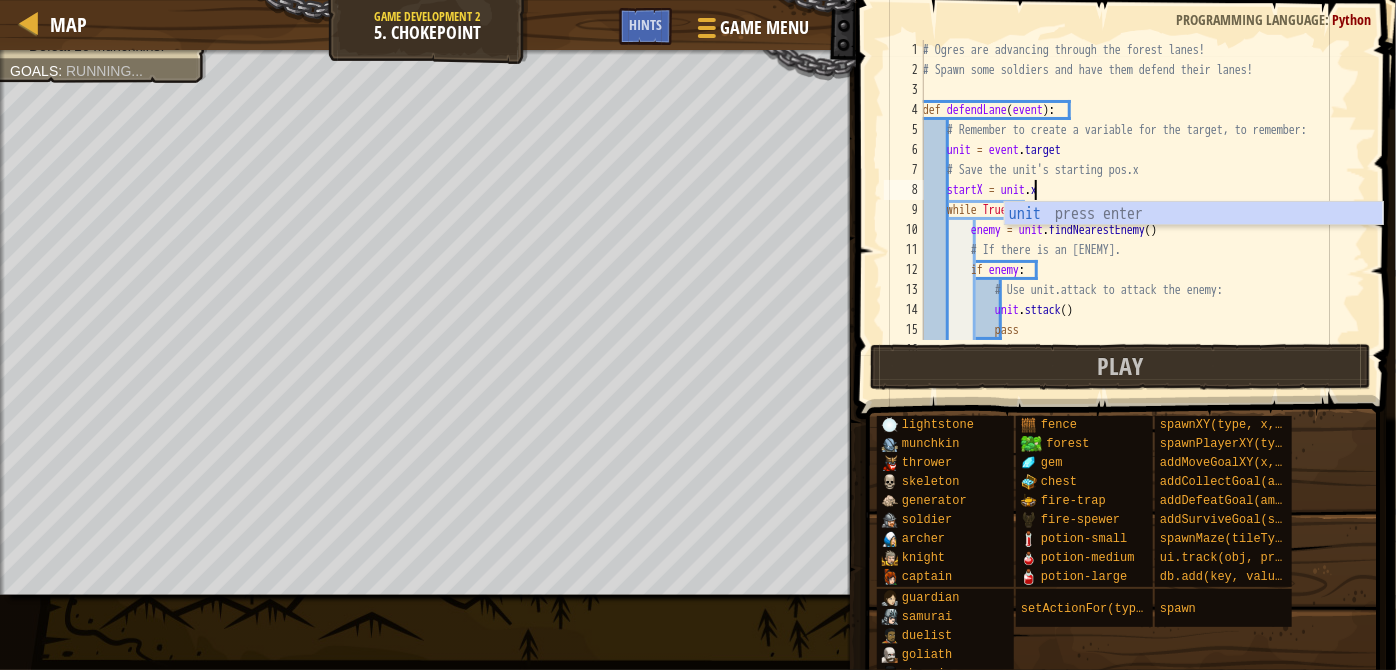 scroll, scrollTop: 9, scrollLeft: 9, axis: both 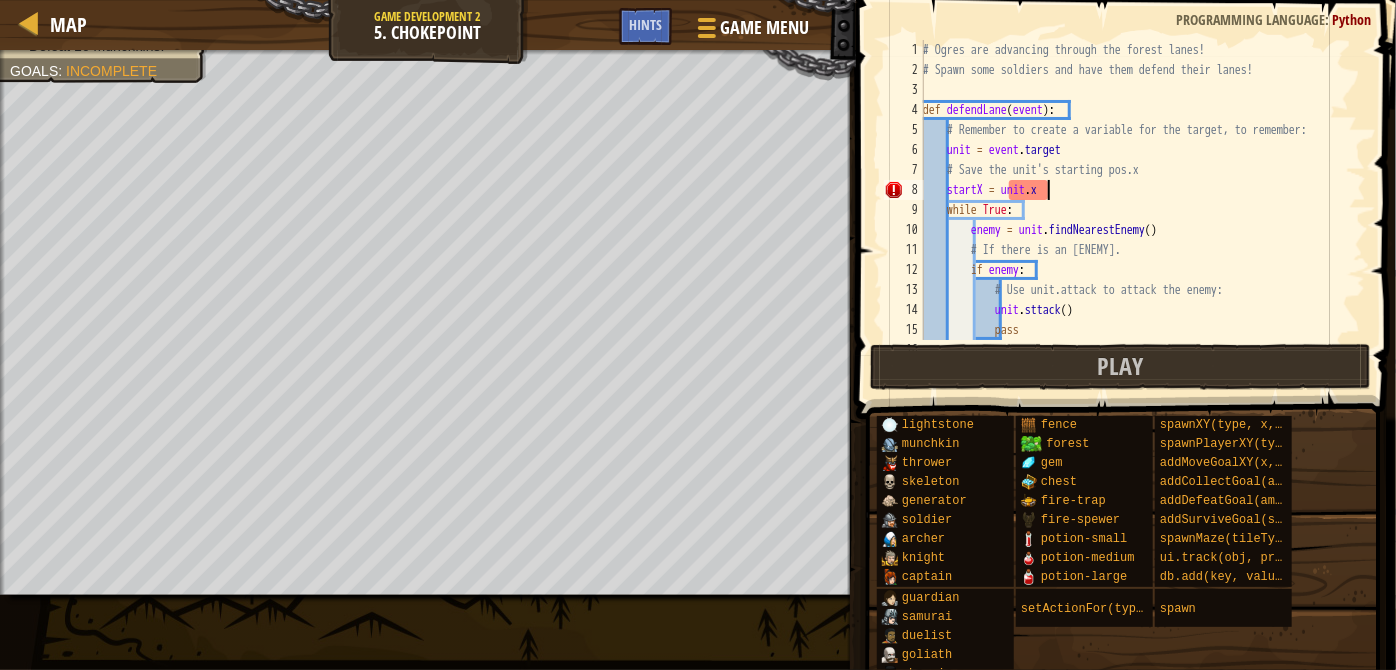 click on "# Ogres are advancing through the forest lanes! # Spawn some soldiers and have them defend their lanes! def   defendLane ( event ) :      # Remember to create a variable for the target, to remember:      [UNIT]   =   event . target      # Save the unit's starting pos.x      startX   =   [UNIT] . x      while   True :          [ENEMY]   =   [UNIT] . findNearestEnemy ( )          # If there is an [ENEMY].          if   [ENEMY] :              # Use [UNIT].attack to attack the [ENEMY]:              [UNIT] . sttack ( )              pass          else :" at bounding box center [1135, 210] 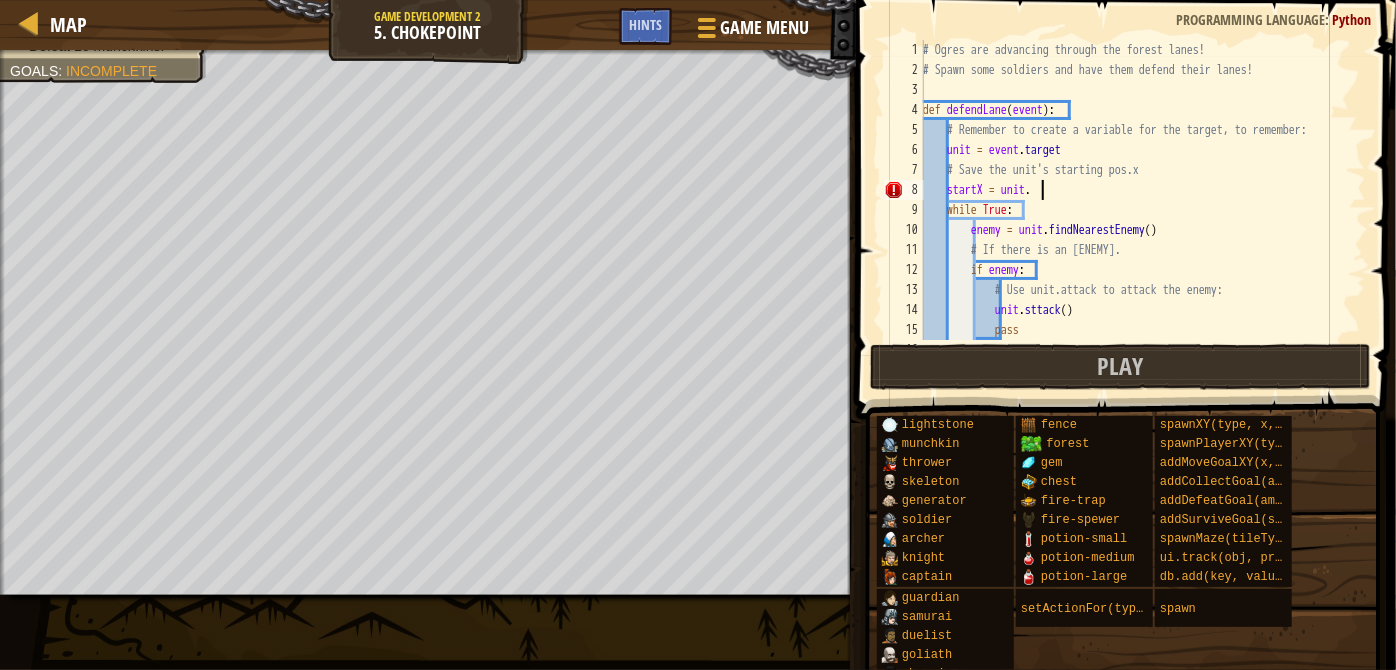 scroll, scrollTop: 9, scrollLeft: 8, axis: both 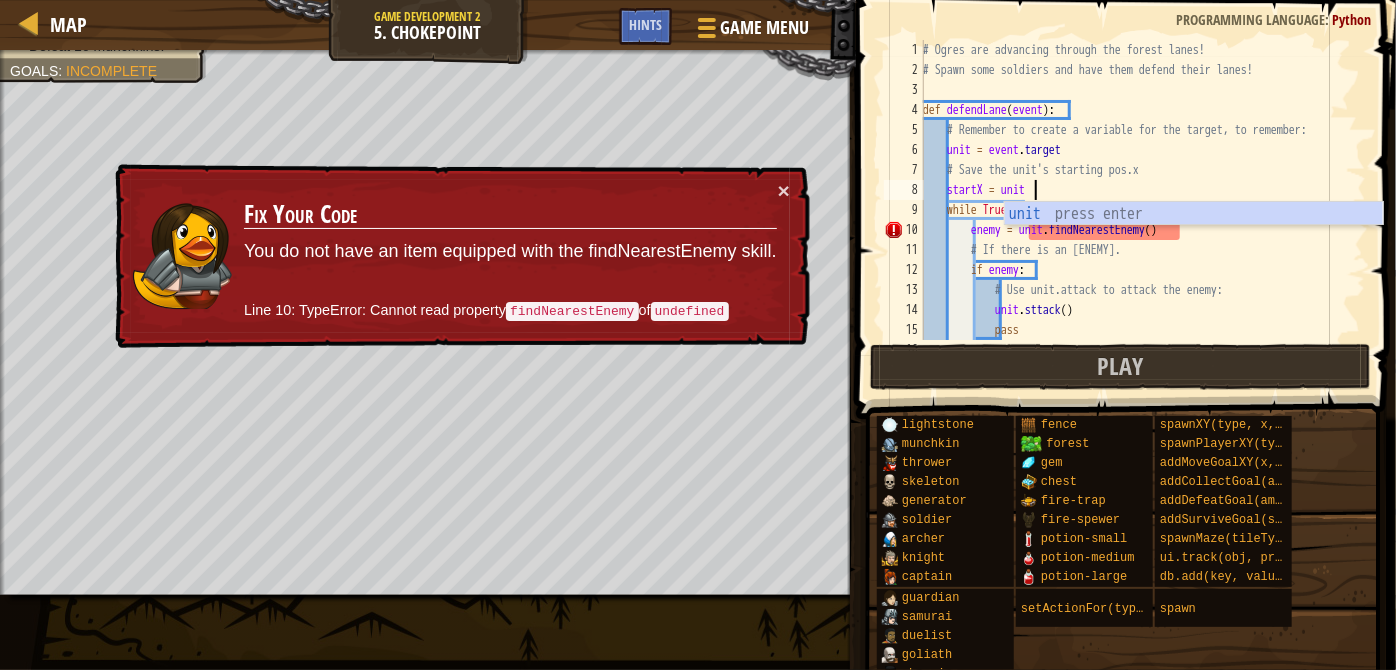 click on "# Ogres are advancing through the forest lanes! # Spawn some soldiers and have them defend their lanes! def defendLane(event): # Remember to create a variable for the target, to remember: unit = event.target # Save the unit's starting pos.x startX = unit while True: enemy = unit.findNearestEnemy() # If there is an enemy. if enemy: # Use unit.attack to attack the enemy: unit.sttack() pass else:" at bounding box center (1135, 210) 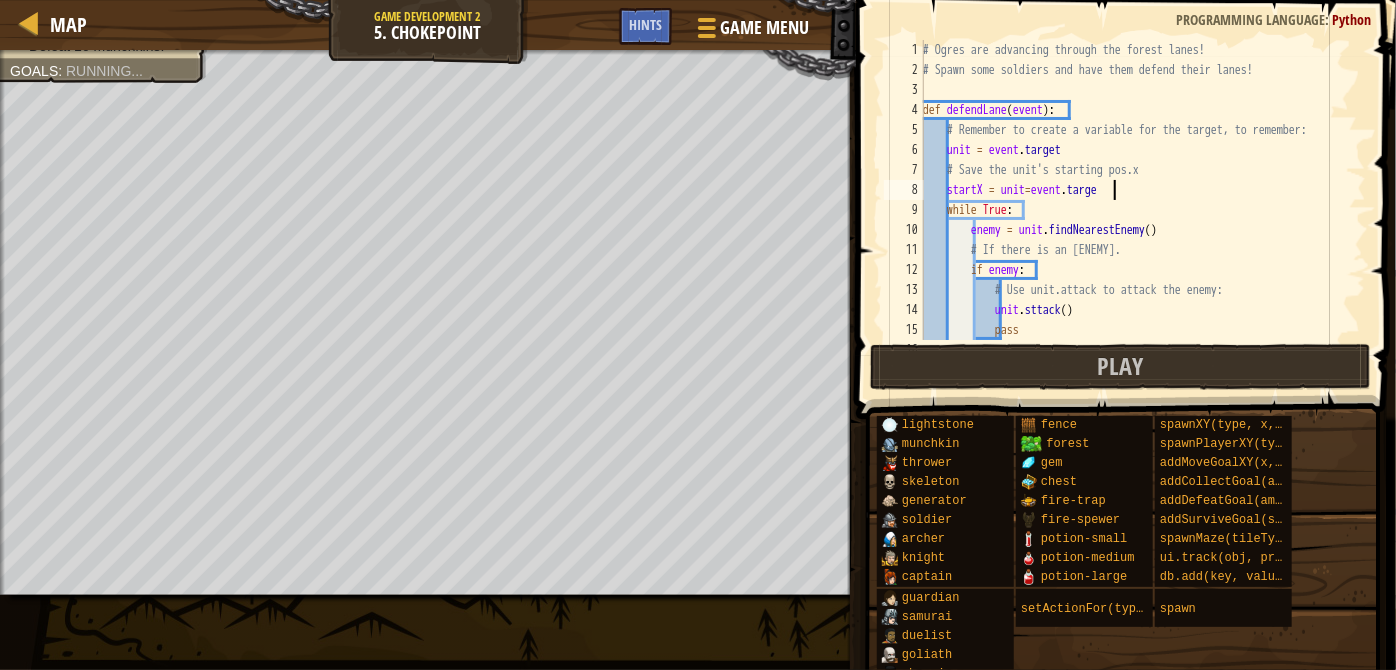 scroll, scrollTop: 9, scrollLeft: 15, axis: both 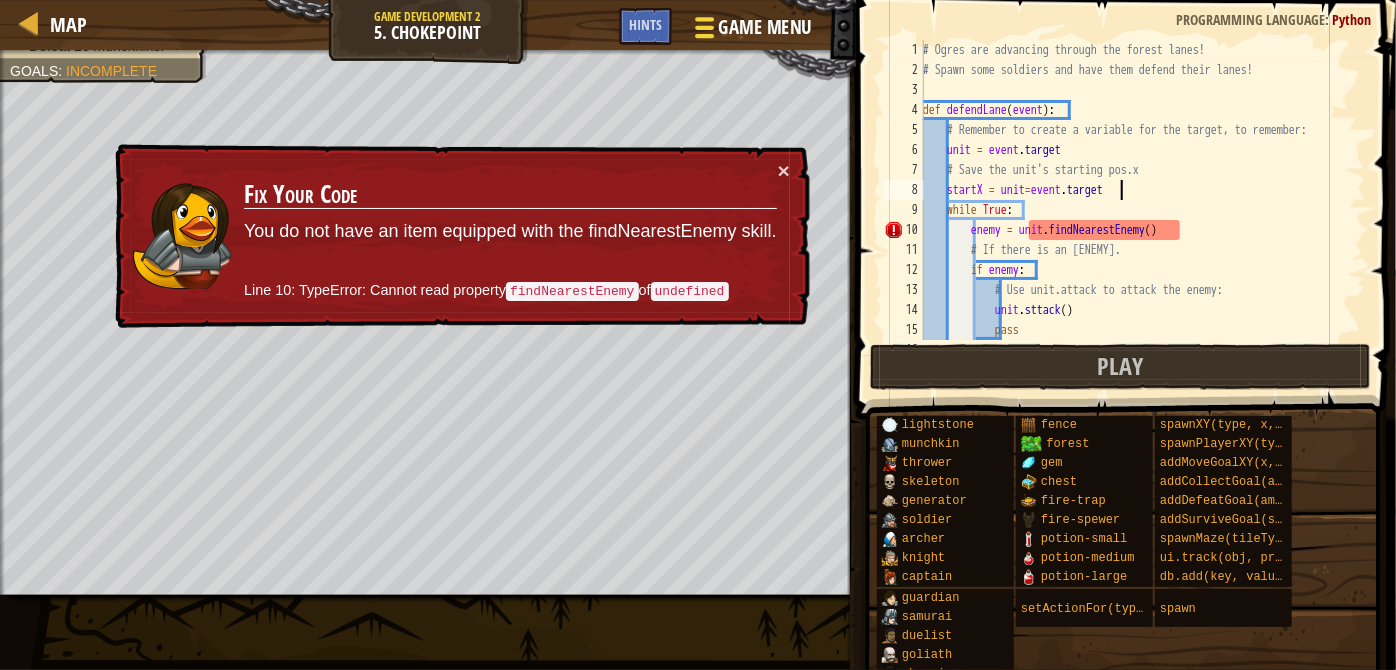 type on "startX = [UNIT]=event.target" 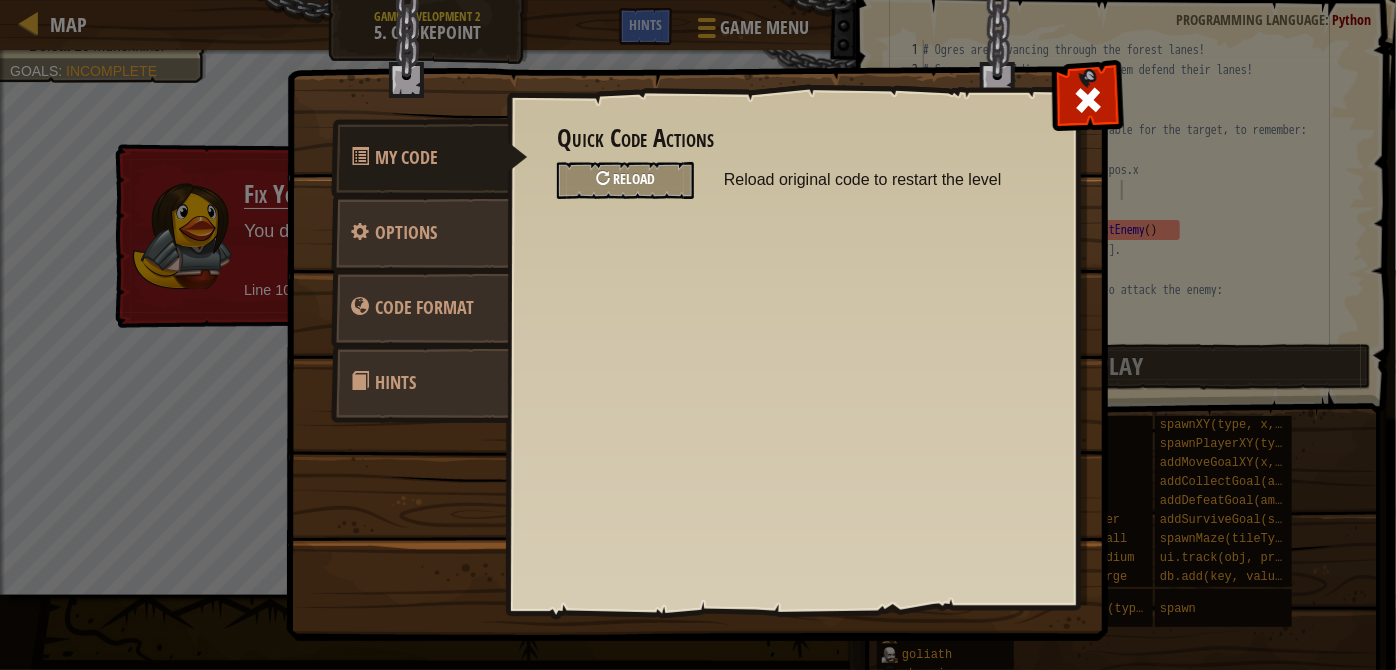 click on "Reload" at bounding box center (625, 180) 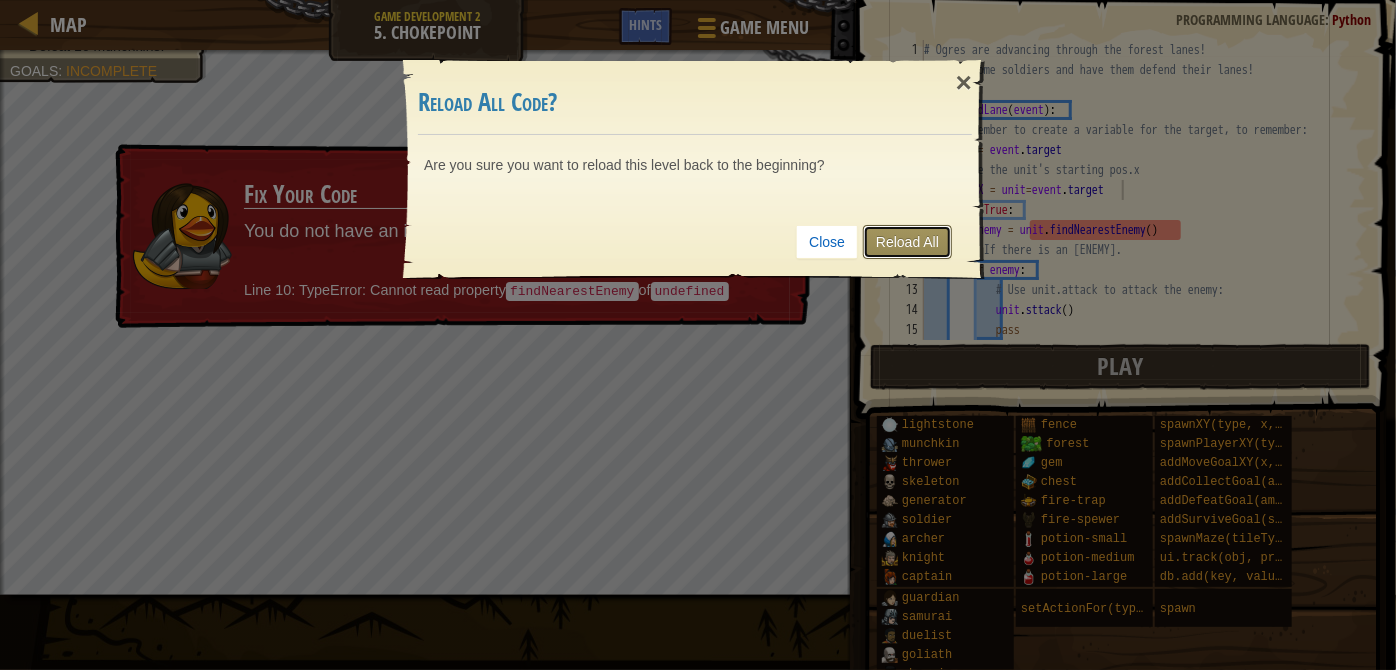 click on "Reload All" at bounding box center (907, 242) 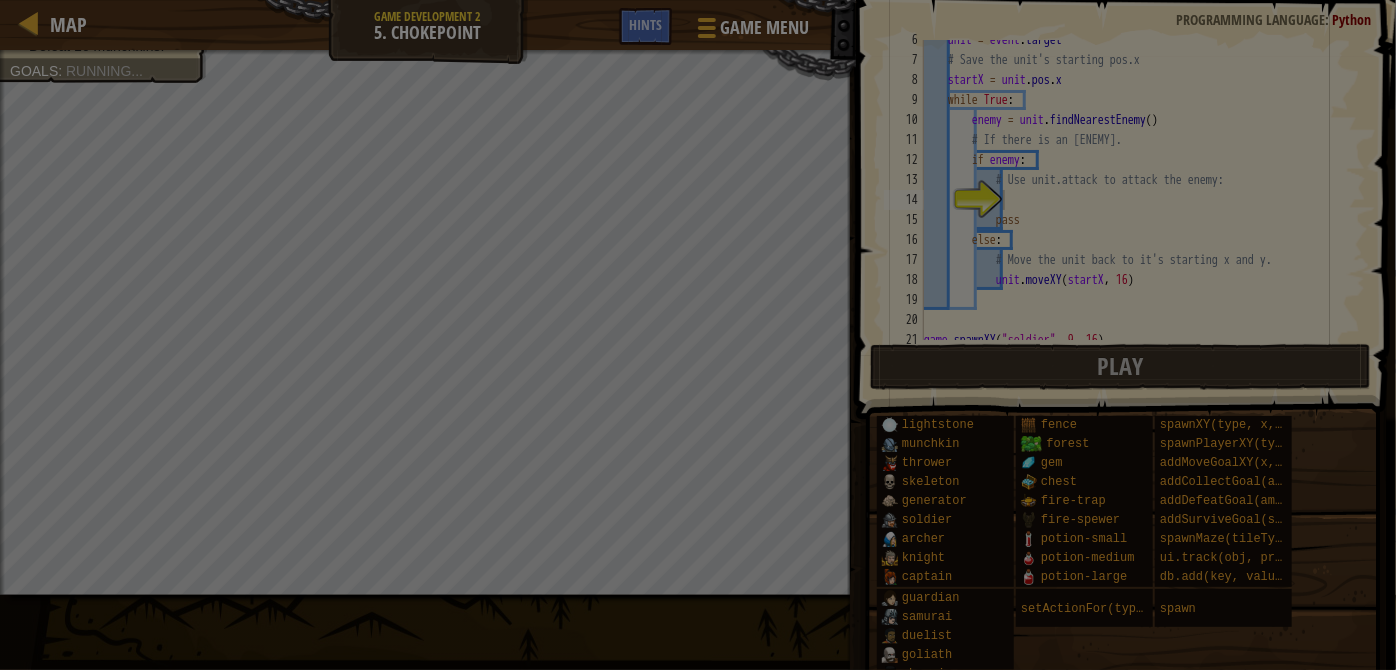 scroll, scrollTop: 109, scrollLeft: 0, axis: vertical 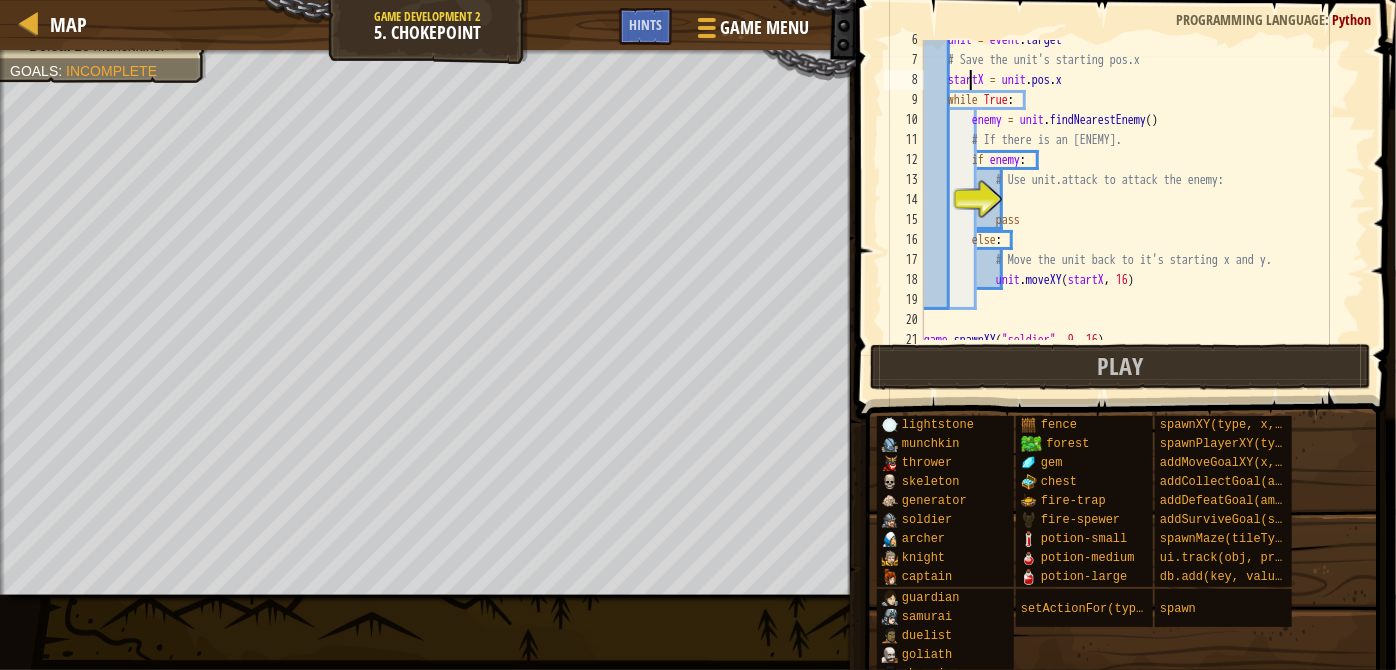 click on "unit = event.target # Save the unit's starting pos.x startX = unit.pos.x while True: enemy = unit.findNearestEnemy() # If there is an enemy. if enemy: # Use unit.attack to attack the enemy: pass else: # Move the unit back to it's starting x and y. unit.moveXY(startX, 16) game.spawnXY("soldier", 9, 16)" at bounding box center [1136, 200] 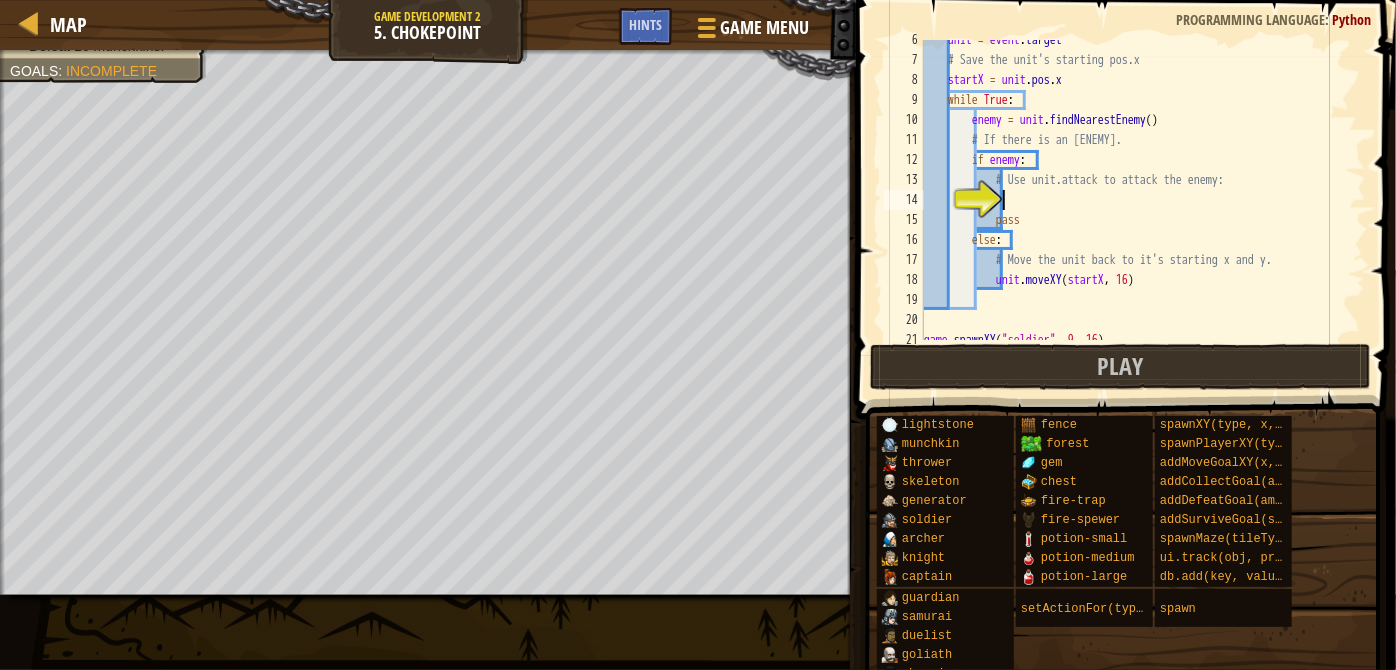 click on "unit = event.target # Save the unit's starting pos.x startX = unit.pos.x while True: enemy = unit.findNearestEnemy() # If there is an enemy. if enemy: # Use unit.attack to attack the enemy: pass else: # Move the unit back to it's starting x and y. unit.moveXY(startX, 16) game.spawnXY("soldier", 9, 16)" at bounding box center (1136, 200) 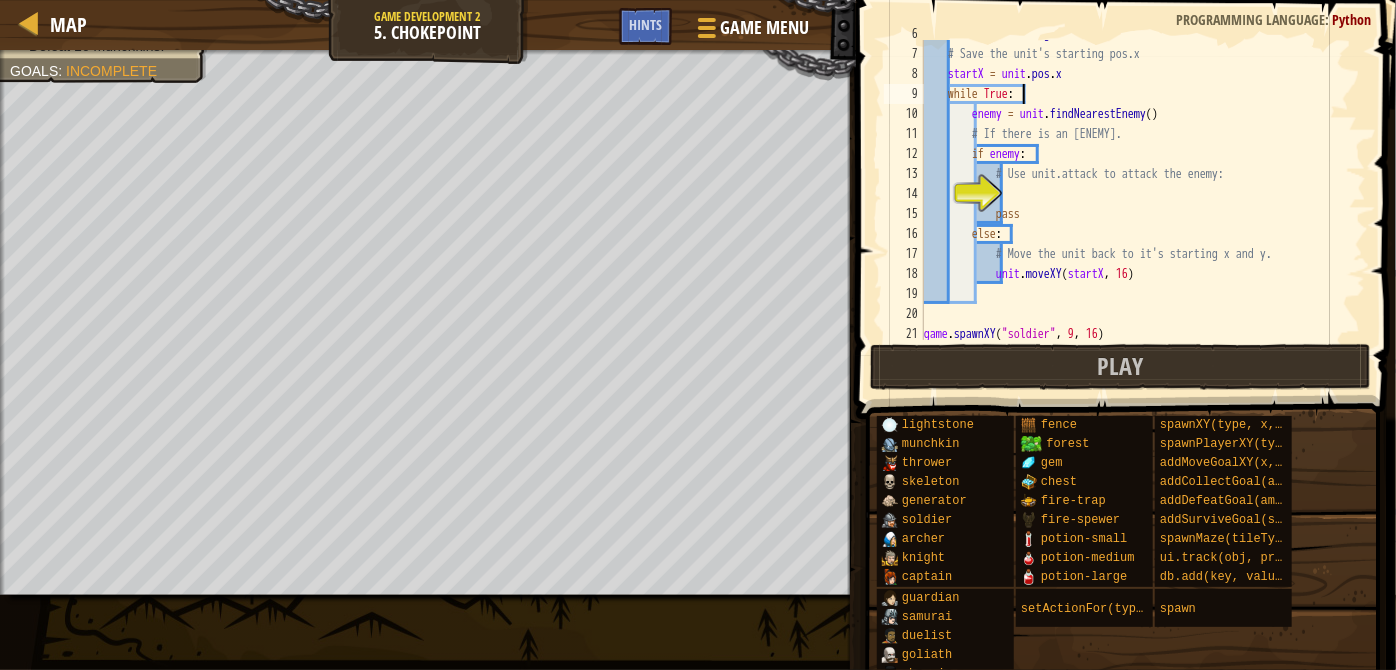 scroll, scrollTop: 116, scrollLeft: 0, axis: vertical 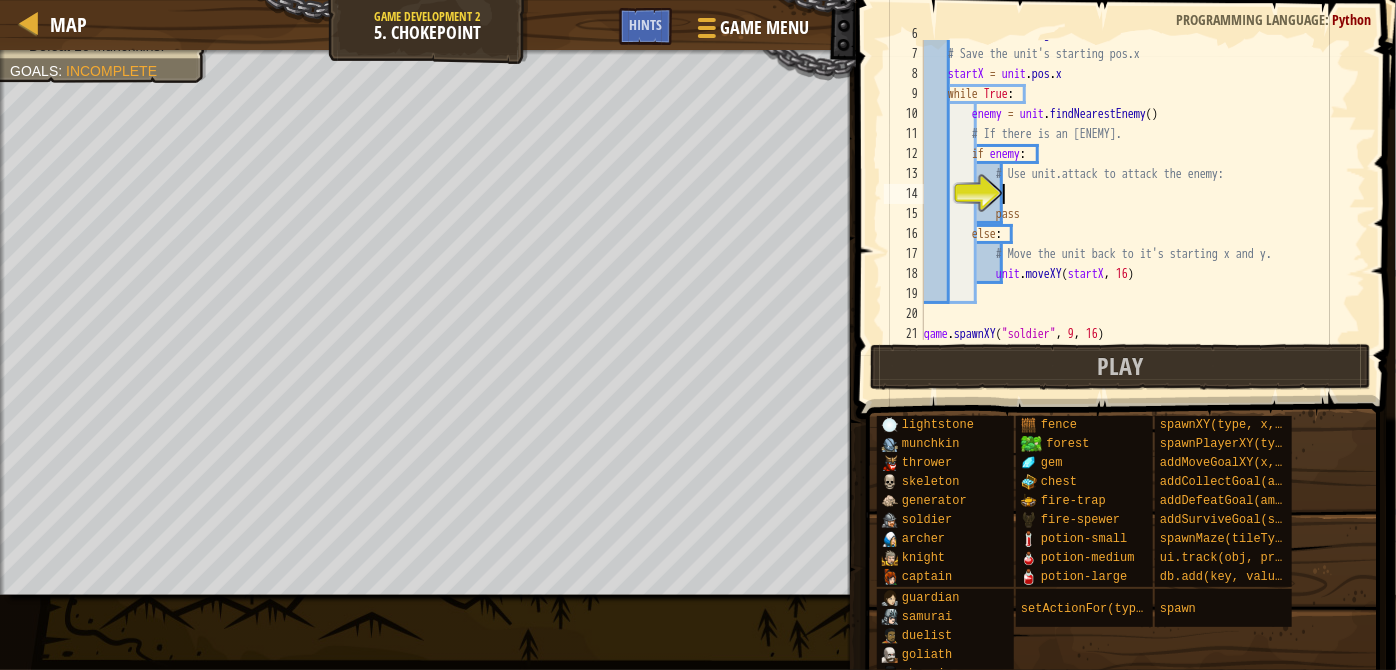 click on "unit = event.target # Save the unit's starting pos.x startX = unit.pos.x while True: enemy = unit.findNearestEnemy() # If there is an enemy. if enemy: # Use unit.attack to attack the enemy: pass else: # Move the unit back to it's starting x and y. unit.moveXY(startX, 16) game.spawnXY("soldier", 9, 16)" at bounding box center (1136, 194) 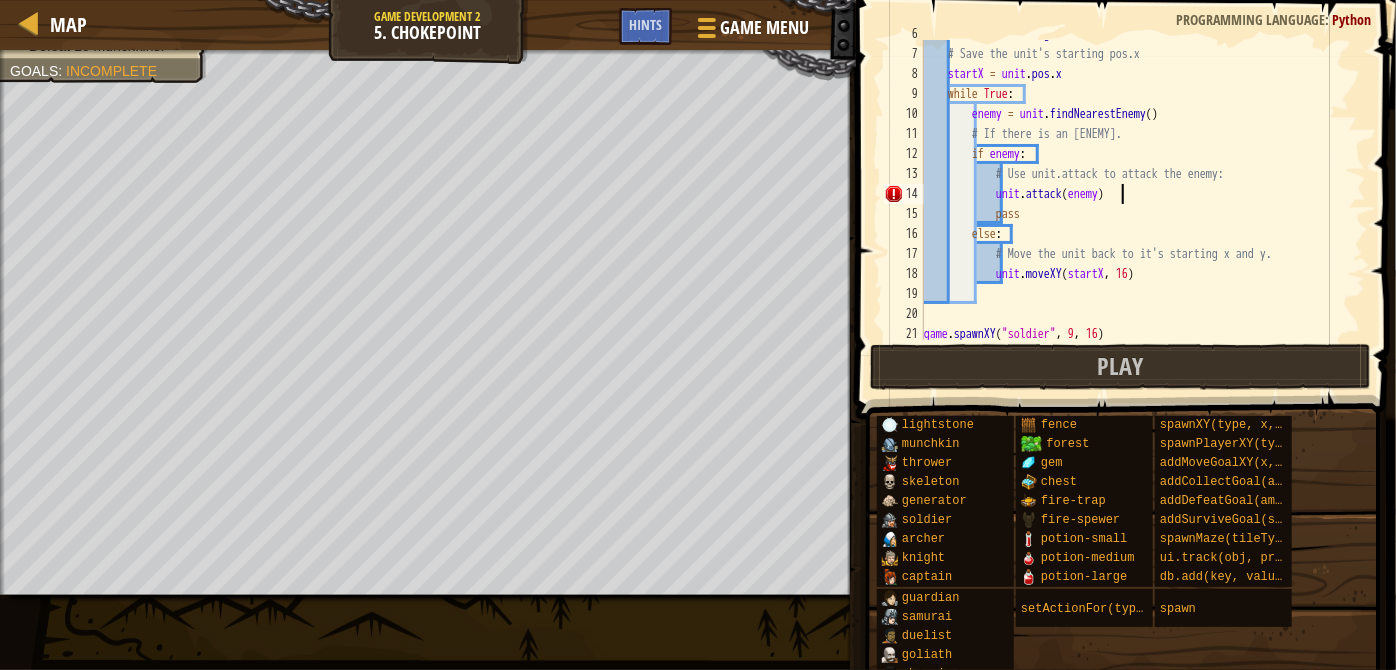 scroll, scrollTop: 9, scrollLeft: 15, axis: both 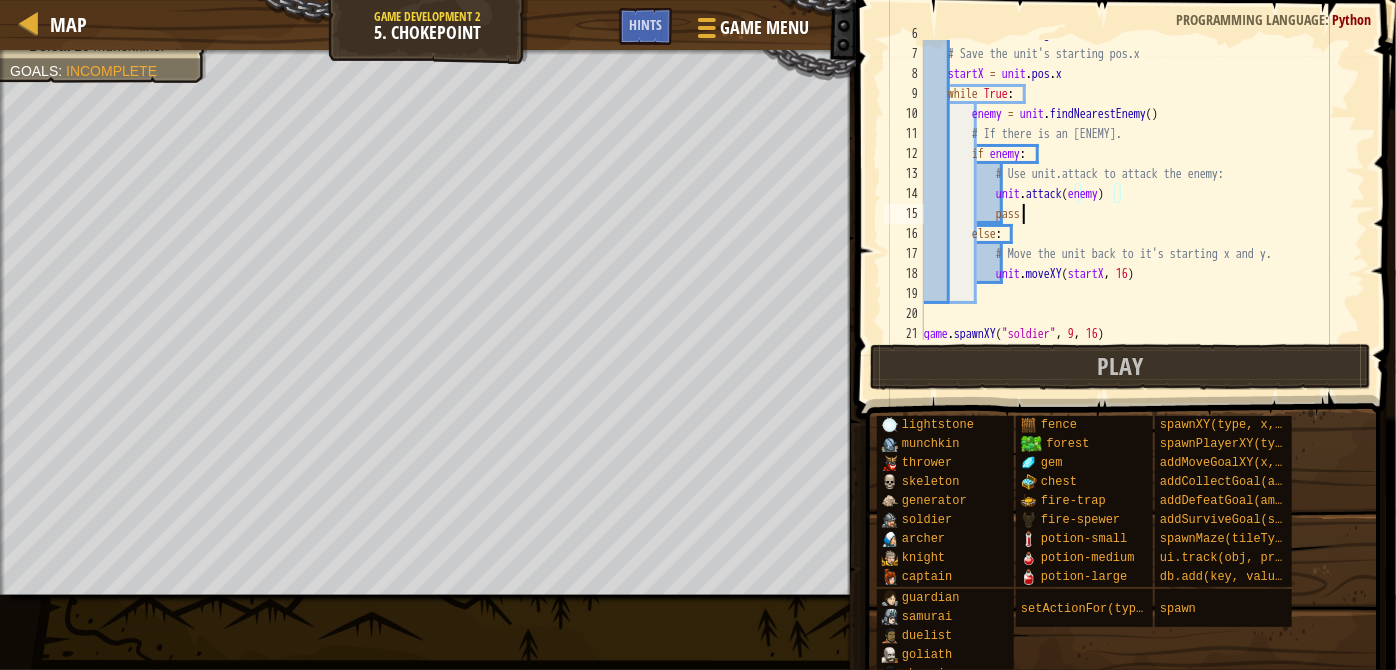 click on "unit   =   event . target      # Save the unit's starting pos.x      startX   =   unit . pos . x      while   True :          enemy   =   unit . findNearestEnemy ( )          # If there is an enemy.          if   enemy :              # Use unit.attack to attack the enemy:              unit . attack ( enemy )              pass          else :              # Move the unit back to it's starting x and y.              unit . moveXY ( startX ,   16 )          game . spawnXY ( "soldier" ,   9 ,   16 )" at bounding box center [1136, 194] 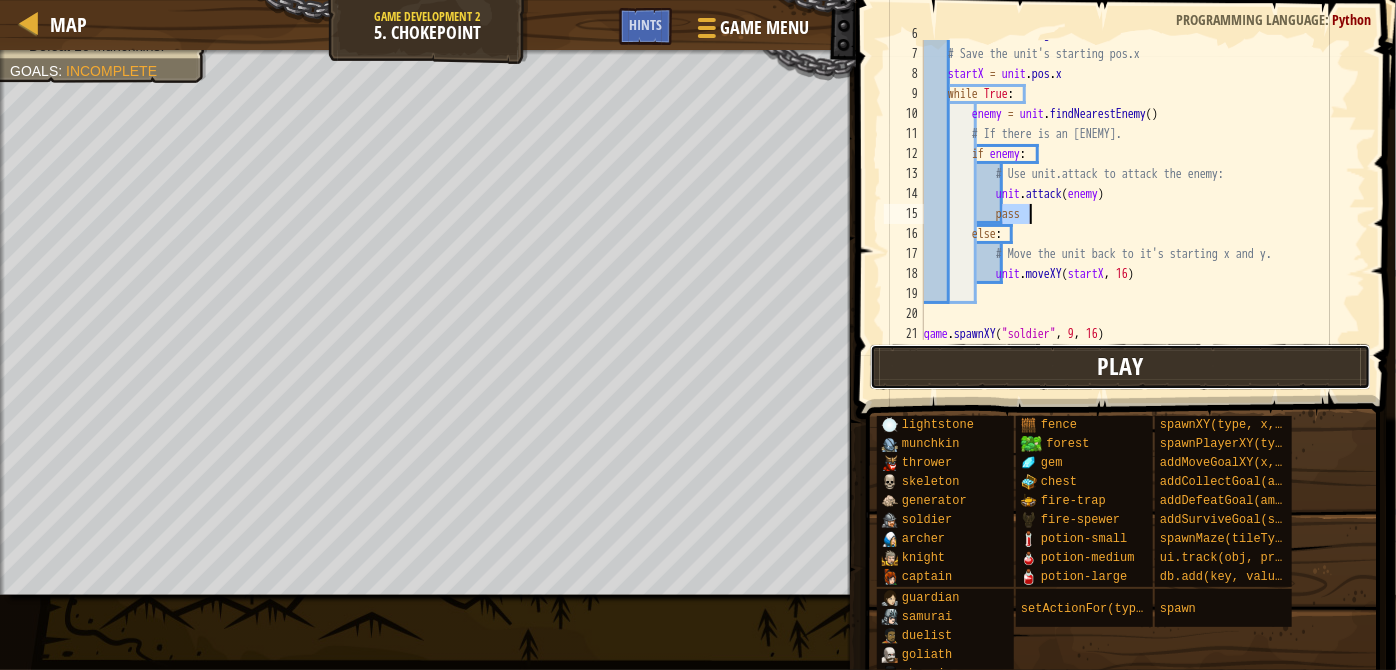 click on "Play" at bounding box center [1120, 367] 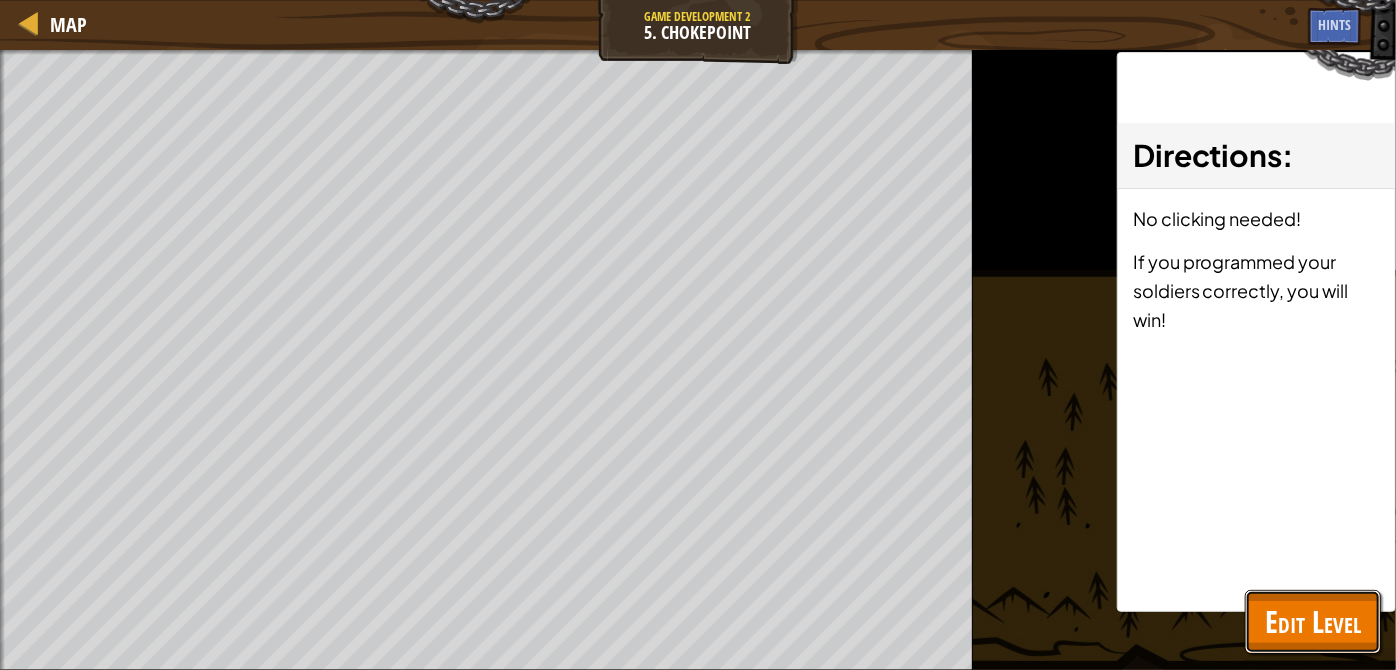 click on "Edit Level" at bounding box center [1313, 621] 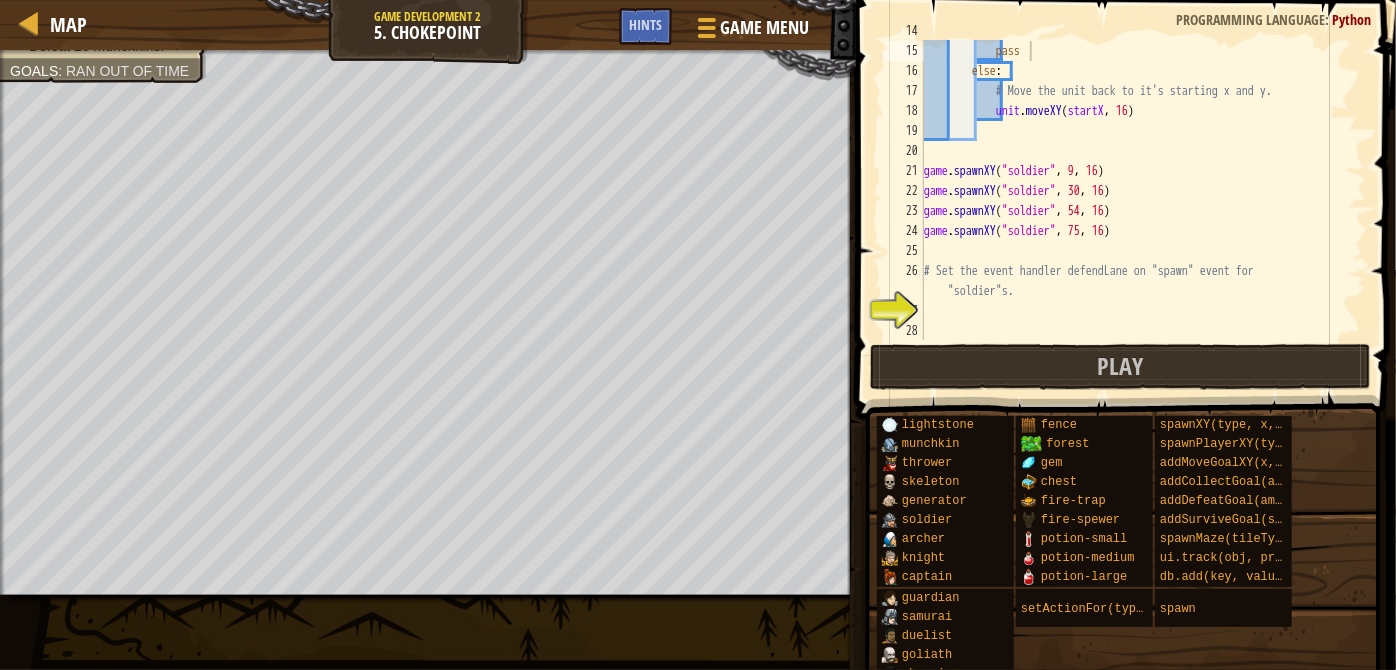 scroll, scrollTop: 279, scrollLeft: 0, axis: vertical 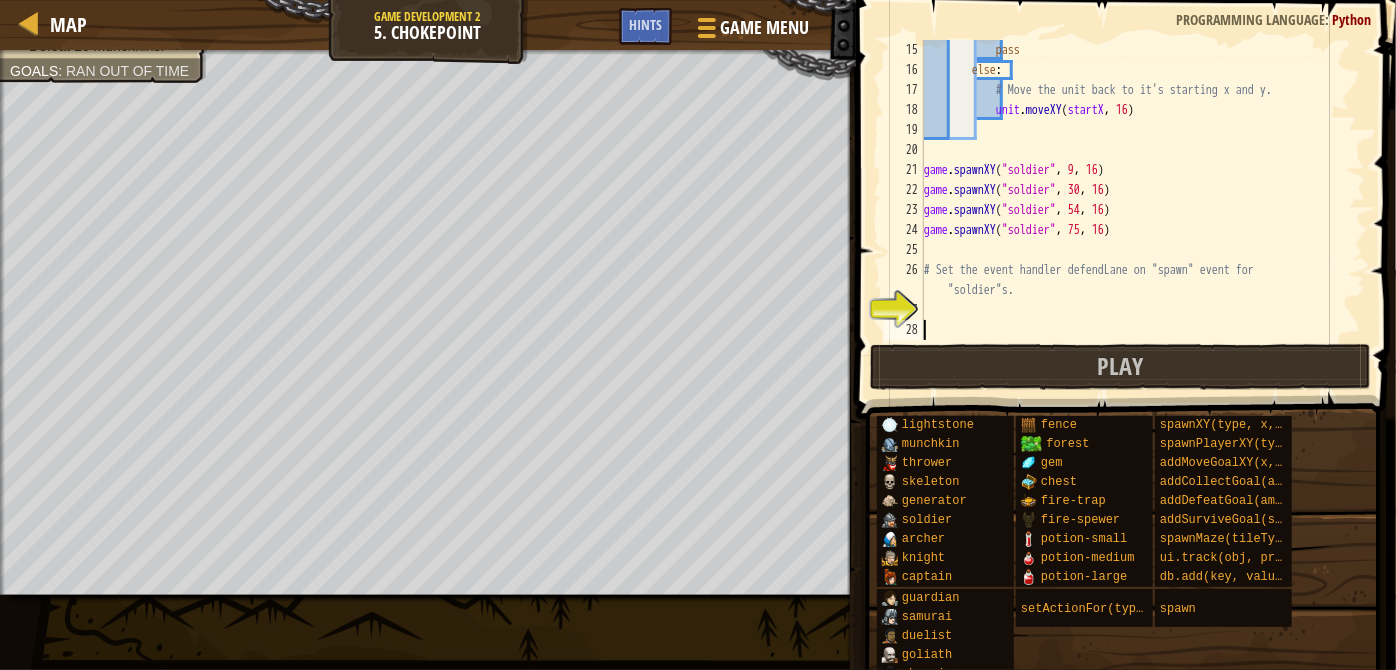 click on "pass else: # Move the unit back to it's starting x and y. unit.moveXY(startX, 16) game.spawnXY("soldier", 9, 16) game.spawnXY("soldier", 30, 16) game.spawnXY("soldier", 54, 16) game.spawnXY("soldier", 75, 16) # Set the event handler defendLane on "spawn" event for "soldier"s." at bounding box center [1136, 210] 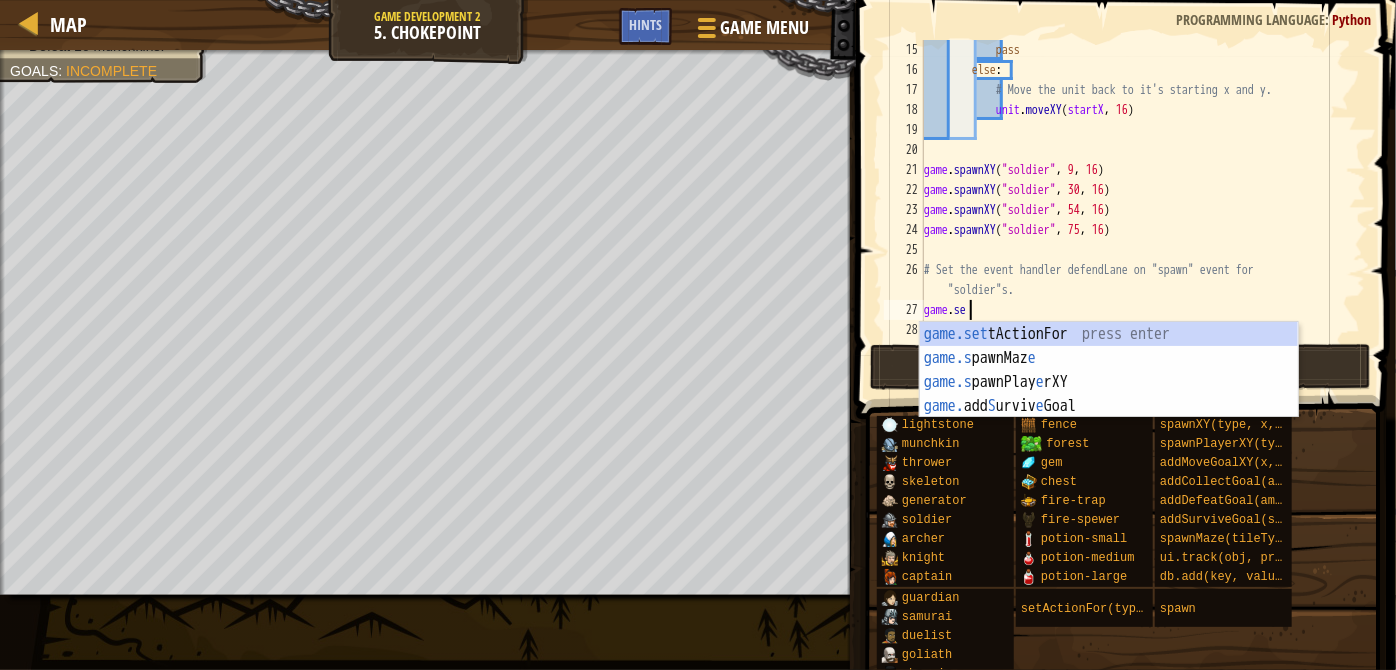 scroll, scrollTop: 9, scrollLeft: 2, axis: both 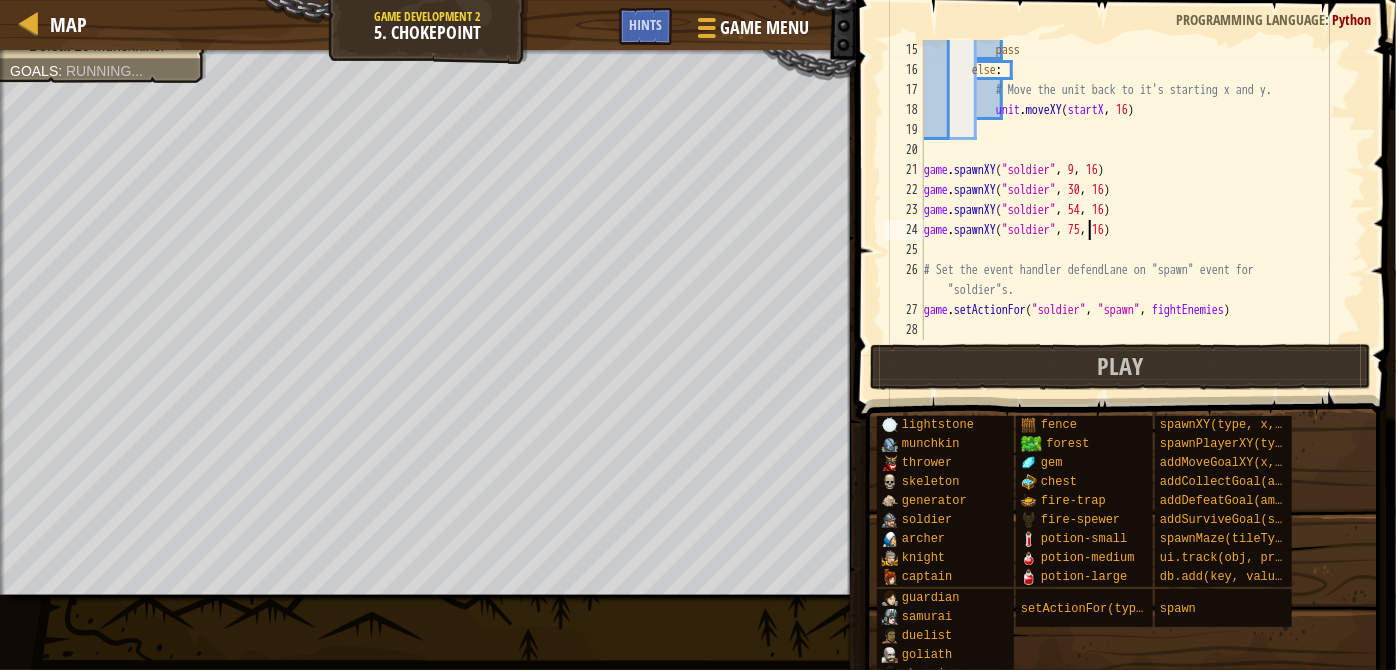click on "pass          else :              # Move the unit back to it's starting x and y.              unit . moveXY ( [startX] ,   16 )          game . spawnXY ( "soldier" ,   9 ,   16 ) game . spawnXY ( "soldier" ,   30 ,   16 ) game . spawnXY ( "soldier" ,   54 ,   16 ) game . spawnXY ( "soldier" ,   75 ,   16 ) # Set the event handler defendLane on "spawn" event for       "soldier"s. game . setActionFor ( "soldier" ,   "spawn" ,   fightEnemies )" at bounding box center [1136, 210] 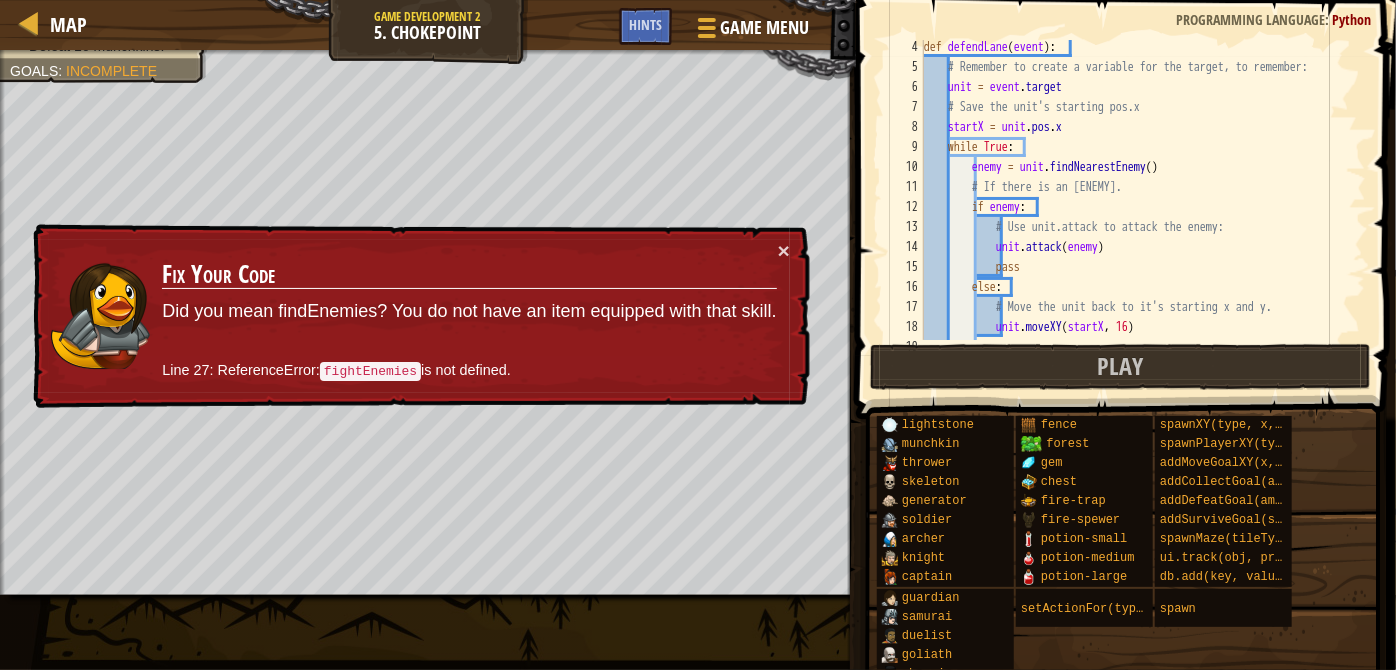 scroll, scrollTop: 20, scrollLeft: 0, axis: vertical 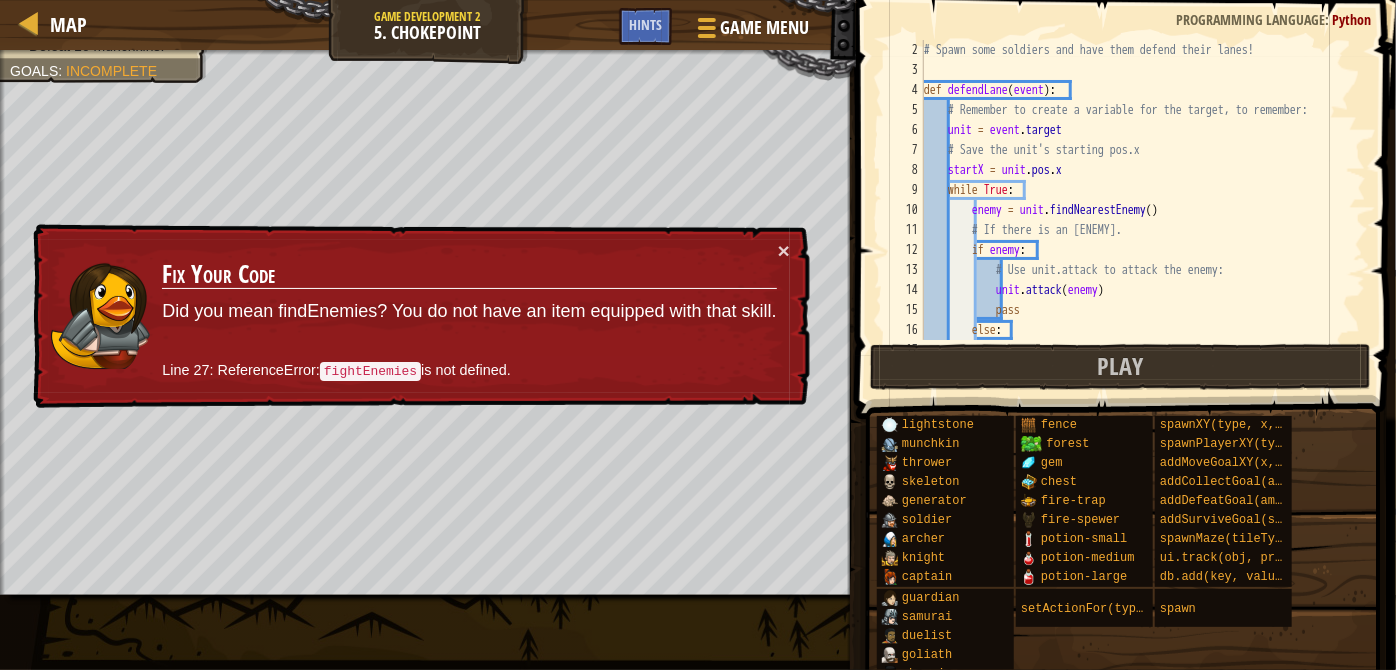 click on "# This function has munchkin1 attack its enemies. # Use event.target to make this function work for all units! def   fightEnemies ( event ) :      while   True :          # Create a unit variable, and assign event.target to it          unit =   event . target          # Now change the lines below to use unit instead of               munchkin1          enemy   =   munchkin1 . findNearestEnemy ( )   # ∆          if   enemy :              munchkin1 . attack ( enemy )   # ∆ # Use game.setActionFor() to assign event handlers to many units      . game . setActionFor ( "munchkin" ,   "spawn" ,   fightEnemies )" at bounding box center [1136, 210] 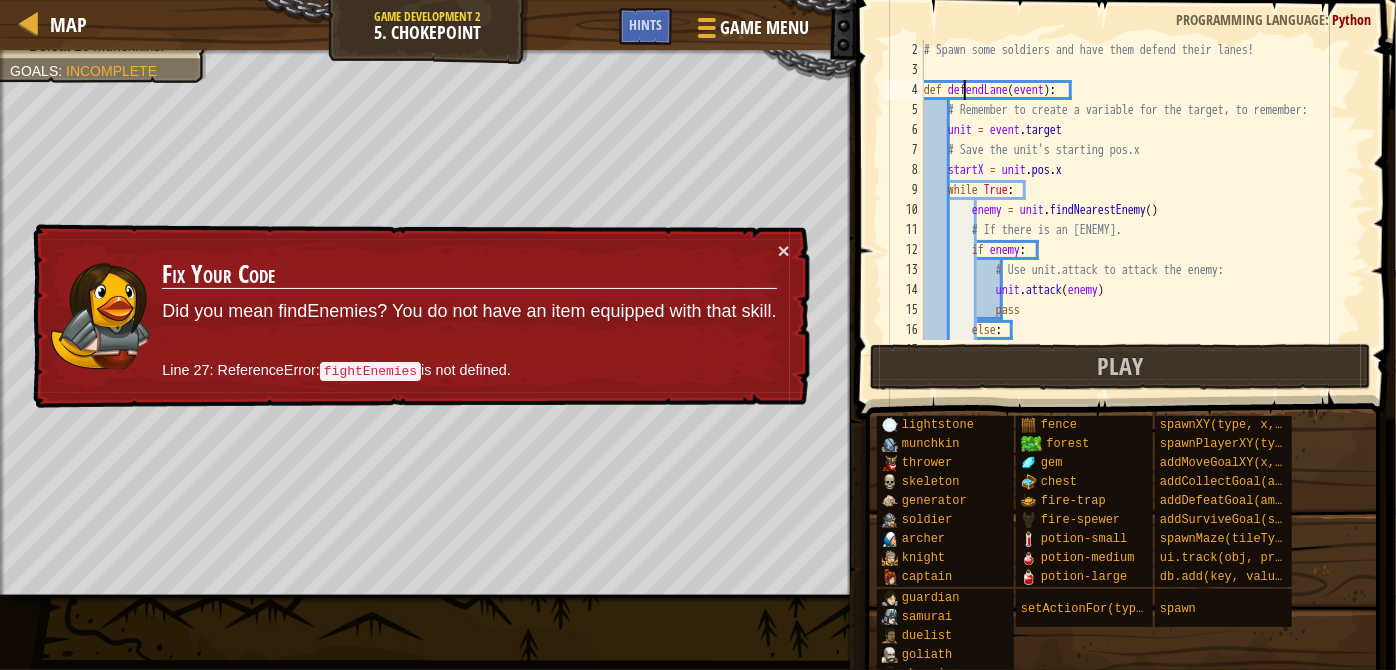 click on "# This function has munchkin1 attack its enemies. # Use event.target to make this function work for all units! def   fightEnemies ( event ) :      while   True :          # Create a unit variable, and assign event.target to it          unit =   event . target          # Now change the lines below to use unit instead of               munchkin1          enemy   =   munchkin1 . findNearestEnemy ( )   # ∆          if   enemy :              munchkin1 . attack ( enemy )   # ∆ # Use game.setActionFor() to assign event handlers to many units      . game . setActionFor ( "munchkin" ,   "spawn" ,   fightEnemies )" at bounding box center (1136, 210) 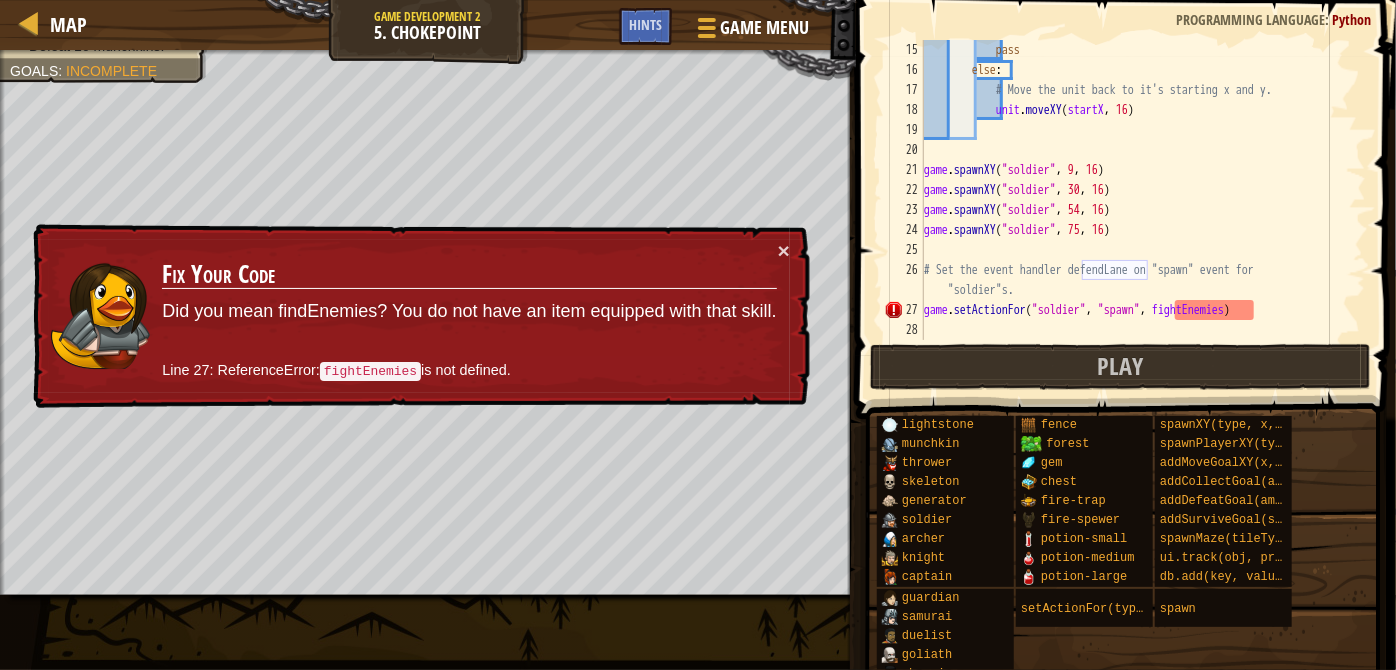 scroll, scrollTop: 280, scrollLeft: 0, axis: vertical 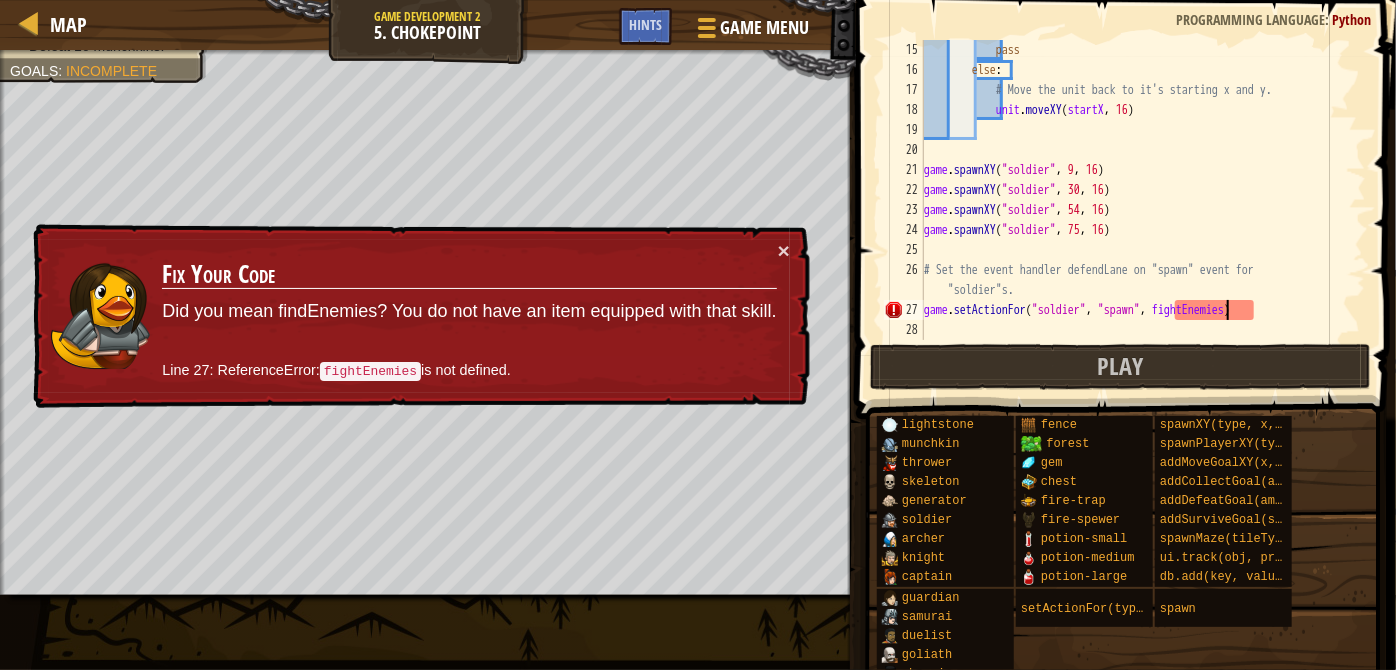 click on "pass          else :              # Move the unit back to it's starting x and y.              unit . moveXY ( [startX] ,   16 )          game . spawnXY ( "soldier" ,   9 ,   16 ) game . spawnXY ( "soldier" ,   30 ,   16 ) game . spawnXY ( "soldier" ,   54 ,   16 ) game . spawnXY ( "soldier" ,   75 ,   16 ) # Set the event handler defendLane on "spawn" event for       "soldier"s. game . setActionFor ( "soldier" ,   "spawn" ,   fightEnemies )" at bounding box center (1136, 210) 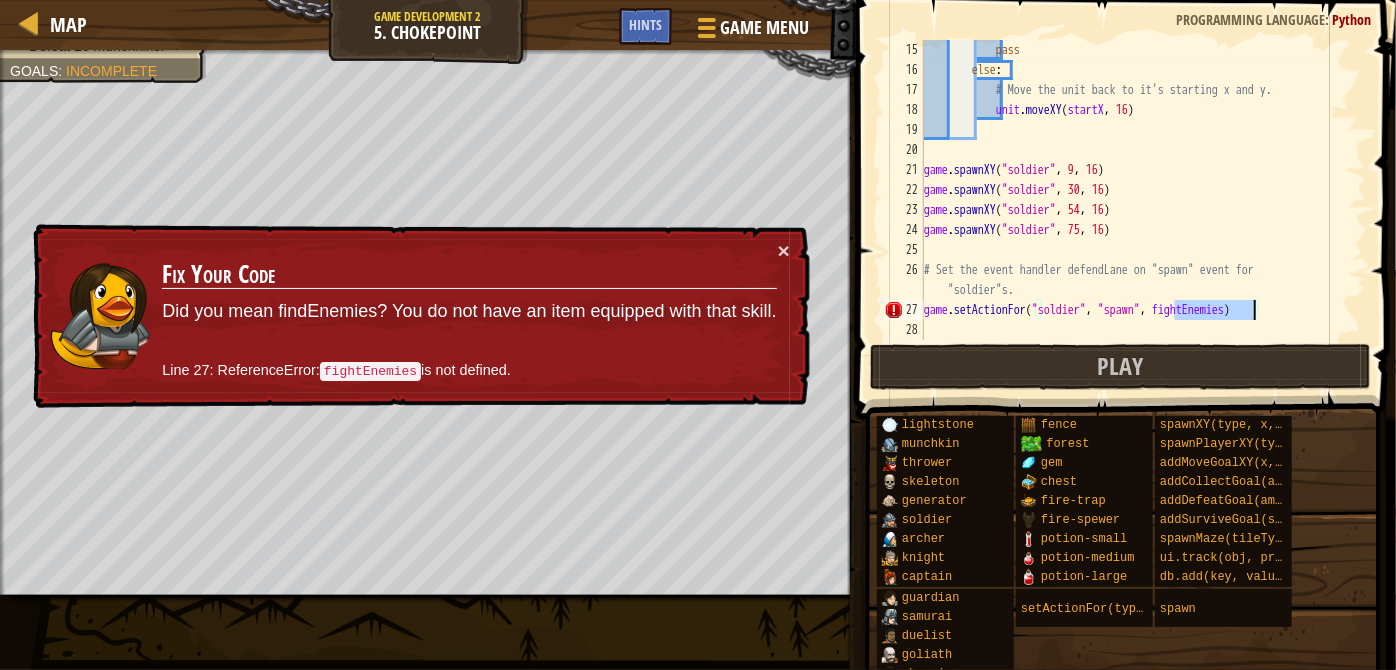 paste on "defendLane" 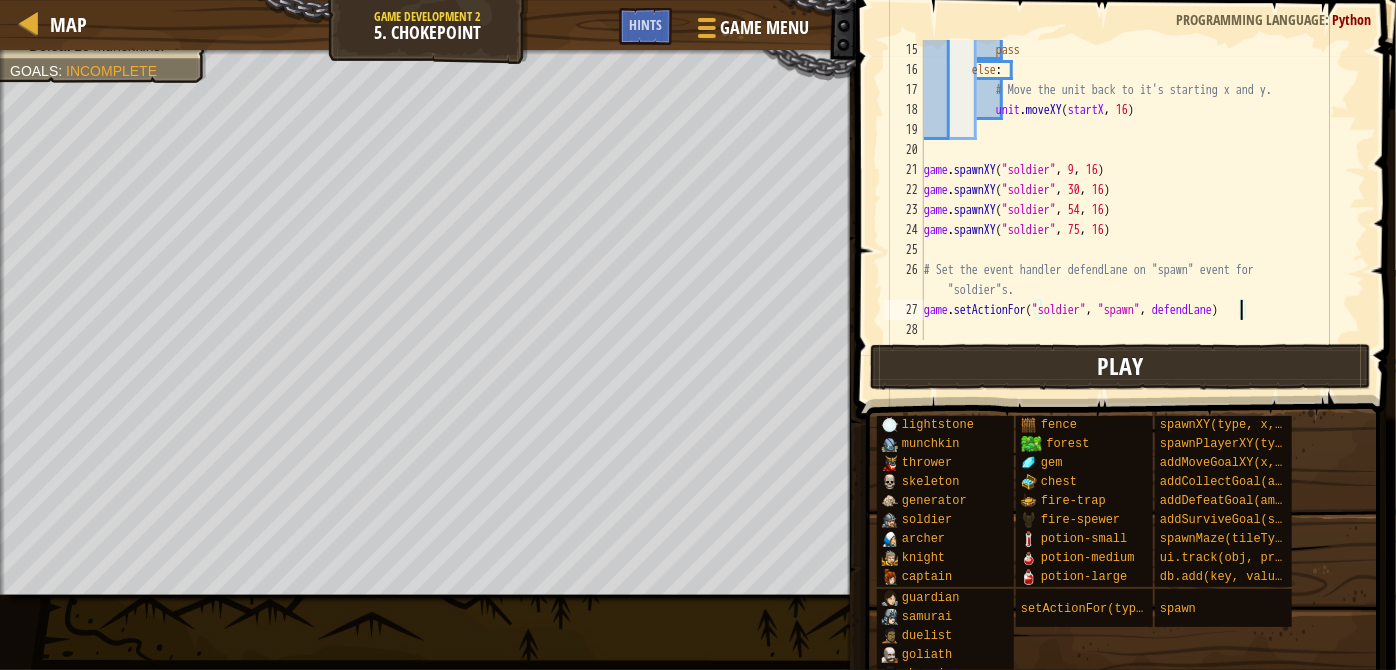 type on "game.setActionFor("soldier", "spawn", defendLane)" 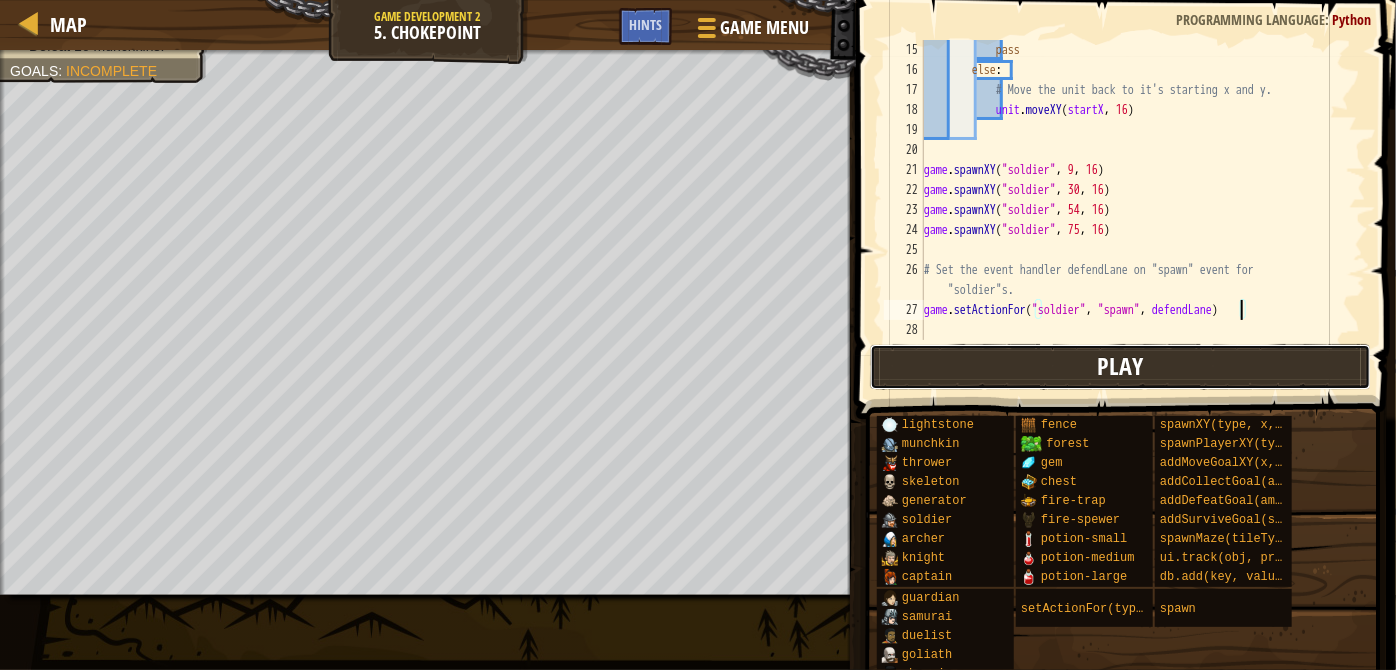 click on "Play" at bounding box center [1120, 367] 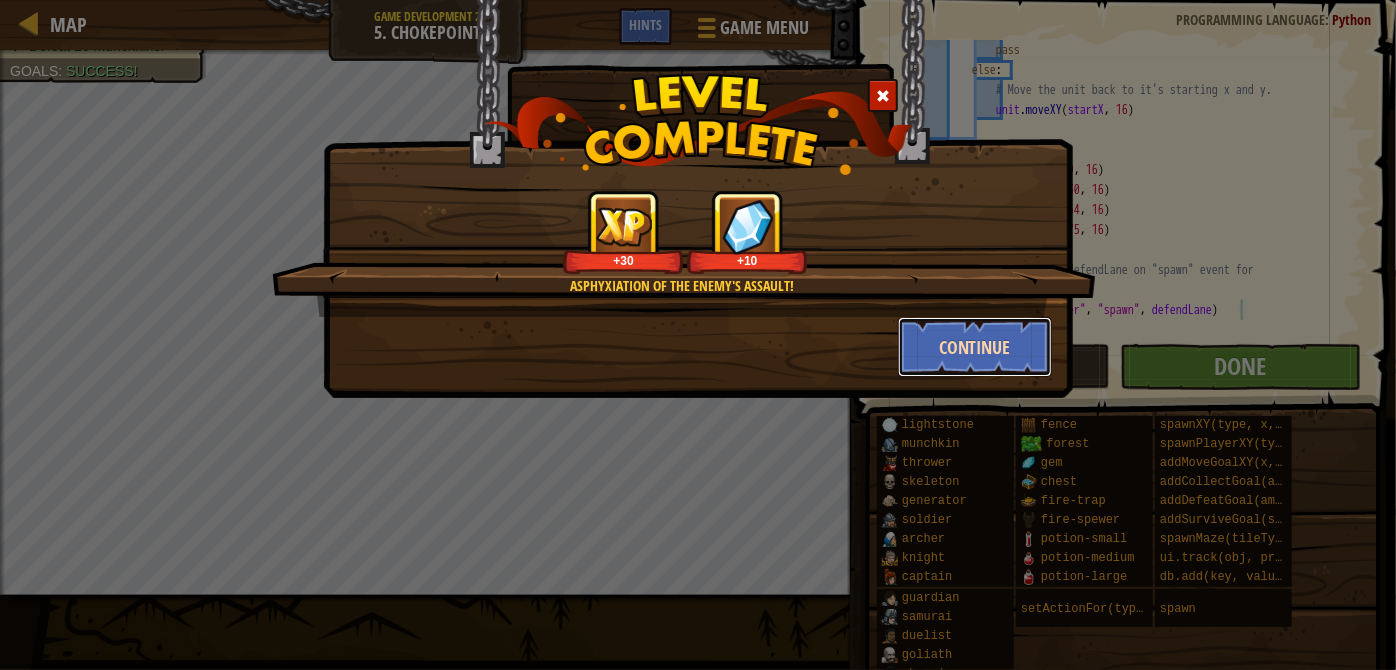 click on "Continue" at bounding box center (975, 347) 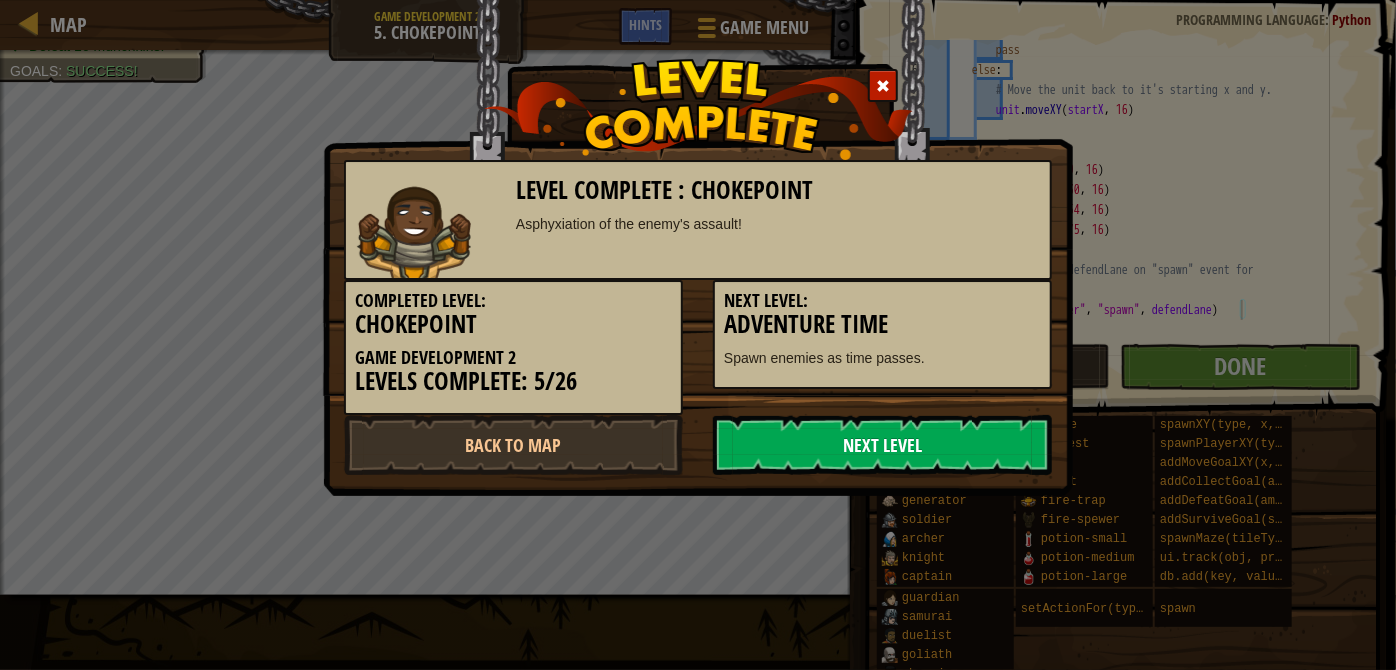 click on "Next Level" at bounding box center (882, 445) 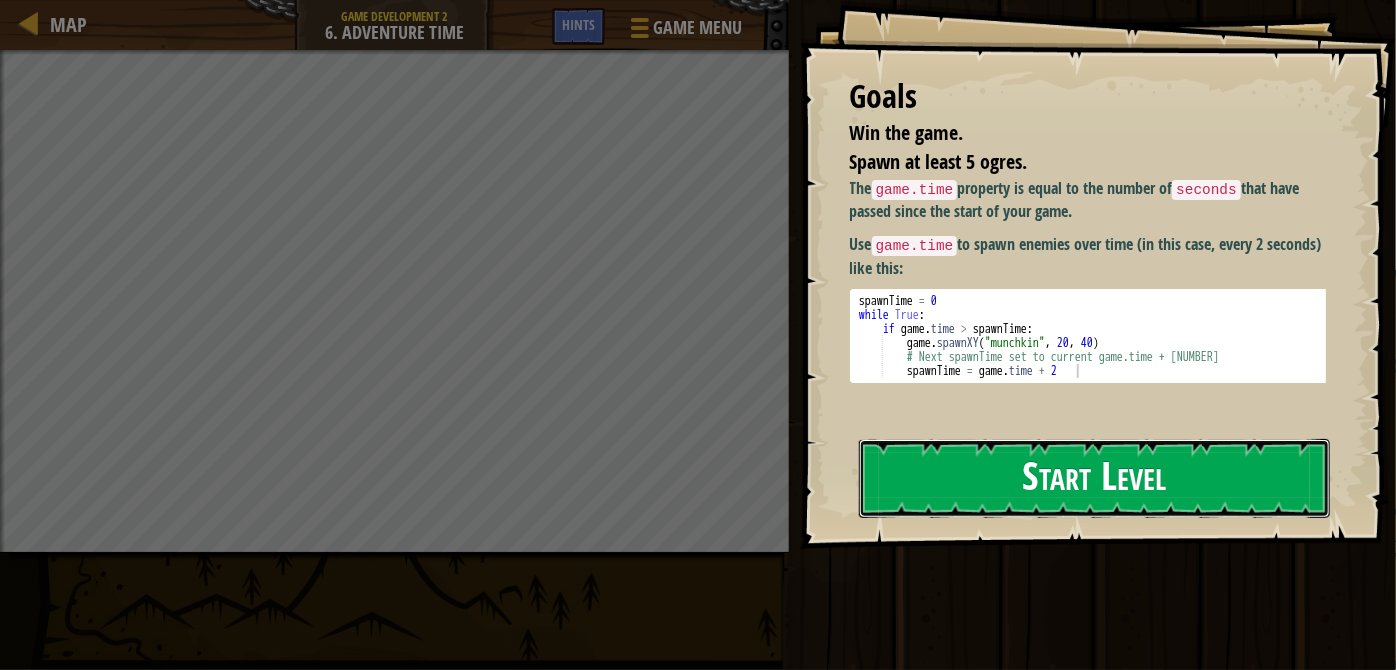 drag, startPoint x: 963, startPoint y: 483, endPoint x: 932, endPoint y: 465, distance: 35.846897 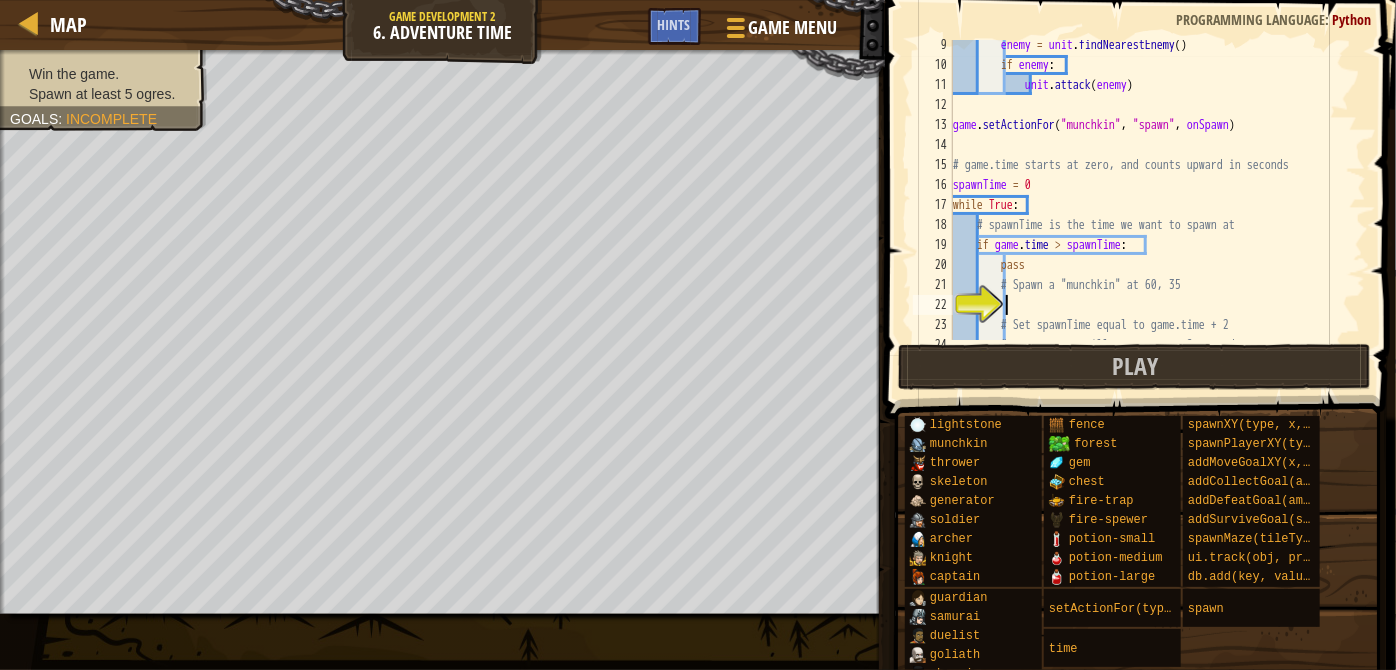 scroll, scrollTop: 219, scrollLeft: 0, axis: vertical 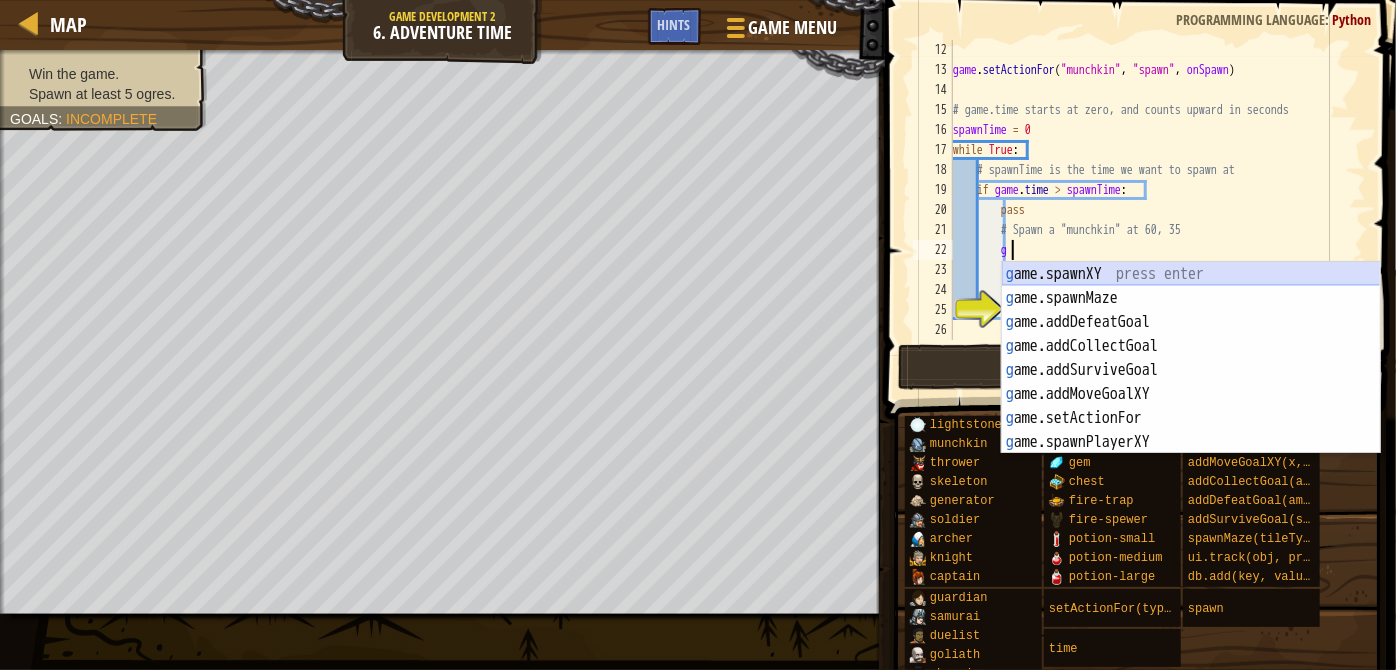 click on "g ame.spawnXY press enter g ame.spawnMaze press enter g ame.addDefeatGoal press enter g ame.addCollectGoal press enter g ame.addSurviveGoal press enter g ame.addMoveGoalXY press enter g ame.setActionFor press enter g ame.spawnPlayerXY press enter" at bounding box center (1191, 382) 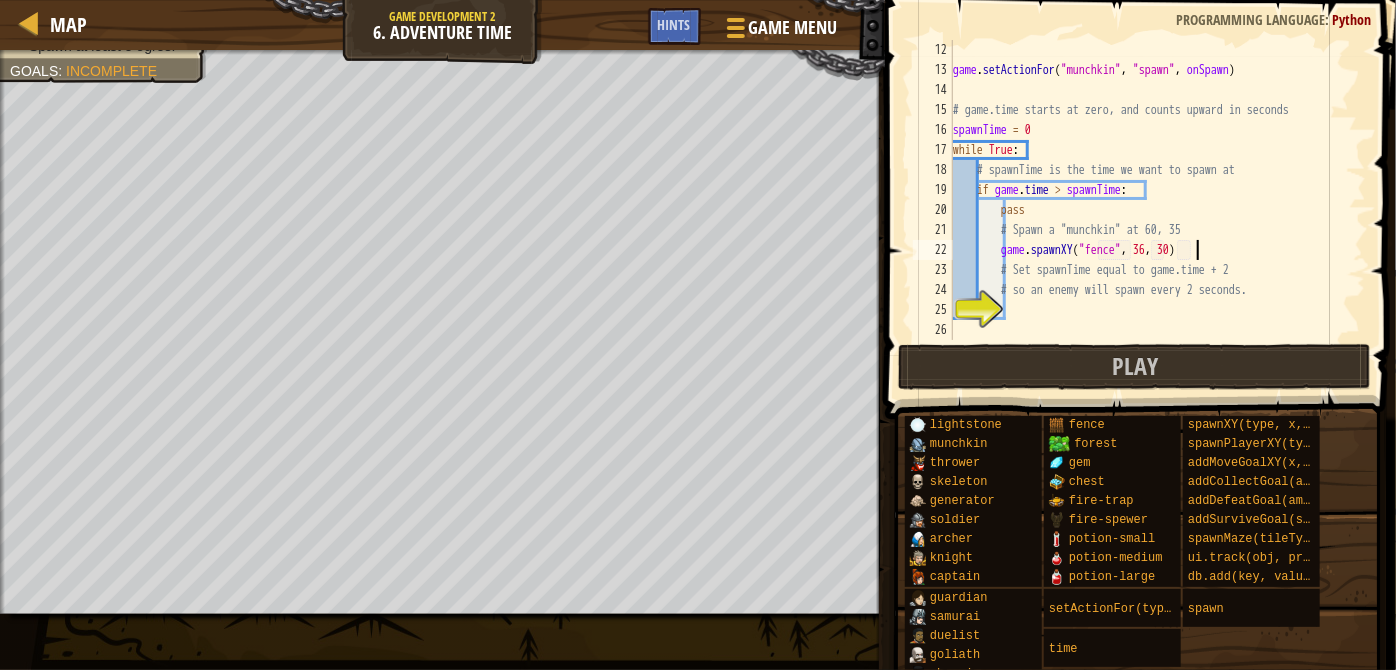 click on "game . setActionFor ( "munchkin" ,   "spawn" ,   onSpawn ) # game.time starts at zero, and counts upward in seconds spawnTime   =   0 while   True :      # spawnTime is the time we want to spawn at      if   game . time   >   spawnTime :          pass          # Spawn a "munchkin" at 60, 35          game . spawnXY ( "fence" ,   36 ,   30 )          # Set spawnTime equal to game.time + 2          # so an enemy will spawn every 2 seconds." at bounding box center [1150, 210] 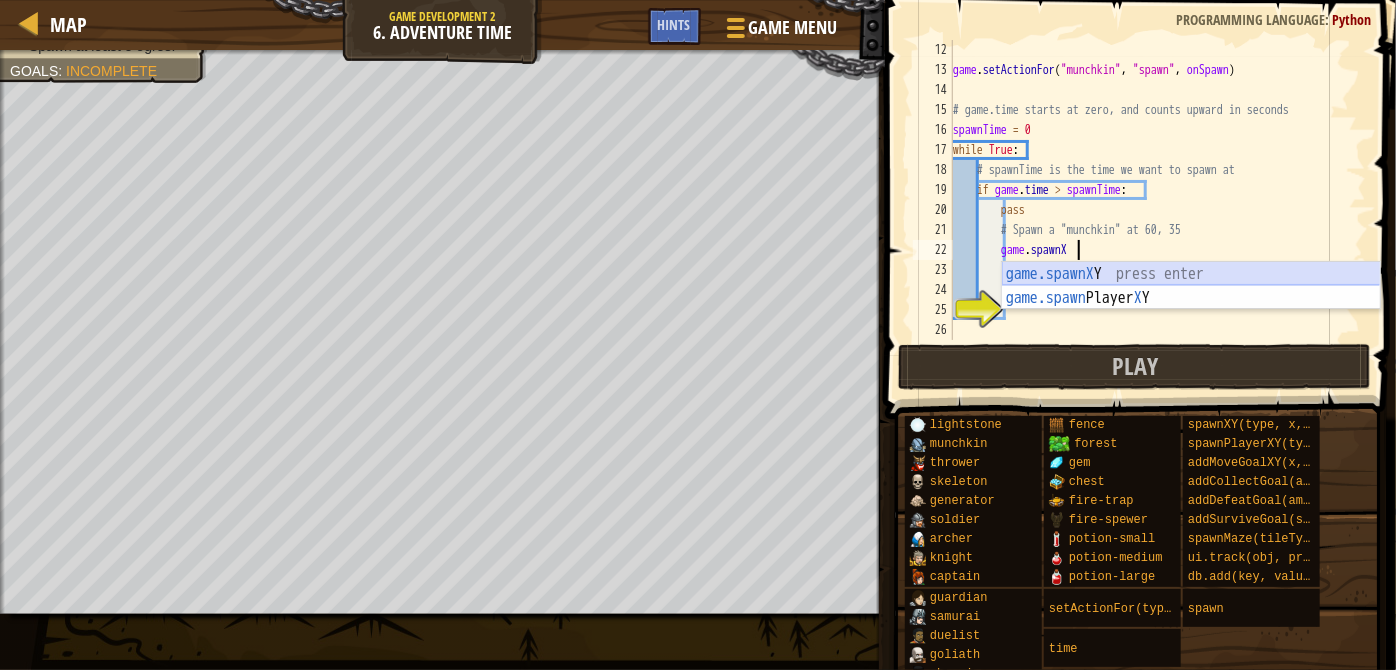 click on "game.spawnX Y press enter game.spawn Player X Y press enter" at bounding box center [1191, 310] 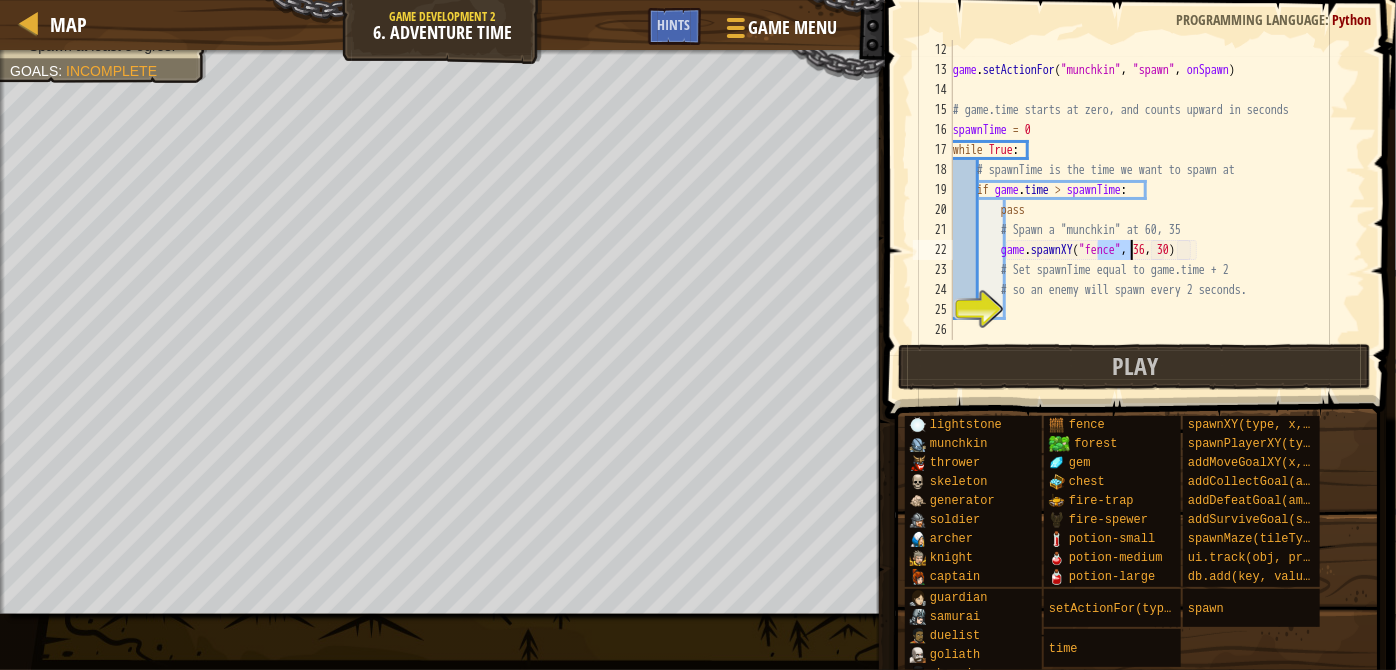 click on "game . setActionFor ( "munchkin" ,   "spawn" ,   onSpawn ) # game.time starts at zero, and counts upward in seconds spawnTime   =   0 while   True :      # spawnTime is the time we want to spawn at      if   game . time   >   spawnTime :          pass          # Spawn a "munchkin" at 60, 35          game . spawnXY ( "fence" ,   36 ,   30 )          # Set spawnTime equal to game.time + 2          # so an enemy will spawn every 2 seconds." at bounding box center (1150, 210) 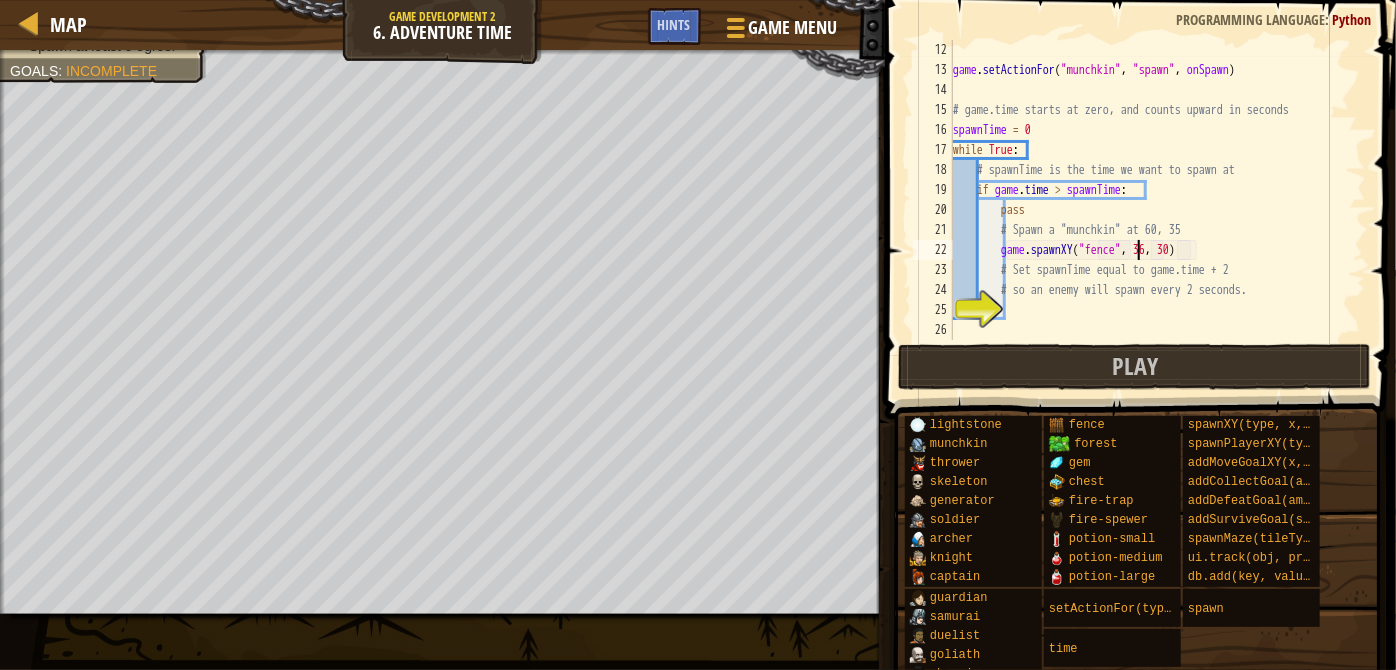 click on "game . setActionFor ( "munchkin" ,   "spawn" ,   onSpawn ) # game.time starts at zero, and counts upward in seconds spawnTime   =   0 while   True :      # spawnTime is the time we want to spawn at      if   game . time   >   spawnTime :          pass          # Spawn a "munchkin" at 60, 35          game . spawnXY ( "fence" ,   36 ,   30 )          # Set spawnTime equal to game.time + 2          # so an enemy will spawn every 2 seconds." at bounding box center [1150, 210] 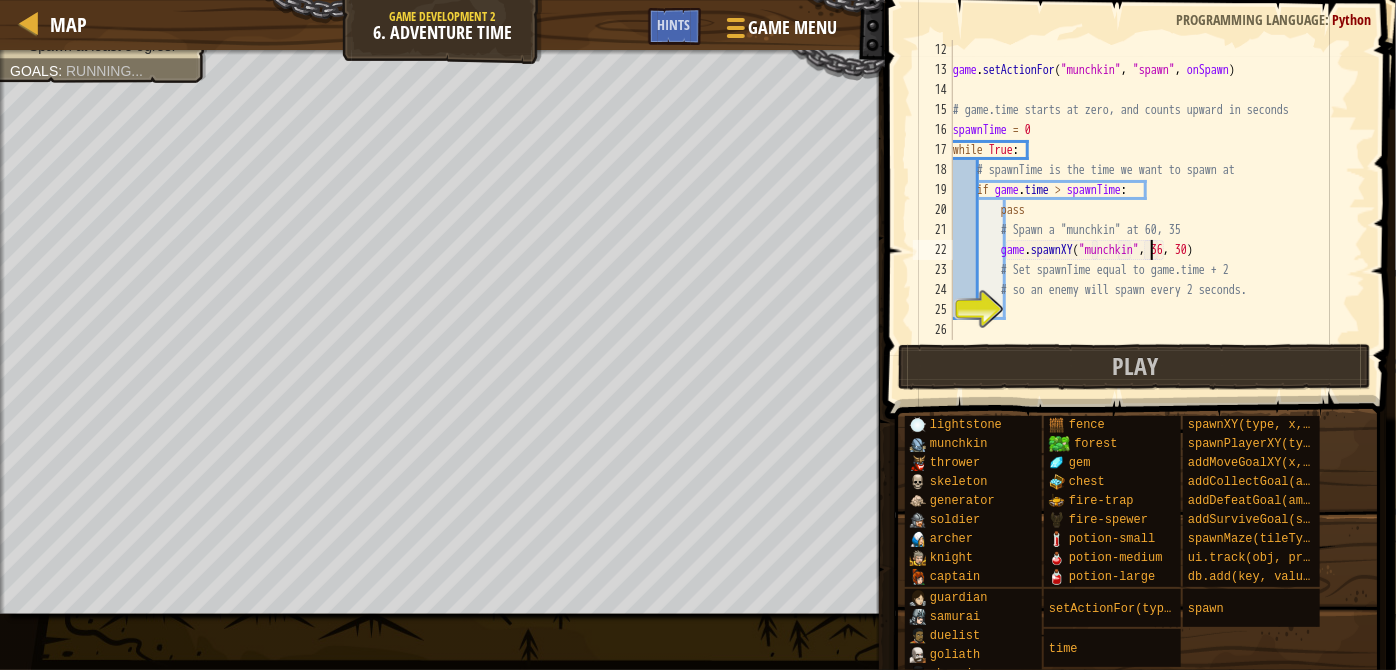 scroll, scrollTop: 9, scrollLeft: 16, axis: both 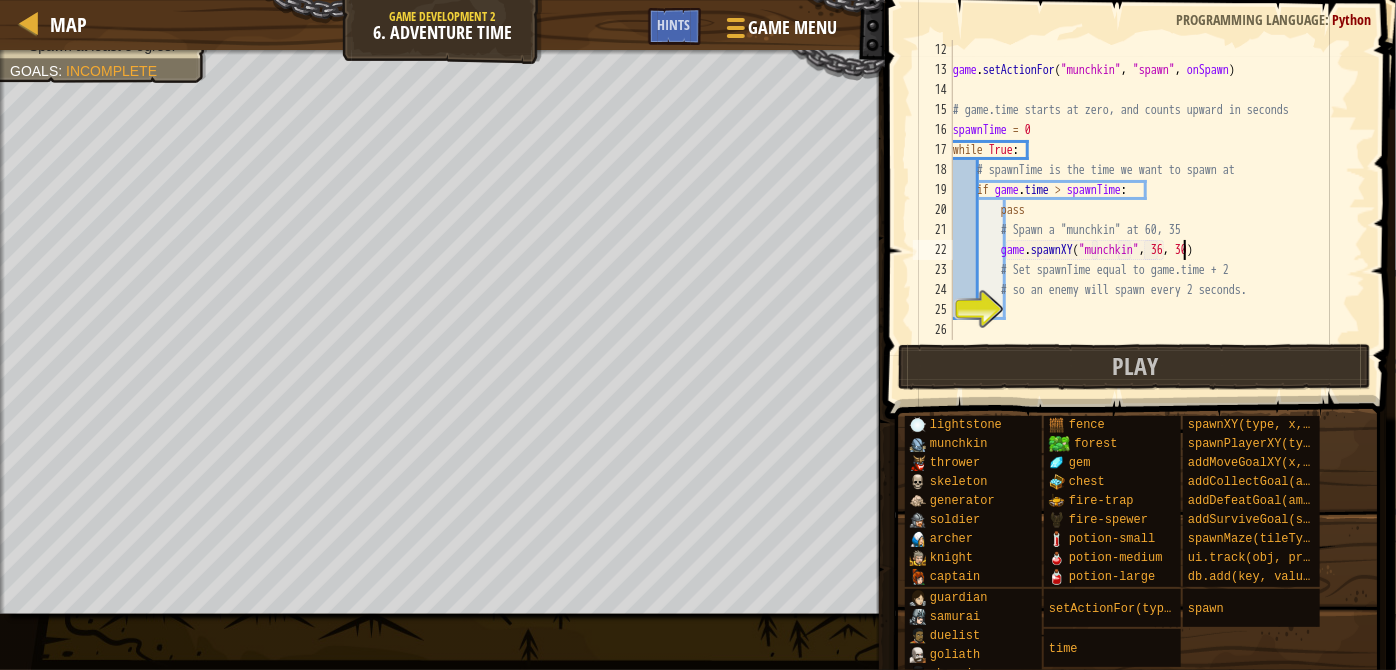 drag, startPoint x: 1181, startPoint y: 245, endPoint x: 1157, endPoint y: 222, distance: 33.24154 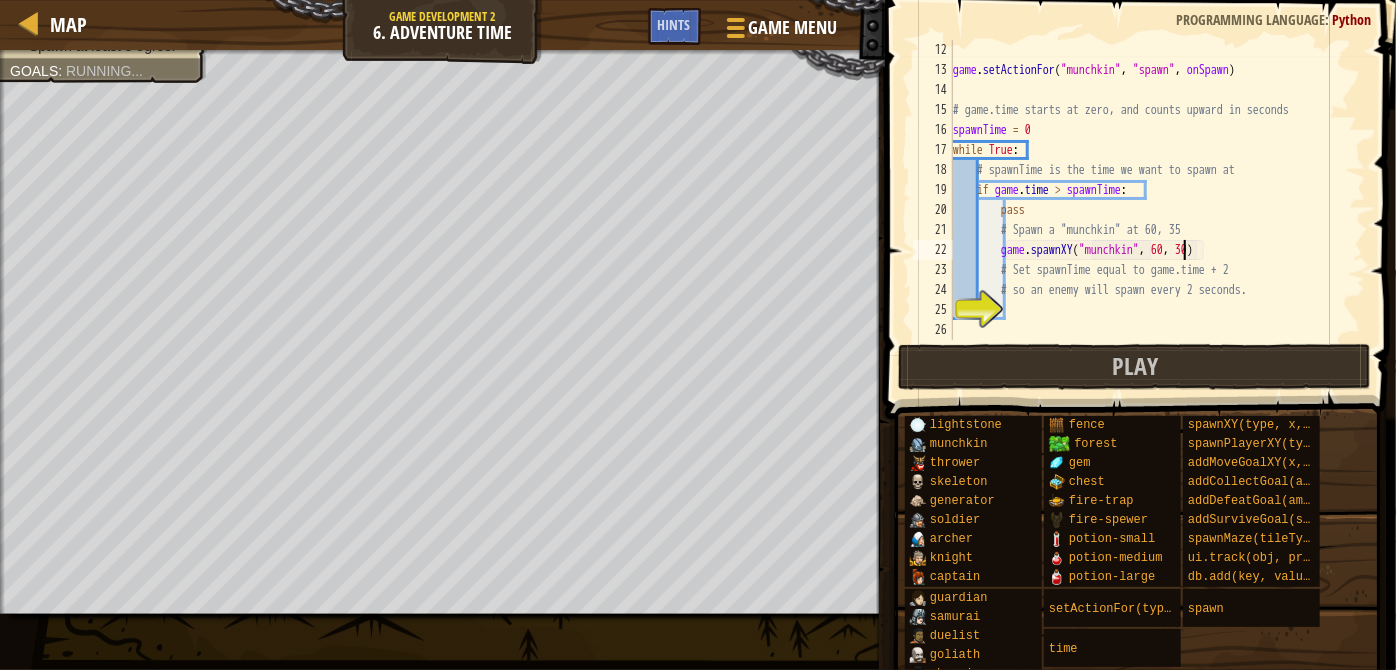 scroll, scrollTop: 9, scrollLeft: 18, axis: both 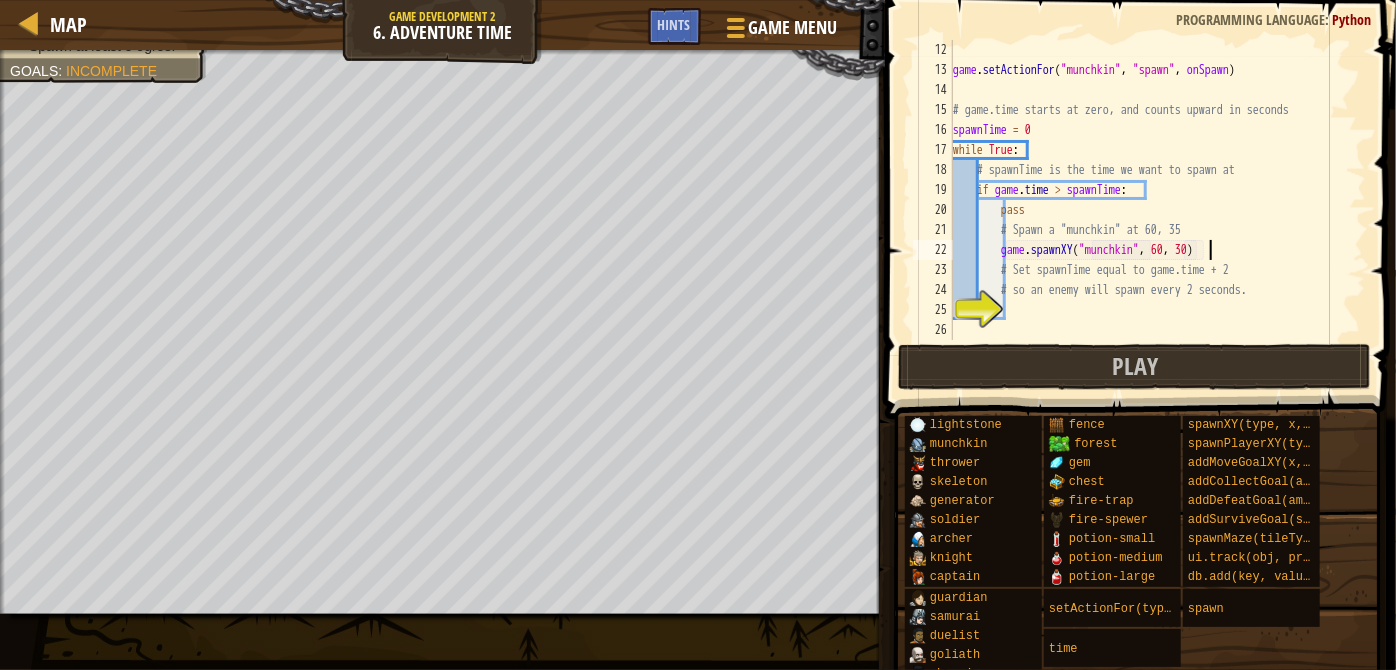 click on "game . setActionFor ( "munchkin" ,   "spawn" ,   onSpawn ) # game.time starts at zero, and counts upward in seconds spawnTime   =   0 while   True :      # spawnTime is the time we want to spawn at      if   game . time   >   spawnTime :          pass          # Spawn a "munchkin" at 60, 35          game . spawnXY ( "munchkin" ,   60 ,   30 )          # Set spawnTime equal to game.time + 2          # so an enemy will spawn every 2 seconds." at bounding box center (1150, 210) 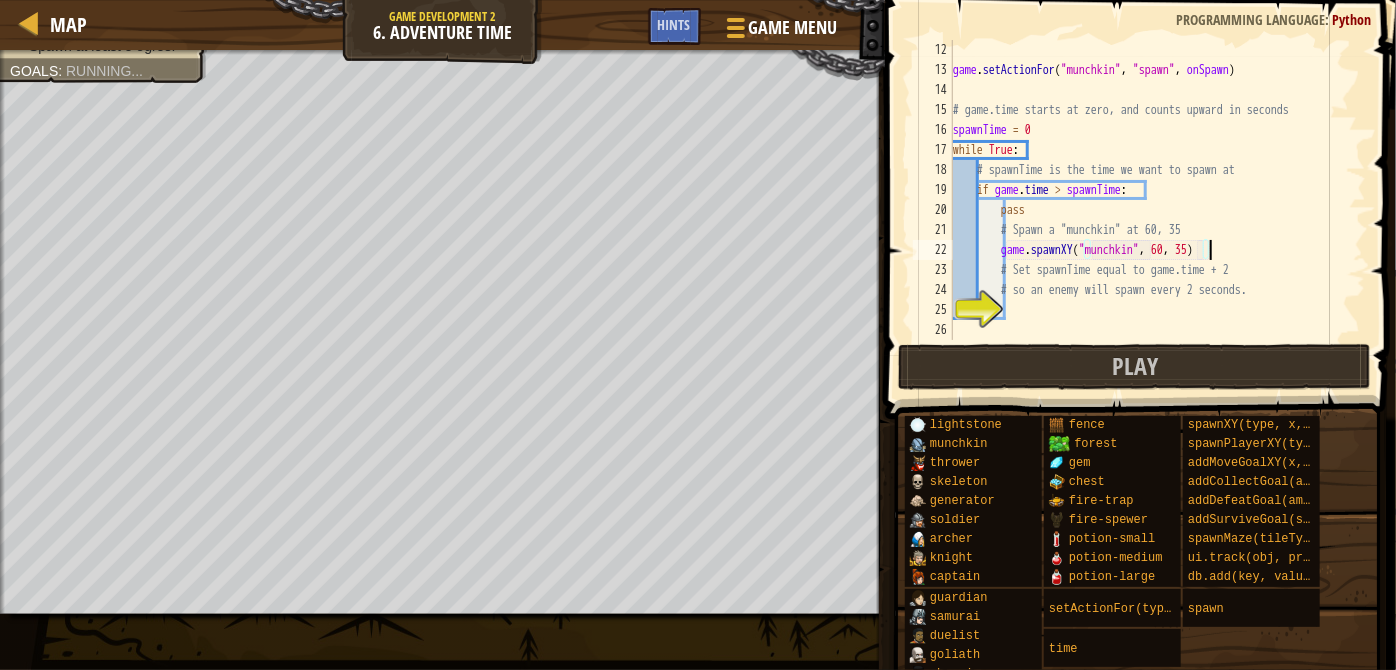 type on "game.spawnXY("munchkin", 60, 35)" 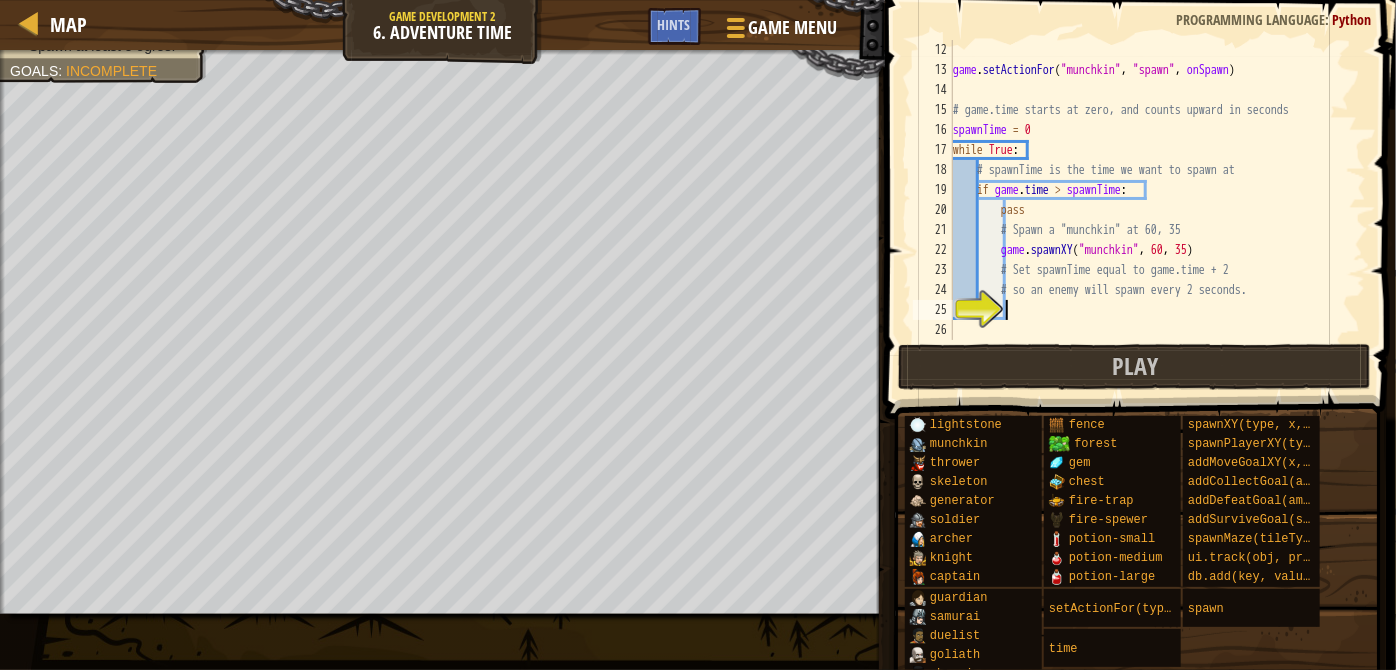 click on "game . setActionFor ( "munchkin" ,   "spawn" ,   onSpawn ) # game.time starts at zero, and counts upward in seconds spawnTime   =   0 while   True :      # spawnTime is the time we want to spawn at      if   game . time   >   spawnTime :          pass          # Spawn a "munchkin" at 60, 35          game . spawnXY ( "munchkin" ,   60 ,   35 )          # Set spawnTime equal to game.time + 2          # so an enemy will spawn every 2 seconds." at bounding box center (1150, 210) 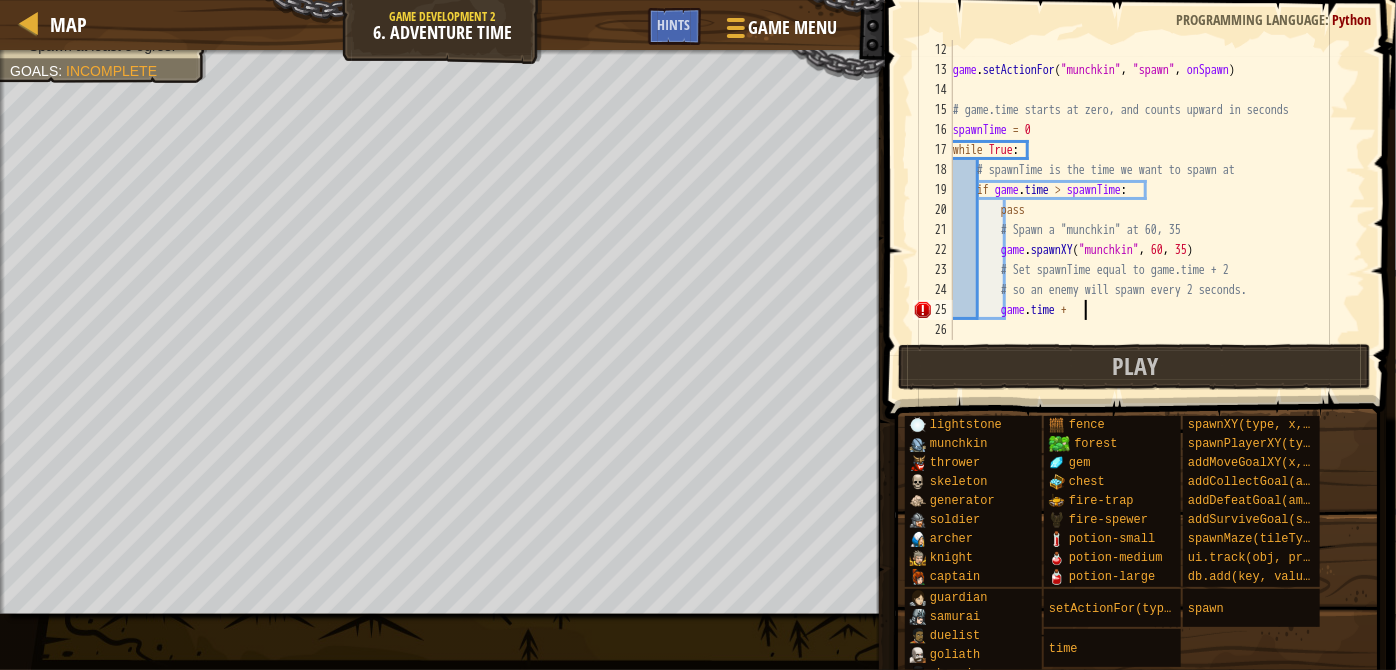 scroll, scrollTop: 9, scrollLeft: 10, axis: both 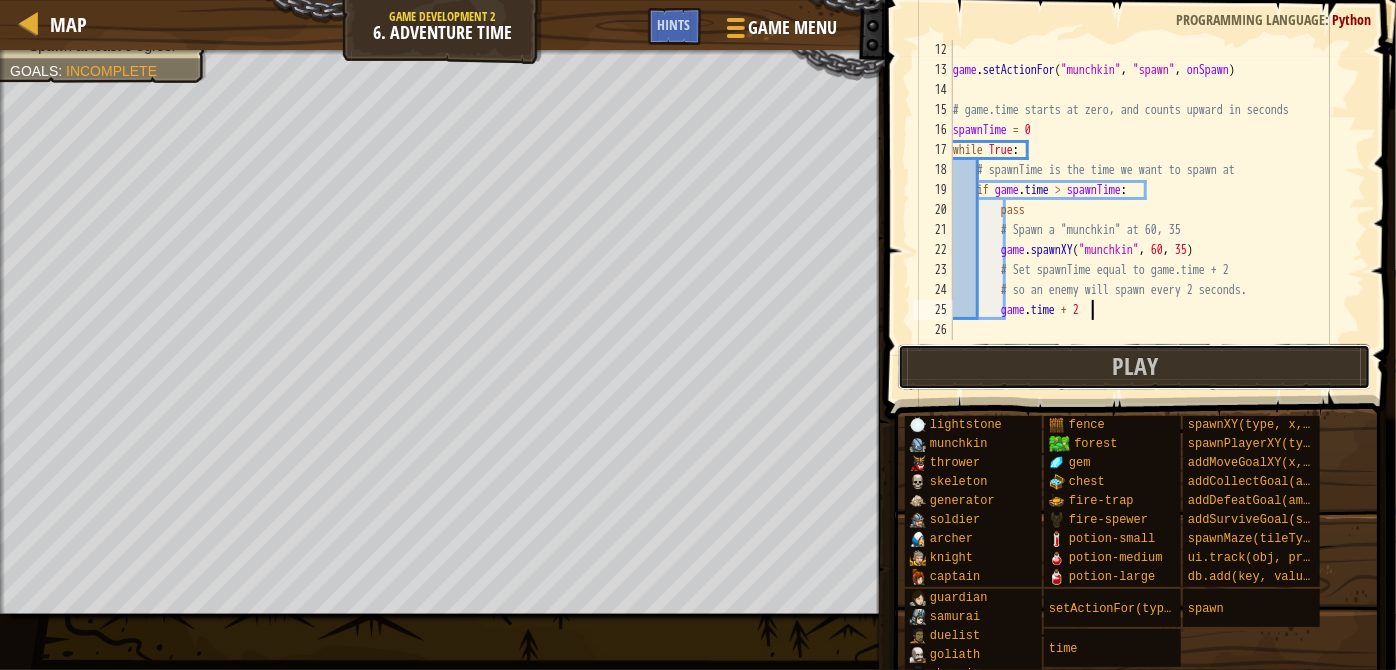 click on "Play" at bounding box center [1134, 367] 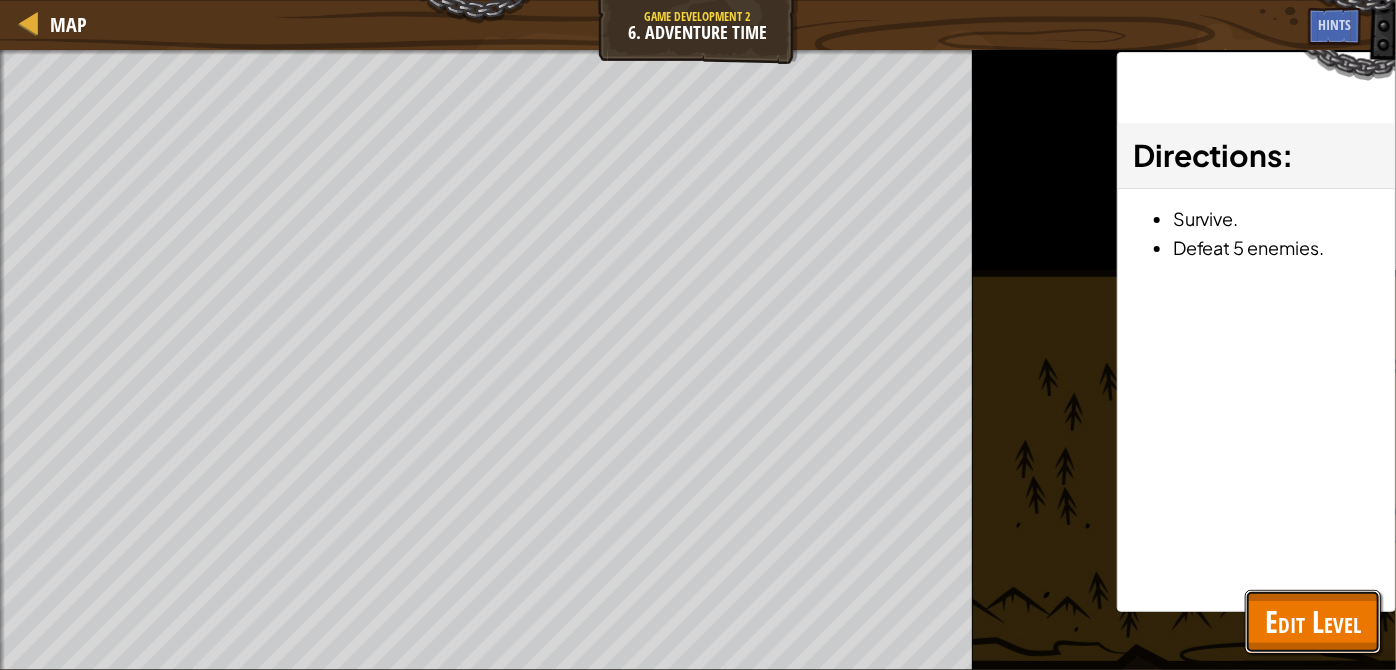 click on "Edit Level" at bounding box center (1313, 621) 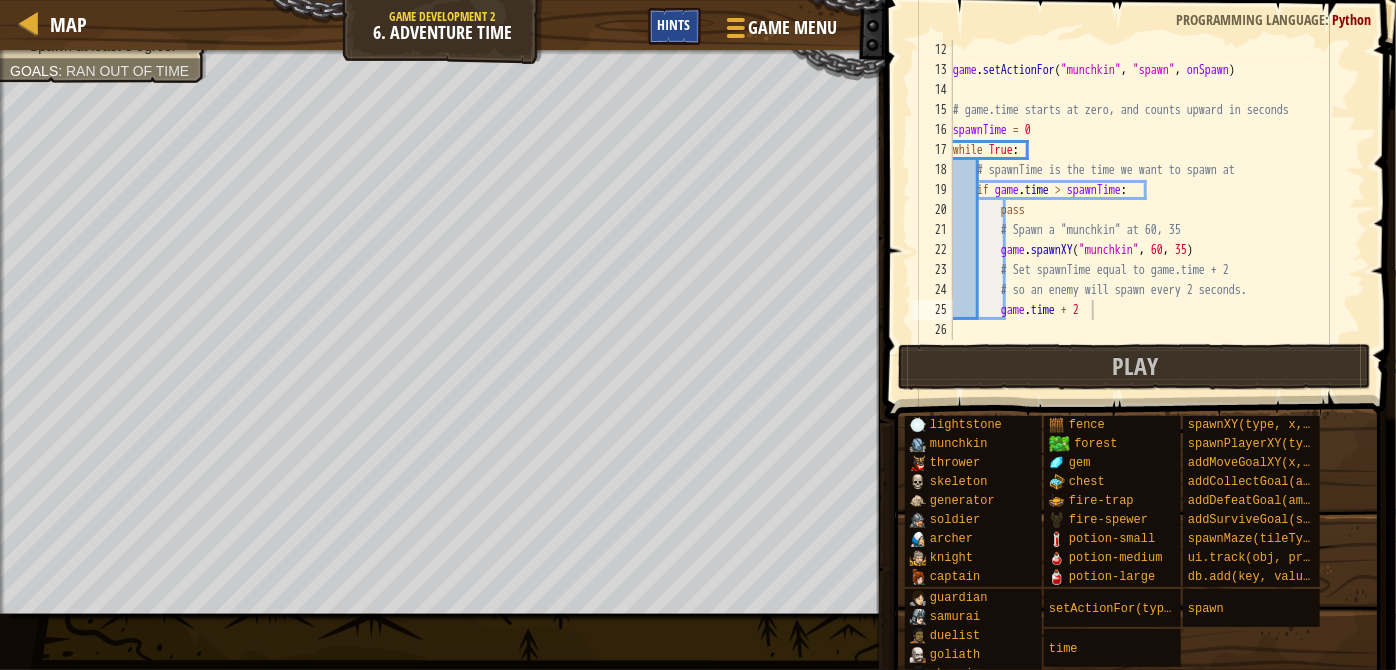 click on "Hints" at bounding box center (674, 24) 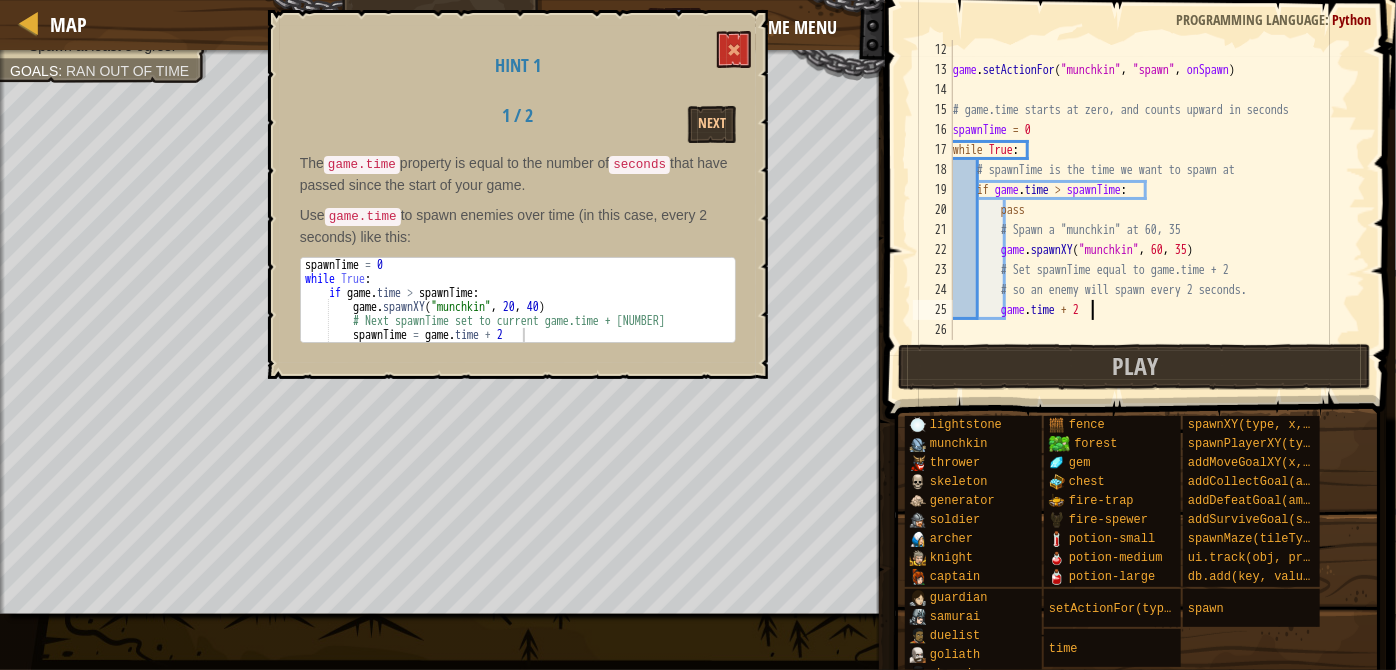 click on "Hint 1 1 / 2 Next The  game.time  property is equal to the number of  seconds  that have passed since the start of your game.
Use  game.time  to spawn enemies over time (in this case, every 2 seconds) like this:
1 2 3 4 5 6 spawnTime   =   0 while   True :      if   game . time   >   spawnTime :           game . spawnXY ( "munchkin" ,   20 ,   40 )           # Next spawnTime set to current game.time + 2           spawnTime   =   game . time   +   2     הההההההההההההההההההההההההההההההההההההההההההההההההההההההההההההההההההההההההההההההההההההההההההההההההההההההההההההההההההההההההההההההההההההההההההההההההההההההההההההההההההההההההההההההההההההההההההההההההההההההההההההההההההההההההההההההההההההההההההההההההההההההההההההההה" at bounding box center (518, 194) 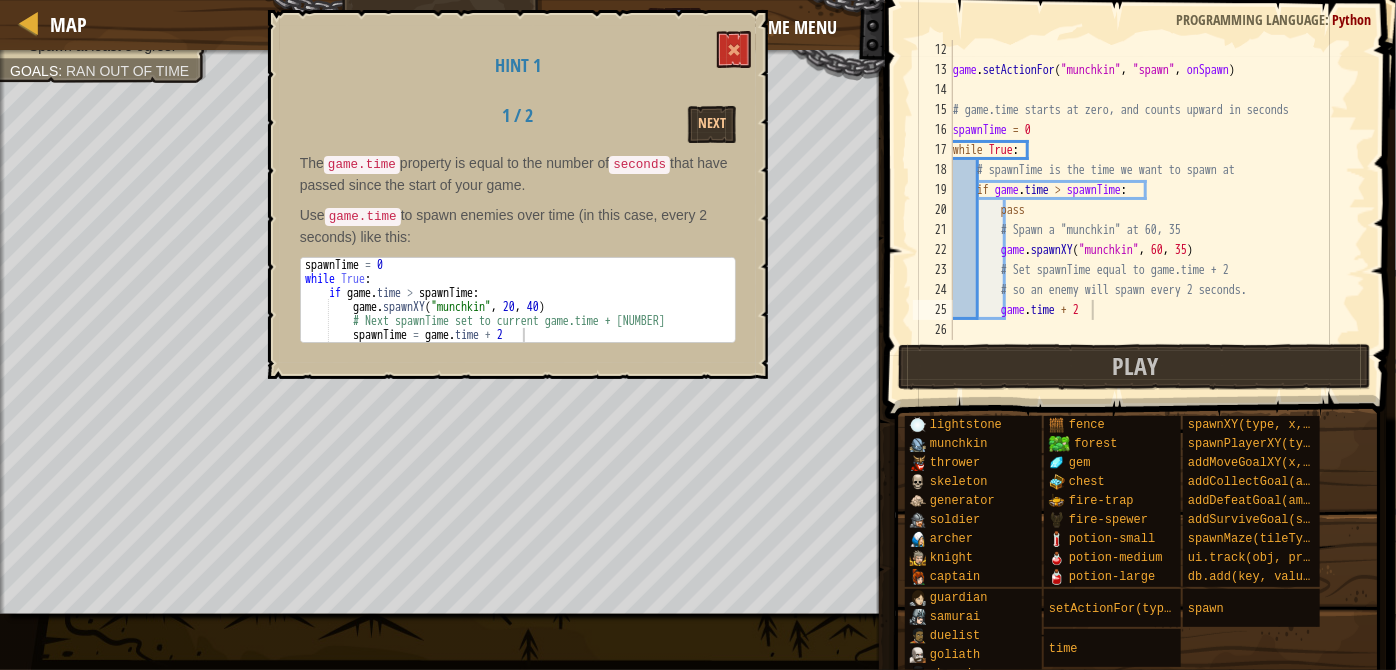 click on "game . setActionFor ( "munchkin" ,   "spawn" ,   onSpawn ) # game.time starts at zero, and counts upward in seconds spawnTime   =   0 while   True :      # spawnTime is the time we want to spawn at      if   game . time   >   spawnTime :          pass          # Spawn a "munchkin" at 60, 35          game . spawnXY ( "munchkin" ,   60 ,   35 )          # Set spawnTime equal to game.time + 2          # so an enemy will spawn every 2 seconds.          game . time   +   2" at bounding box center (1150, 210) 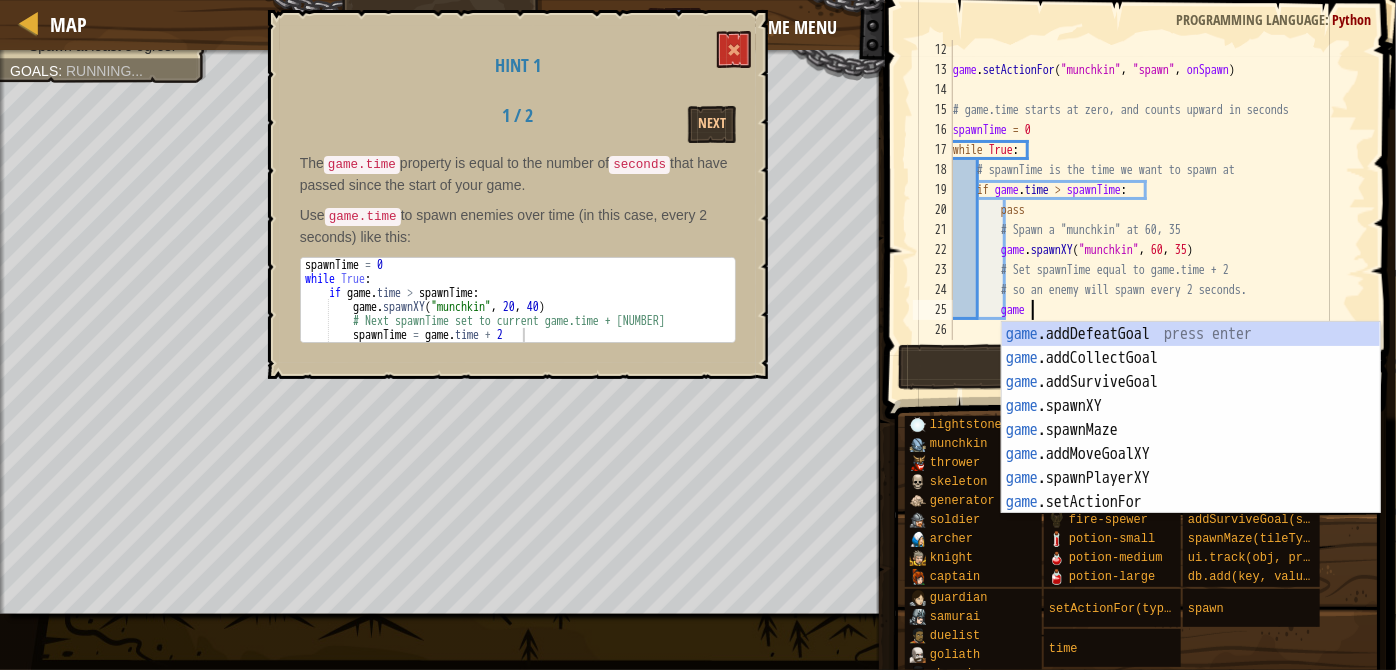 type on "g" 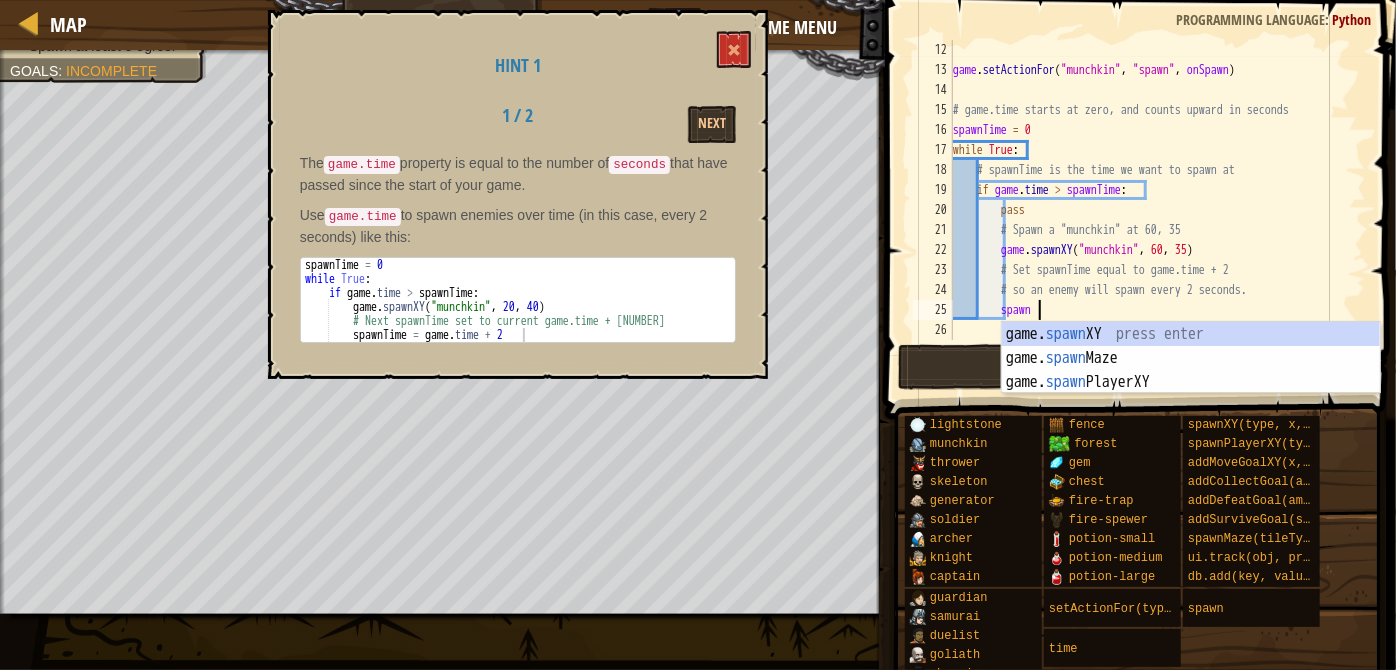 scroll, scrollTop: 9, scrollLeft: 5, axis: both 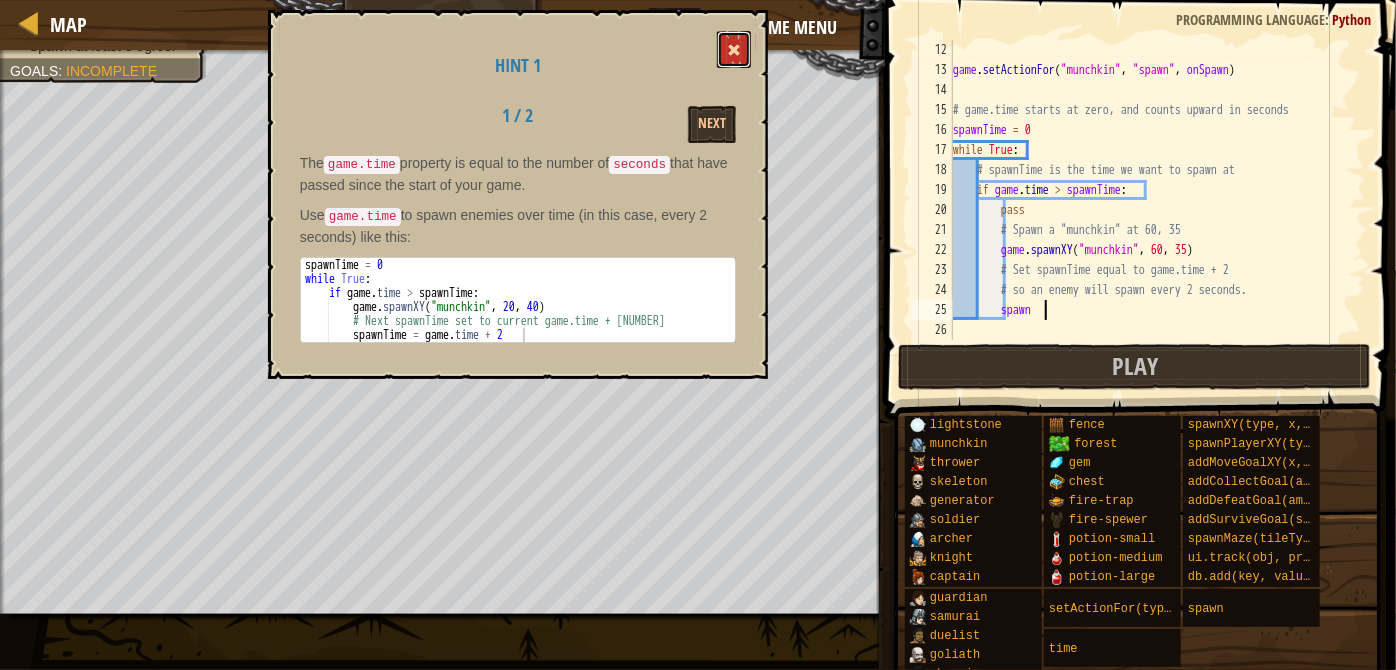 click at bounding box center (734, 49) 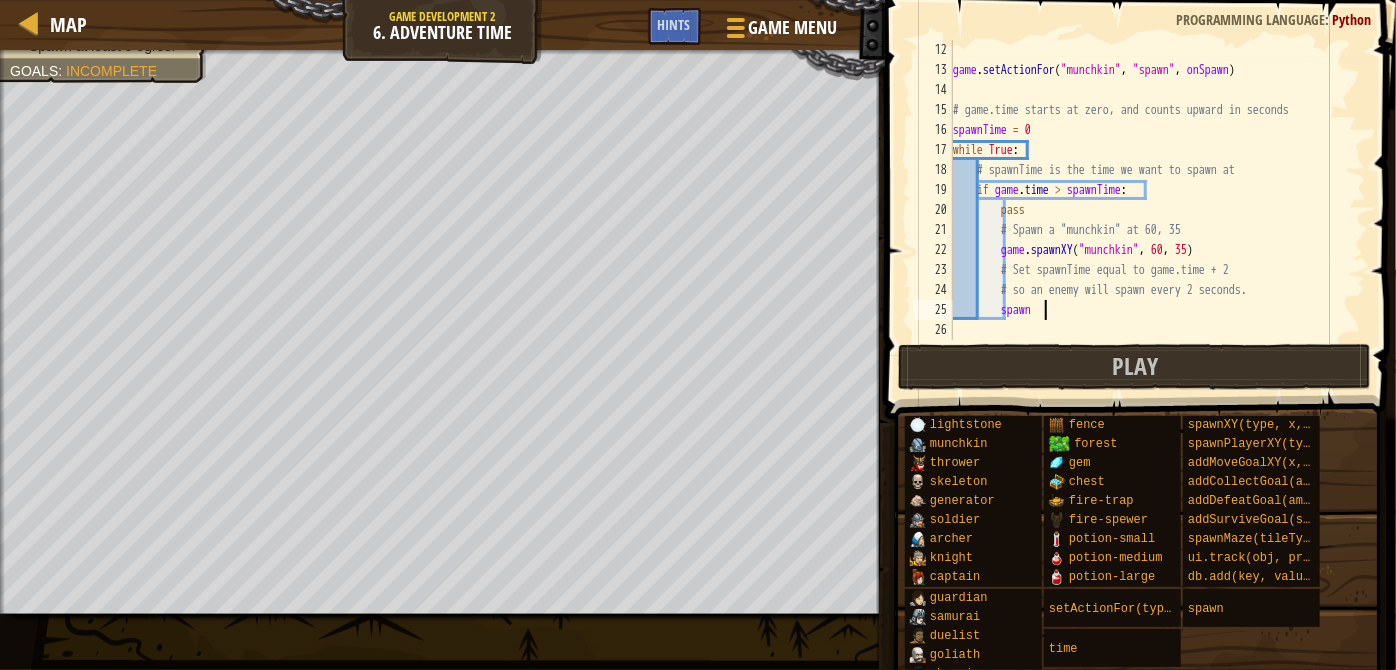 click on "game . setActionFor ( "munchkin" ,   "spawn" ,   onSpawn ) # game.time starts at zero, and counts upward in seconds spawnTime   =   0 while   True :      # spawnTime is the time we want to spawn at      if   game . time   >   spawnTime :          pass          # Spawn a "munchkin" at 60, 35          game . spawnXY ( "munchkin" ,   60 ,   35 )          # Set spawnTime equal to game.time + 2          # so an enemy will spawn every 2 seconds.          spawn" at bounding box center [1150, 210] 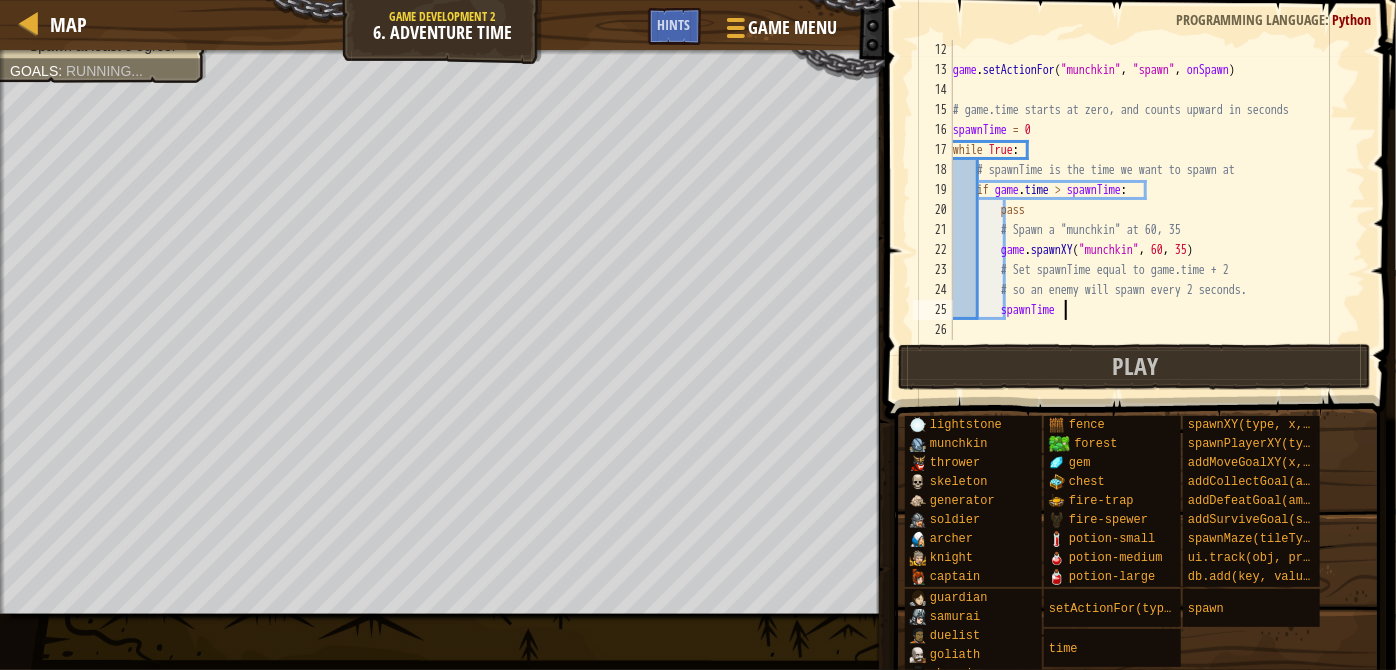 scroll, scrollTop: 9, scrollLeft: 8, axis: both 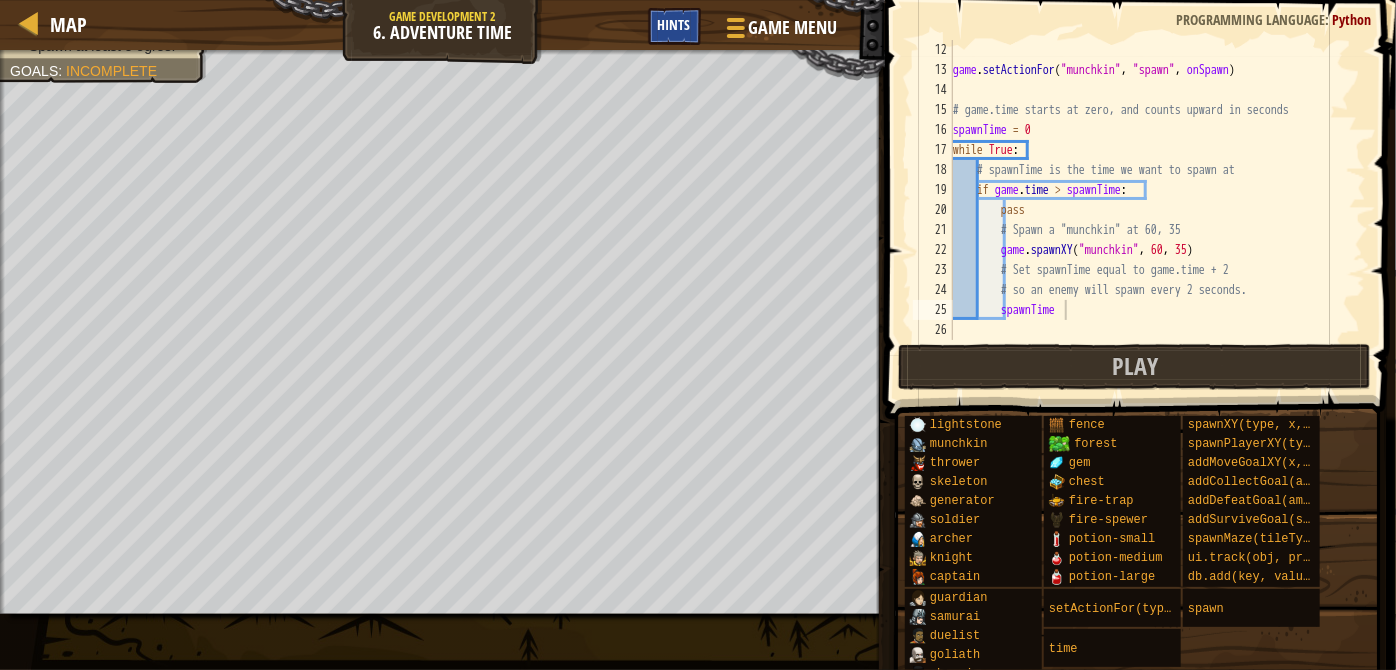 click on "Hints" at bounding box center [674, 26] 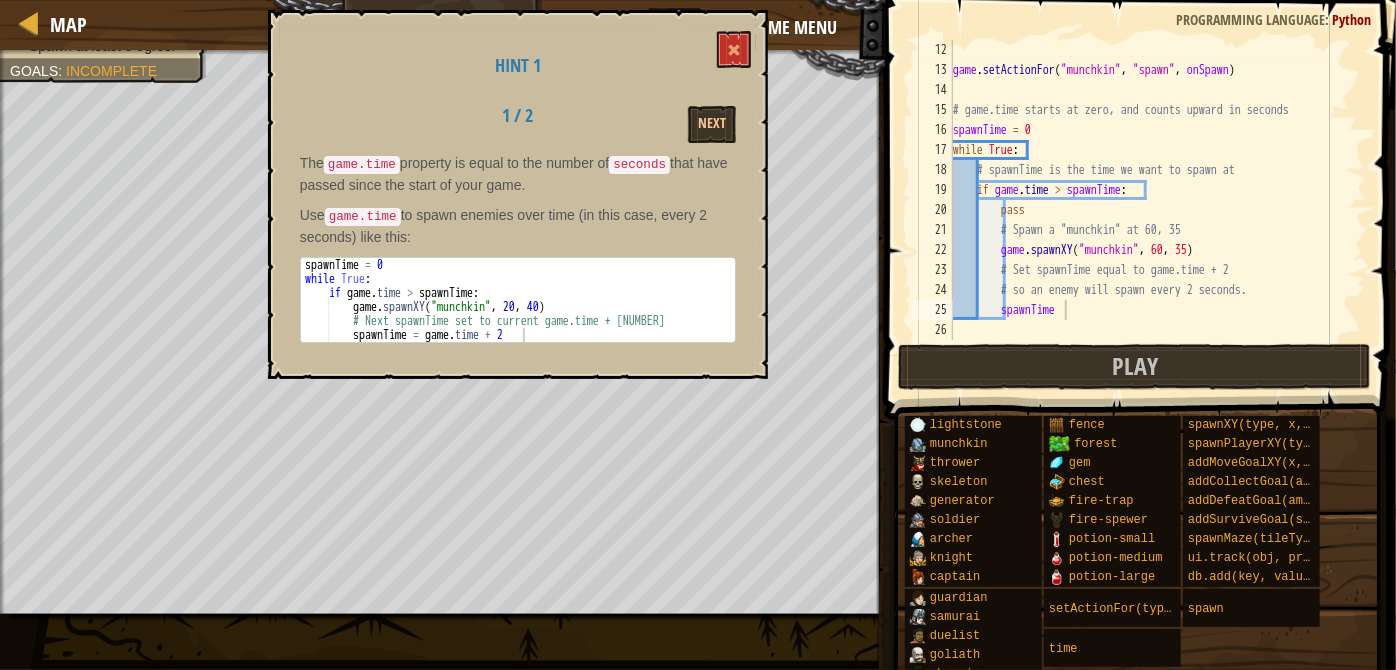click on "Hint 1 1 / 2 Next The  game.time  property is equal to the number of  seconds  that have passed since the start of your game.
Use  game.time  to spawn enemies over time (in this case, every 2 seconds) like this:
spawnTime   =   0 while   True :      if   game . time   >   spawnTime :           game . spawnXY ( "munchkin" ,   20 ,   40 )           # Next spawnTime set to current game.time + 2           spawnTime   =   game . time   +   2     הההההההההההההההההההההההההההההההההההההההההההההההההההההההההההההההההההההההההההההההההההההההההההההההההההההההההההההההההההההההההההההההההההההההההההההההההההההההההההההההההההההההההההההההההההההההההההההההההההההההההההההההההההההההההההההההההההההההההההההההההההההההההההההההה" at bounding box center [518, 194] 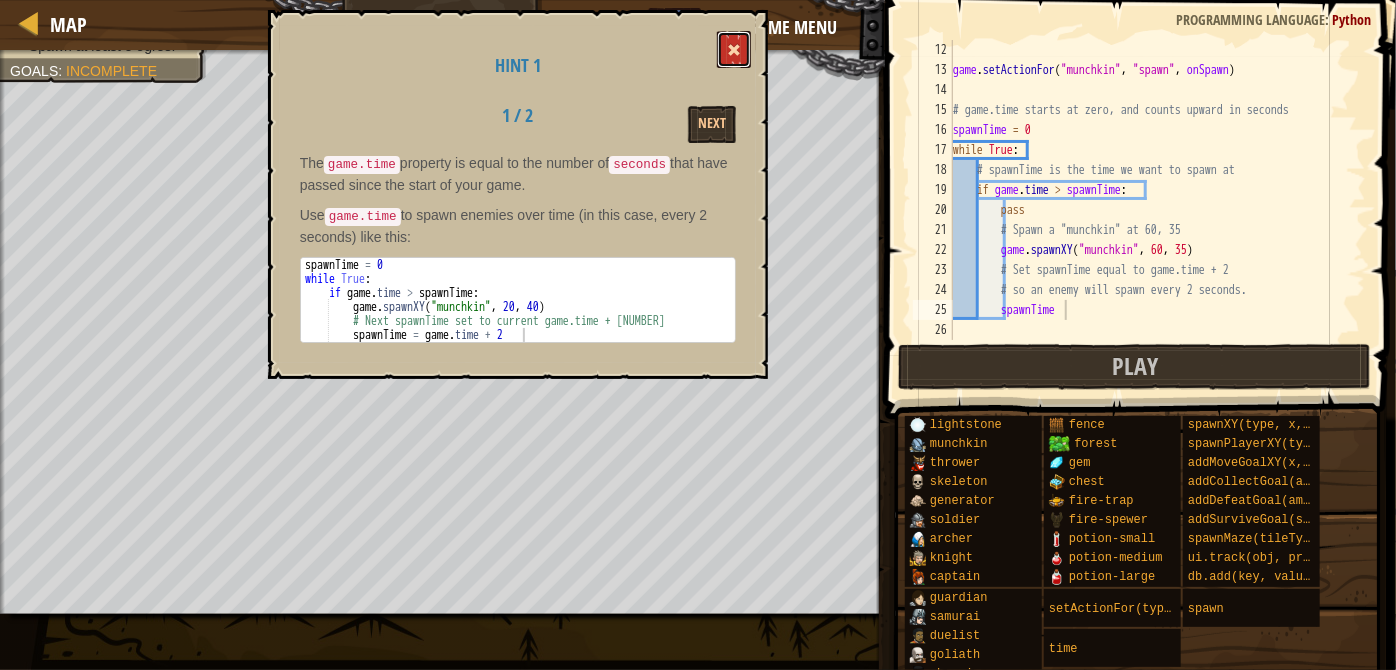 click at bounding box center (734, 49) 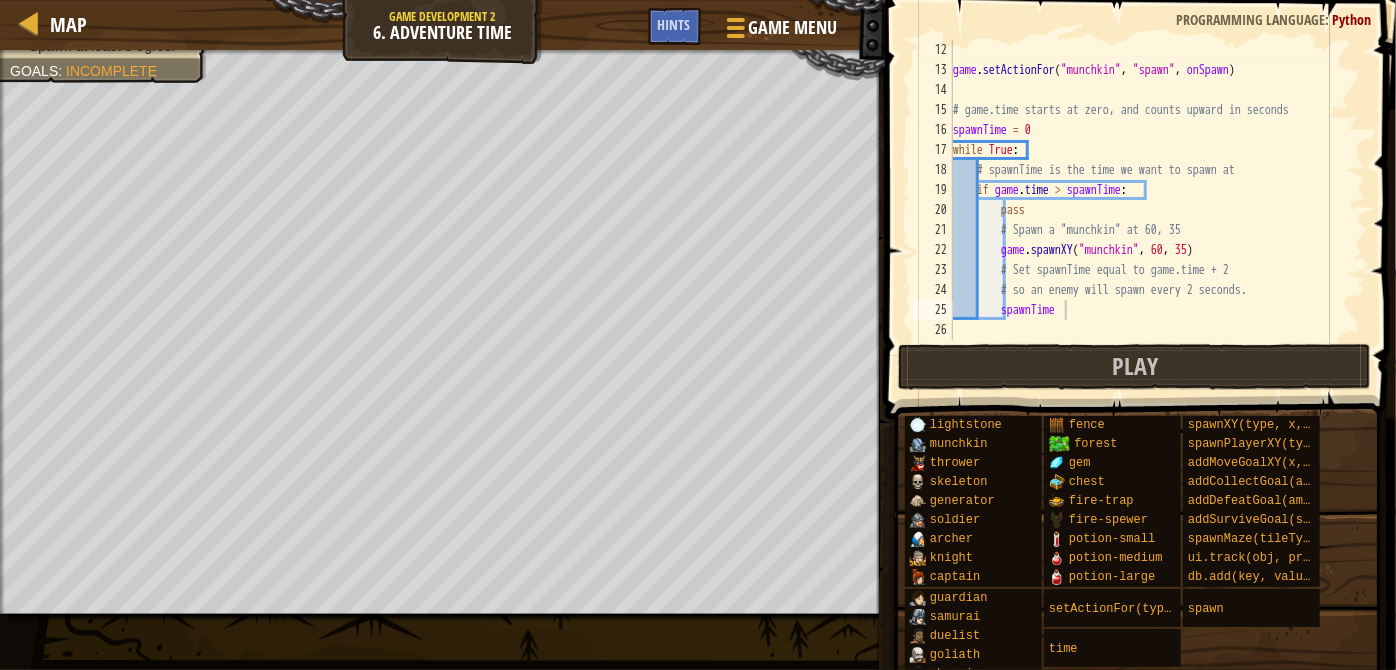 click on "game . setActionFor ( "munchkin" ,   "spawn" ,   onSpawn ) # game.time starts at zero, and counts upward in seconds spawnTime   =   0 while   True :      # spawnTime is the time we want to spawn at      if   game . time   >   spawnTime :          pass          # Spawn a "munchkin" at 60, 35          game . spawnXY ( "munchkin" ,   60 ,   35 )          # Set spawnTime equal to game.time + 2          # so an enemy will spawn every 2 seconds.          spawnTime" at bounding box center [1150, 210] 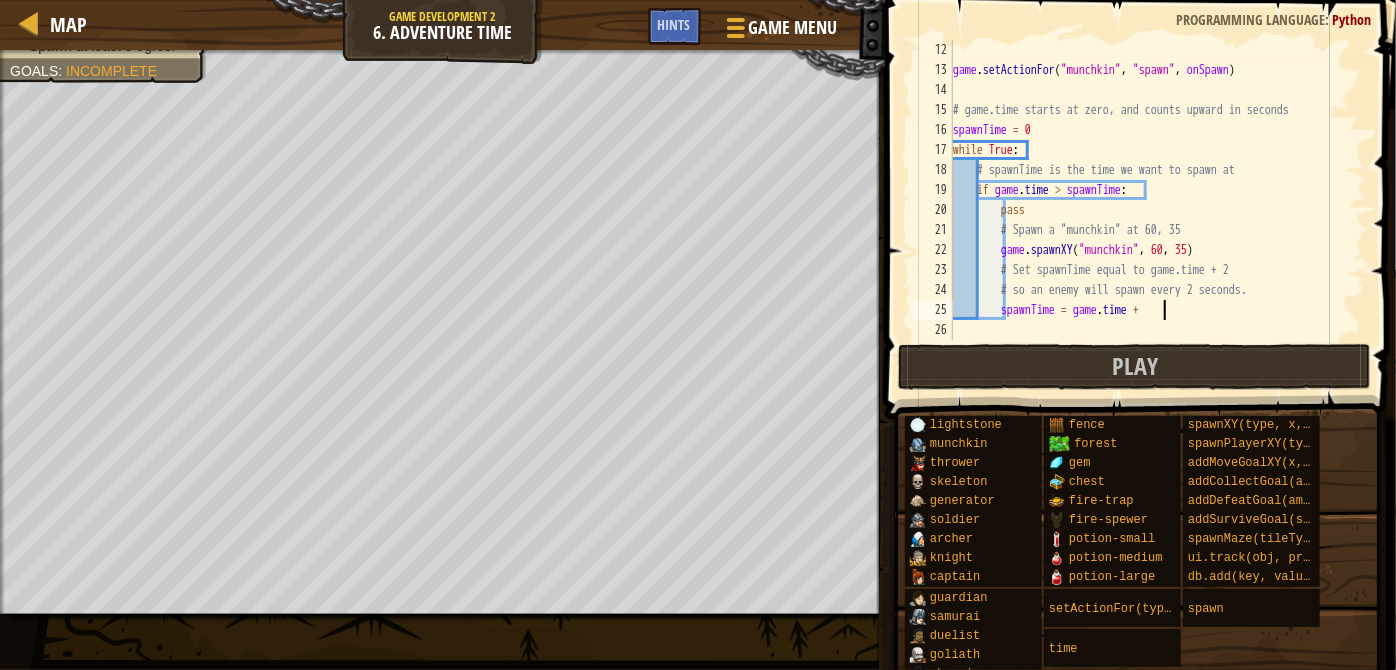 scroll, scrollTop: 9, scrollLeft: 16, axis: both 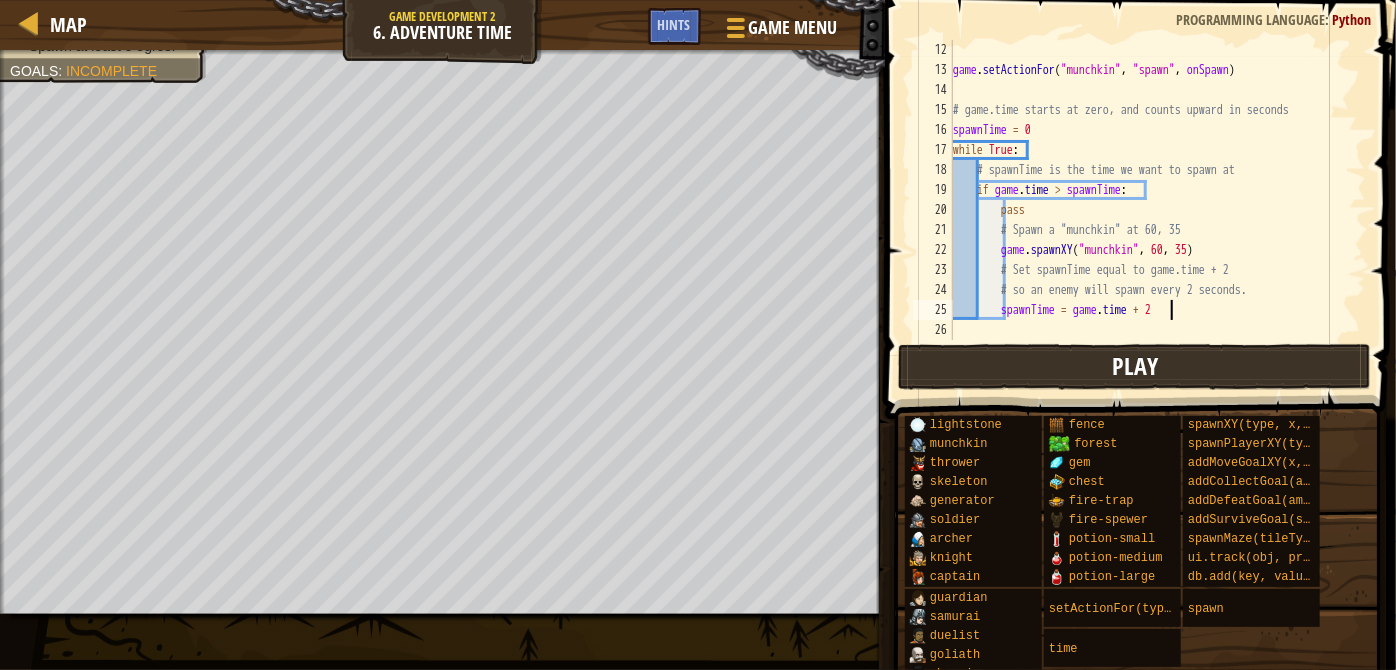 type on "spawnTime = game.time + 2" 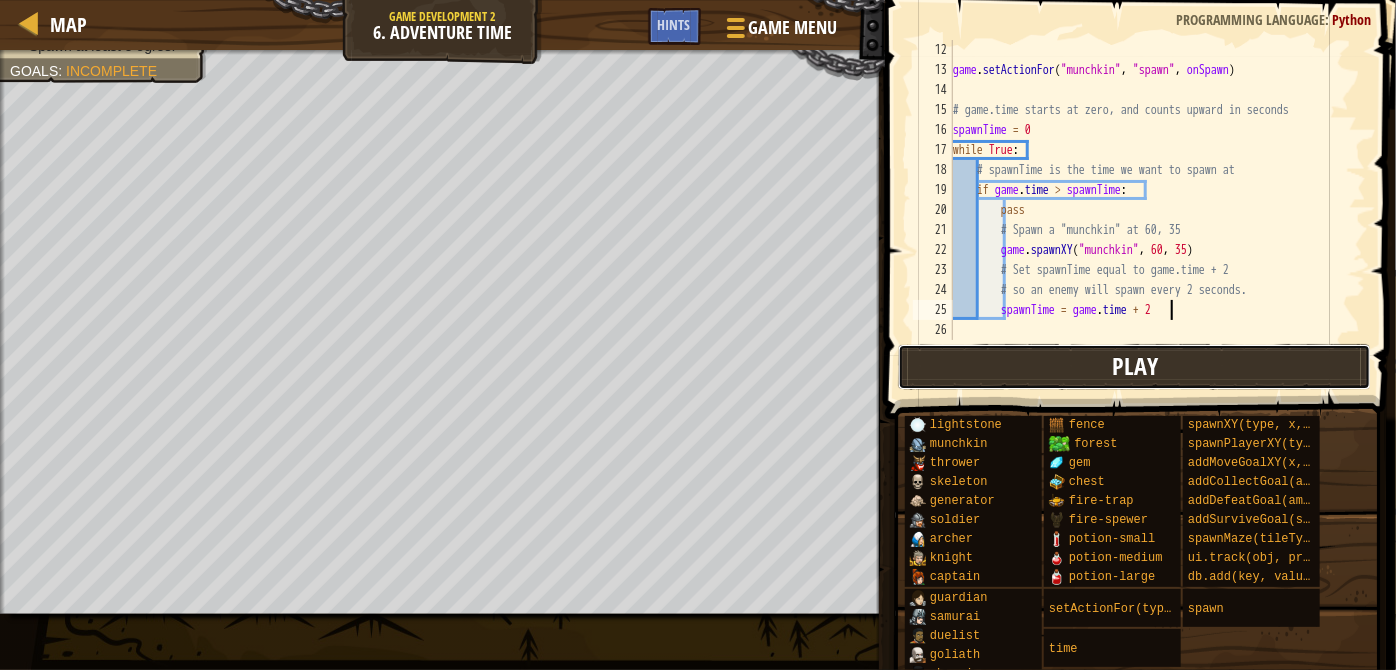 click on "Play" at bounding box center (1134, 367) 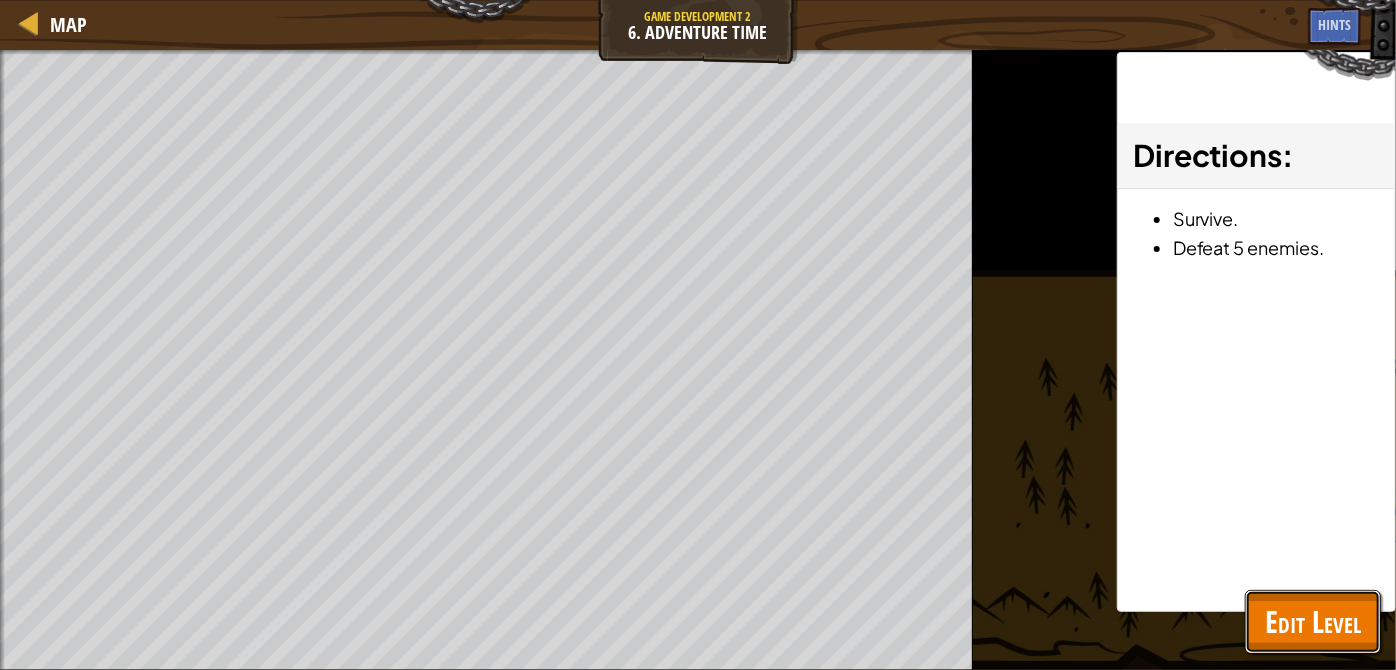 click on "Edit Level" at bounding box center [1313, 622] 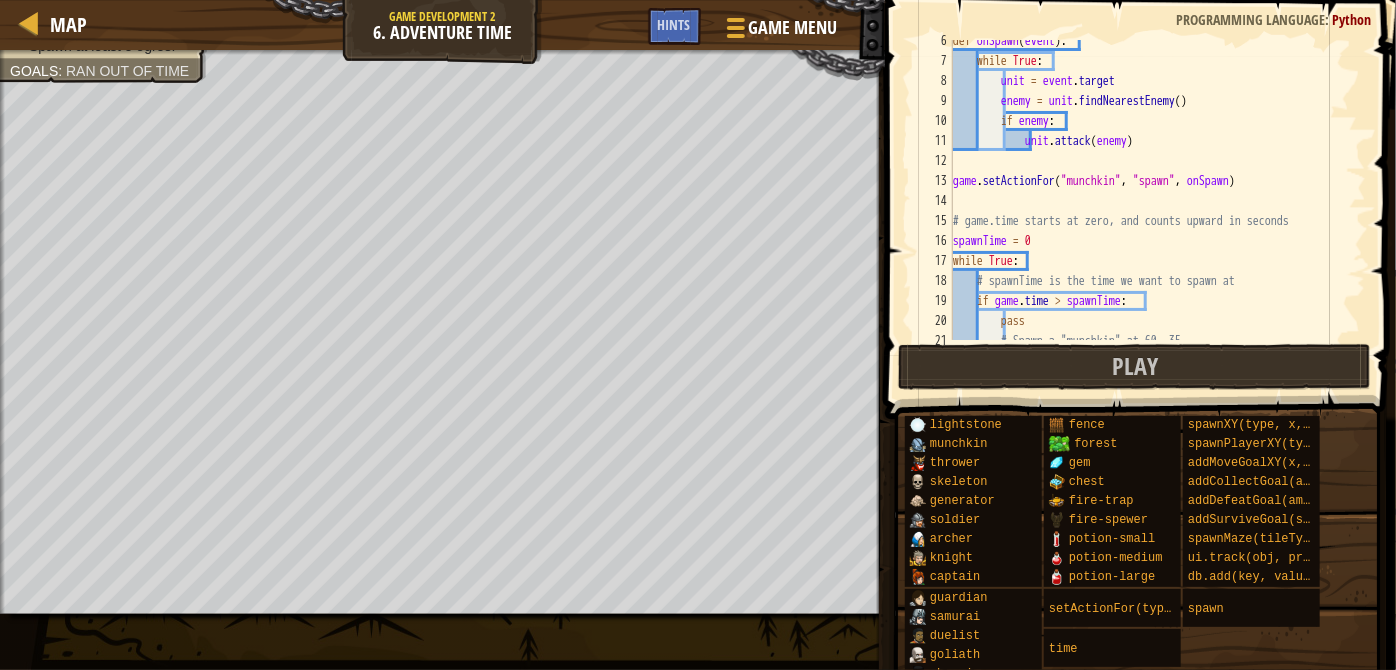scroll, scrollTop: 109, scrollLeft: 0, axis: vertical 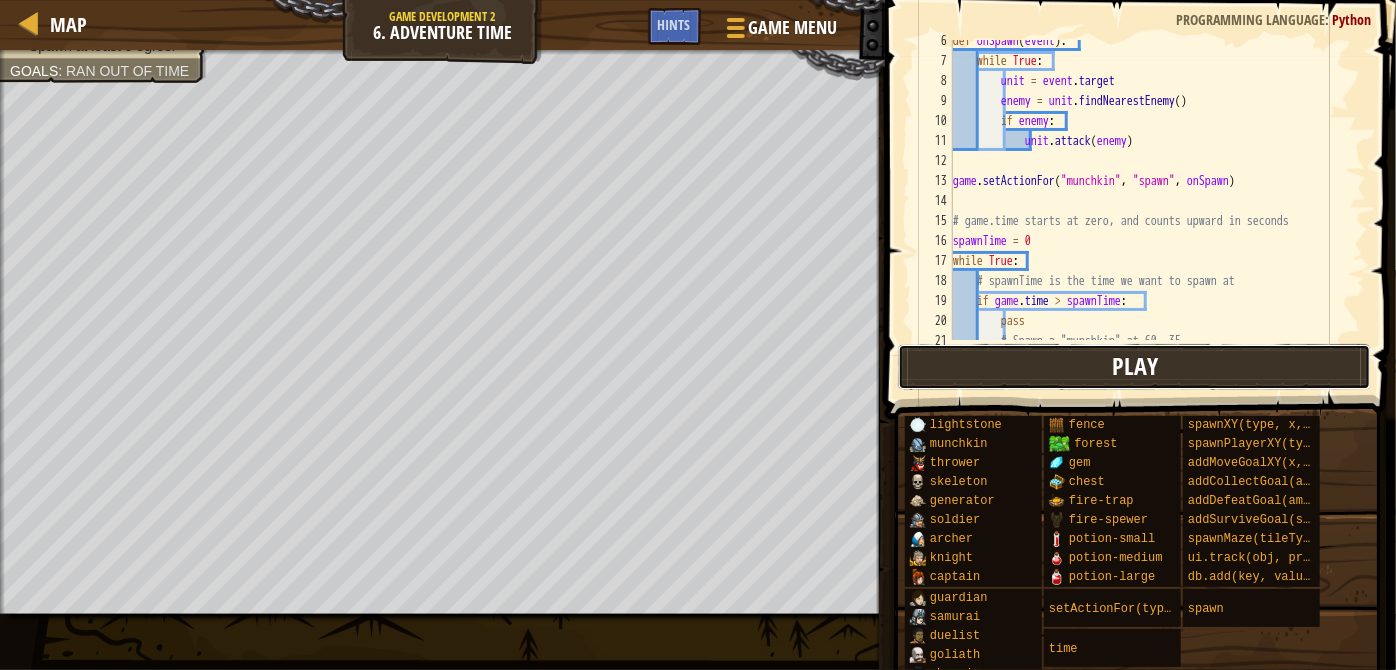 click on "Play" at bounding box center [1134, 367] 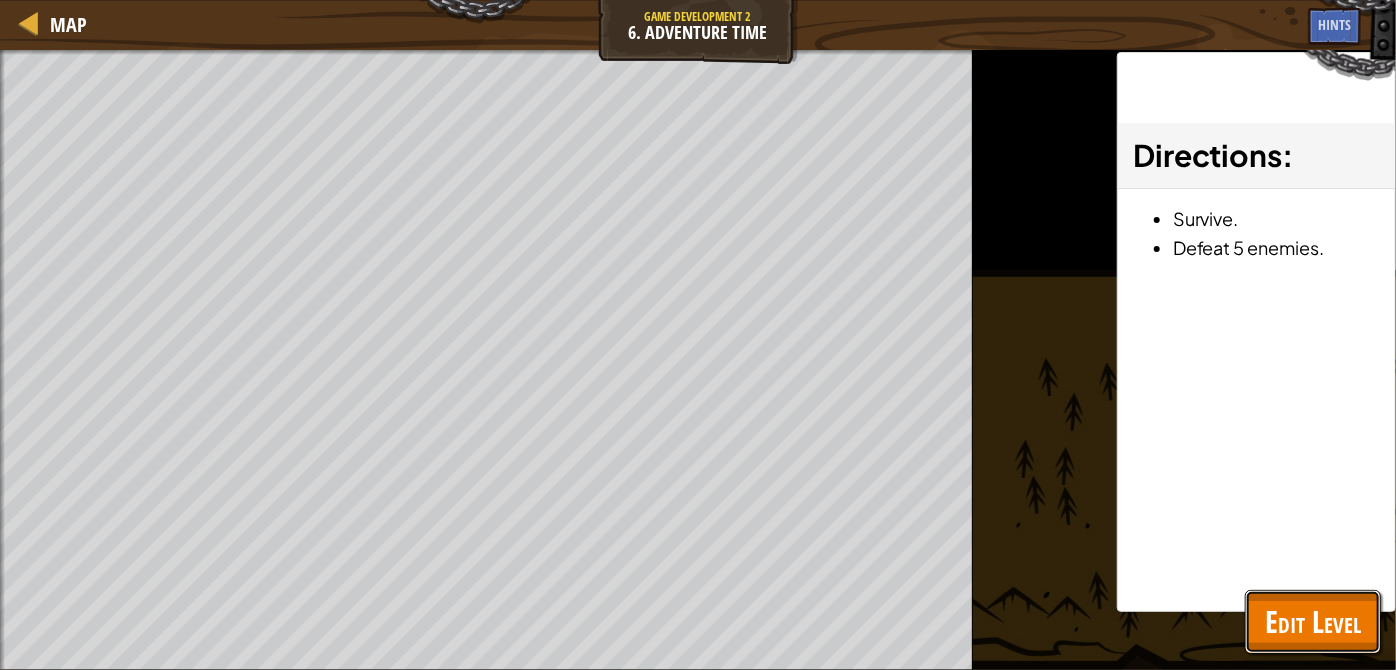 click on "Edit Level" at bounding box center [1313, 621] 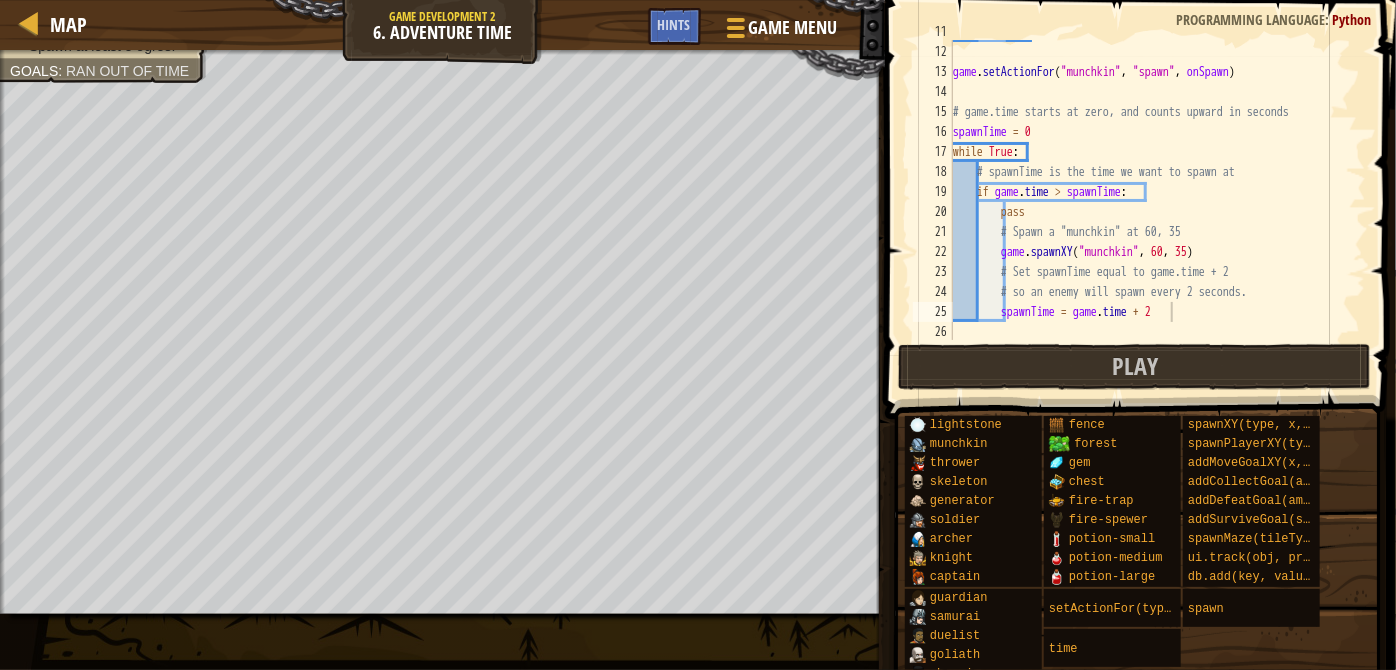 scroll, scrollTop: 218, scrollLeft: 0, axis: vertical 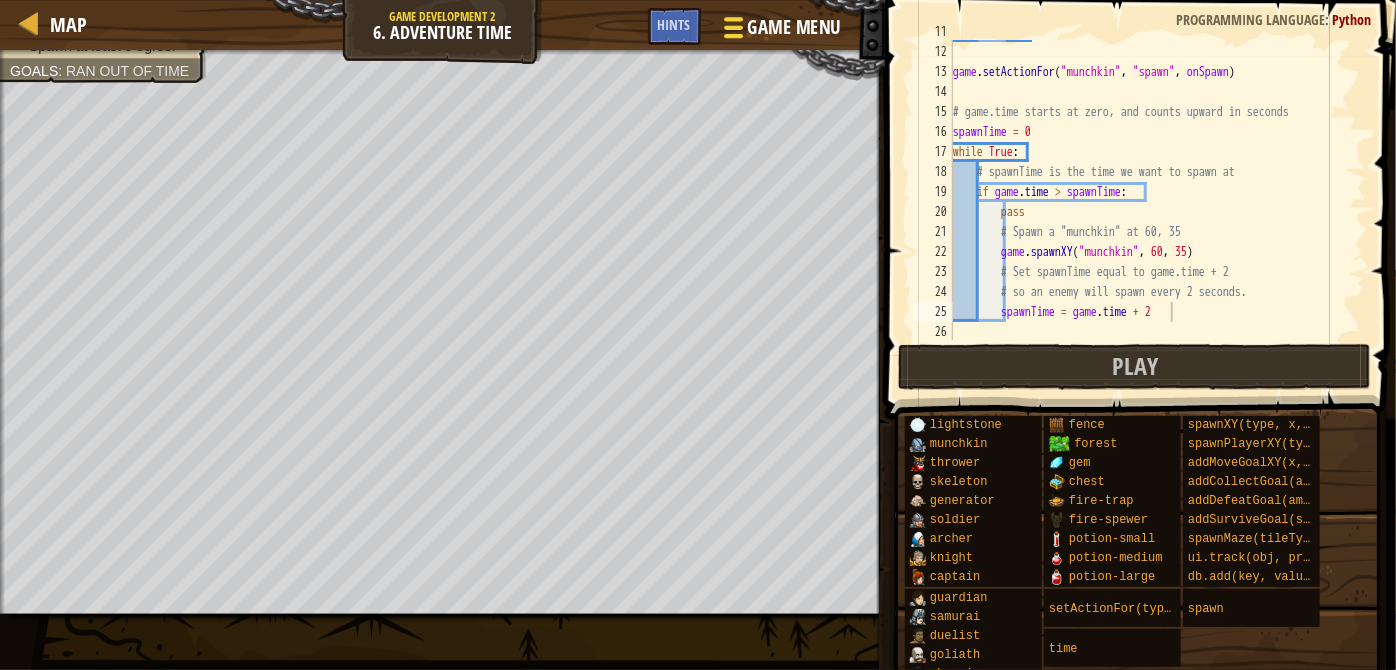 click on "Game Menu" at bounding box center (793, 27) 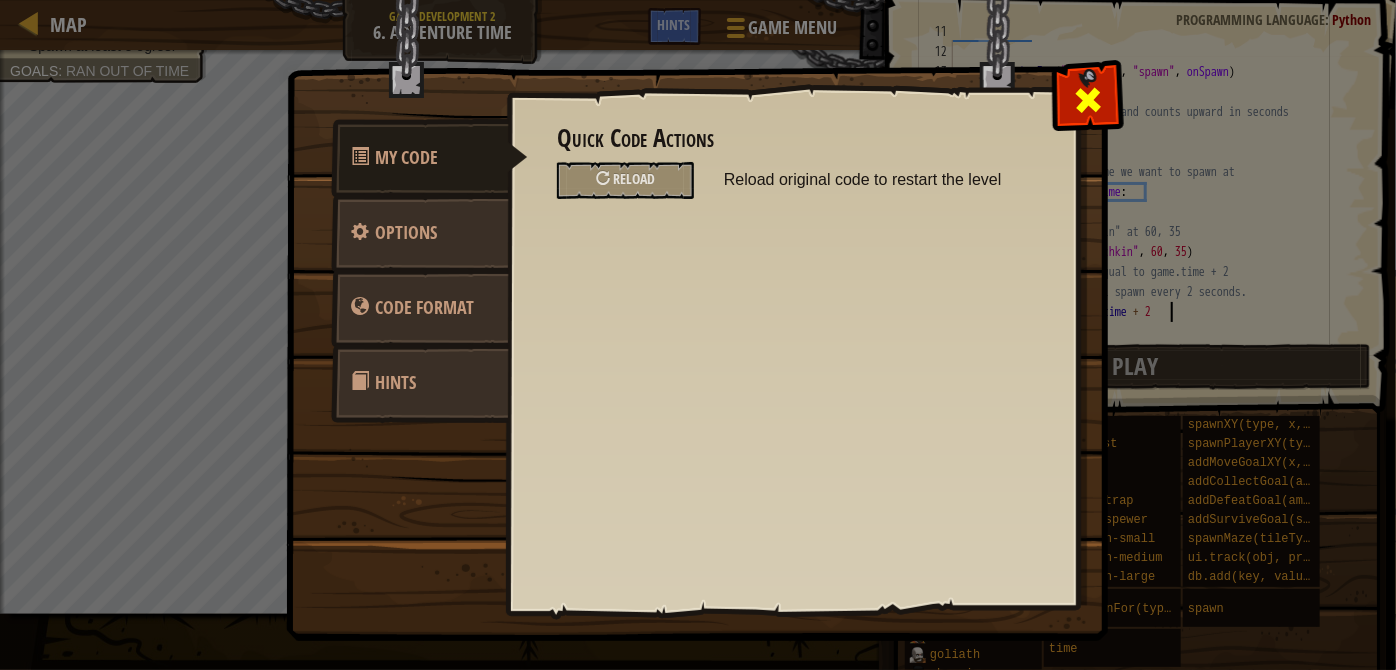 click at bounding box center (1088, 100) 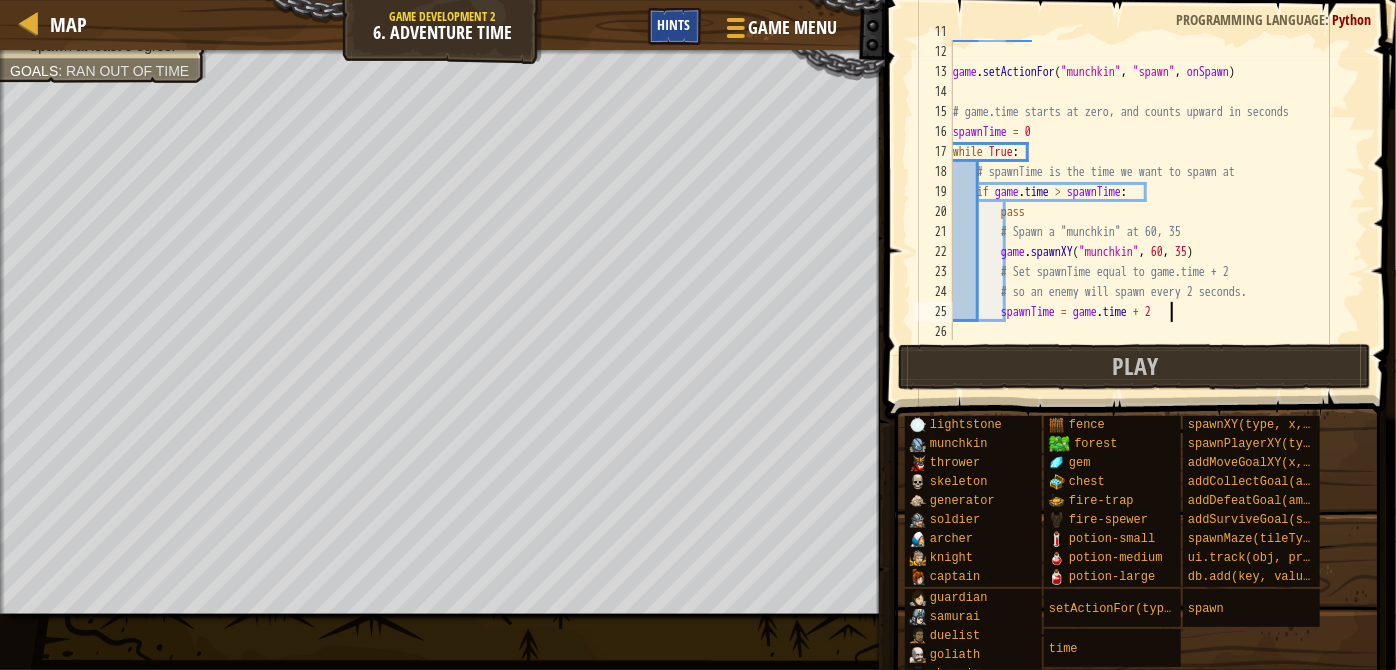 click on "Hints" at bounding box center (674, 24) 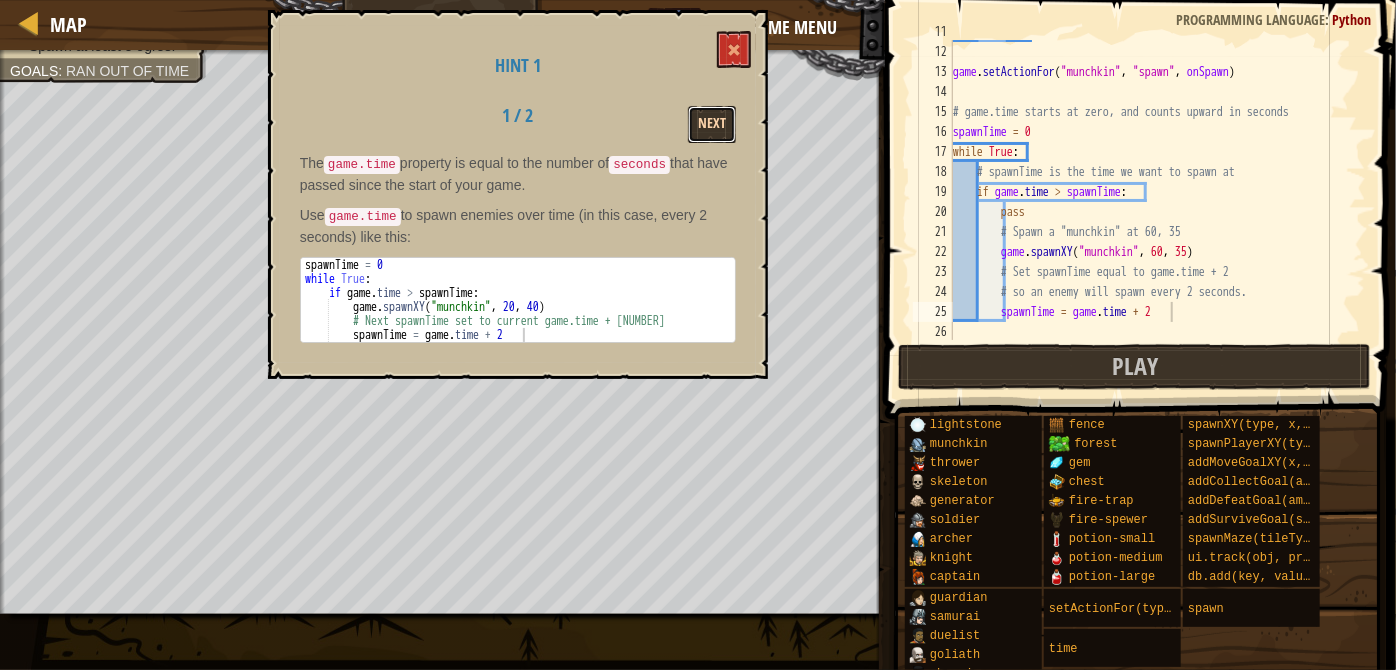 click on "Next" at bounding box center [712, 124] 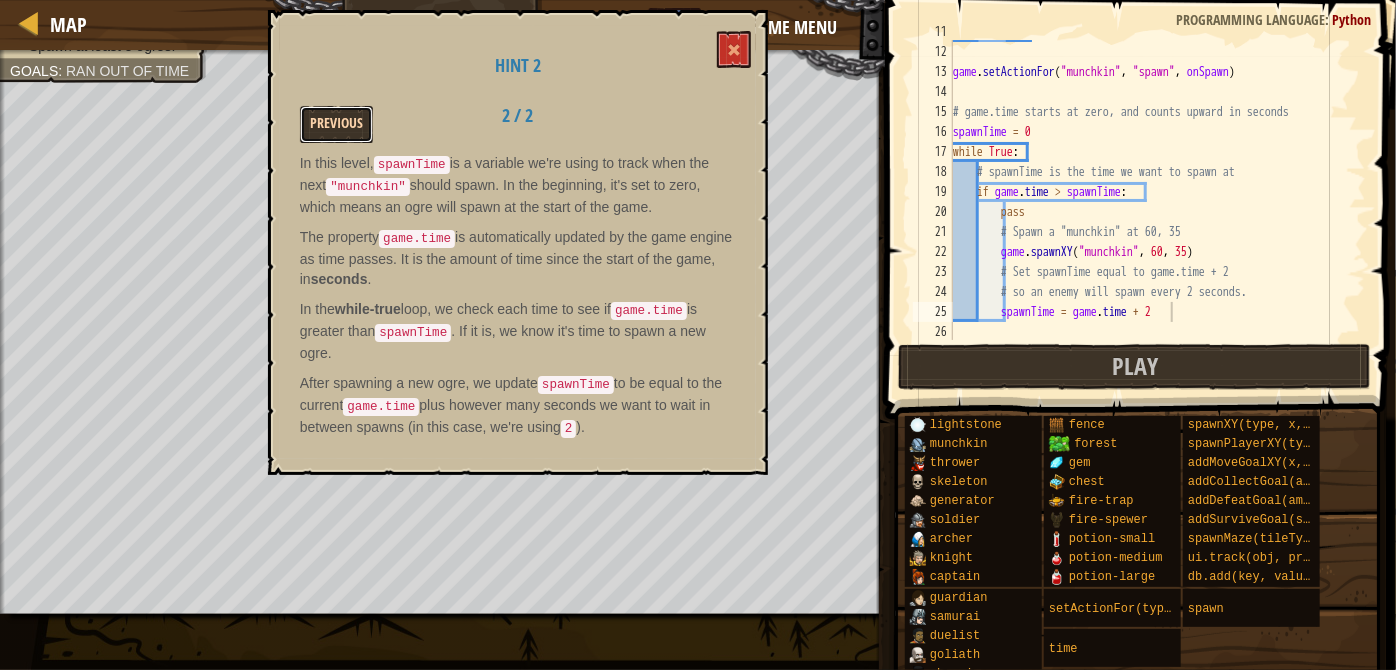 click on "Previous" at bounding box center [336, 124] 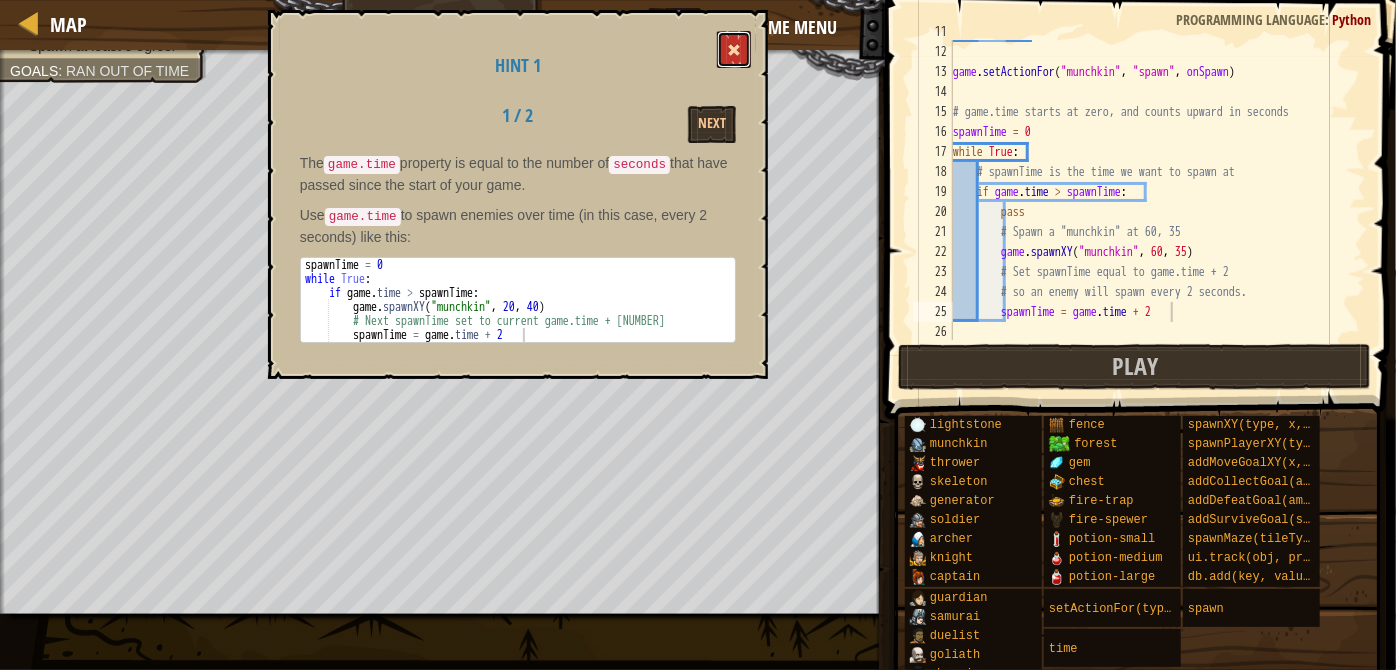click at bounding box center [734, 49] 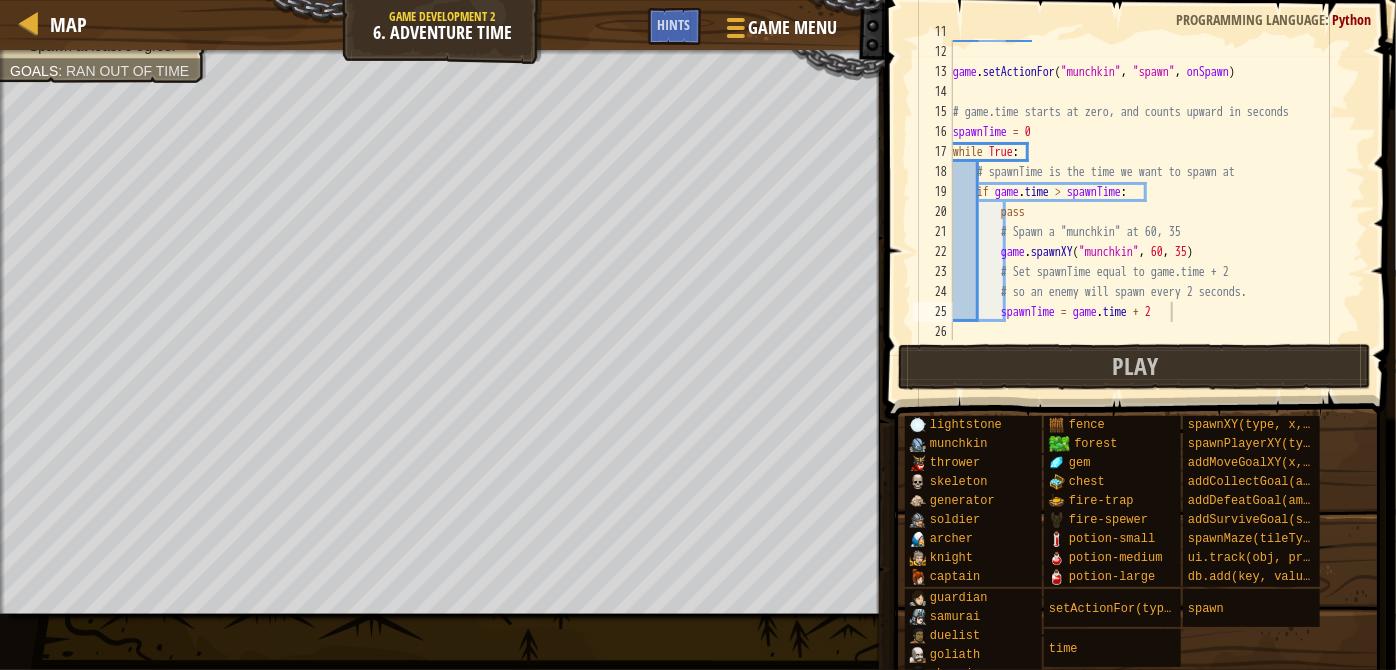 scroll, scrollTop: 219, scrollLeft: 0, axis: vertical 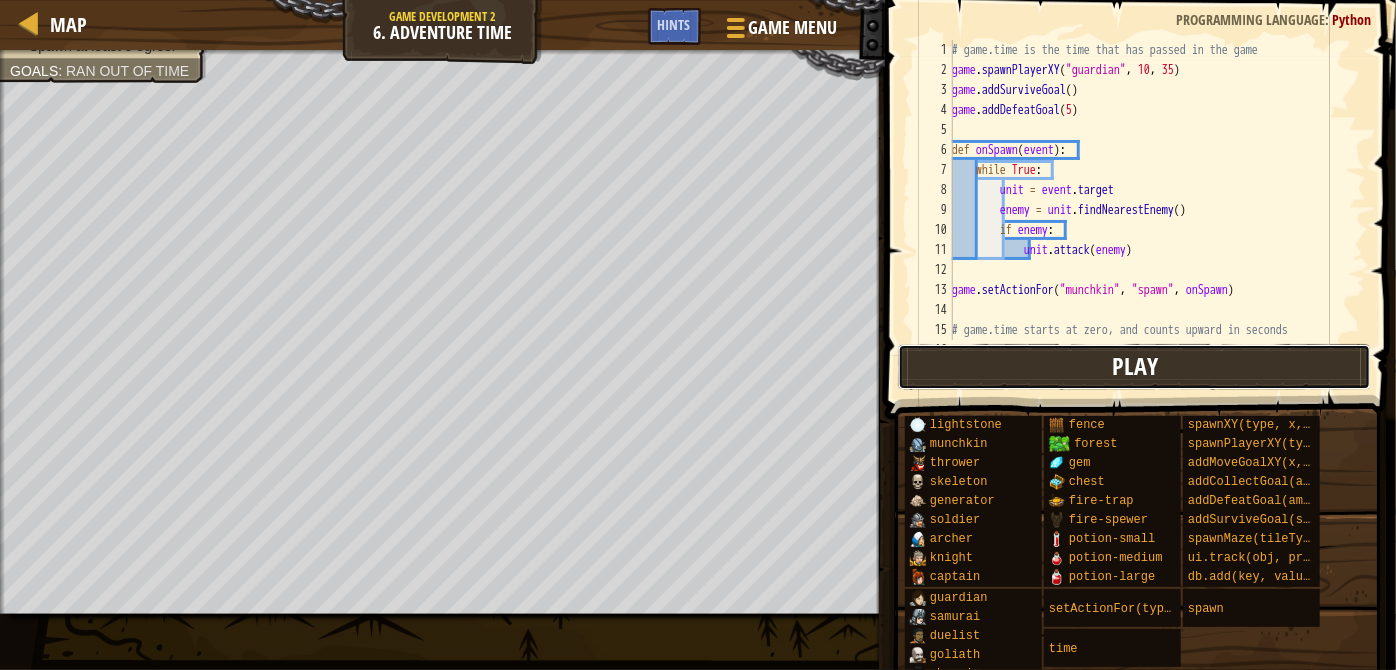 click on "Play" at bounding box center [1134, 367] 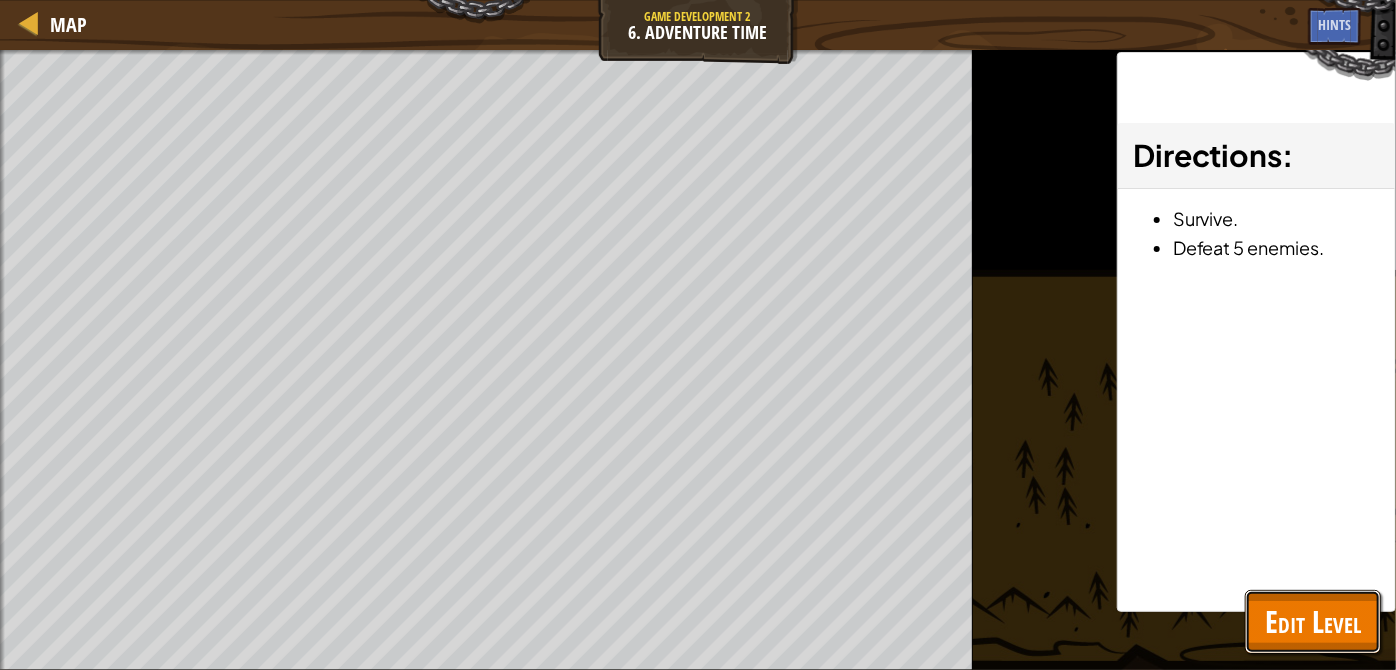 click on "Edit Level" at bounding box center [1313, 621] 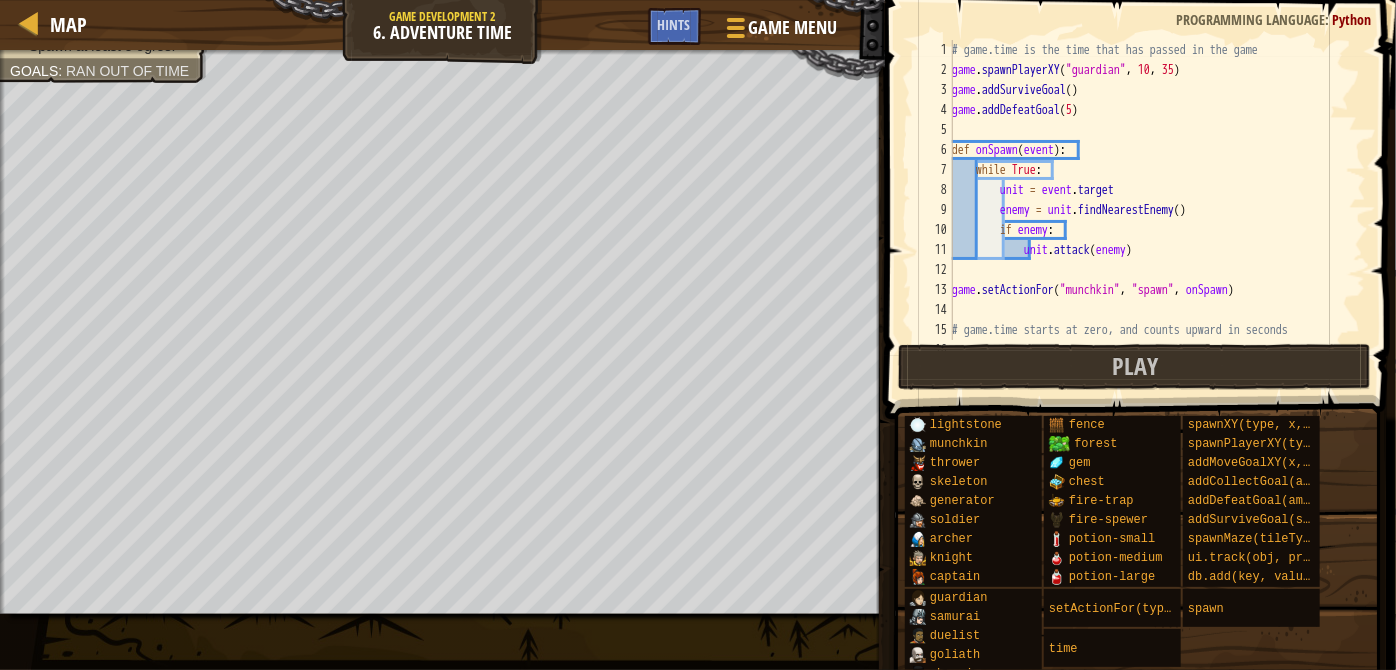 drag, startPoint x: 1368, startPoint y: 115, endPoint x: 1370, endPoint y: 146, distance: 31.06445 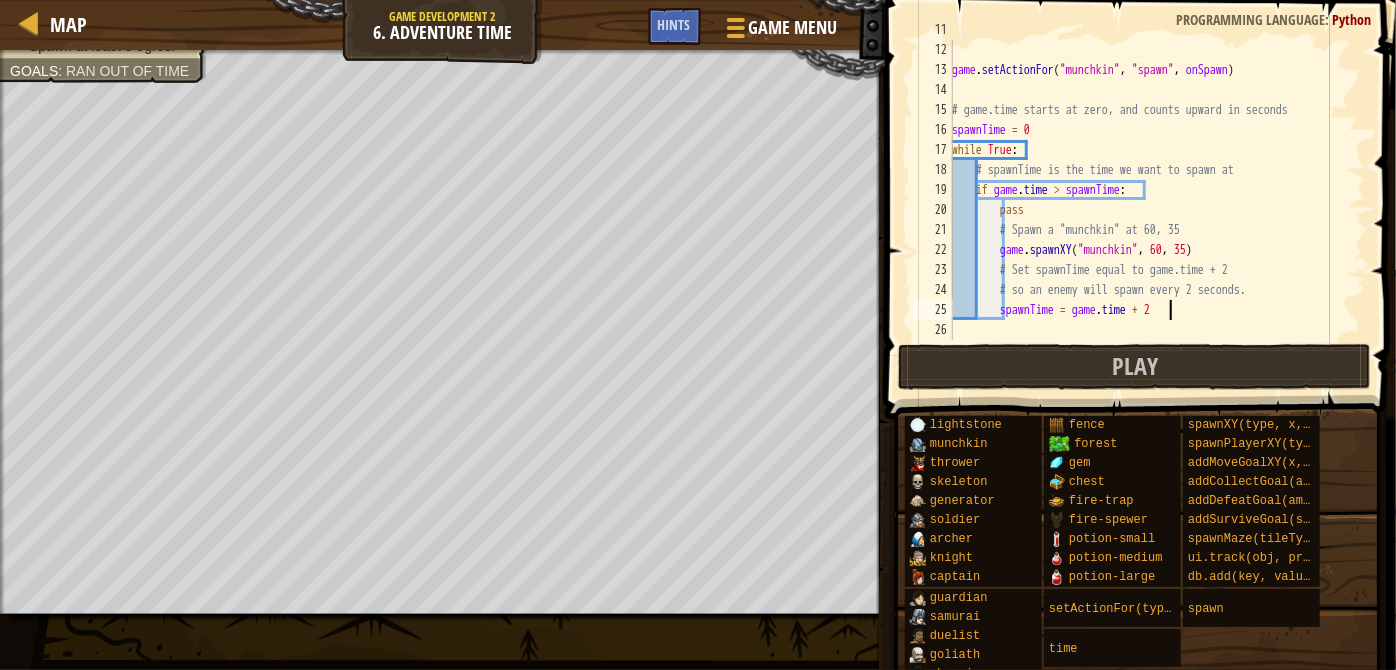 scroll, scrollTop: 219, scrollLeft: 0, axis: vertical 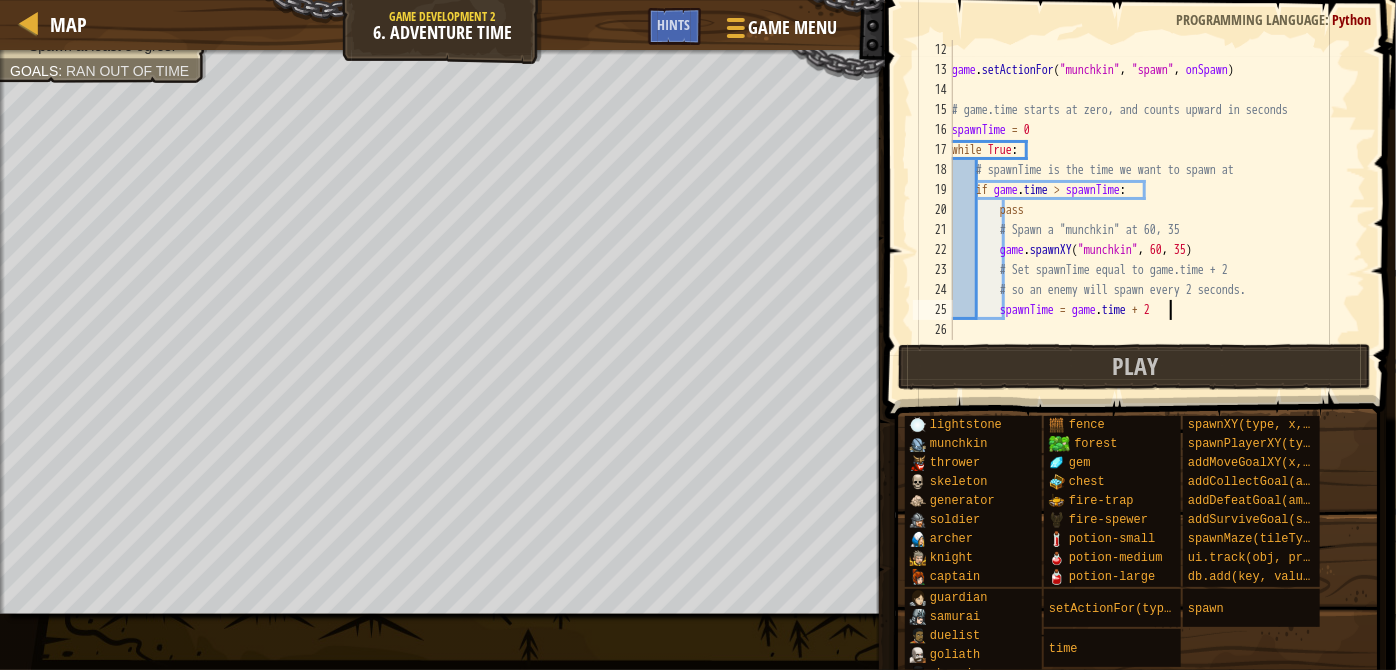 click on "game . setActionFor ( "munchkin" ,   "spawn" ,   onSpawn ) # game.time starts at zero, and counts upward in seconds spawnTime   =   0 while   True :      # spawnTime is the time we want to spawn at      if   game . time   >   spawnTime :          pass          # Spawn a "munchkin" at 60, 35          game . spawnXY ( "munchkin" ,   60 ,   35 )          # Set spawnTime equal to game.time + 2          # so an enemy will spawn every 2 seconds.          spawnTime   =   game . time   +   2" at bounding box center [1150, 210] 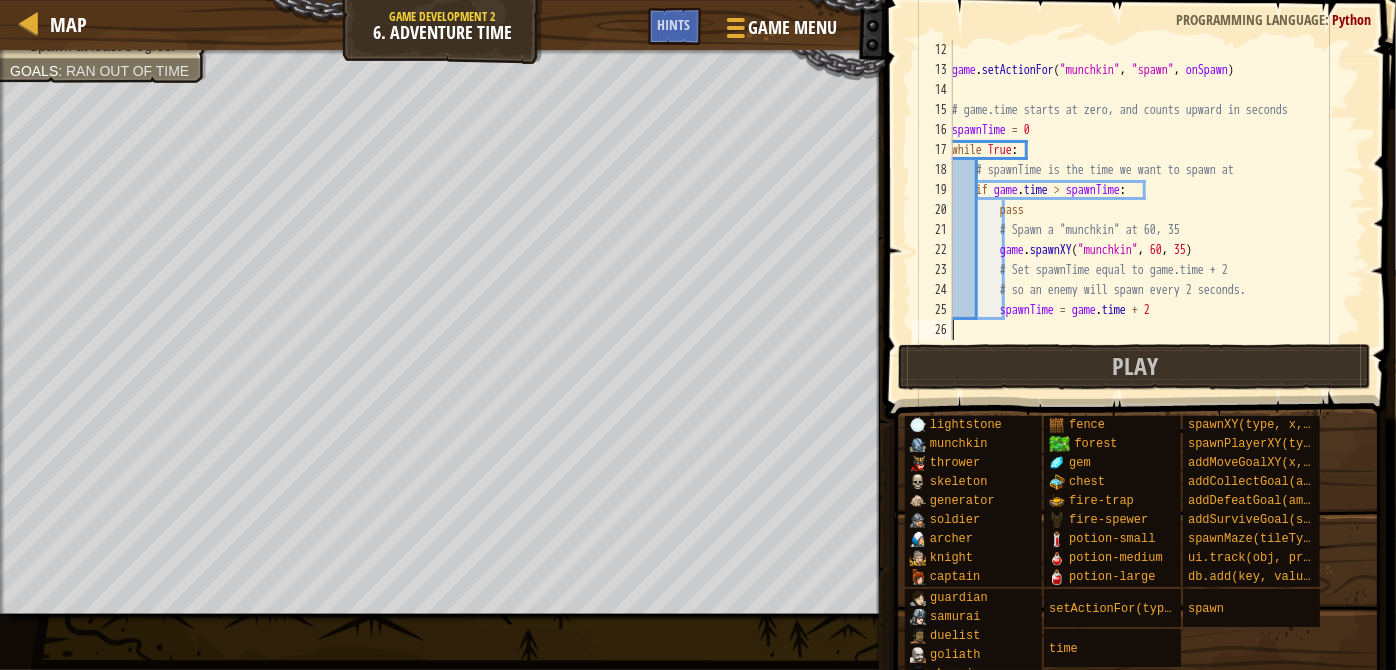scroll, scrollTop: 9, scrollLeft: 0, axis: vertical 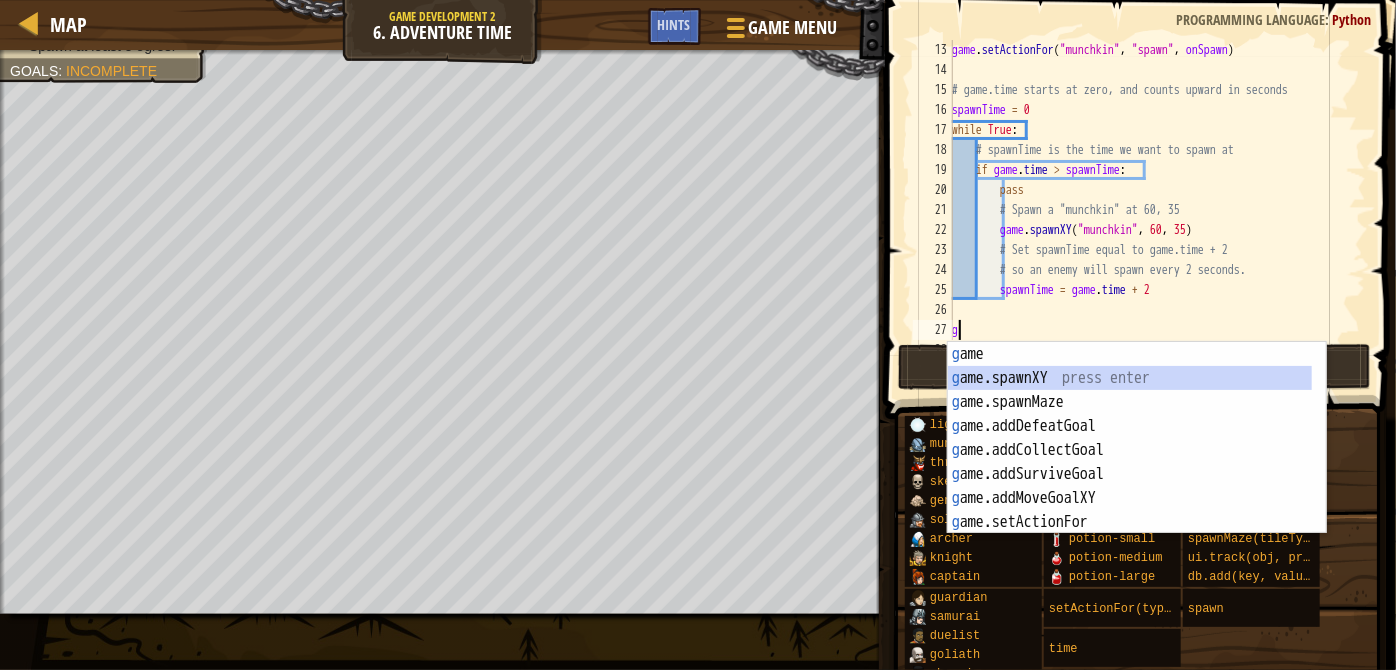 click on "g ame press enter g ame.spawnXY press enter g ame.spawnMaze press enter g ame.addDefeatGoal press enter g ame.addCollectGoal press enter g ame.addSurviveGoal press enter g ame.addMoveGoalXY press enter g ame.setActionFor press enter g ame.spawnPlayerXY press enter" at bounding box center (1130, 462) 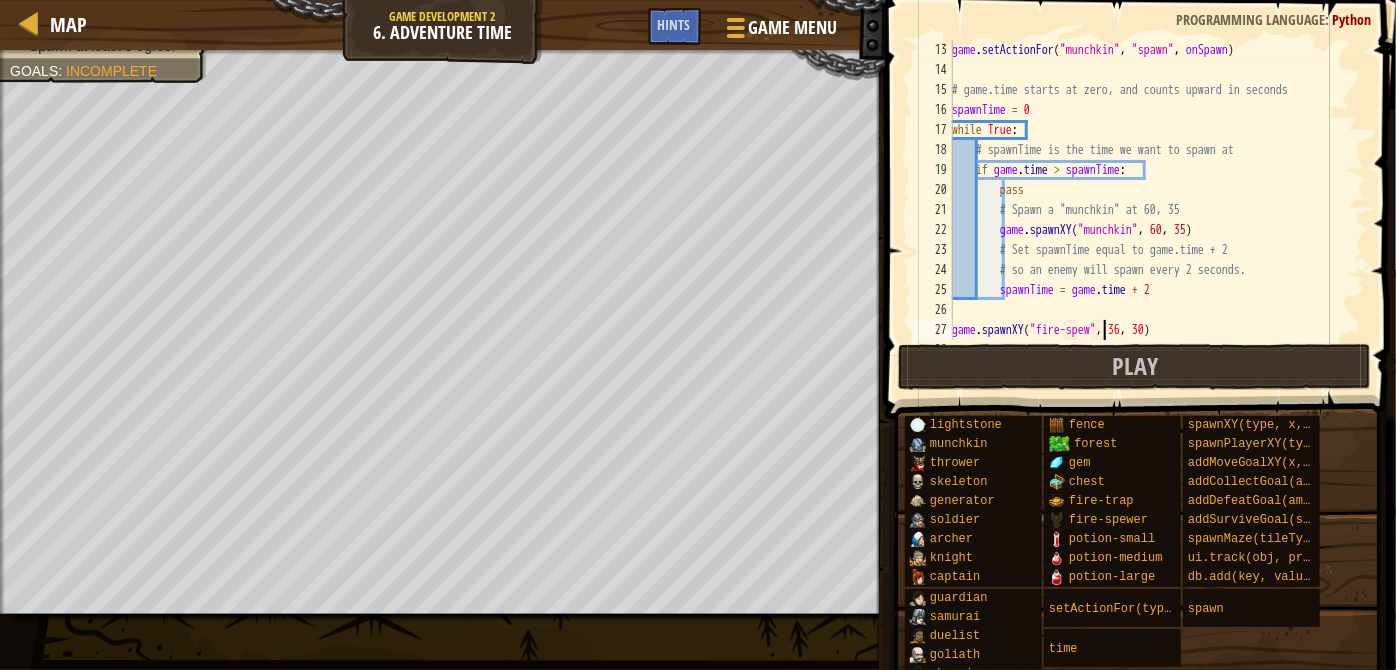 scroll, scrollTop: 9, scrollLeft: 13, axis: both 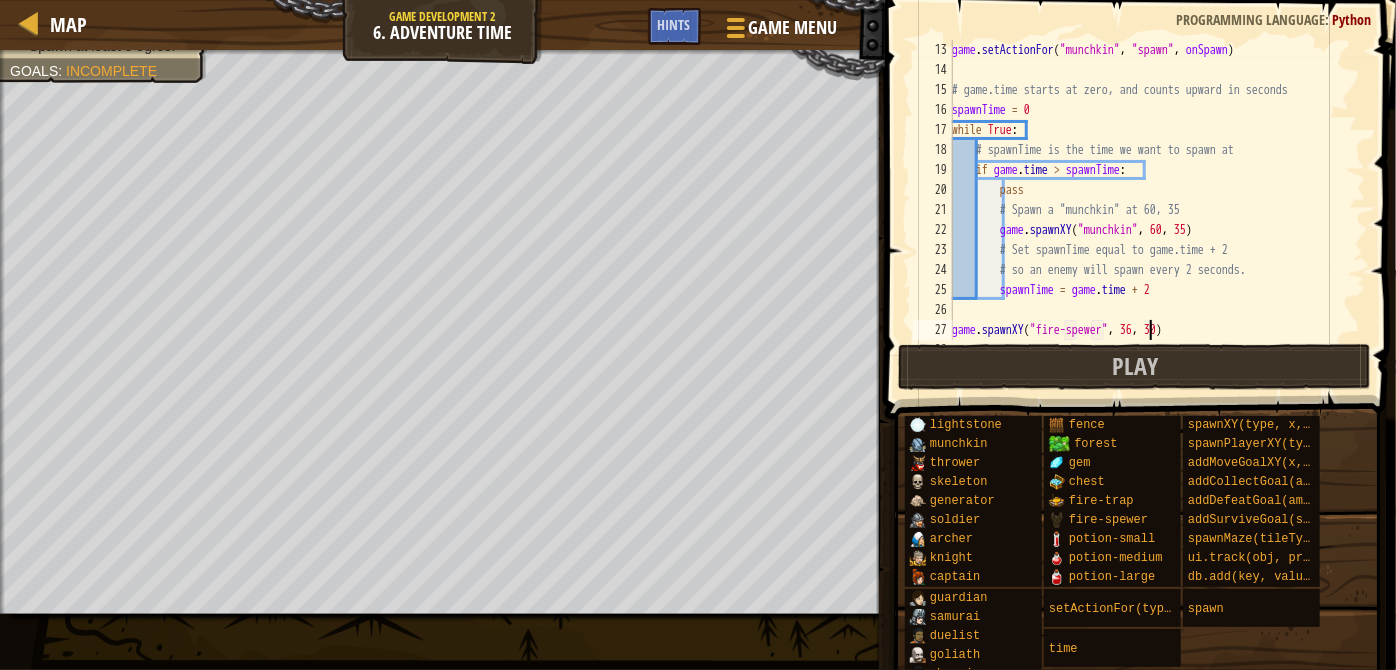 click on "game . setActionFor ( "munchkin" ,   "spawn" ,   onSpawn ) # game.time starts at zero, and counts upward in seconds spawnTime   =   [NUMBER] while   True :      # spawnTime is the time we want to spawn at      if   game . time   >   spawnTime :          pass          # Spawn a "munchkin" at [NUMBER], [NUMBER]          game . spawnXY ( "munchkin" ,   [NUMBER] ,   [NUMBER] )          # Set spawnTime equal to game.time + [NUMBER]          # so an enemy will spawn every [NUMBER] seconds.          spawnTime   =   game . time   +   [NUMBER] game . spawnXY ( "fire-spewer" ,   [NUMBER] ,   [NUMBER] )" at bounding box center [1150, 210] 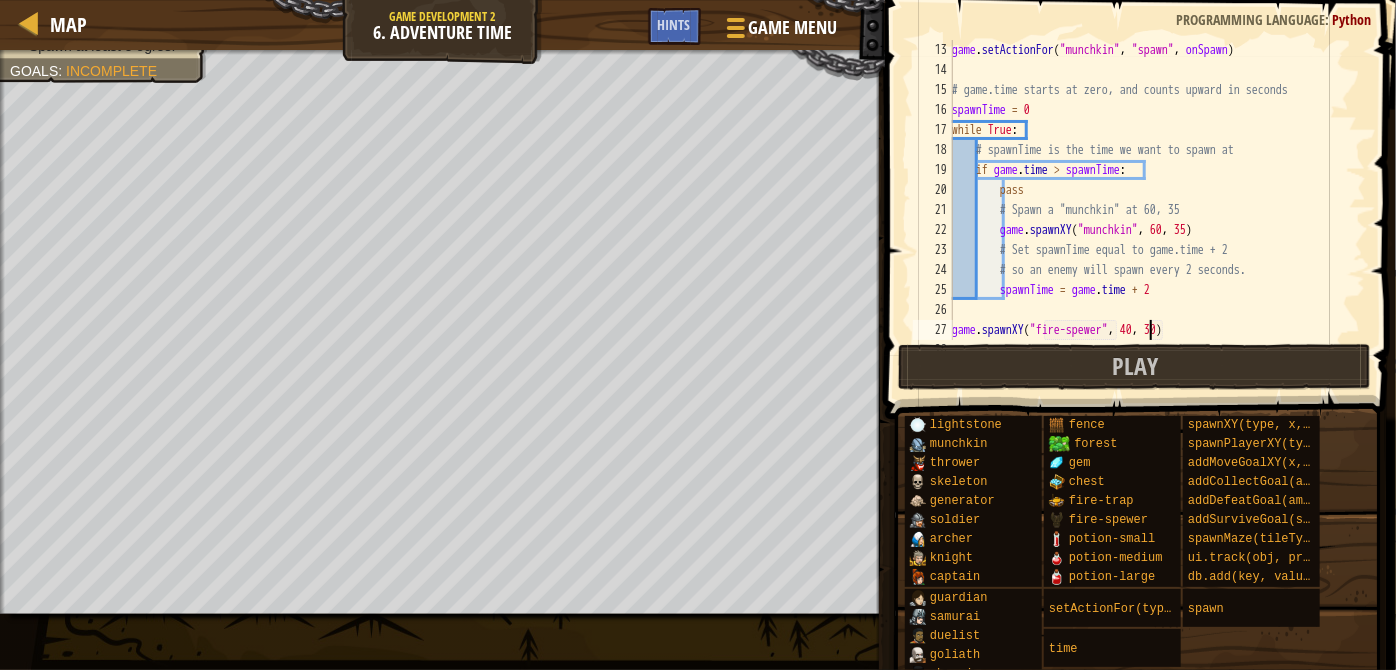 scroll, scrollTop: 9, scrollLeft: 16, axis: both 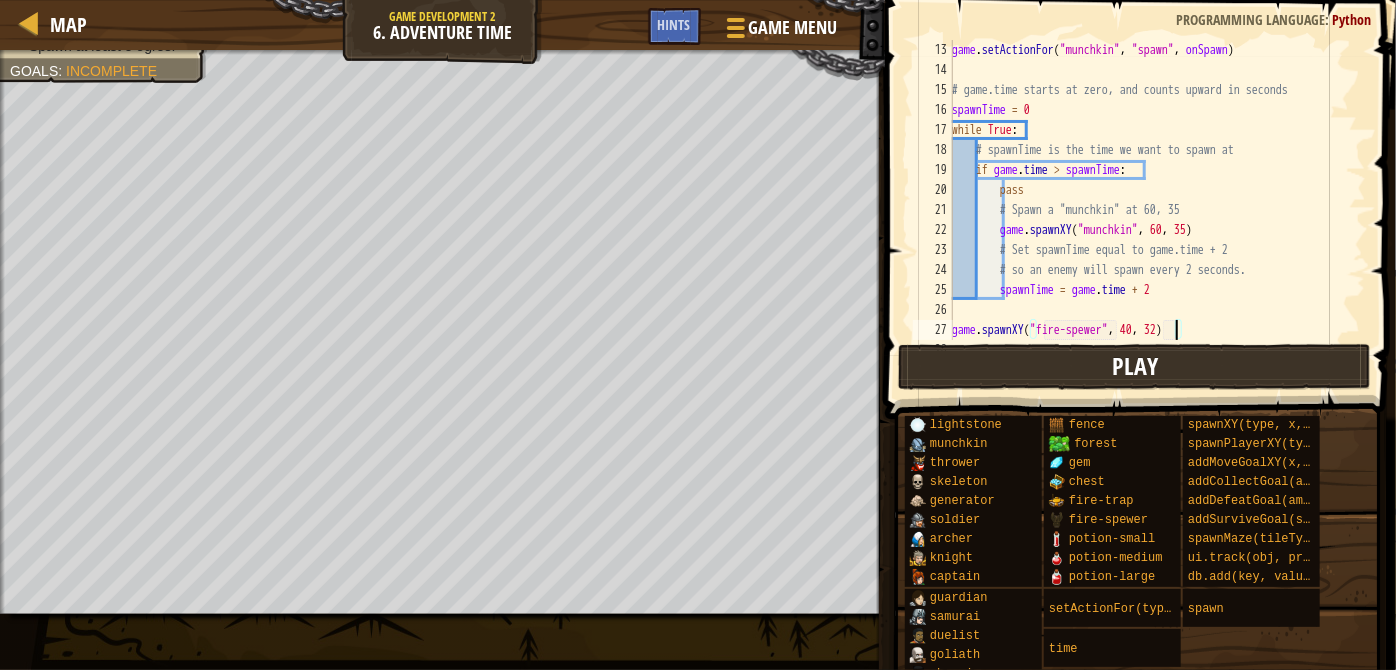 type on "game.spawnXY("fire-spewer", 40, 32)" 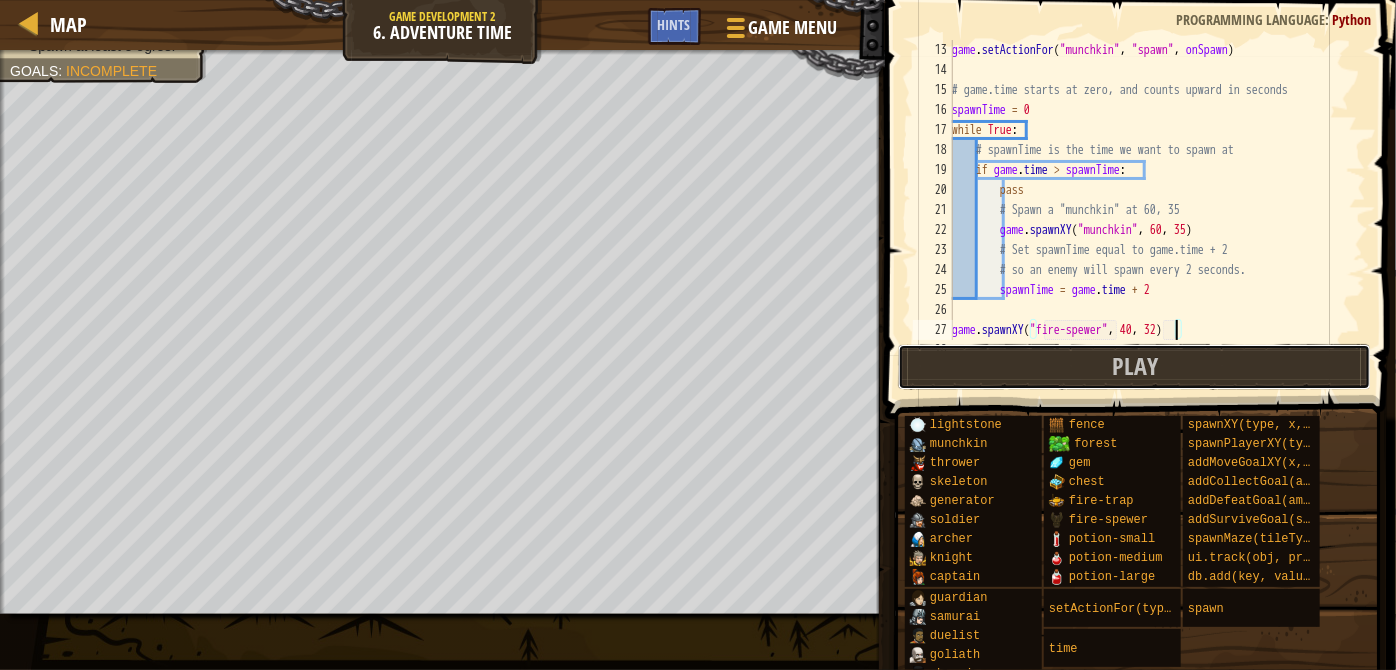 drag, startPoint x: 1198, startPoint y: 349, endPoint x: 1254, endPoint y: 630, distance: 286.52573 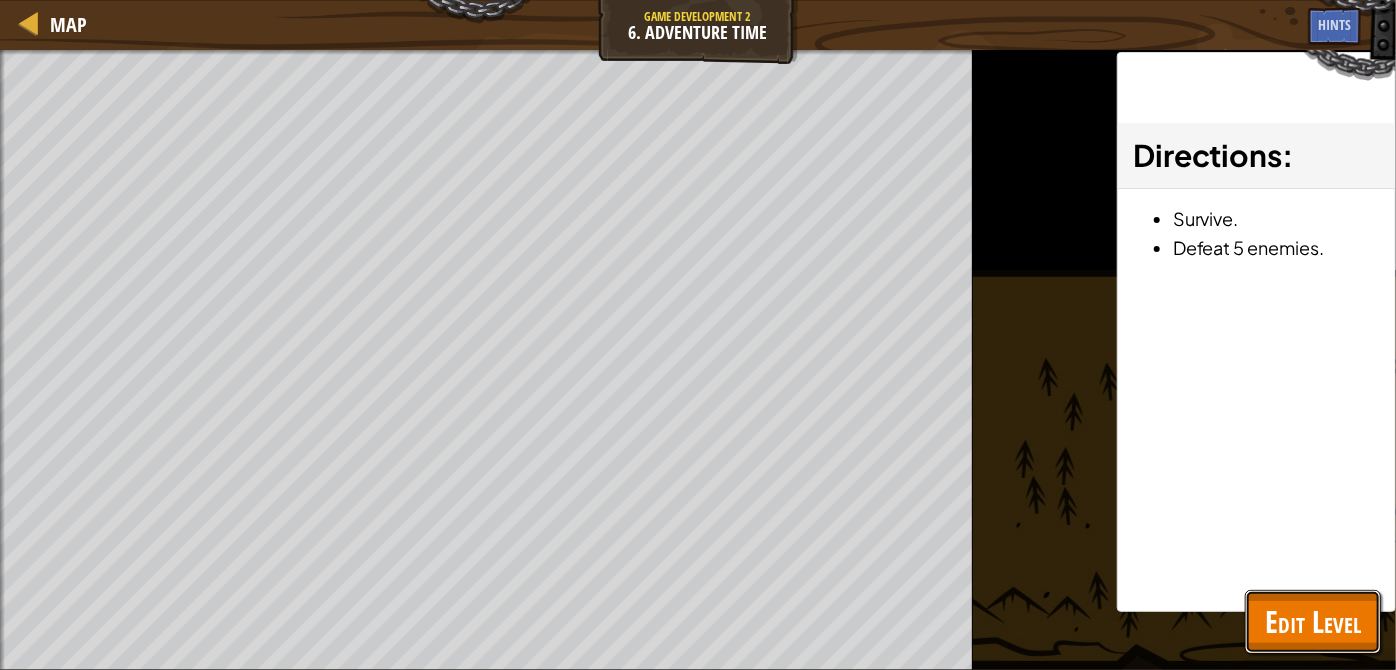 click on "Edit Level" at bounding box center (1313, 621) 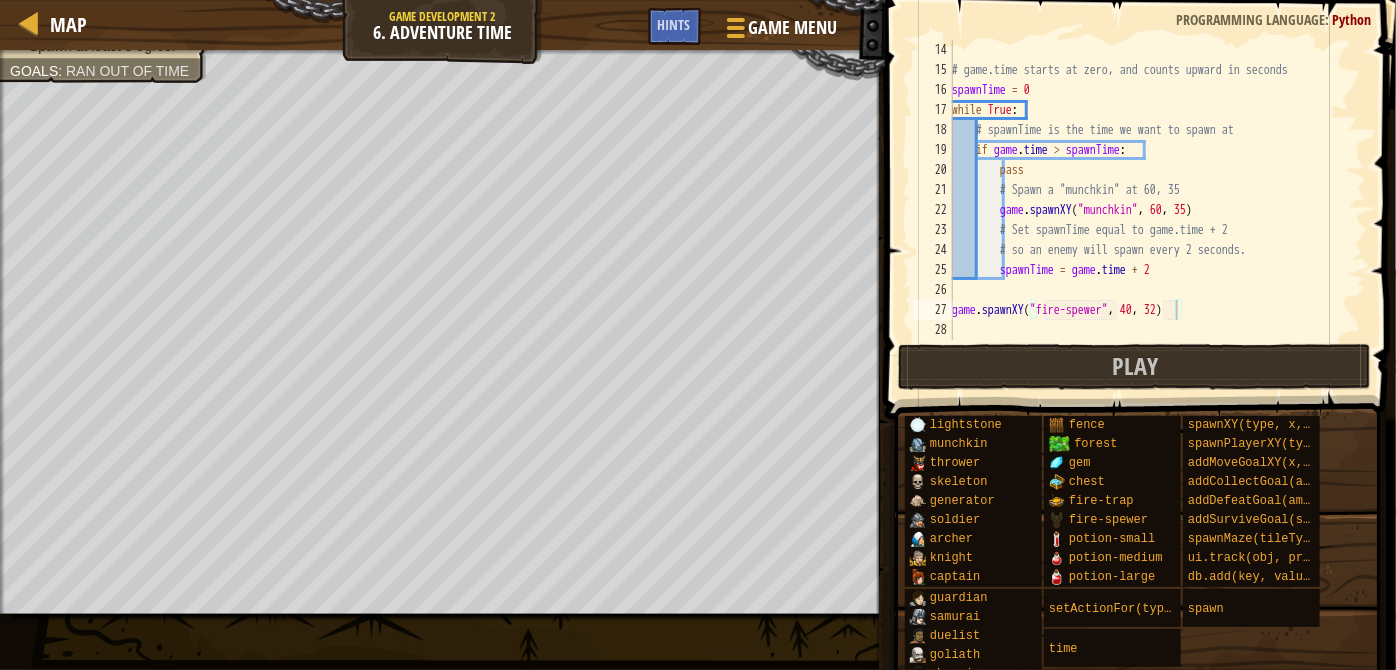 scroll, scrollTop: 259, scrollLeft: 0, axis: vertical 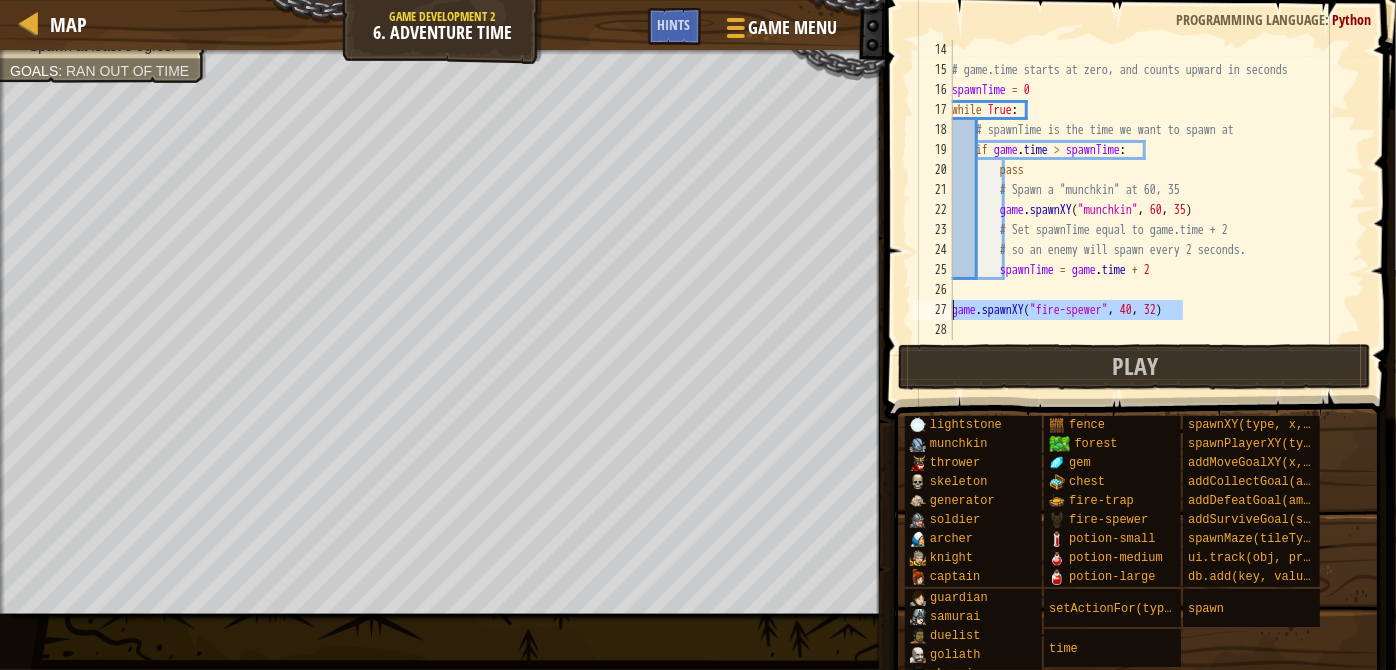 click on "Map Game Development 2 6. Adventure Time Game Menu Done Hints 1     הההההההההההההההההההההההההההההההההההההההההההההההההההההההההההההההההההההההההההההההההההההההההההההההההההההההההההההההההההההההההההההההההההההההההההההההההההההההההההההההההההההההההההההההההההההההההההההההההההההההההההההההההההההההההההההההההההההההההההההההההההההההההההההההה XXXXXXXXXXXXXXXXXXXXXXXXXXXXXXXXXXXXXXXXXXXXXXXXXXXXXXXXXXXXXXXXXXXXXXXXXXXXXXXXXXXXXXXXXXXXXXXXXXXXXXXXXXXXXXXXXXXXXXXXXXXXXXXXXXXXXXXXXXXXXXXXXXXXXXXXXXXXXXXXXXXXXXXXXXXXXXXXXXXXXXXXXXXXXXXXXXXXXXXXXXXXXXXXXXXXXXXXXXXXXXXXXXXXXXXXXXXXXXXXXXXXXXXXXXXXXXXX Solution × Hints game.spawnXY("[ENEMY-TYPE]", [COORD], [COORD]) [NUMBER] [NUMBER] [NUMBER] [NUMBER] [NUMBER] [NUMBER] [NUMBER] [NUMBER] [NUMBER] [NUMBER] [NUMBER] [NUMBER] [NUMBER] [NUMBER] [NUMBER] [NUMBER] [NUMBER] [NUMBER] [NUMBER] [NUMBER] [NUMBER] [NUMBER] [NUMBER] [NUMBER] [NUMBER] [NUMBER] # game.time starts at zero, and counts upward in seconds spawnTime   =   0 while   :" at bounding box center [698, 335] 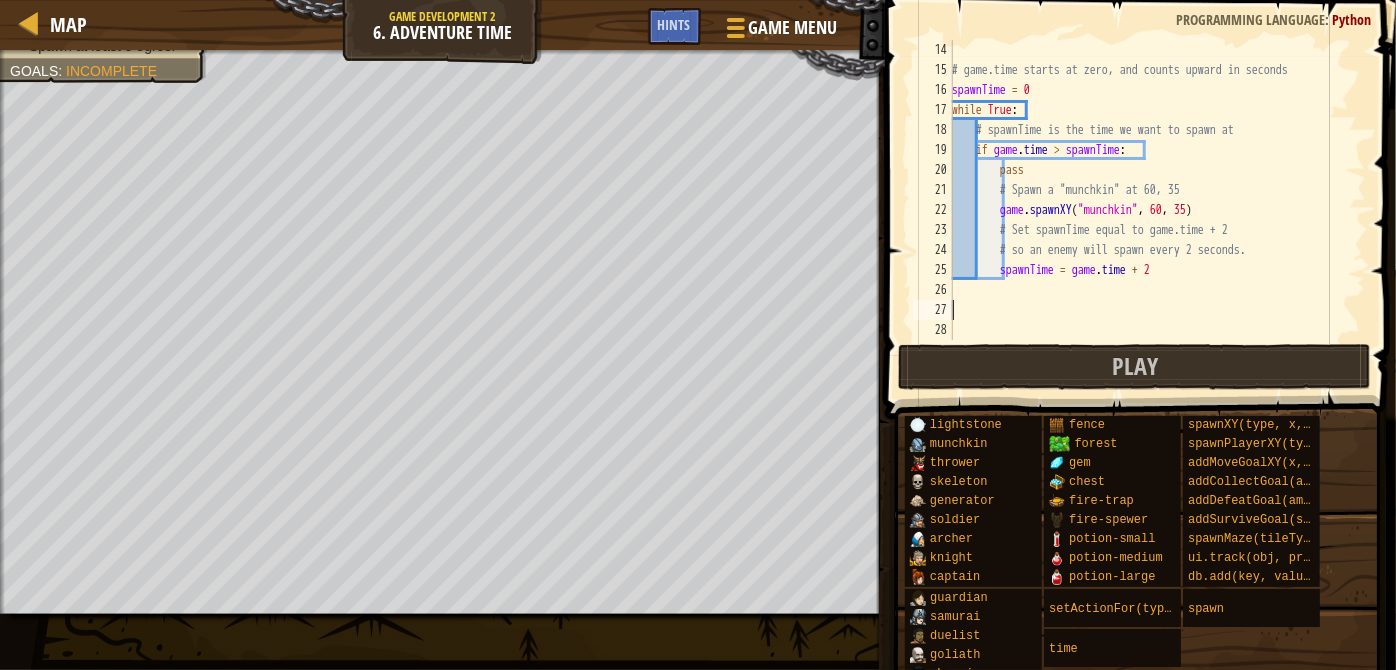 scroll, scrollTop: 0, scrollLeft: 0, axis: both 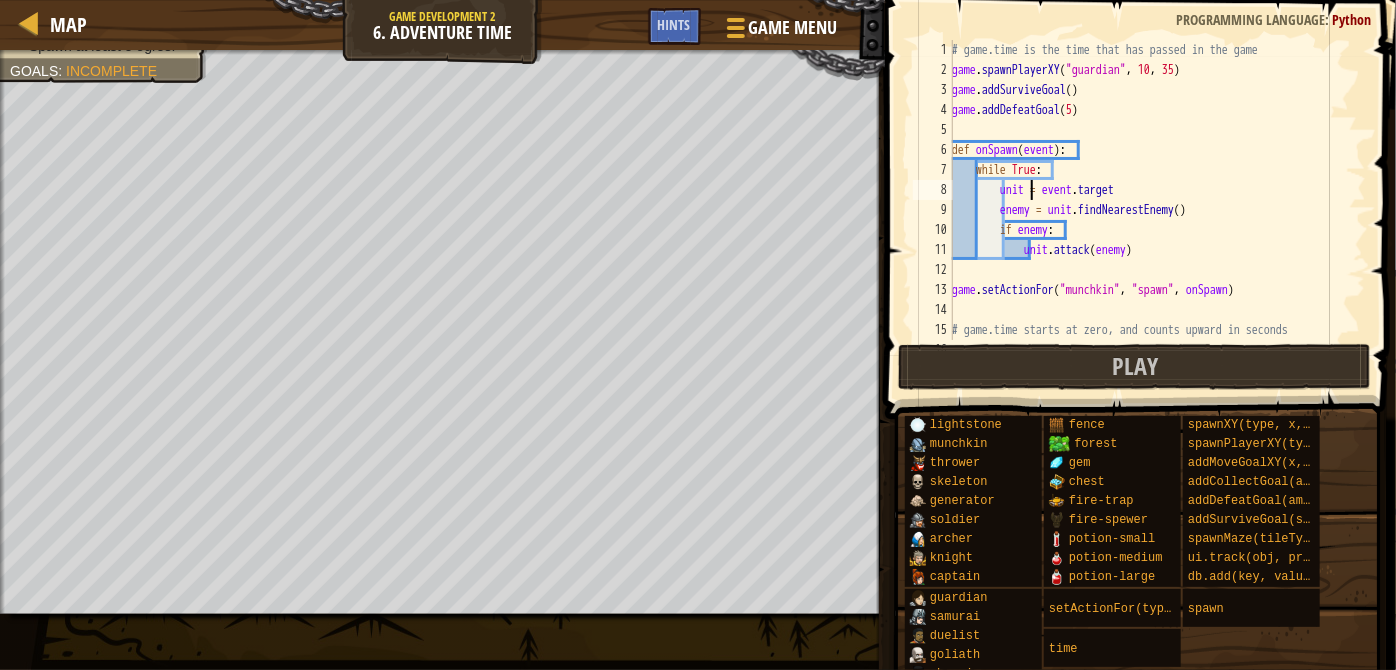 click on "# game.time is the time that has passed in the game game . spawnPlayerXY ( "guardian" ,   10 ,   35 ) game . addSurviveGoal ( ) game . addDefeatGoal ( 5 ) def   onSpawn ( event ) :      while   True :          unit   =   event . target          enemy   =   unit . findNearestEnemy ( )          if   enemy :              unit . attack ( enemy ) game . setActionFor ( "munchkin" ,   "spawn" ,   onSpawn ) # game.time starts at zero, and counts upward in seconds spawnTime   =   0" at bounding box center [1150, 210] 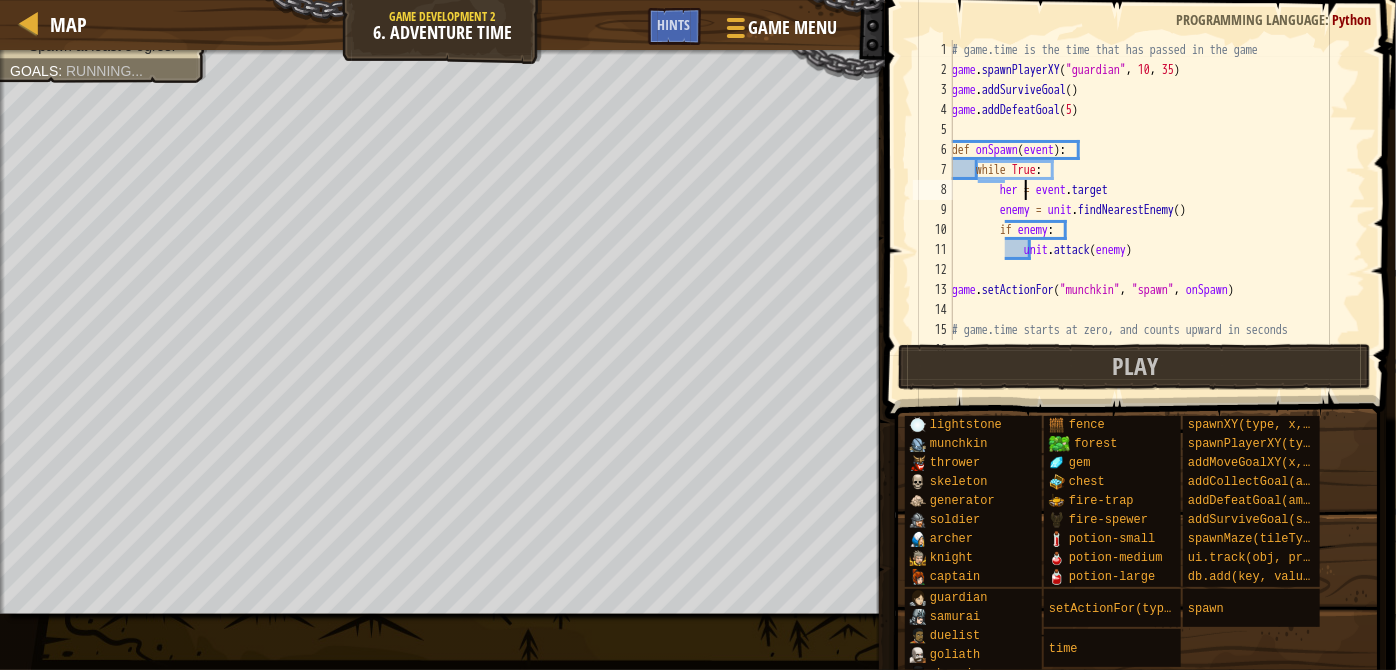 scroll, scrollTop: 9, scrollLeft: 5, axis: both 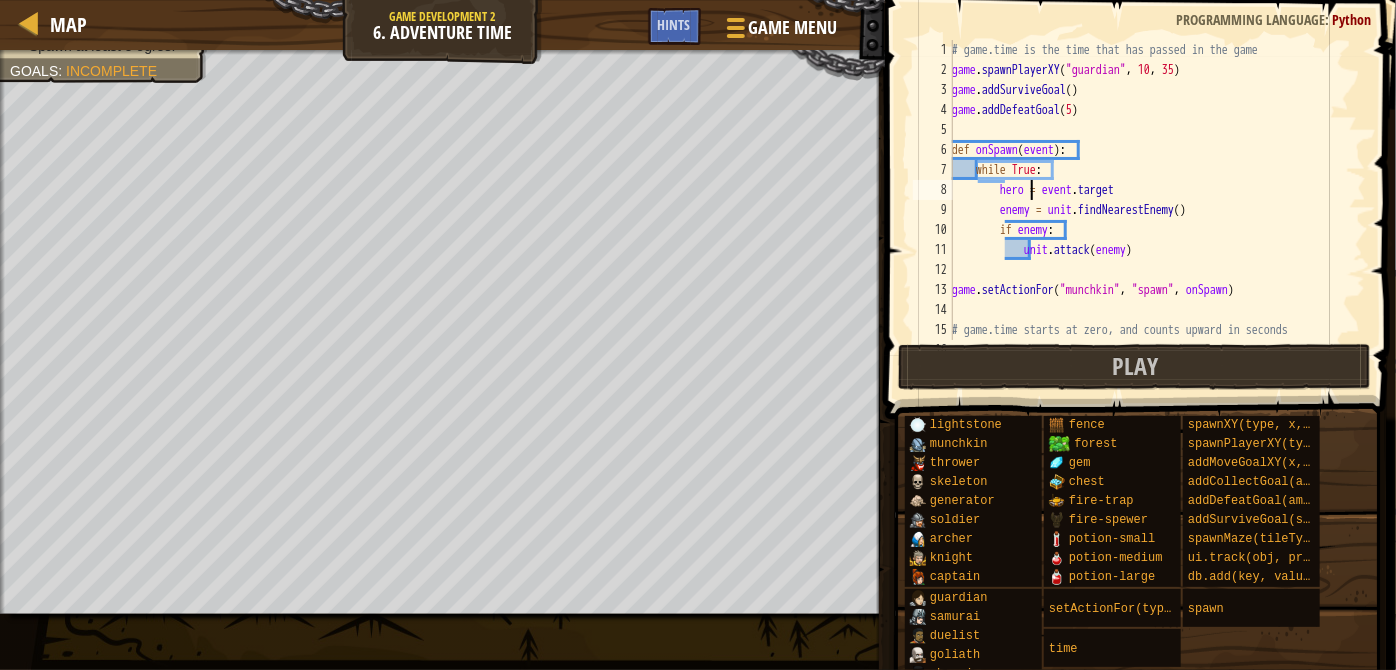 click on "# game.time is the time that has passed in the game game . spawnPlayerXY ( "guardian" ,   10 ,   35 ) game . addSurviveGoal ( ) game . addDefeatGoal ( 5 ) def   onSpawn ( event ) :      while   True :          hero   =   event . target          enemy   =   unit . findNearestEnemy ( )          if   enemy :              unit . attack ( enemy ) game . setActionFor ( "munchkin" ,   "spawn" ,   onSpawn ) # game.time starts at zero, and counts upward in seconds spawnTime   =   0" at bounding box center (1150, 210) 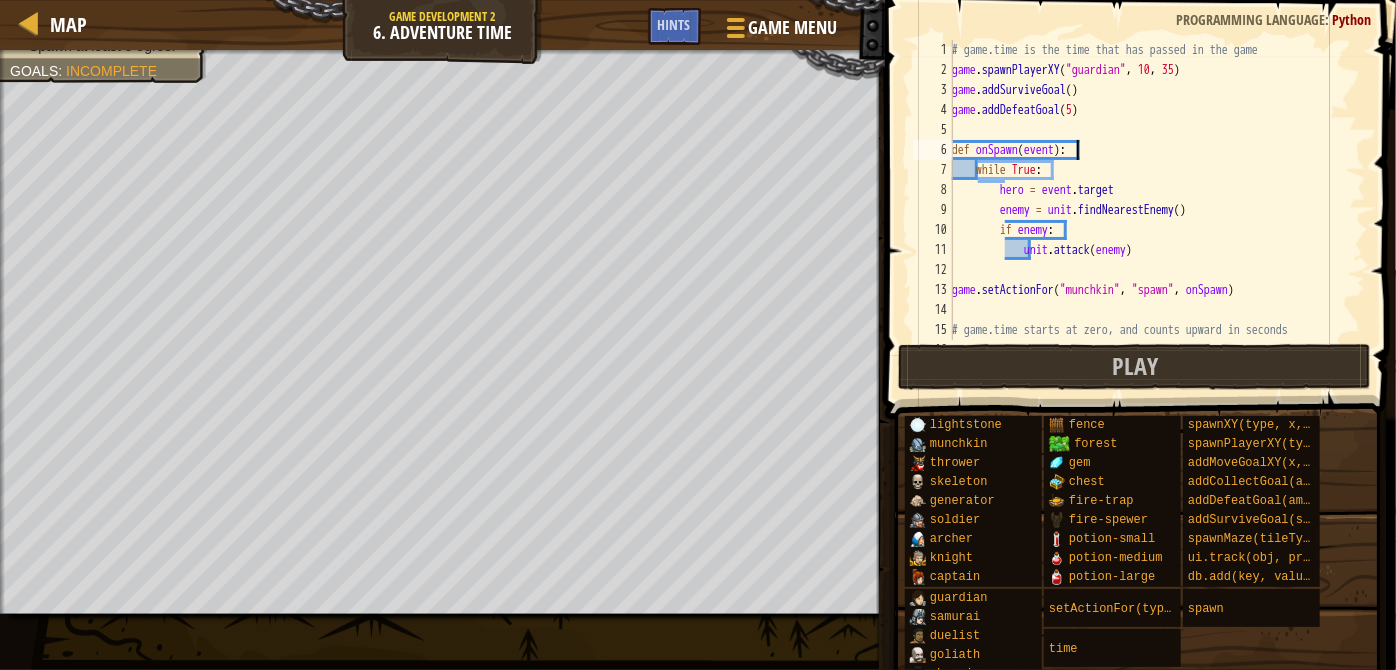click on "# game.time is the time that has passed in the game game . spawnPlayerXY ( "guardian" ,   10 ,   35 ) game . addSurviveGoal ( ) game . addDefeatGoal ( 5 ) def   onSpawn ( event ) :      while   True :          hero   =   event . target          enemy   =   unit . findNearestEnemy ( )          if   enemy :              unit . attack ( enemy ) game . setActionFor ( "munchkin" ,   "spawn" ,   onSpawn ) # game.time starts at zero, and counts upward in seconds spawnTime   =   0" at bounding box center (1150, 210) 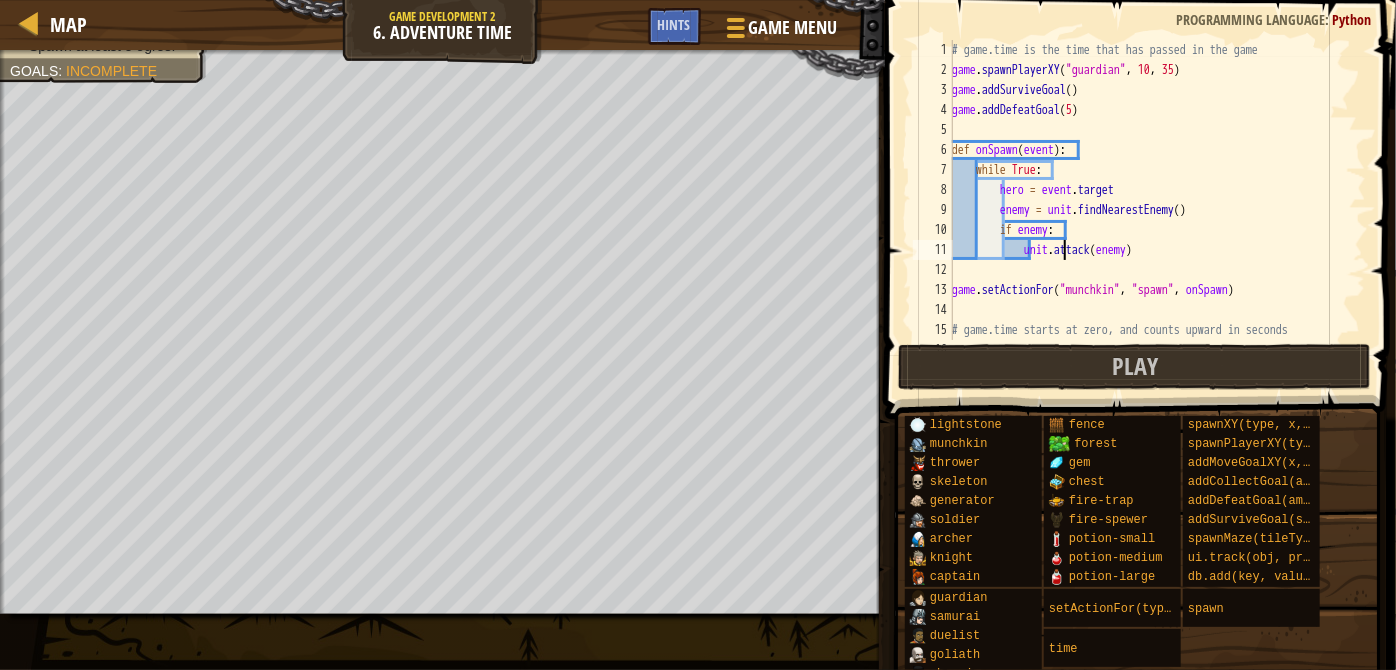 click on "# game.time is the time that has passed in the game game . spawnPlayerXY ( "guardian" ,   10 ,   35 ) game . addSurviveGoal ( ) game . addDefeatGoal ( 5 ) def   onSpawn ( event ) :      while   True :          hero   =   event . target          enemy   =   unit . findNearestEnemy ( )          if   enemy :              unit . attack ( enemy ) game . setActionFor ( "munchkin" ,   "spawn" ,   onSpawn ) # game.time starts at zero, and counts upward in seconds spawnTime   =   0" at bounding box center [1150, 210] 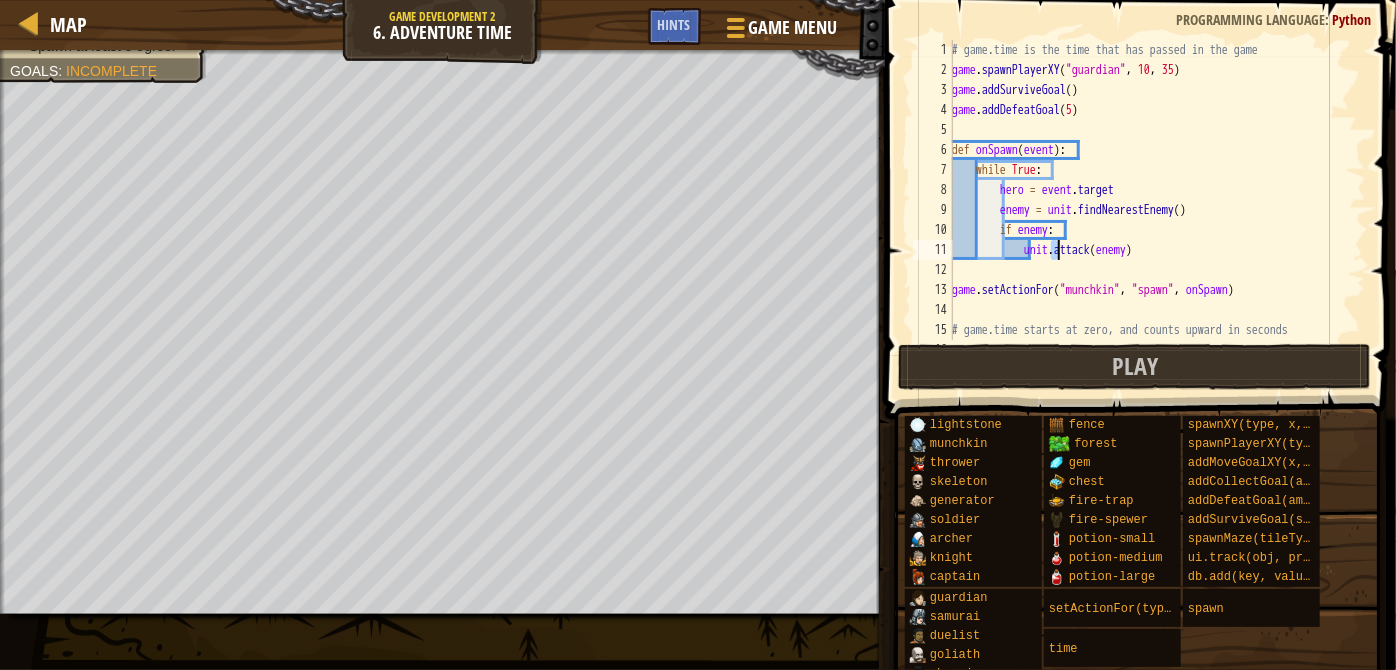 click on "# game.time is the time that has passed in the game game . spawnPlayerXY ( "guardian" ,   10 ,   35 ) game . addSurviveGoal ( ) game . addDefeatGoal ( 5 ) def   onSpawn ( event ) :      while   True :          hero   =   event . target          enemy   =   unit . findNearestEnemy ( )          if   enemy :              unit . attack ( enemy ) game . setActionFor ( "munchkin" ,   "spawn" ,   onSpawn ) # game.time starts at zero, and counts upward in seconds spawnTime   =   0" at bounding box center (1150, 210) 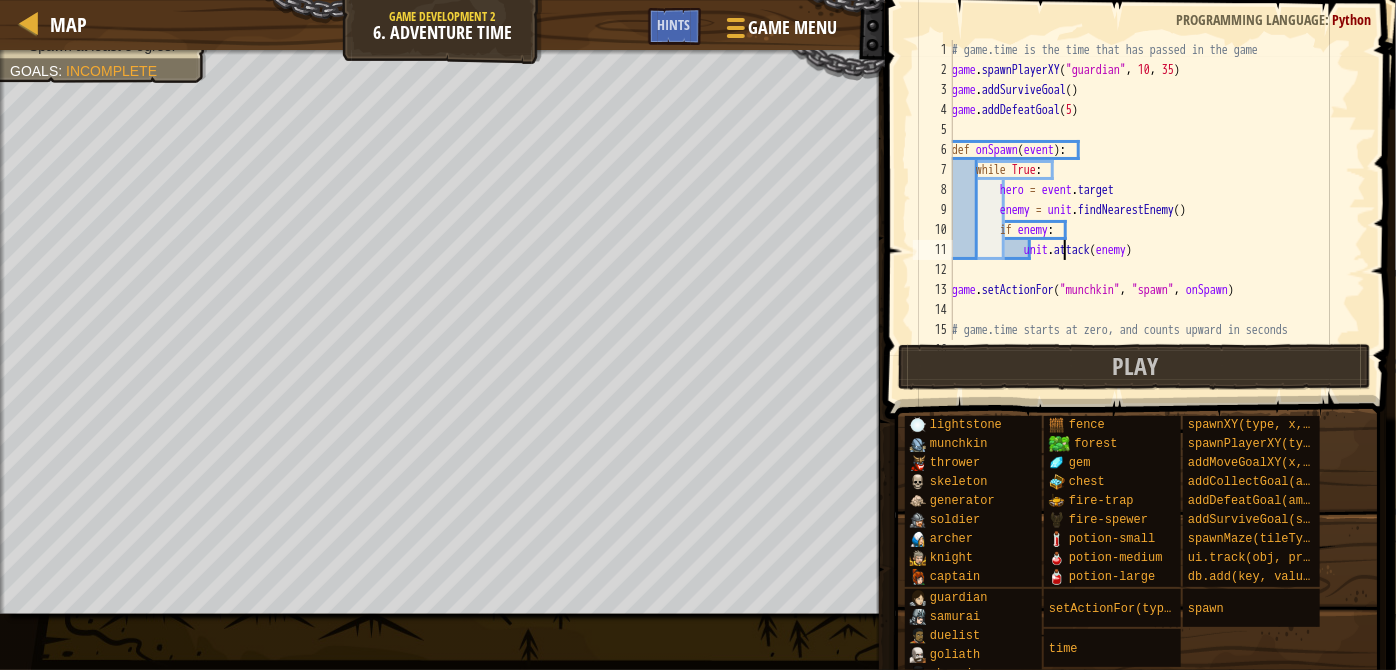 click on "# game.time is the time that has passed in the game game . spawnPlayerXY ( "guardian" ,   10 ,   35 ) game . addSurviveGoal ( ) game . addDefeatGoal ( 5 ) def   onSpawn ( event ) :      while   True :          hero   =   event . target          enemy   =   unit . findNearestEnemy ( )          if   enemy :              unit . attack ( enemy ) game . setActionFor ( "munchkin" ,   "spawn" ,   onSpawn ) # game.time starts at zero, and counts upward in seconds spawnTime   =   0" at bounding box center [1150, 210] 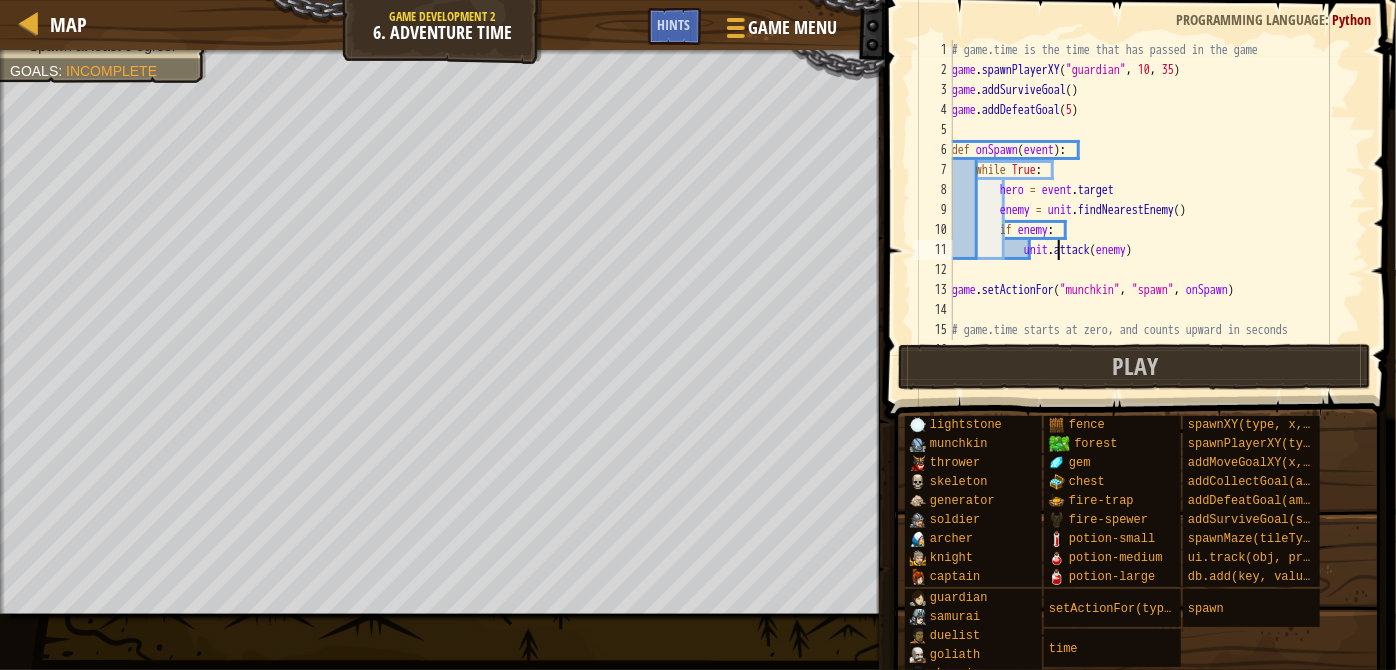 click on "# game.time is the time that has passed in the game game . spawnPlayerXY ( "guardian" ,   10 ,   35 ) game . addSurviveGoal ( ) game . addDefeatGoal ( 5 ) def   onSpawn ( event ) :      while   True :          hero   =   event . target          enemy   =   unit . findNearestEnemy ( )          if   enemy :              unit . attack ( enemy ) game . setActionFor ( "munchkin" ,   "spawn" ,   onSpawn ) # game.time starts at zero, and counts upward in seconds spawnTime   =   0" at bounding box center (1150, 210) 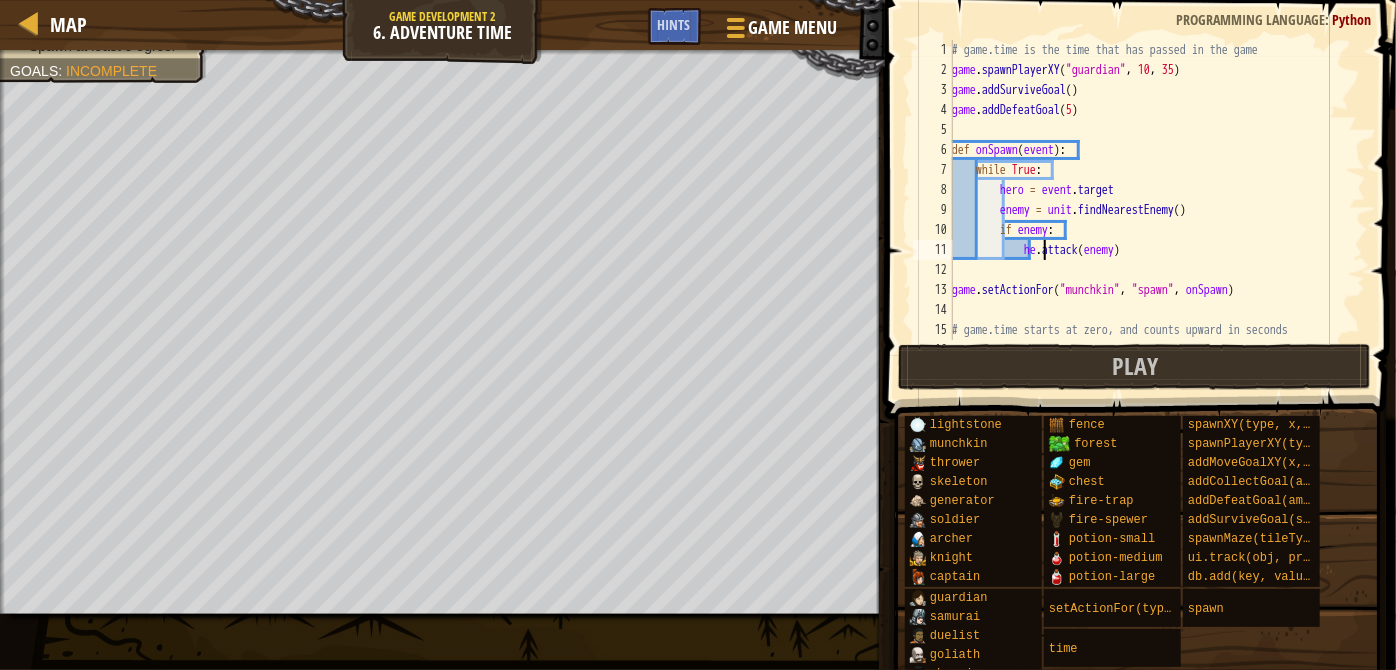 scroll, scrollTop: 9, scrollLeft: 8, axis: both 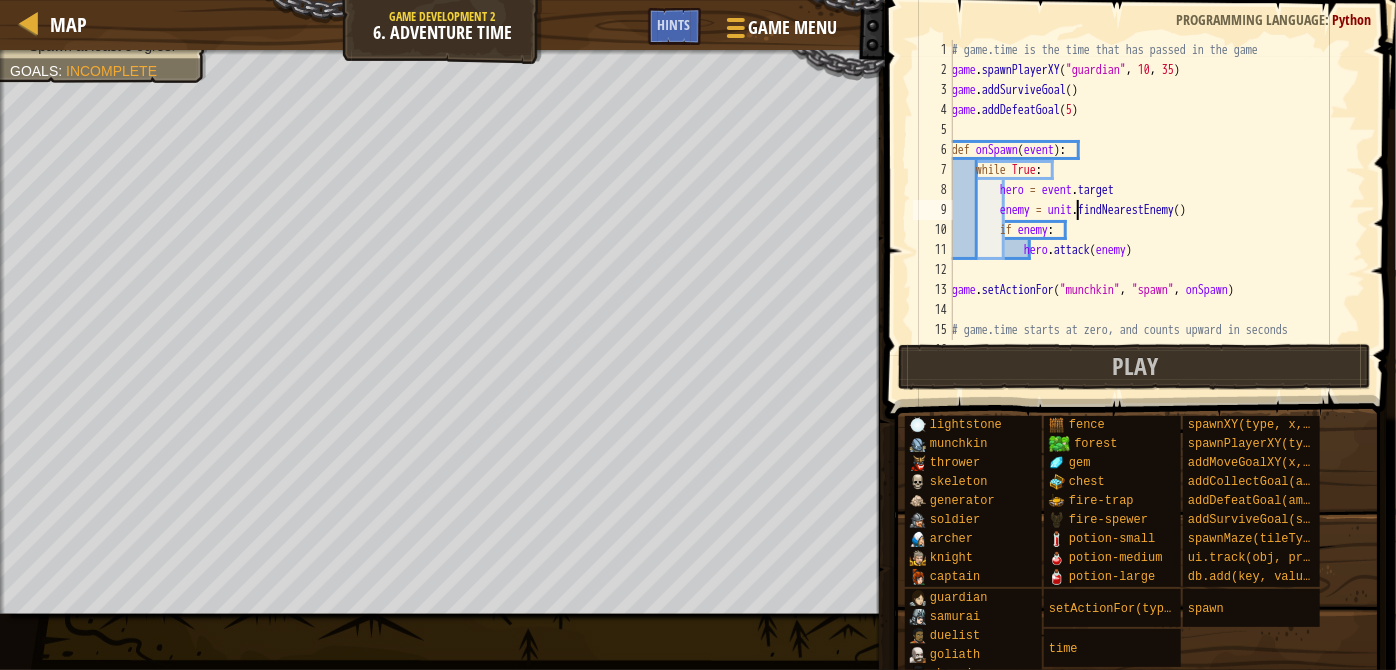 click on "# game.time is the time that has passed in the game game.spawnPlayerXY("guardian", 10, 35) game.addSurviveGoal() game.addDefeatGoal(5) def onSpawn(event): while True: hero = event.target enemy = unit.findNearestEnemy() if enemy: hero.attack(enemy) game.setActionFor("munchkin", "spawn", onSpawn) # game.time starts at zero, and counts upward in seconds spawnTime = 0" at bounding box center [1150, 210] 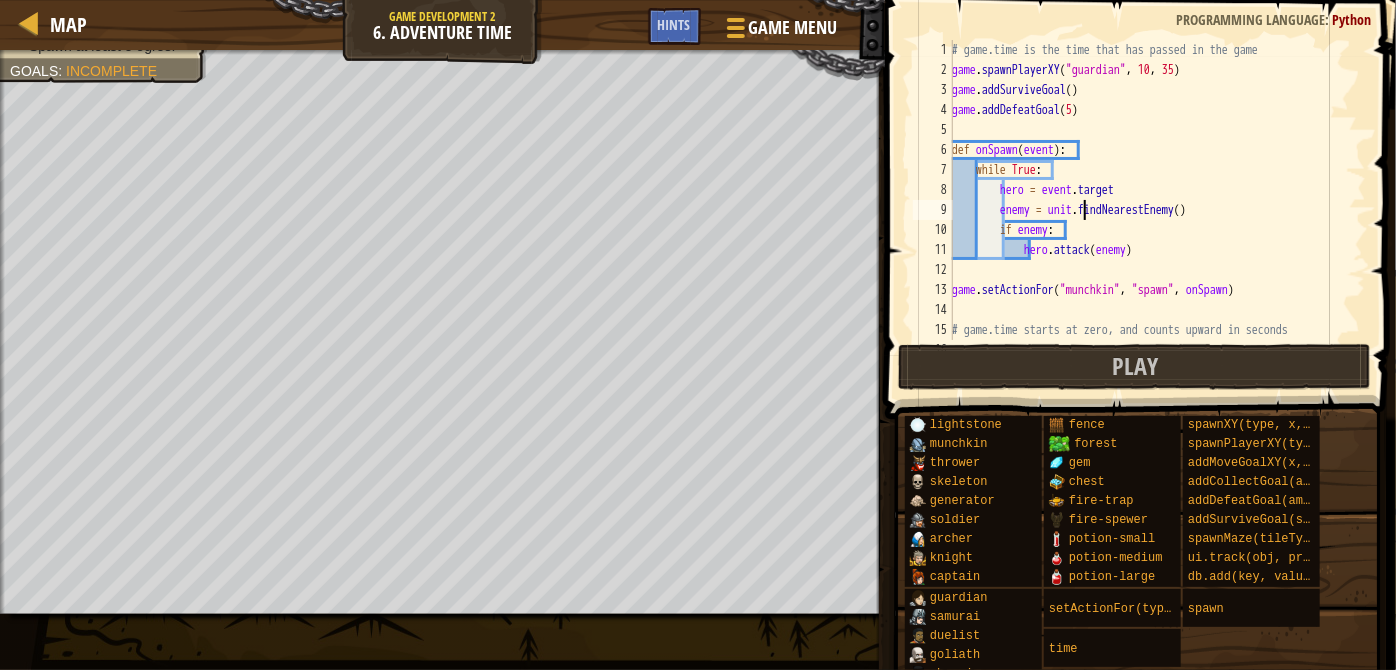 click on "# game.time is the time that has passed in the game game.spawnPlayerXY("guardian", 10, 35) game.addSurviveGoal() game.addDefeatGoal(5) def onSpawn(event): while True: hero = event.target enemy = unit.findNearestEnemy() if enemy: hero.attack(enemy) game.setActionFor("munchkin", "spawn", onSpawn) # game.time starts at zero, and counts upward in seconds spawnTime = 0" at bounding box center (1150, 210) 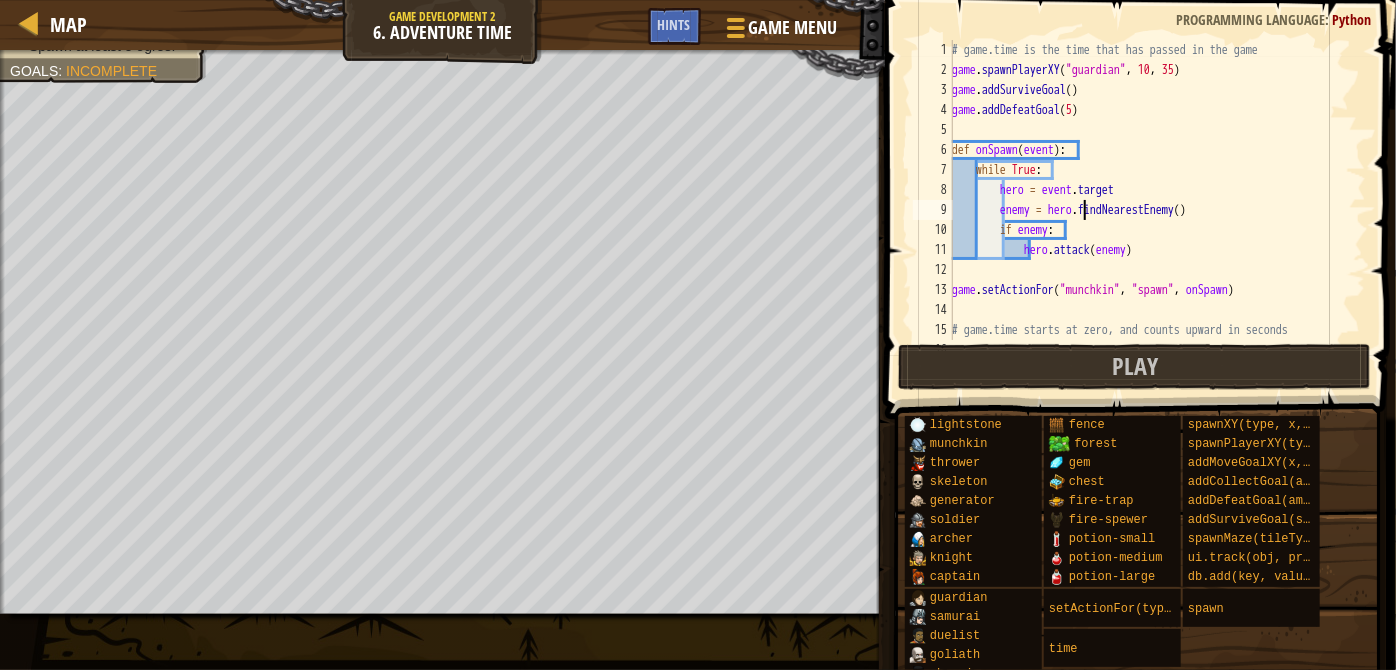 scroll, scrollTop: 9, scrollLeft: 10, axis: both 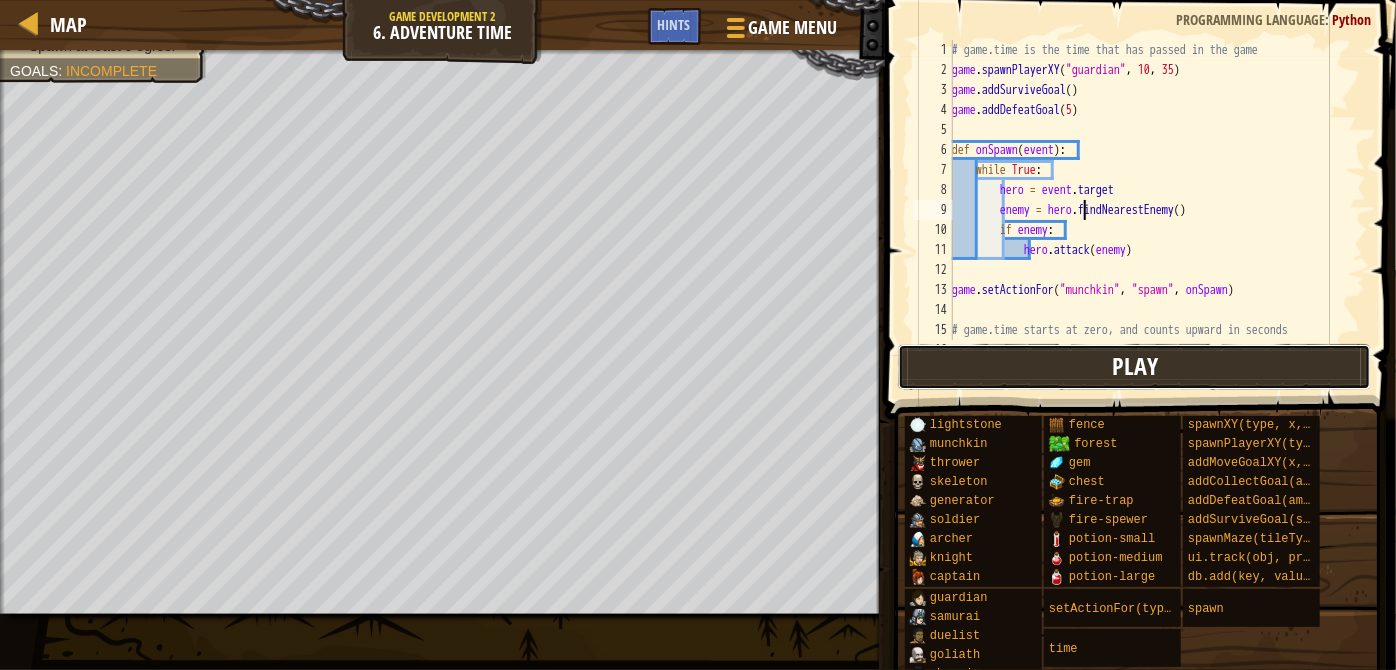 click on "Play" at bounding box center [1134, 367] 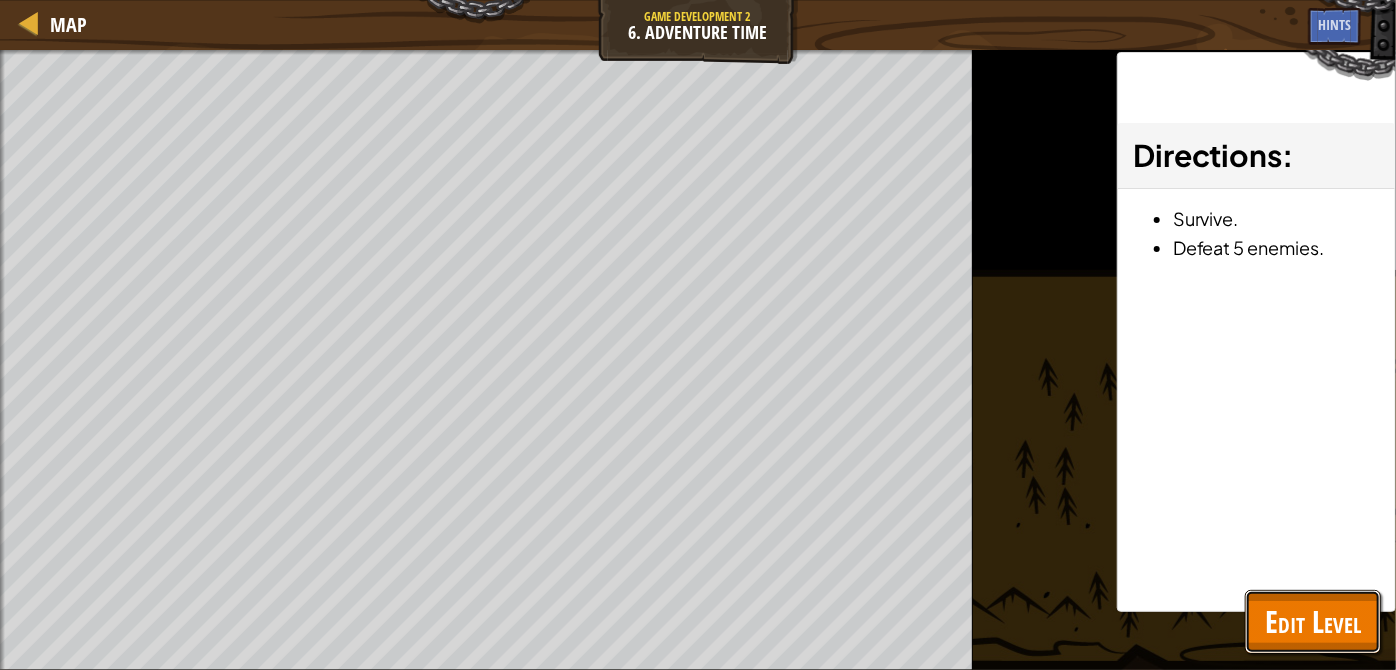 click on "Edit Level" at bounding box center (1313, 621) 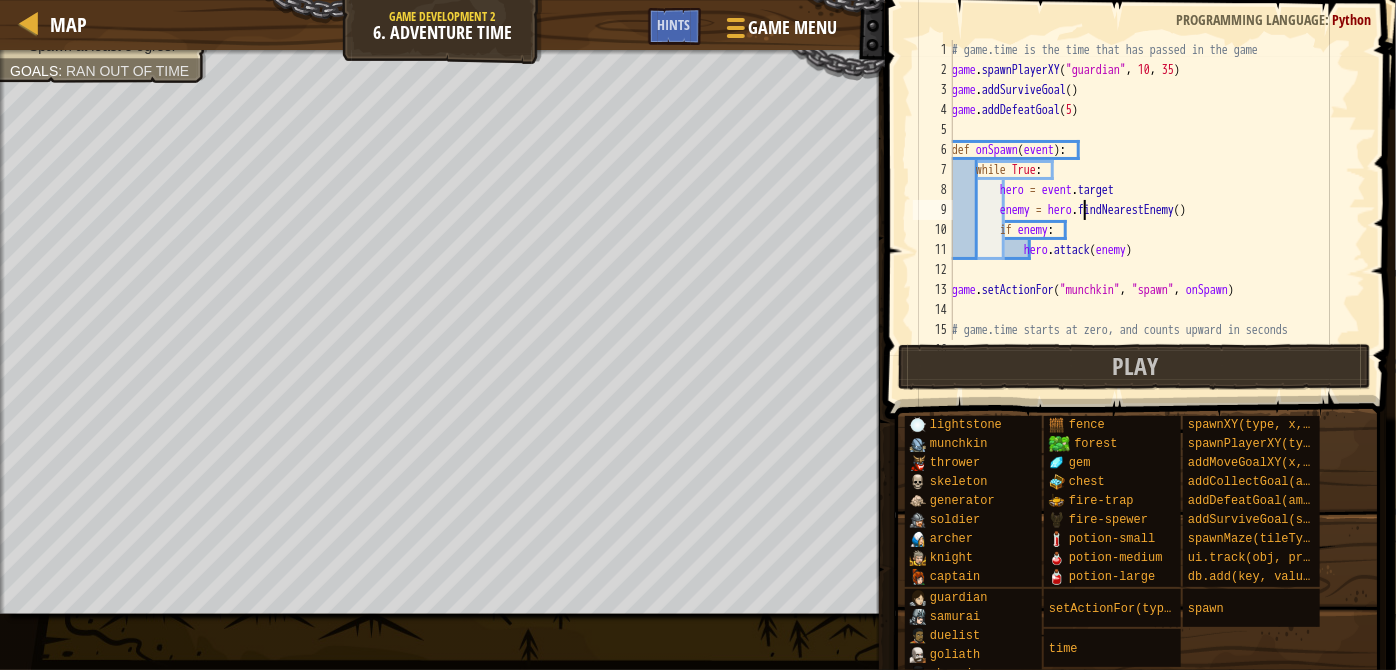 click on "# game.time is the time that has passed in the game game . spawnPlayerXY ( "guardian" ,   10 ,   35 ) game . addSurviveGoal ( ) game . addDefeatGoal ( 5 ) def   onSpawn ( event ) :      while   True :          hero   =   event . target          enemy   =   hero . findNearestEnemy ( )          if   enemy :              hero . attack ( enemy ) game . setActionFor ( "munchkin" ,   "spawn" ,   onSpawn ) # game.time starts at zero, and counts upward in seconds spawnTime   =   0" at bounding box center (1150, 210) 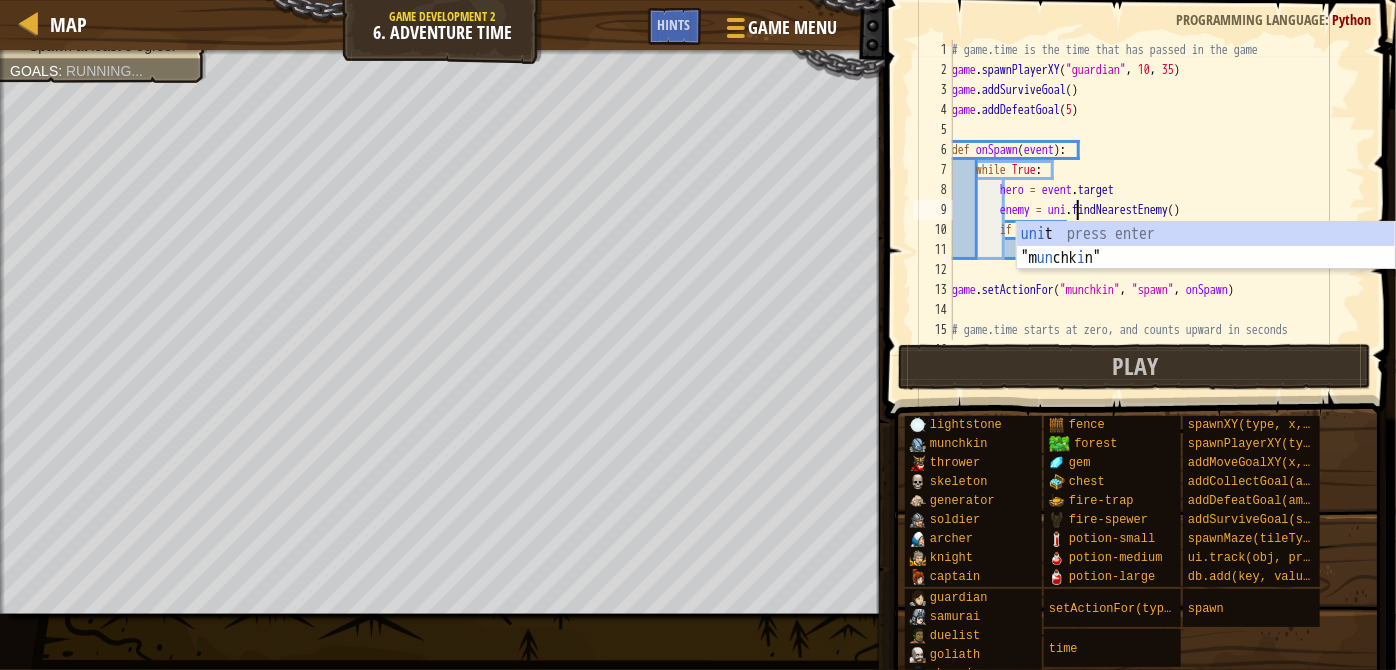 scroll, scrollTop: 9, scrollLeft: 10, axis: both 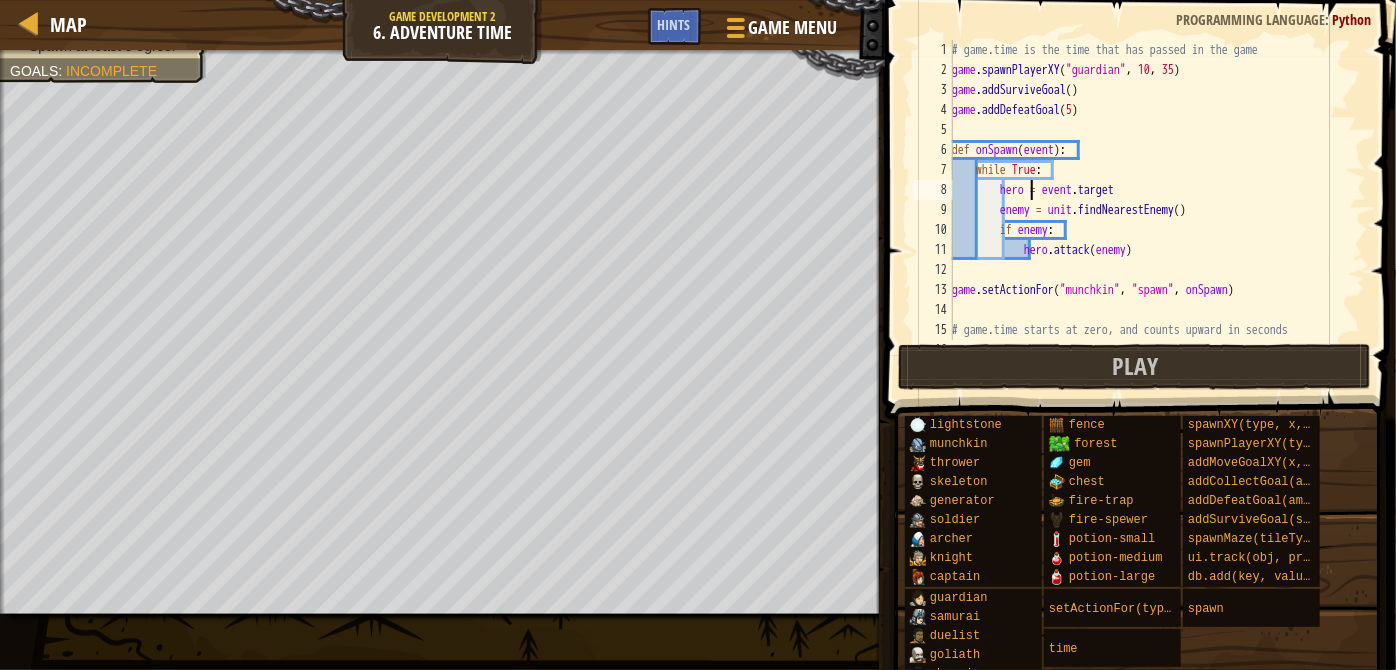 click on "# game.time is the time that has passed in the game game.spawnPlayerXY("guardian", 10, 35) game.addSurviveGoal() game.addDefeatGoal(5) def onSpawn(event): while True: hero = event.target enemy = unit.findNearestEnemy() if enemy: hero.attack(enemy) game.setActionFor("munchkin", "spawn", onSpawn) # game.time starts at zero, and counts upward in seconds spawnTime = 0" at bounding box center [1150, 210] 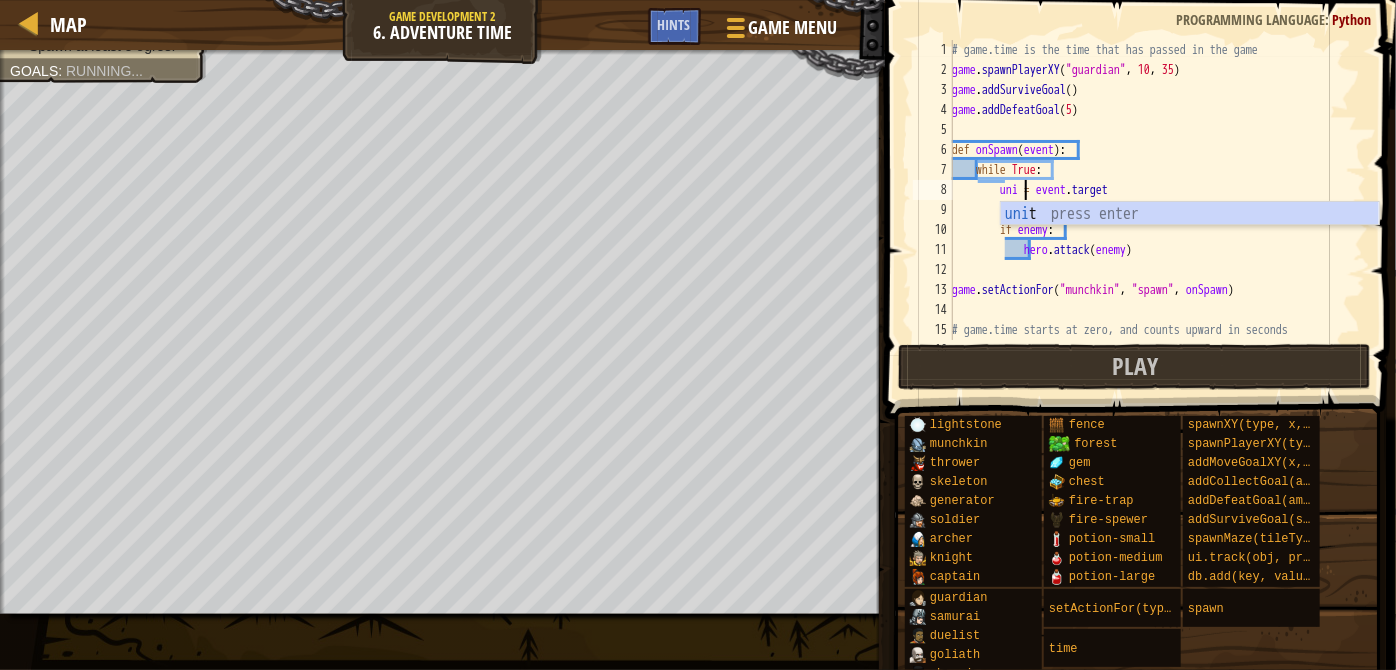 scroll, scrollTop: 9, scrollLeft: 5, axis: both 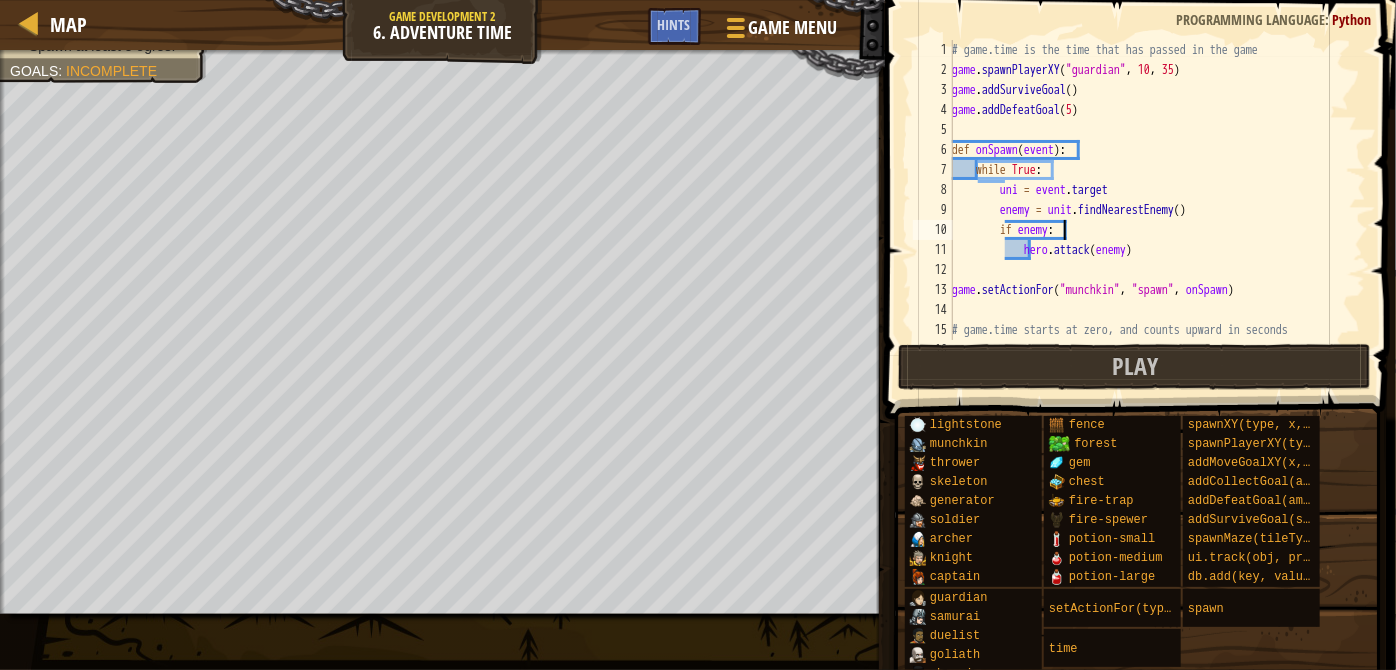 click on "# game.time is the time that has passed in the game game . spawnPlayerXY ( "guardian" ,   10 ,   35 ) game . addSurviveGoal ( ) game . addDefeatGoal ( 5 ) def   onSpawn ( event ) :      while   True :          uni   =   event . target          enemy   =   unit . findNearestEnemy ( )          if   enemy :              hero . attack ( enemy ) game . setActionFor ( "munchkin" ,   "spawn" ,   onSpawn ) # game.time starts at zero, and counts upward in seconds spawnTime   =   0" at bounding box center [1150, 210] 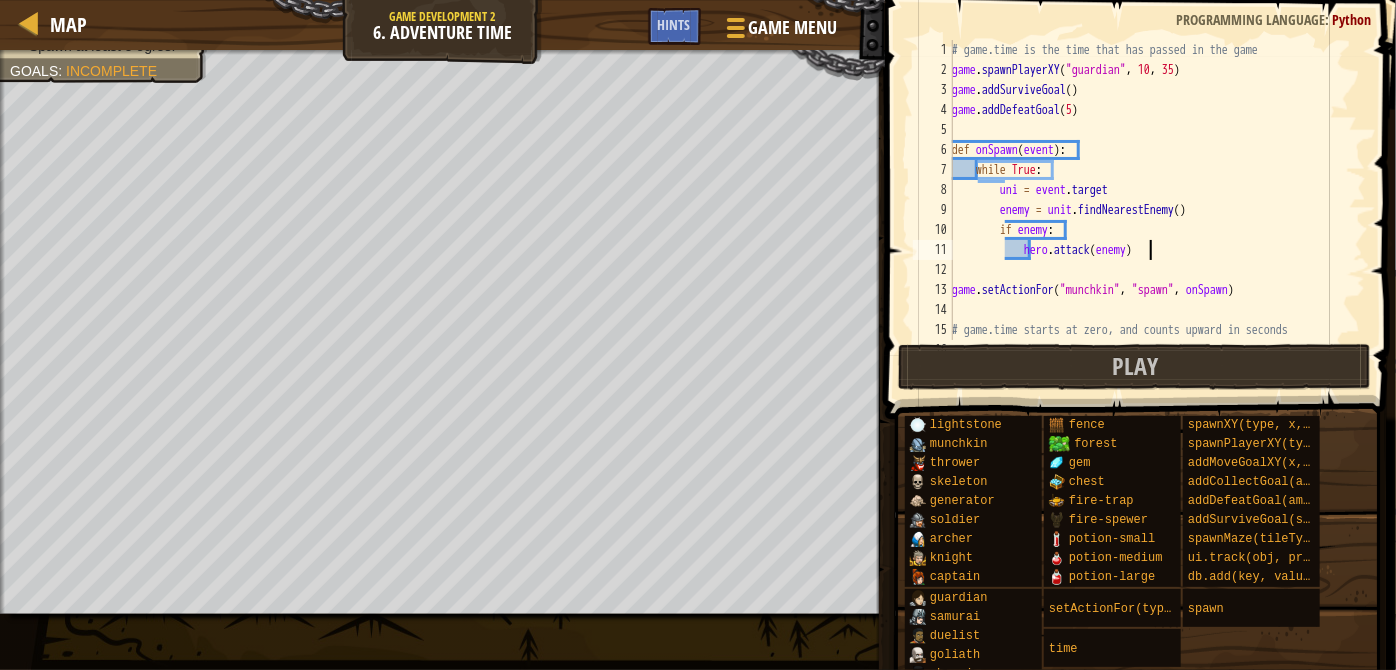 click on "# game.time is the time that has passed in the game game . spawnPlayerXY ( "guardian" ,   10 ,   35 ) game . addSurviveGoal ( ) game . addDefeatGoal ( 5 ) def   onSpawn ( event ) :      while   True :          uni   =   event . target          enemy   =   unit . findNearestEnemy ( )          if   enemy :              hero . attack ( enemy ) game . setActionFor ( "munchkin" ,   "spawn" ,   onSpawn ) # game.time starts at zero, and counts upward in seconds spawnTime   =   0" at bounding box center [1150, 210] 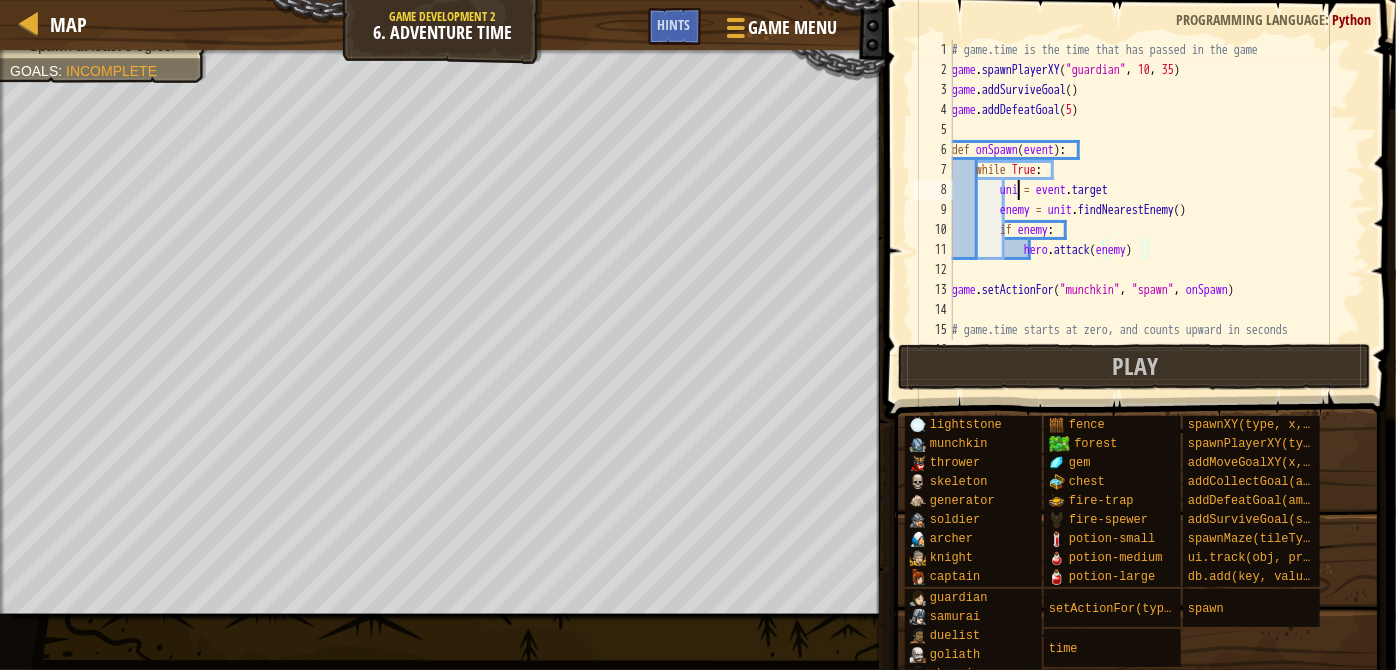 click on "# game.time is the time that has passed in the game game . spawnPlayerXY ( "guardian" ,   10 ,   35 ) game . addSurviveGoal ( ) game . addDefeatGoal ( 5 ) def   onSpawn ( event ) :      while   True :          uni   =   event . target          enemy   =   unit . findNearestEnemy ( )          if   enemy :              hero . attack ( enemy ) game . setActionFor ( "munchkin" ,   "spawn" ,   onSpawn ) # game.time starts at zero, and counts upward in seconds spawnTime   =   0" at bounding box center [1150, 210] 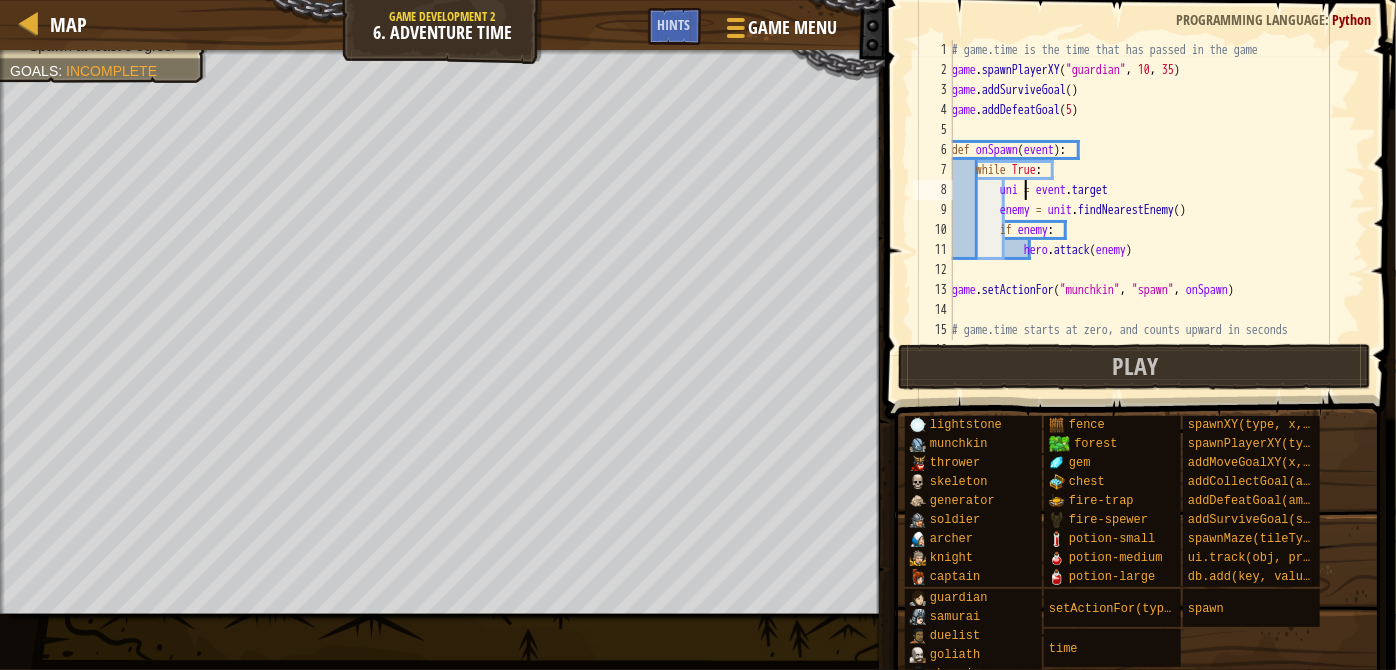 click on "# game.time is the time that has passed in the game game . spawnPlayerXY ( "guardian" ,   10 ,   35 ) game . addSurviveGoal ( ) game . addDefeatGoal ( 5 ) def   onSpawn ( event ) :      while   True :          uni   =   event . target          enemy   =   unit . findNearestEnemy ( )          if   enemy :              hero . attack ( enemy ) game . setActionFor ( "munchkin" ,   "spawn" ,   onSpawn ) # game.time starts at zero, and counts upward in seconds spawnTime   =   0" at bounding box center [1150, 210] 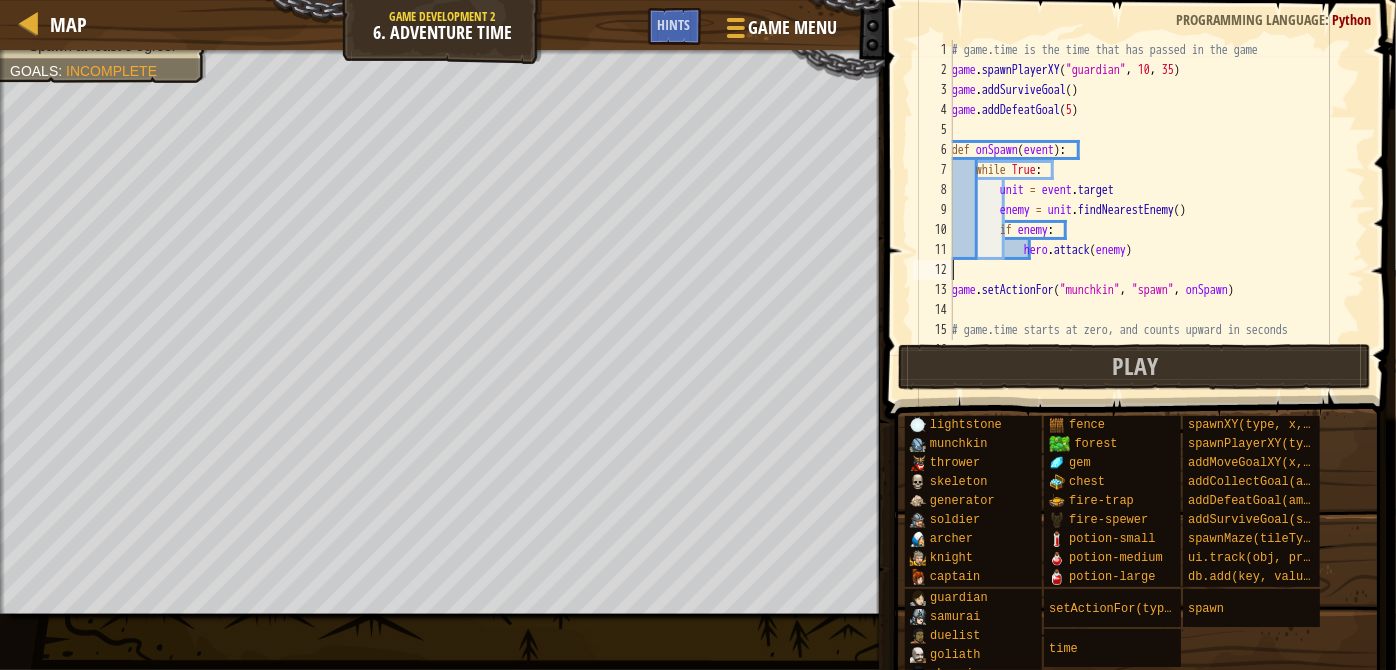 click on "# game.time is the time that has passed in the game game . spawnPlayerXY ( "guardian" ,   [NUMBER] ,   [NUMBER] ) game . addSurviveGoal ( ) game . addDefeatGoal ( [NUMBER] ) def   onSpawn ( event ) :      while   True :          unit   =   event . target          enemy   =   unit . findNearestEnemy ( )          if   enemy :              hero . attack ( enemy ) game . setActionFor ( "munchkin" ,   "spawn" ,   onSpawn ) # game.time starts at zero, and counts upward in seconds spawnTime   =   [NUMBER]" at bounding box center [1150, 210] 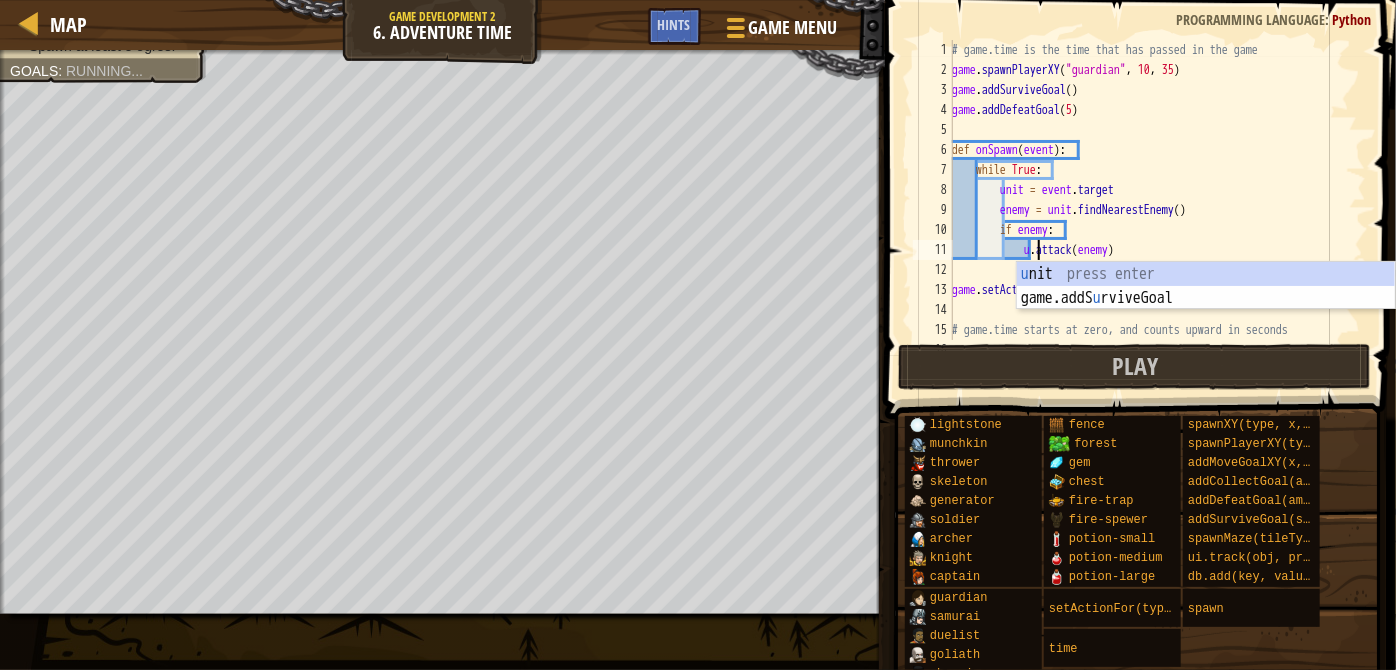 scroll, scrollTop: 9, scrollLeft: 8, axis: both 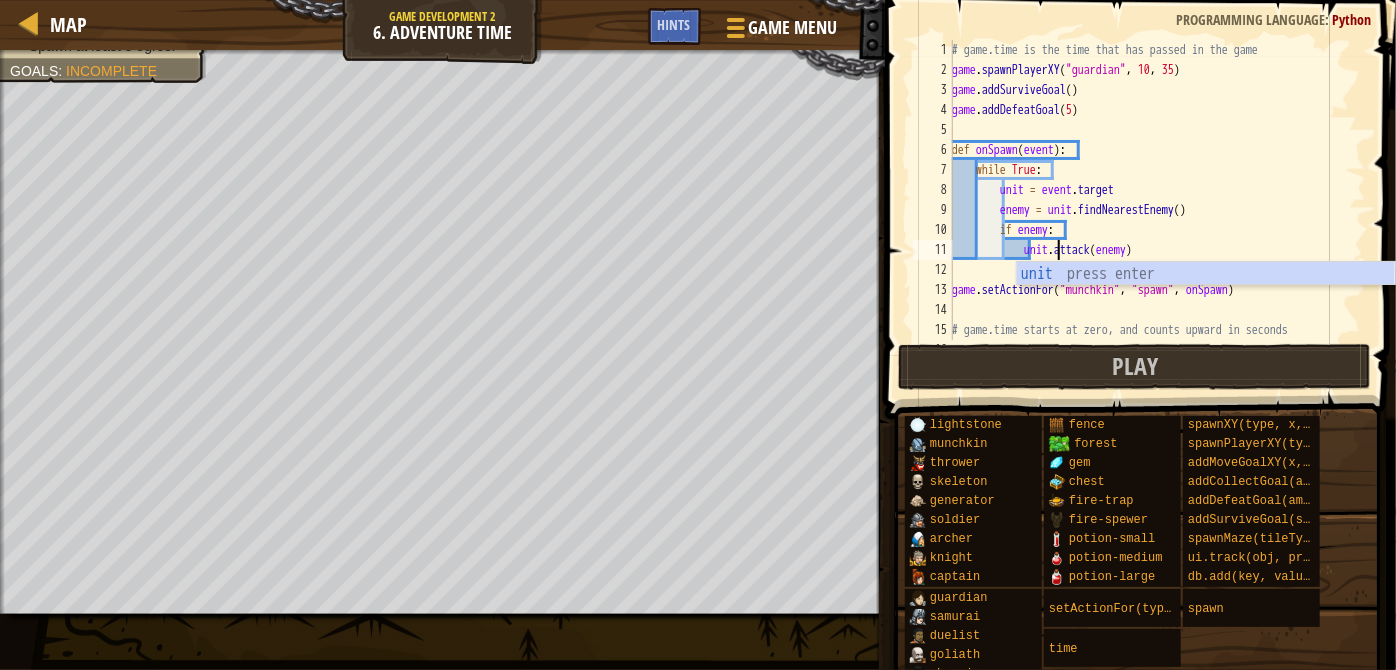 click on "# game.time is the time that has passed in the game game . spawnPlayerXY ( "guardian" ,   10 ,   35 ) game . addSurviveGoal ( ) game . addDefeatGoal ( 5 ) def   onSpawn ( event ) :      while   True :          unit   =   event . target          enemy   =   unit . findNearestEnemy ( )          if   enemy :              unit . attack ( enemy ) game . setActionFor ( "munchkin" ,   "spawn" ,   onSpawn ) # game.time starts at zero, and counts upward in seconds spawnTime   =   0" at bounding box center (1150, 210) 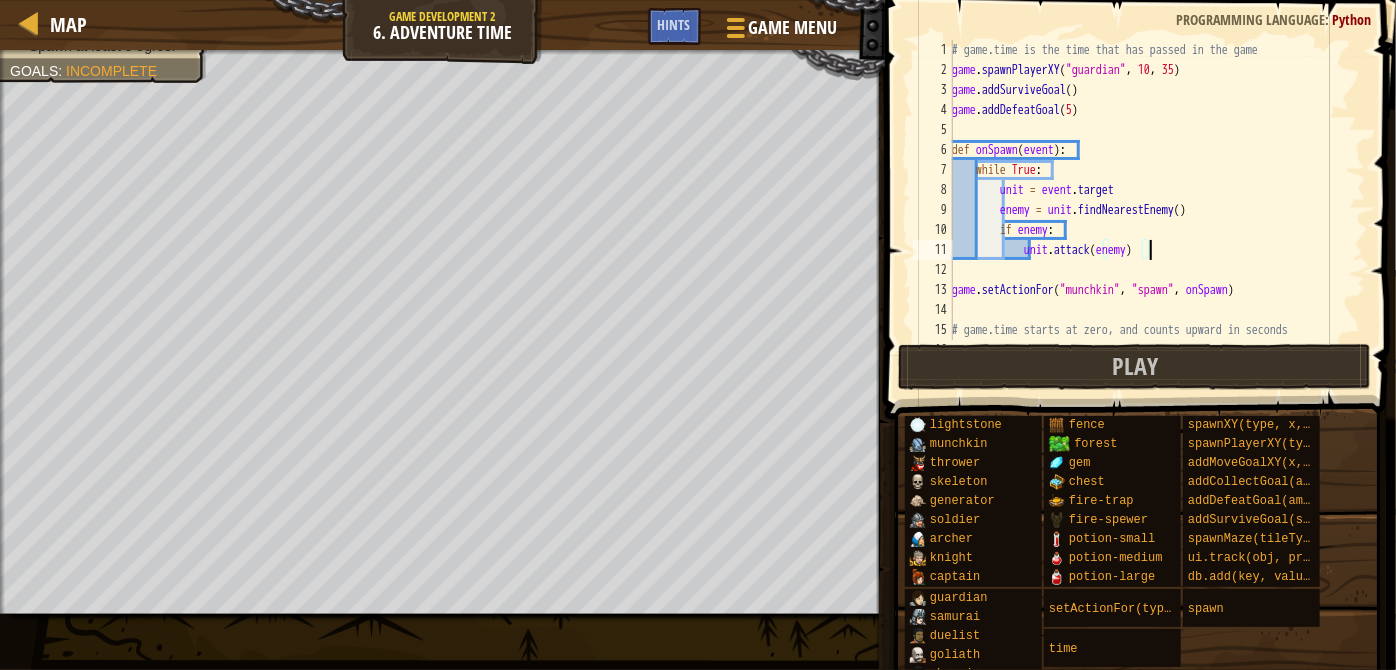 type on "[UNIT].attack([ENEMY])" 